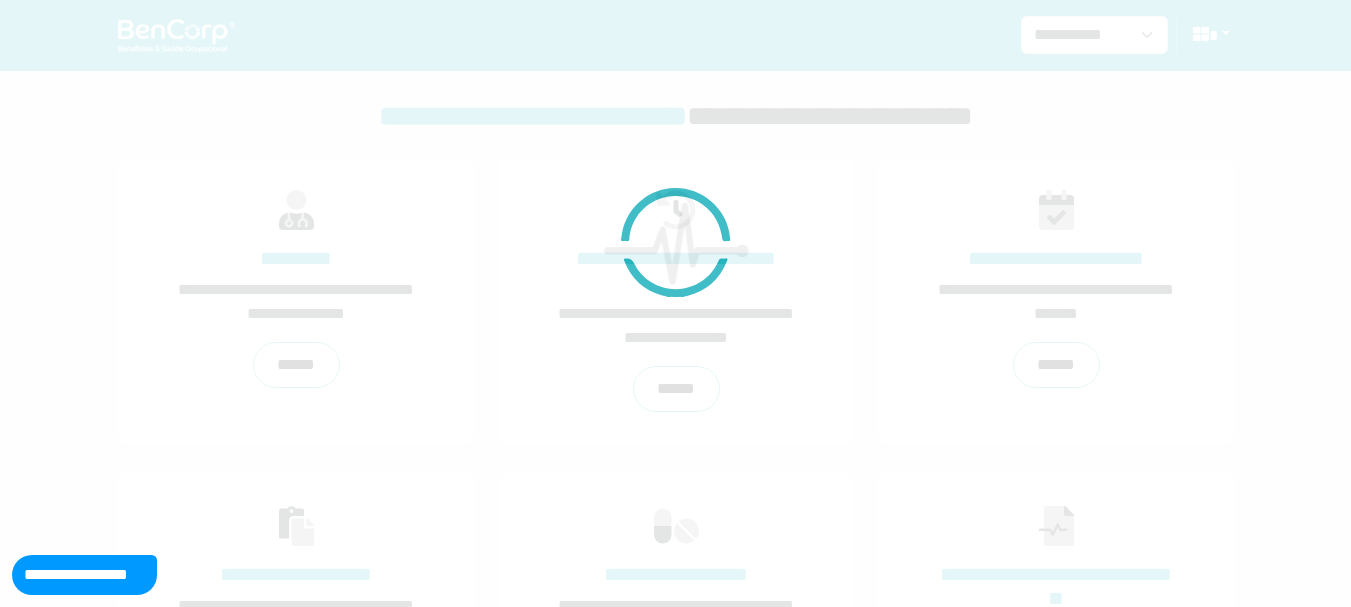 scroll, scrollTop: 0, scrollLeft: 0, axis: both 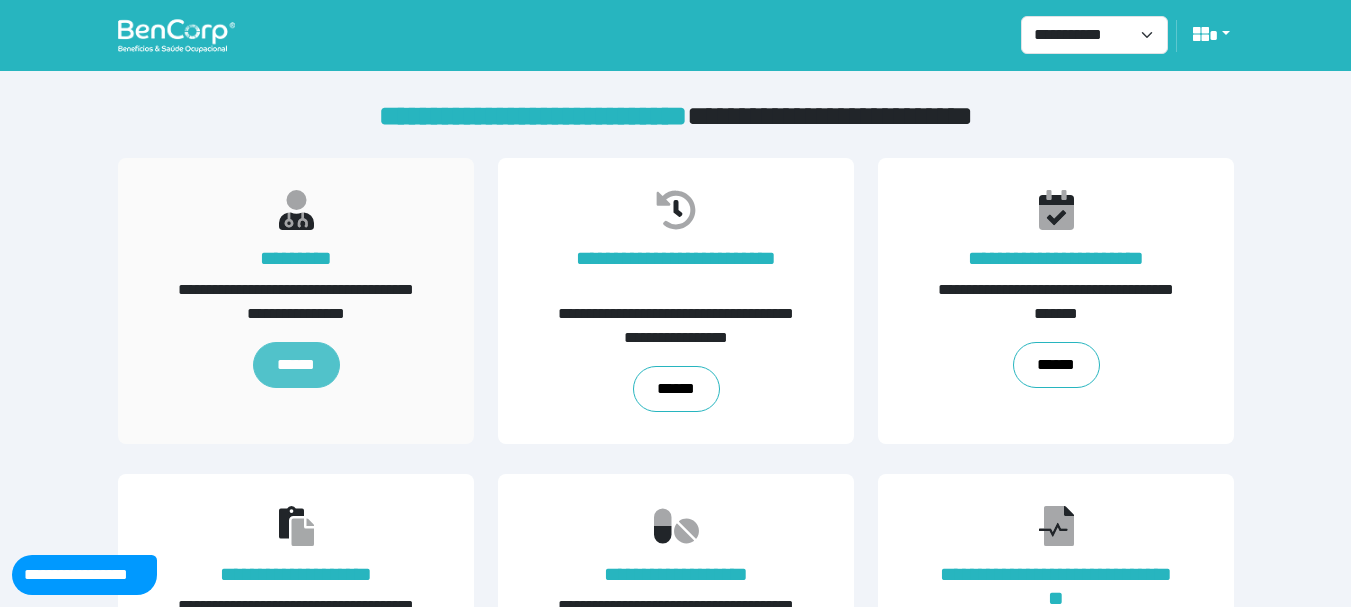 click on "******" at bounding box center [295, 365] 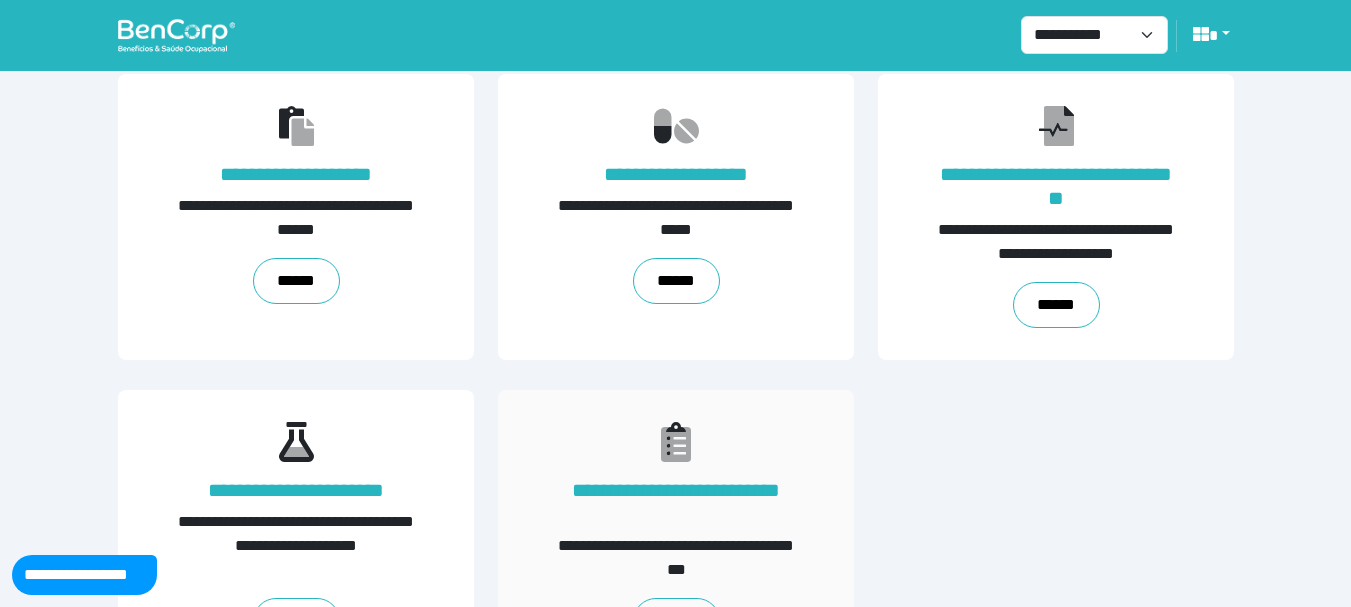 scroll, scrollTop: 489, scrollLeft: 0, axis: vertical 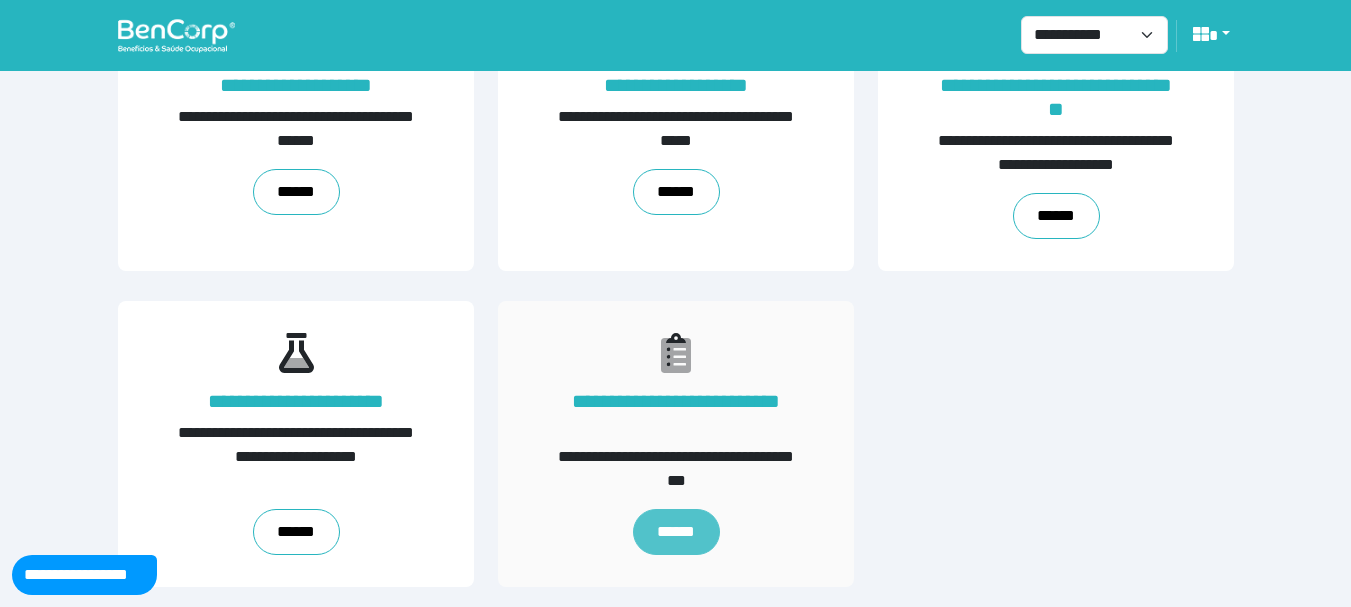 click on "******" at bounding box center [675, 532] 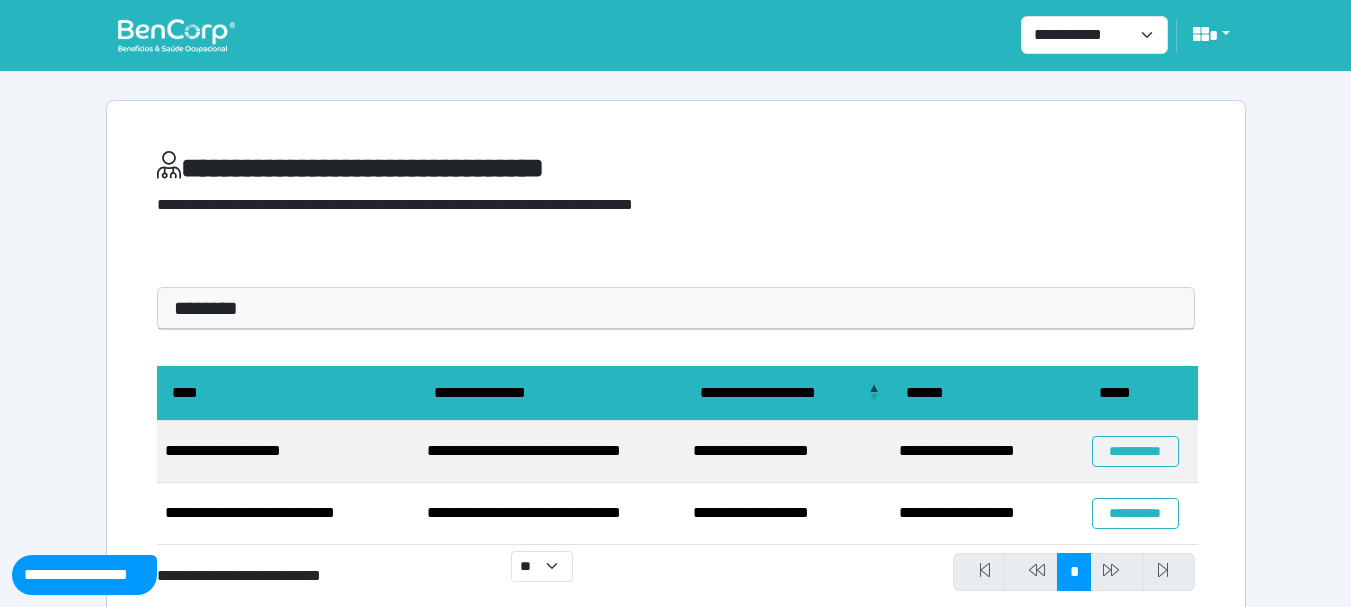 scroll, scrollTop: 57, scrollLeft: 0, axis: vertical 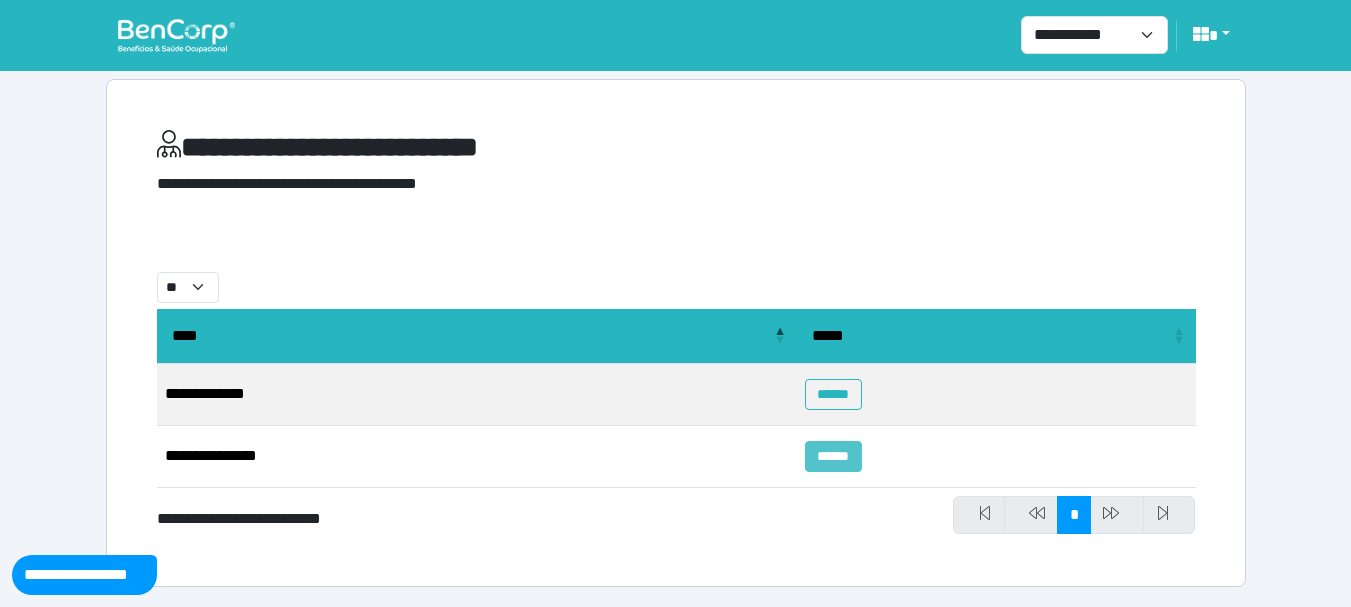 click on "******" at bounding box center (833, 456) 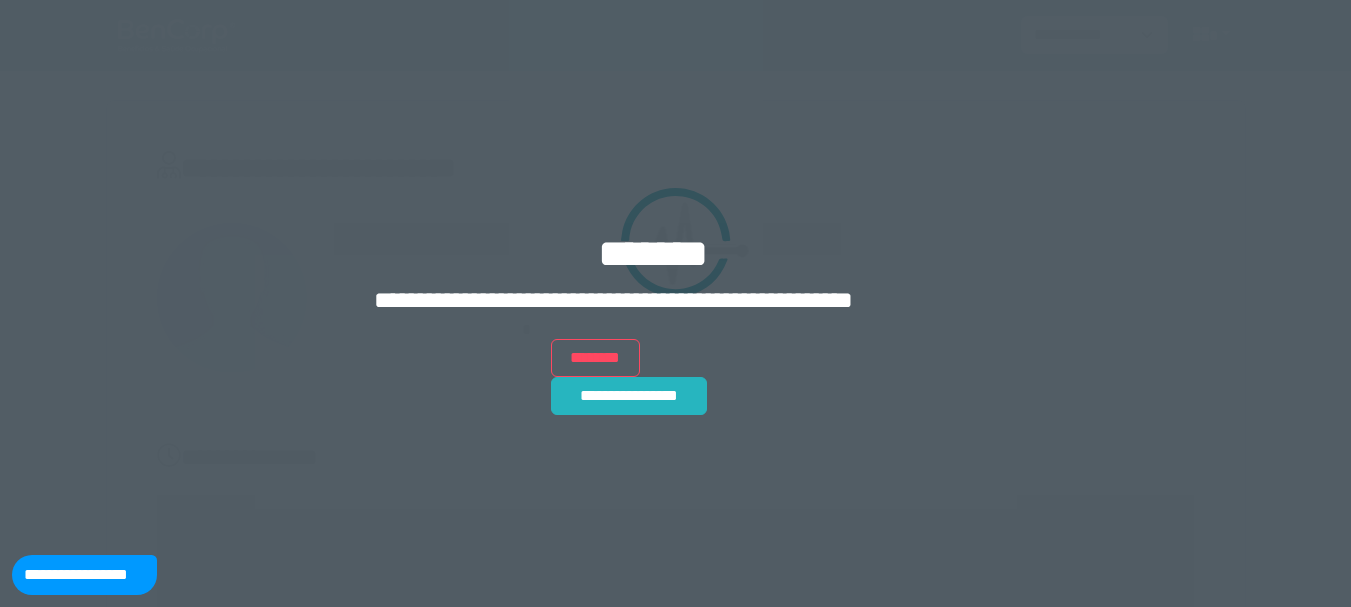 scroll, scrollTop: 0, scrollLeft: 0, axis: both 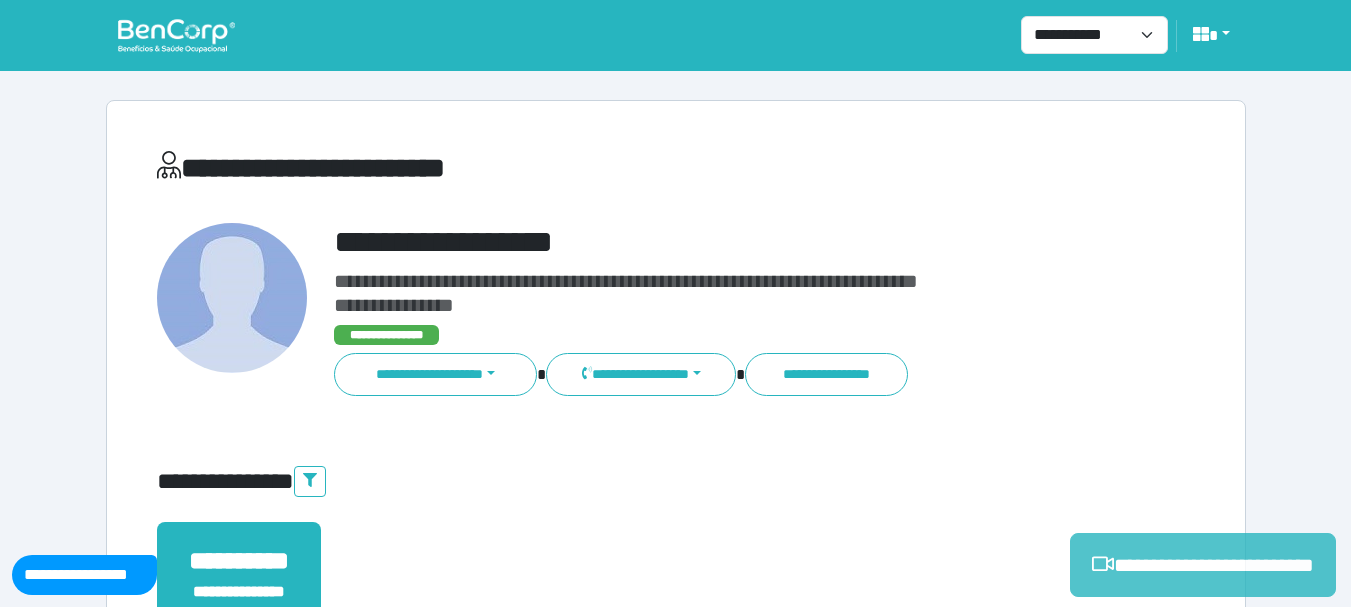 click on "**********" at bounding box center [1203, 565] 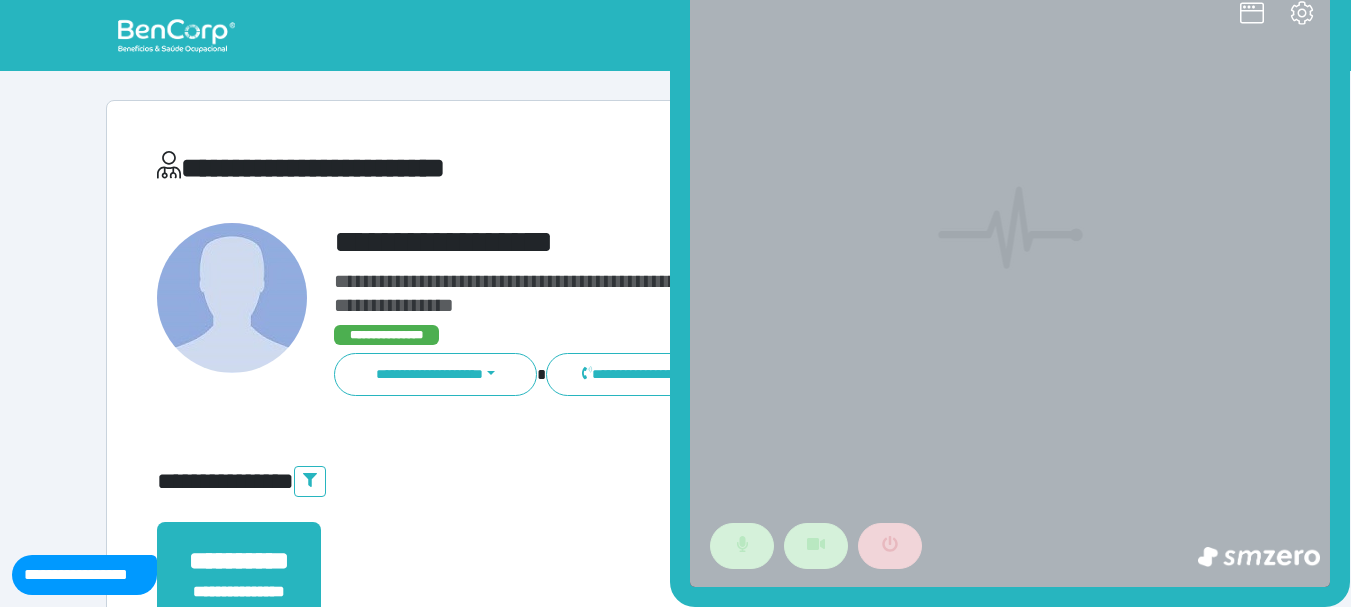 scroll, scrollTop: 0, scrollLeft: 0, axis: both 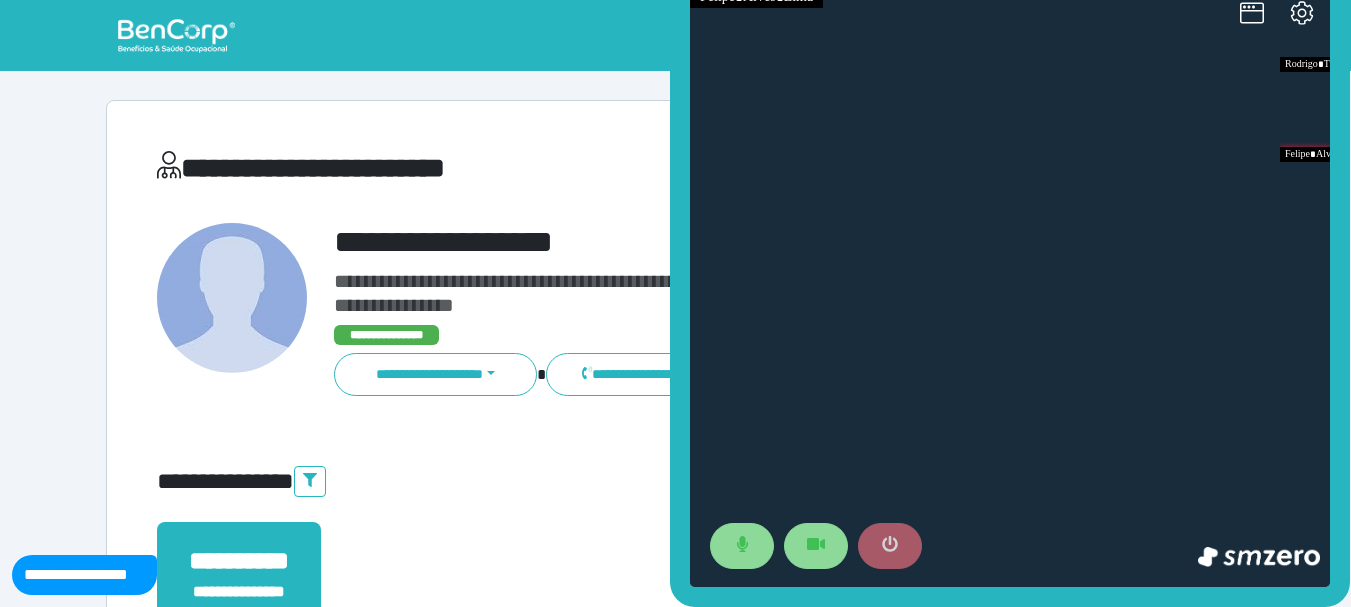 click at bounding box center (890, 546) 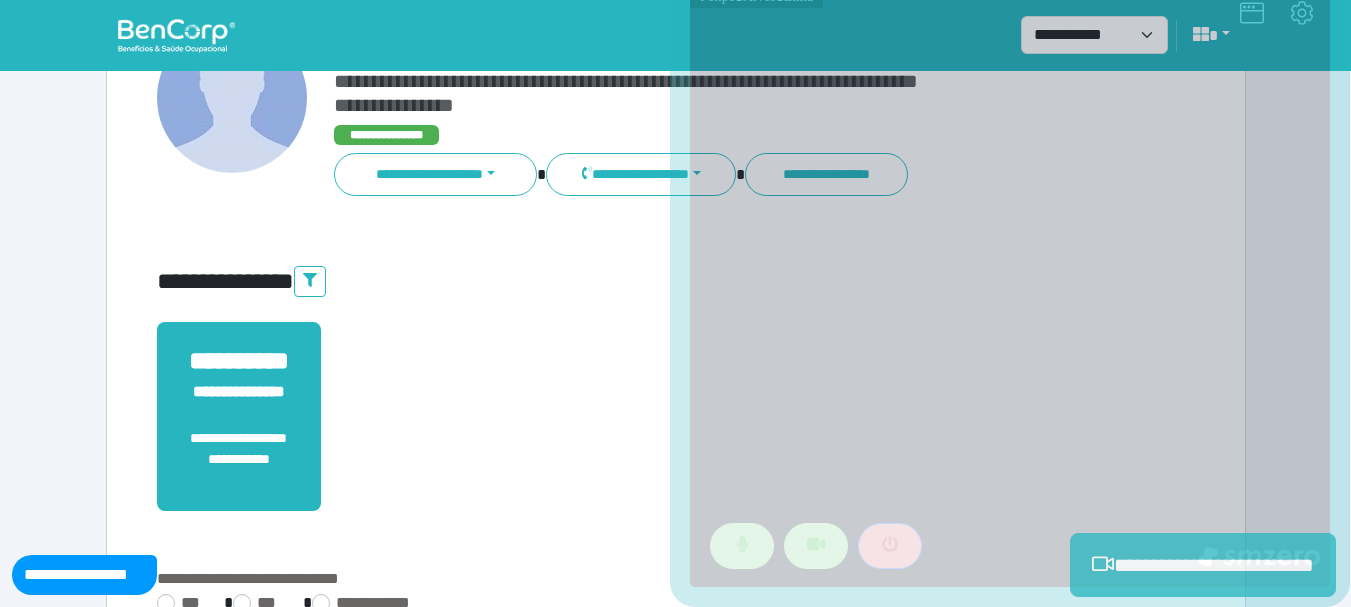 scroll, scrollTop: 529, scrollLeft: 0, axis: vertical 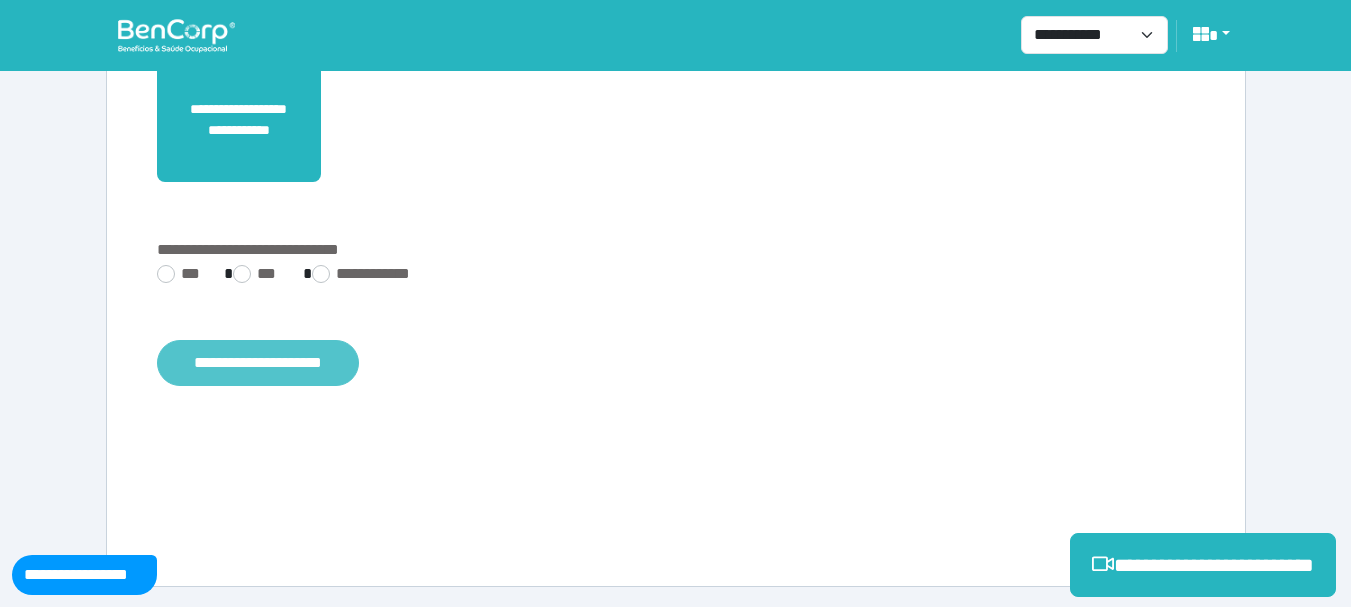 click on "**********" at bounding box center [258, 363] 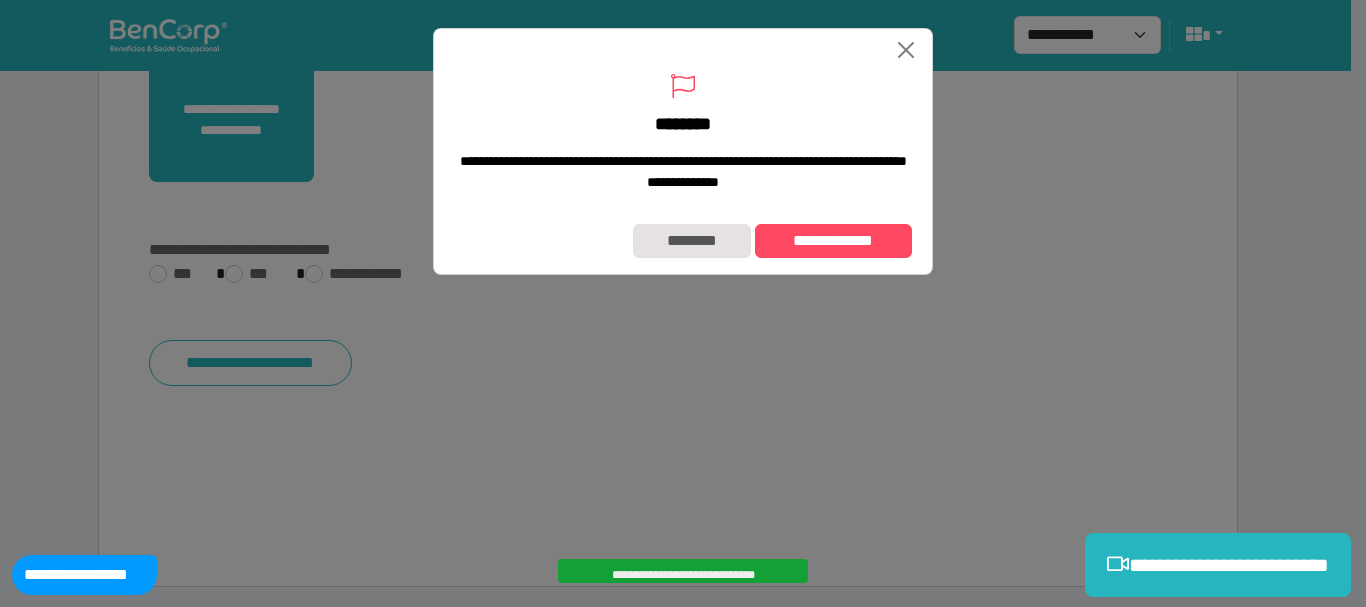 click on "**********" at bounding box center [683, 241] 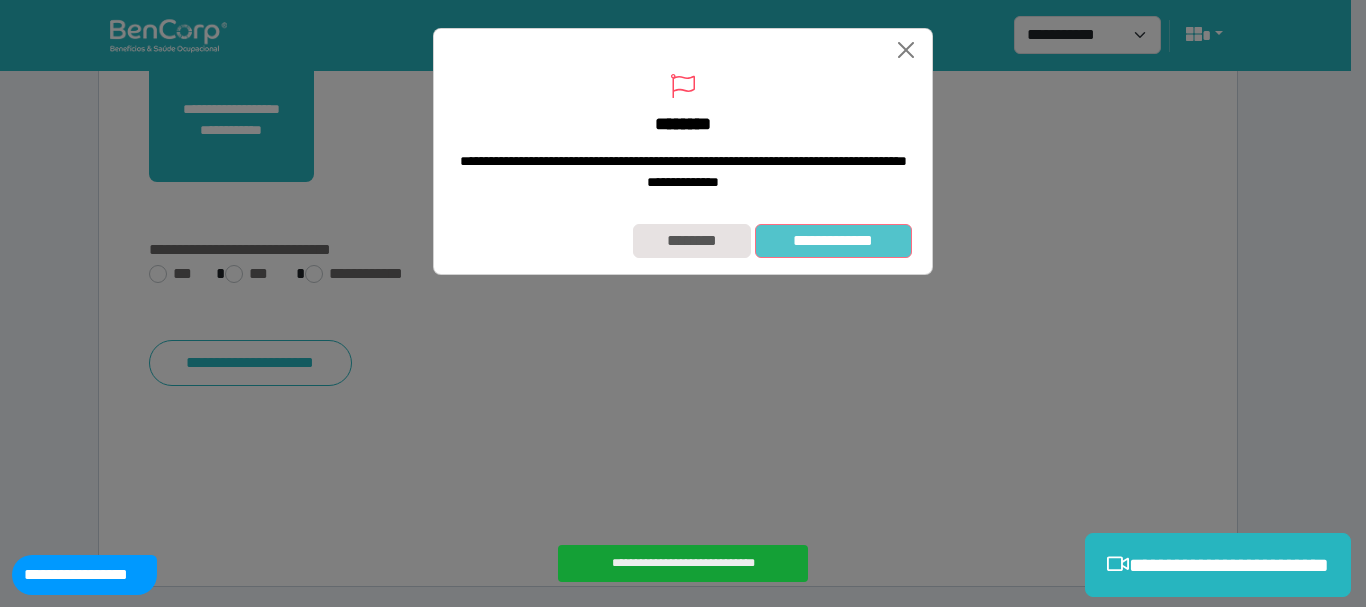 click on "**********" at bounding box center [833, 241] 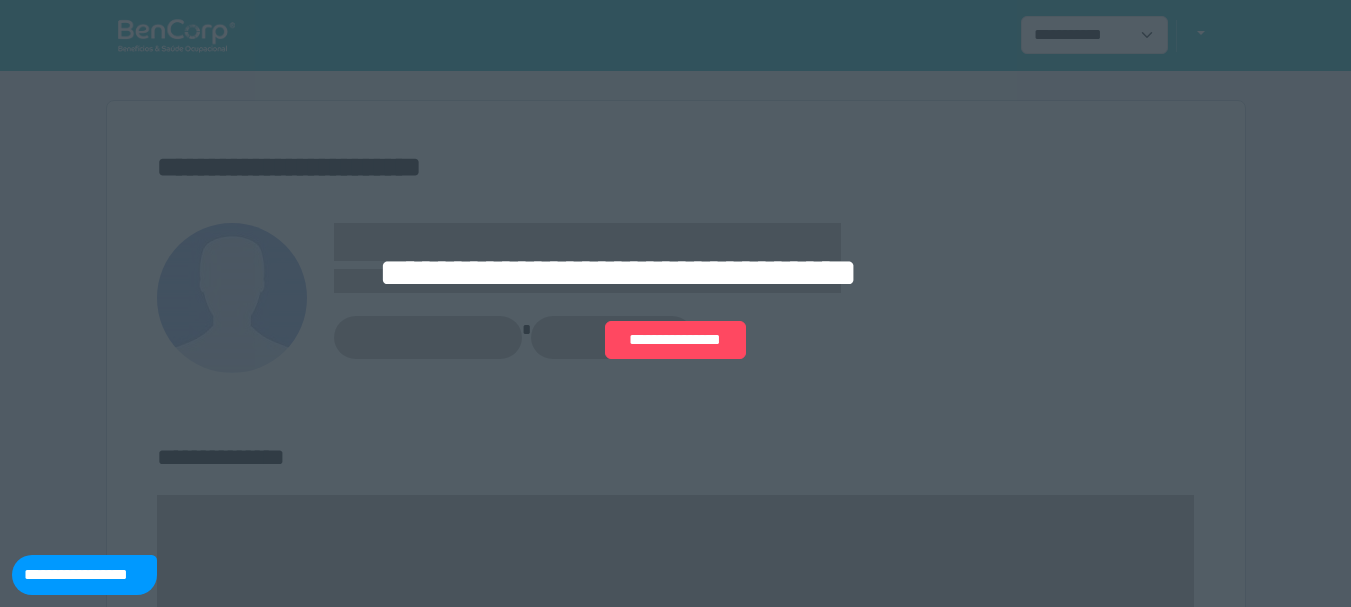 scroll, scrollTop: 0, scrollLeft: 0, axis: both 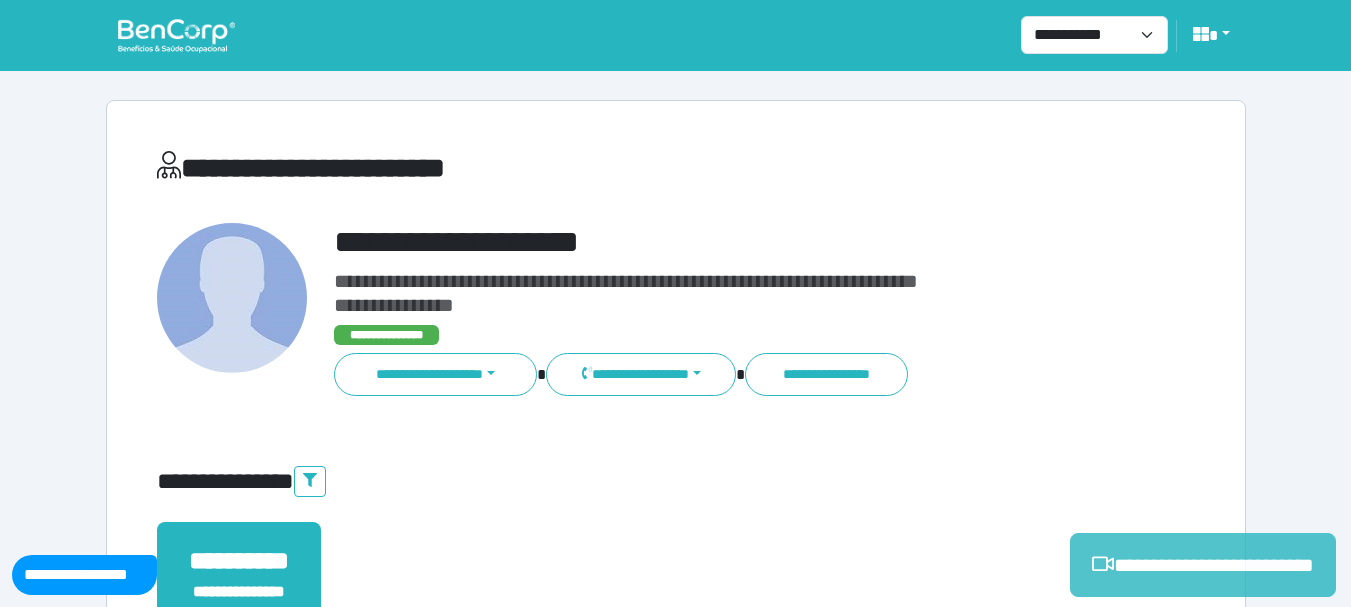 click on "**********" at bounding box center (1203, 565) 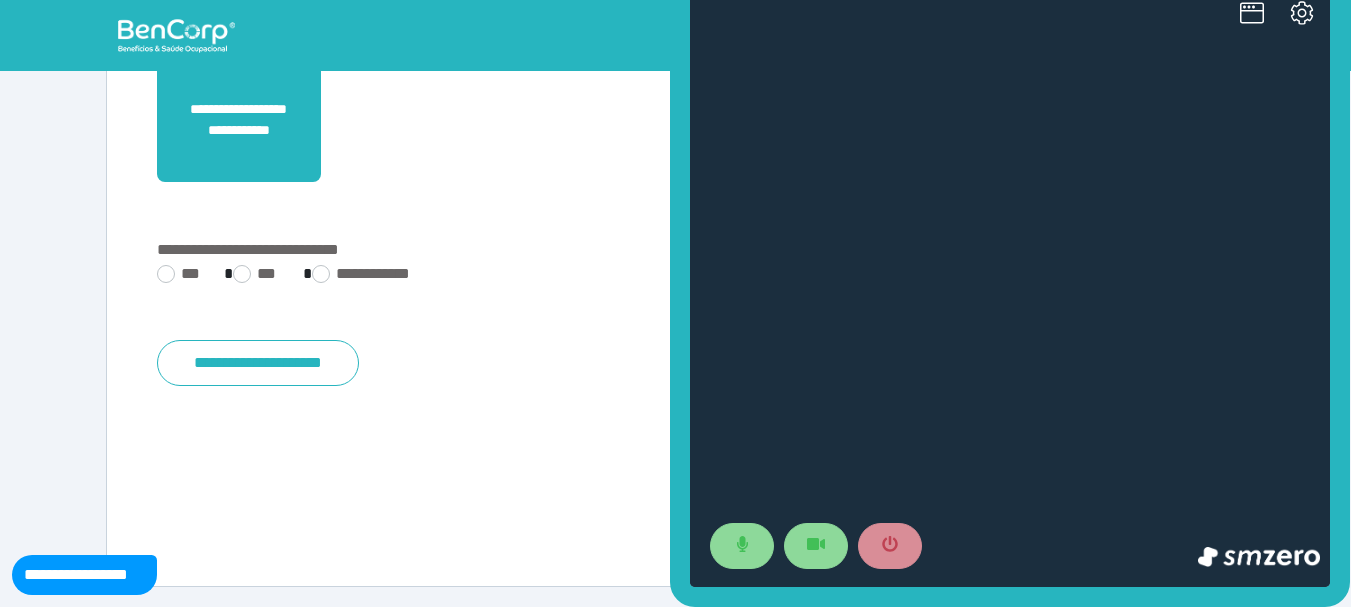 scroll, scrollTop: 0, scrollLeft: 0, axis: both 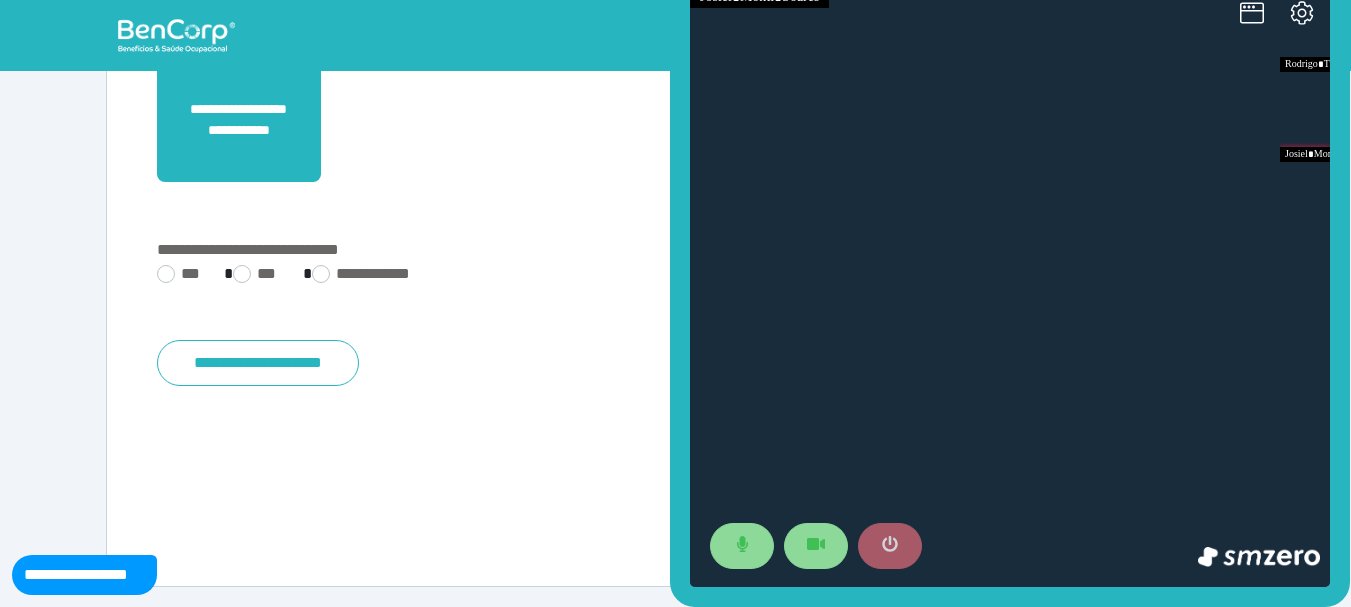 click at bounding box center (890, 546) 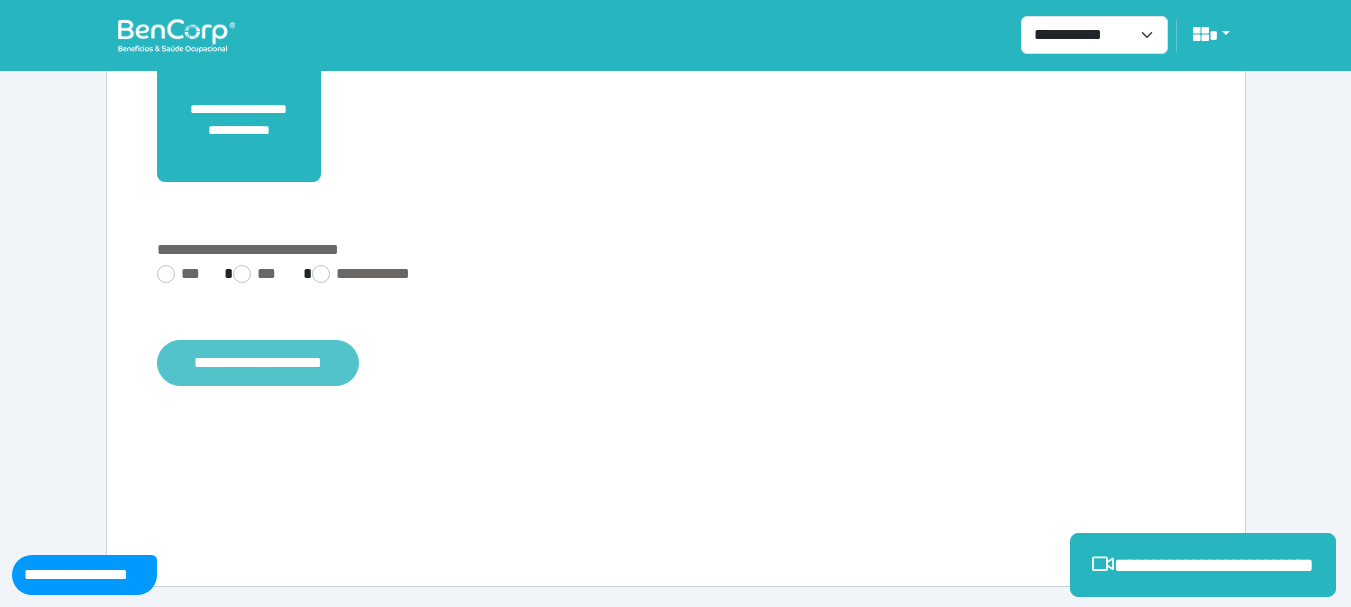 click on "**********" at bounding box center [258, 363] 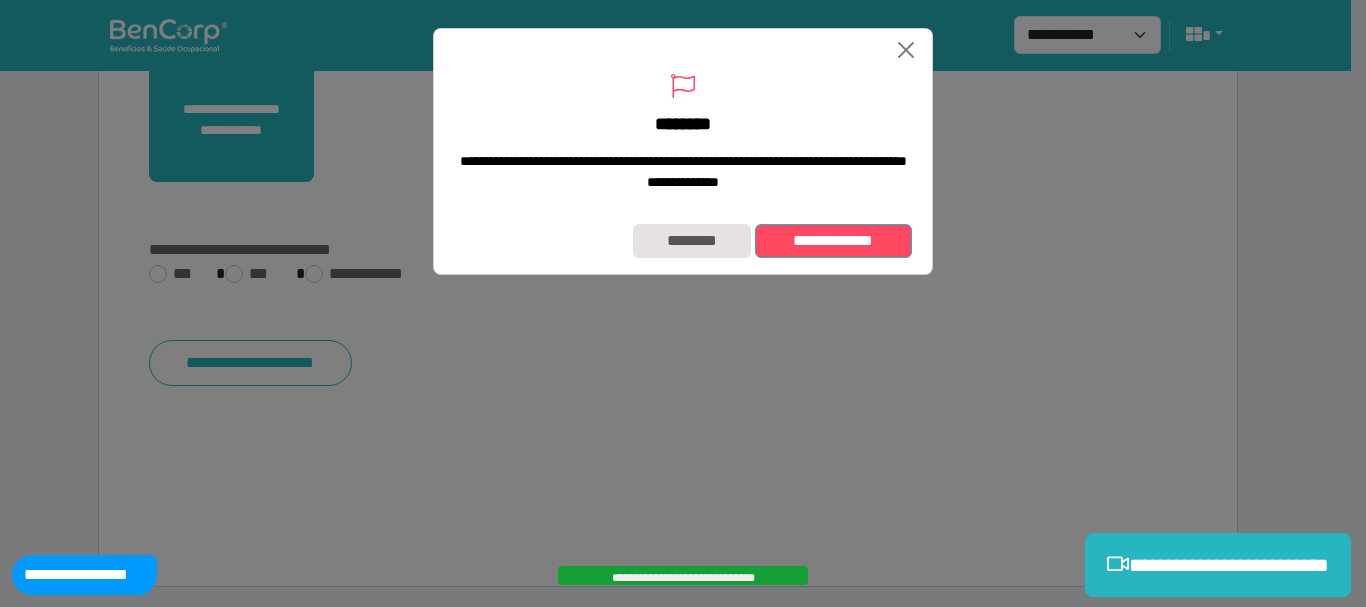 click on "**********" at bounding box center [833, 241] 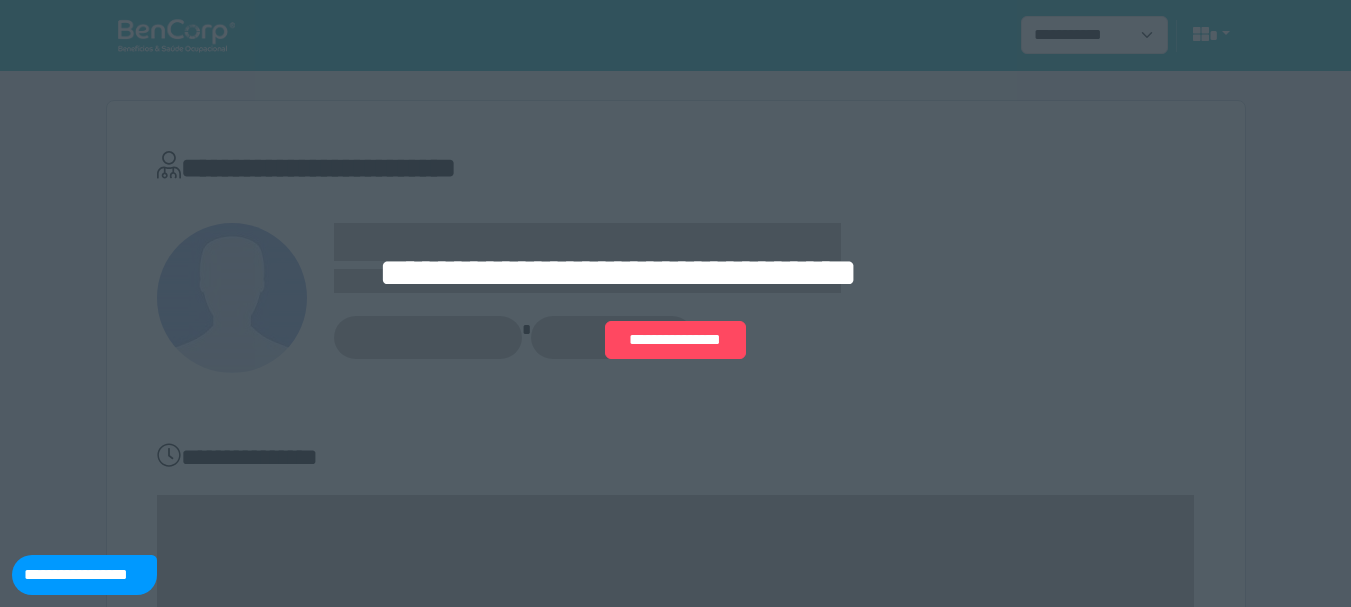 scroll, scrollTop: 0, scrollLeft: 0, axis: both 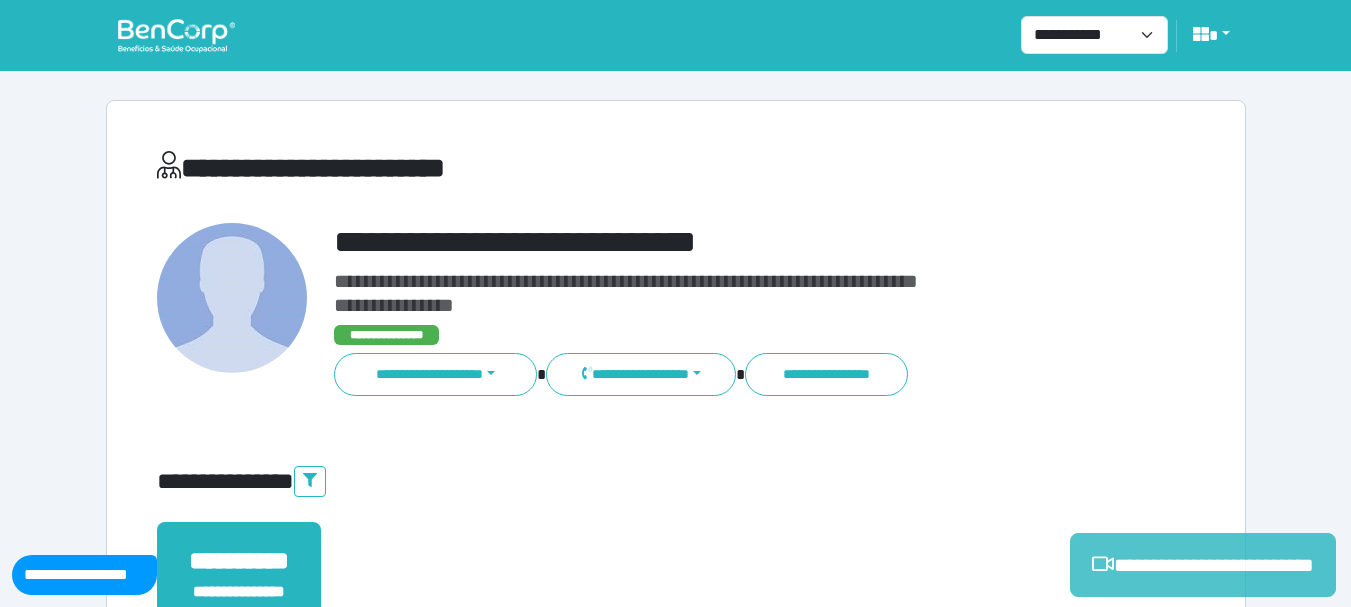 click on "**********" at bounding box center (1203, 565) 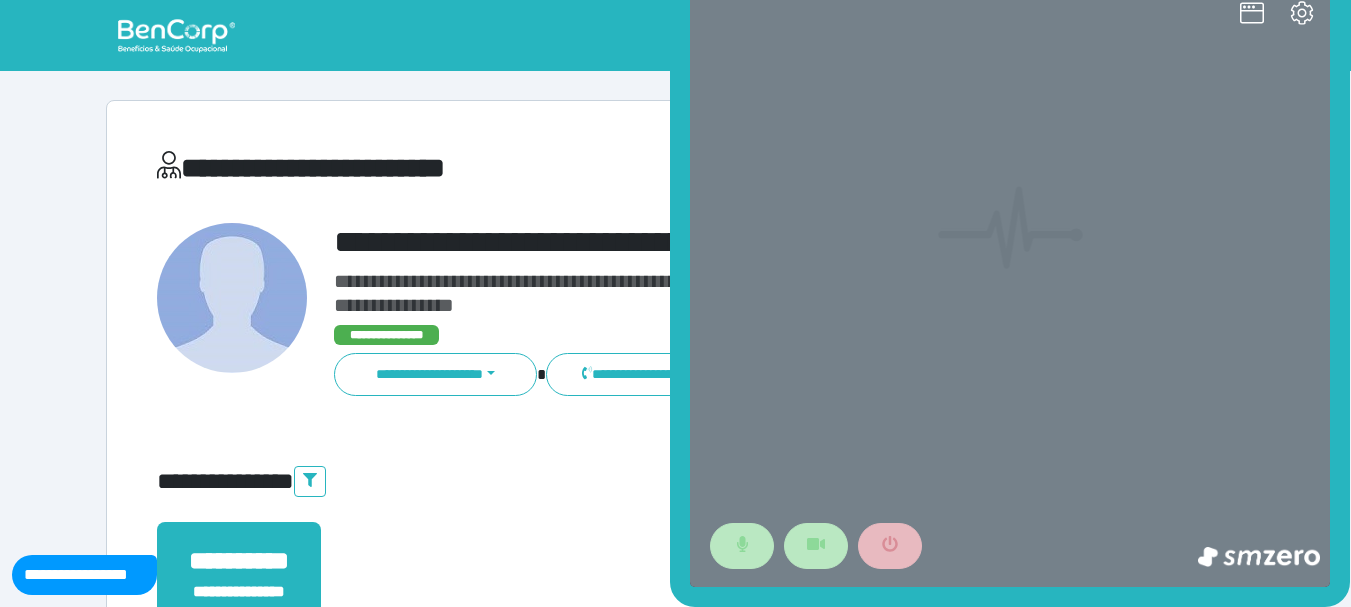 scroll, scrollTop: 0, scrollLeft: 0, axis: both 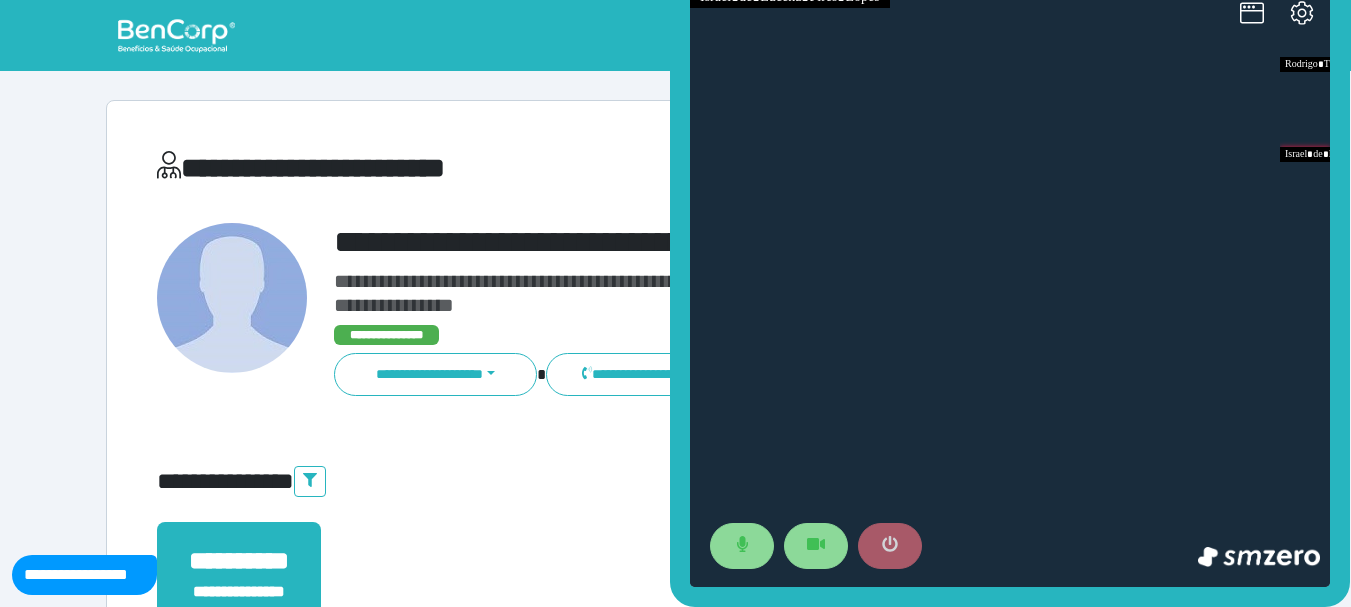 click 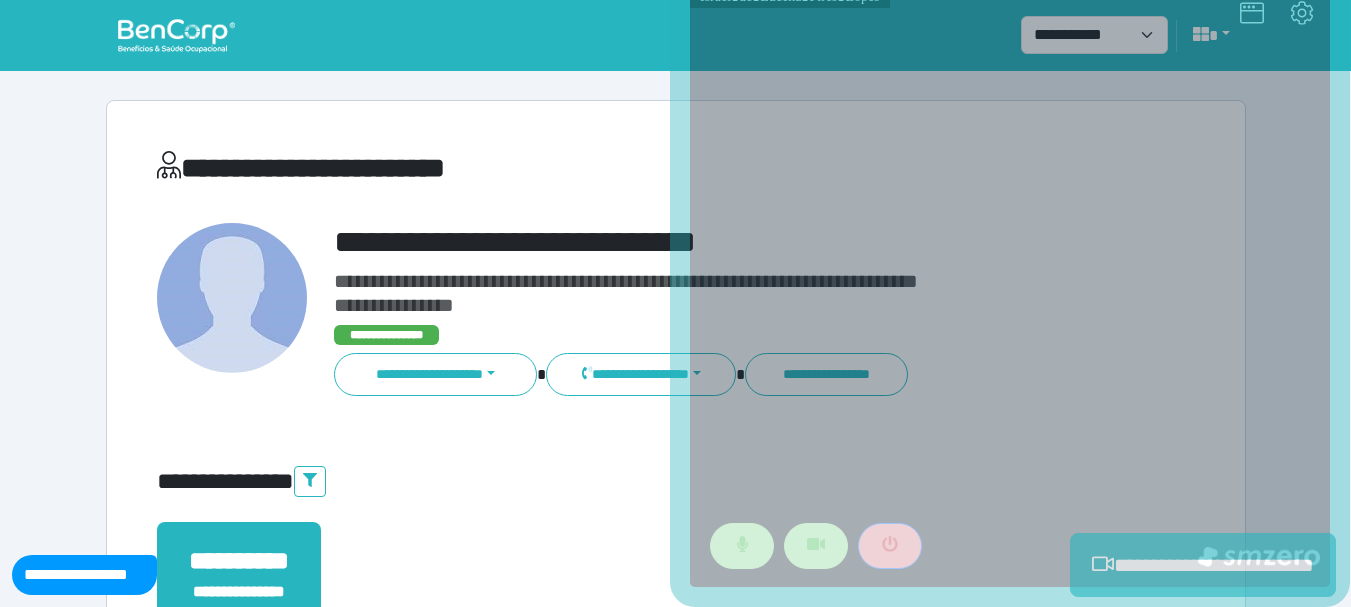 scroll, scrollTop: 529, scrollLeft: 0, axis: vertical 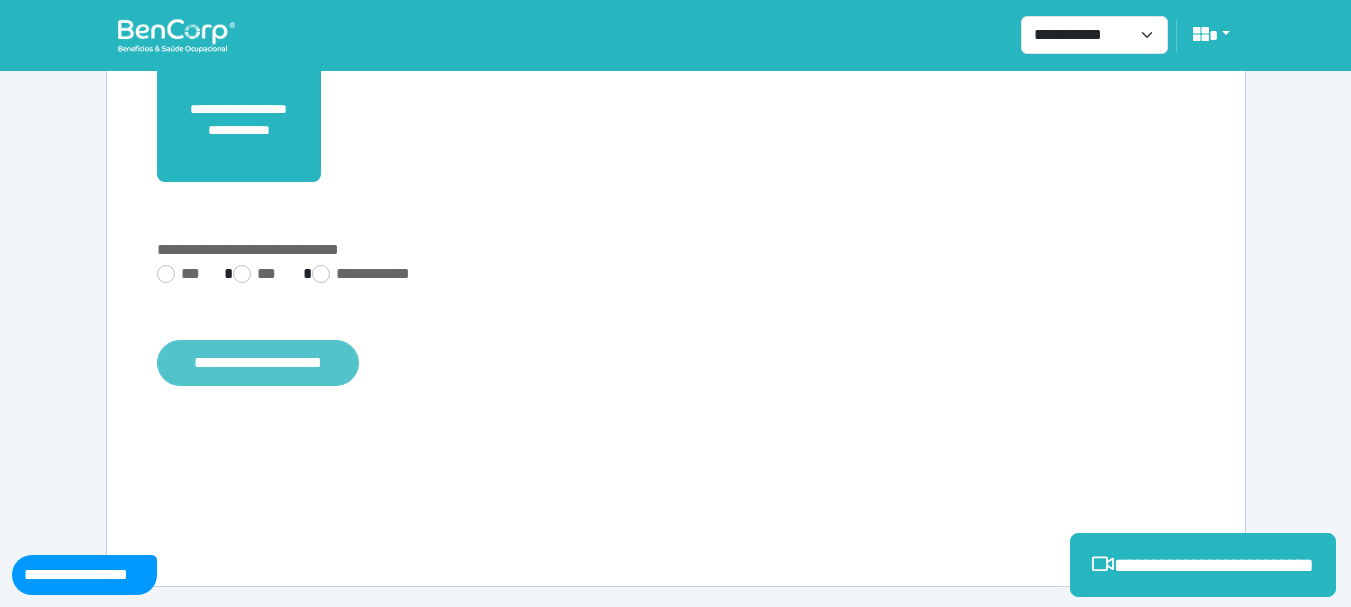 click on "**********" at bounding box center (258, 363) 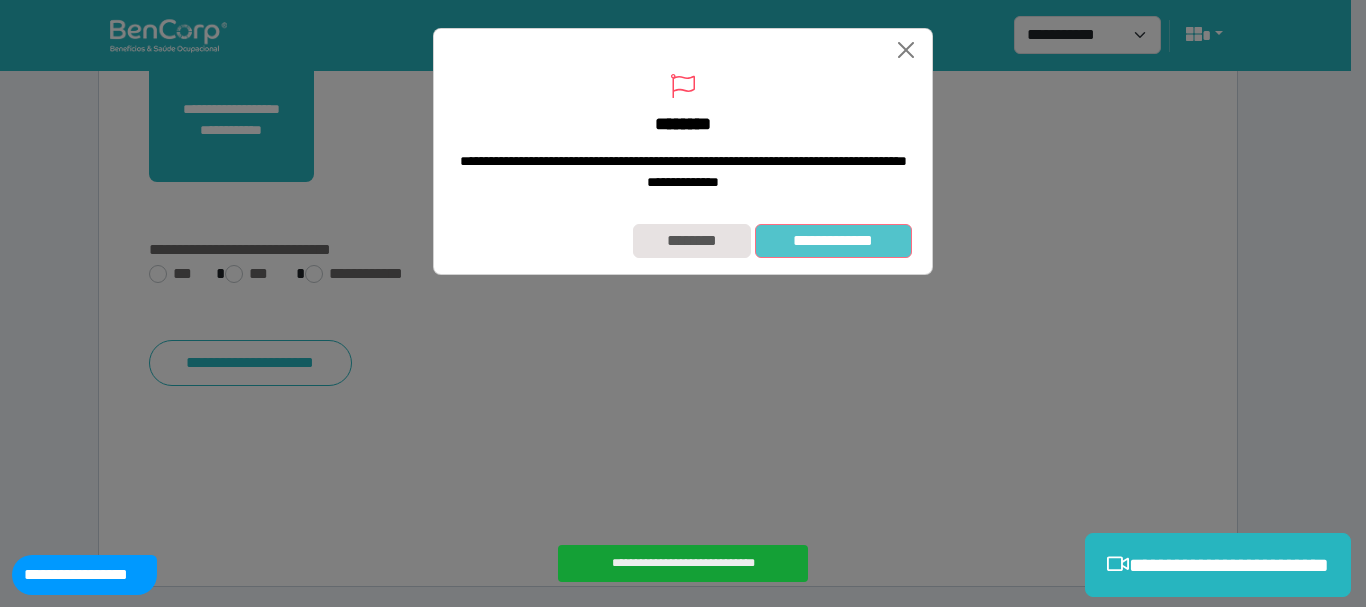 click on "**********" at bounding box center (833, 241) 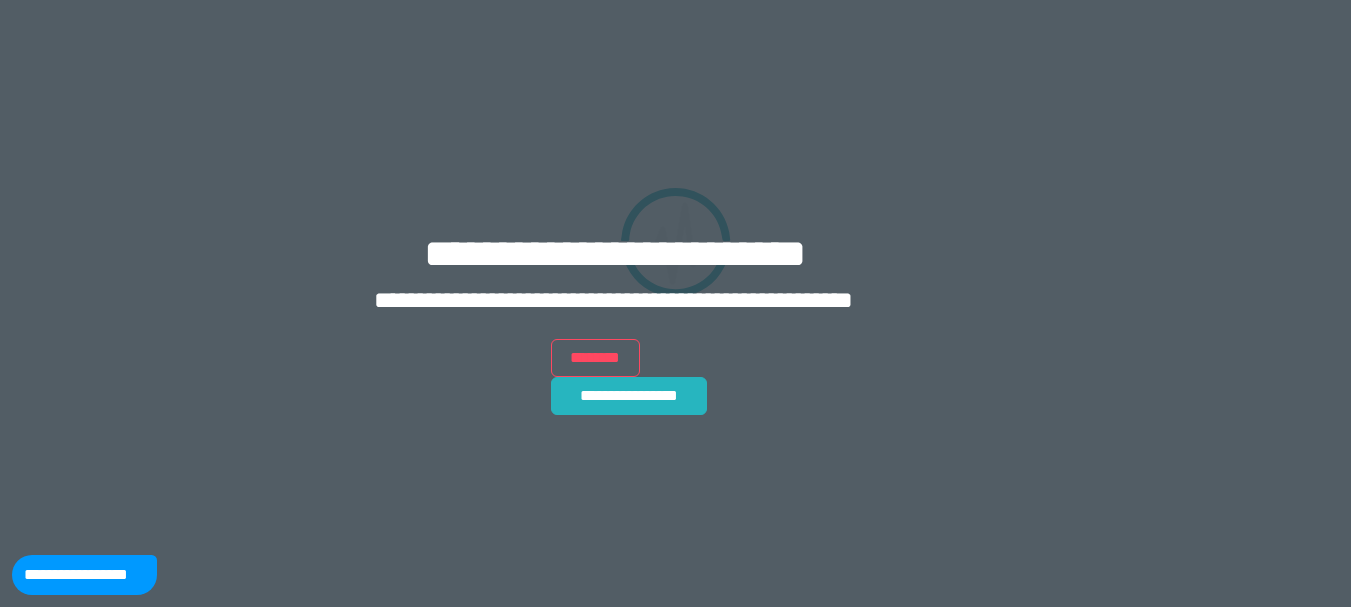 scroll, scrollTop: 0, scrollLeft: 0, axis: both 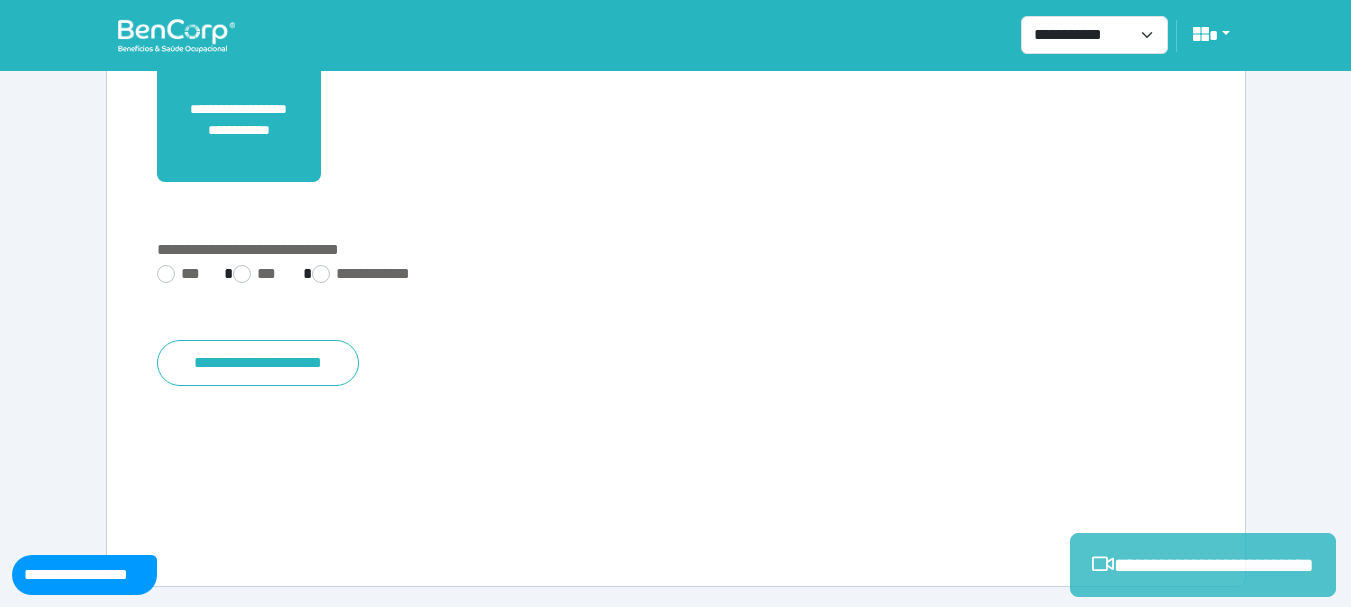 click on "**********" at bounding box center [1203, 565] 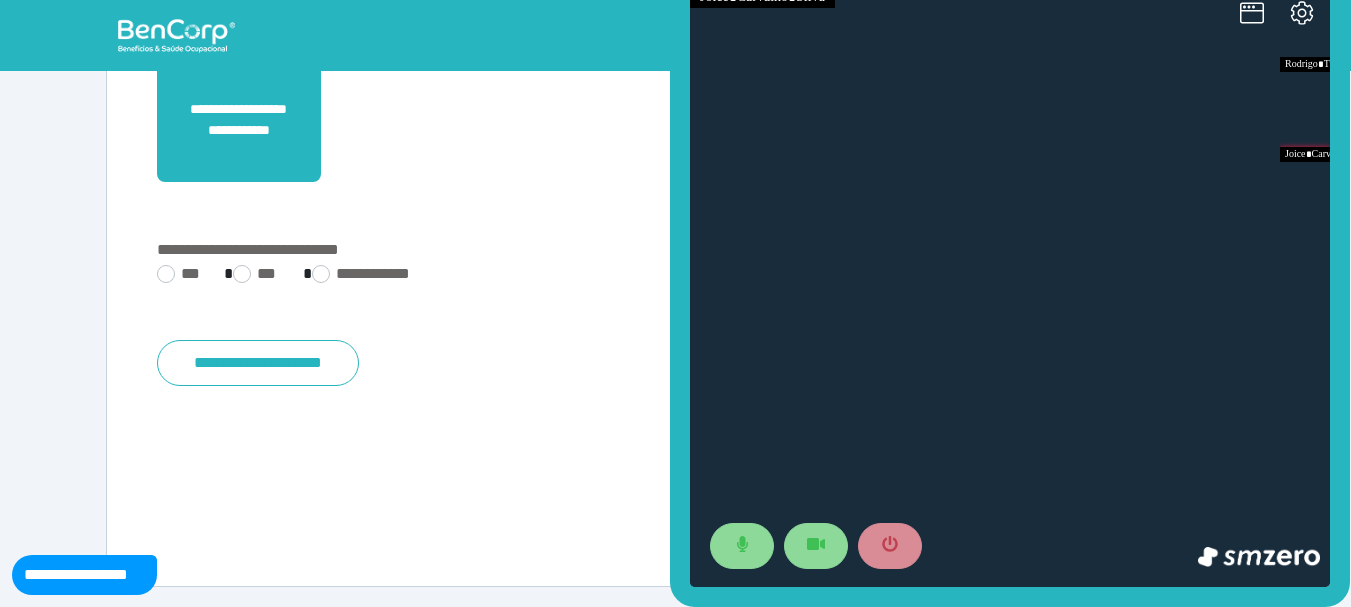 scroll, scrollTop: 0, scrollLeft: 0, axis: both 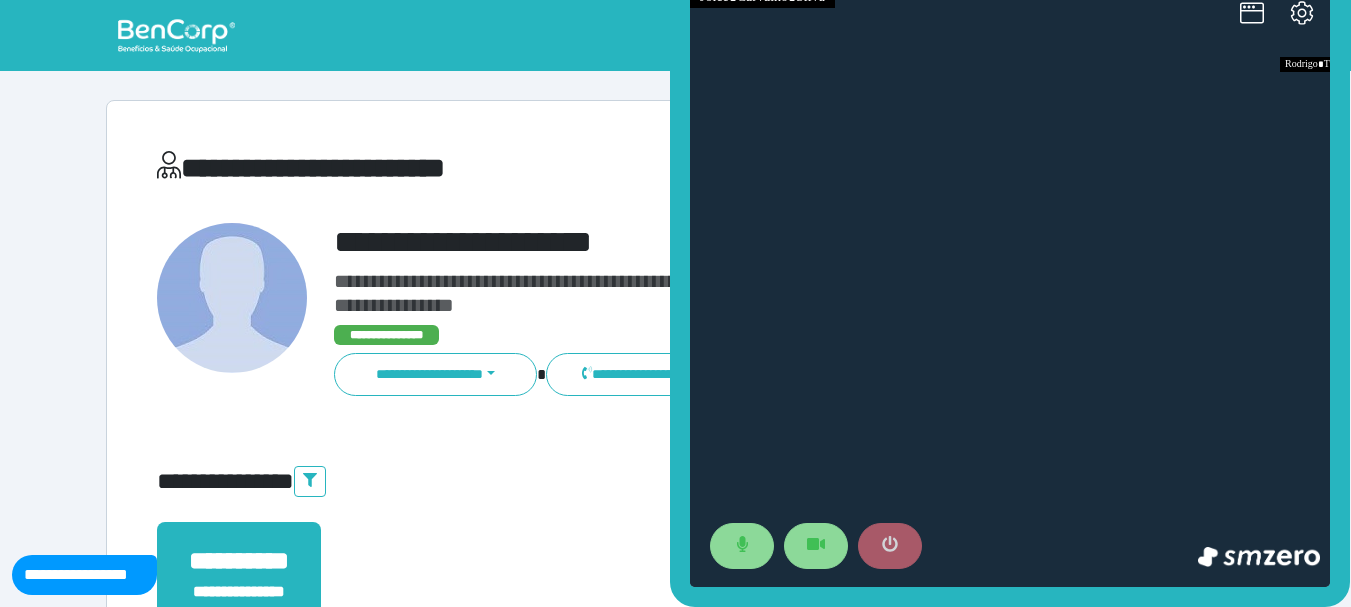 click at bounding box center [890, 546] 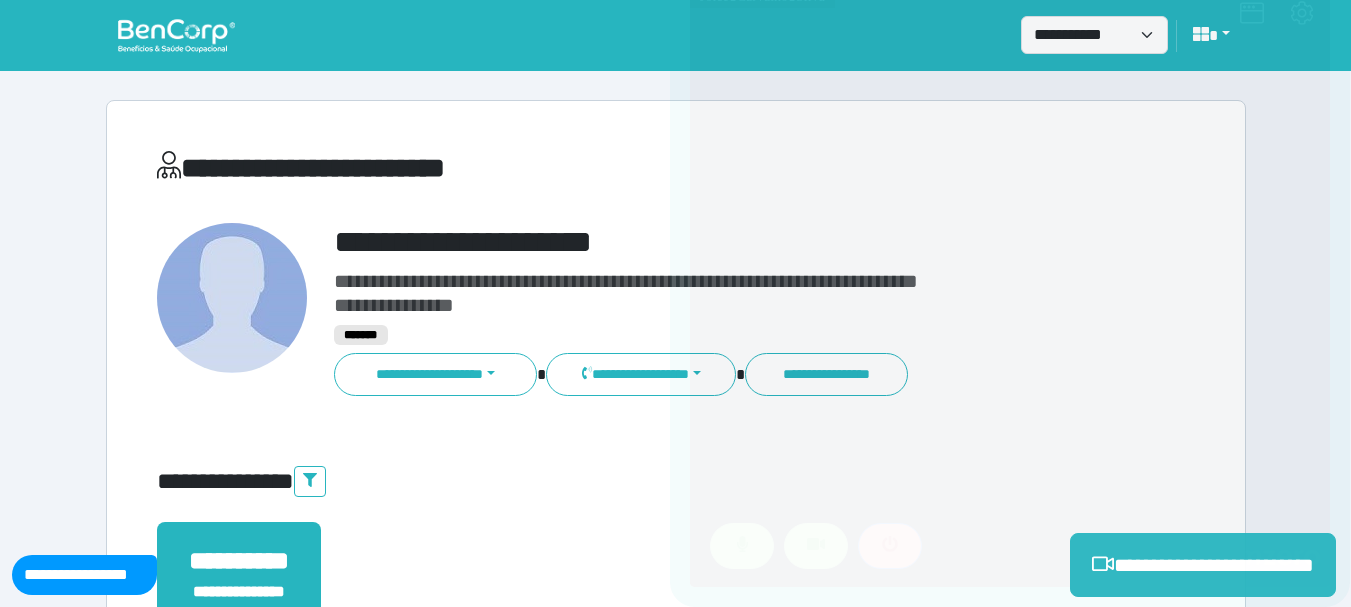 scroll, scrollTop: 500, scrollLeft: 0, axis: vertical 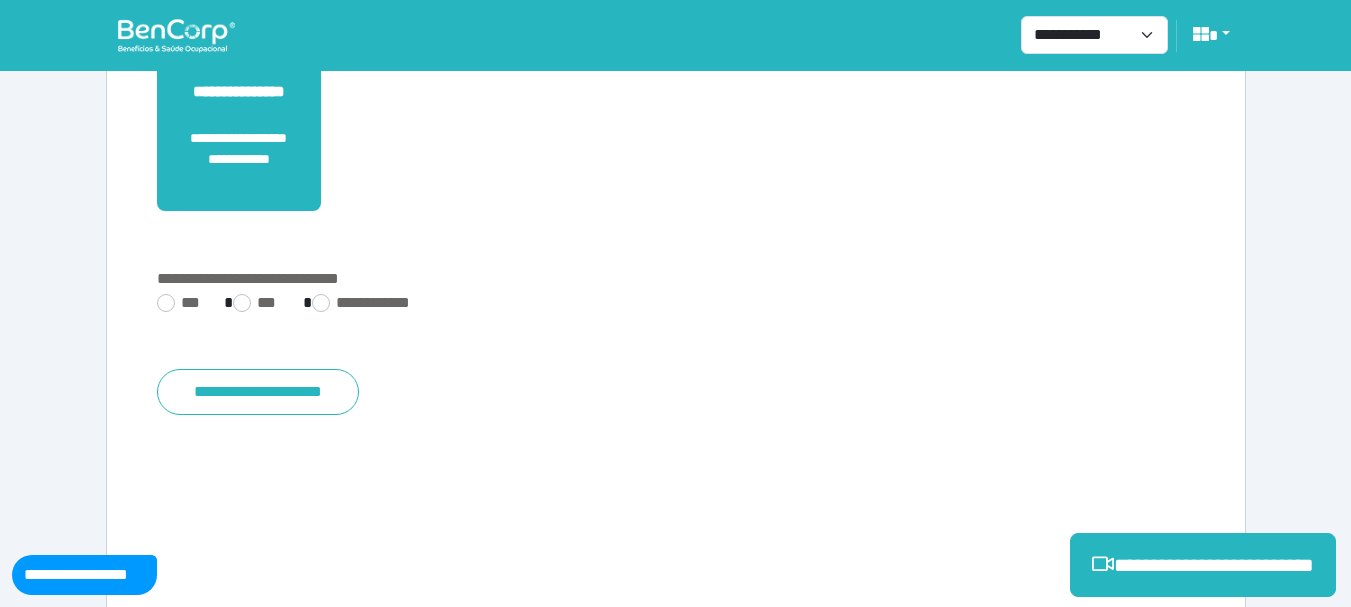 click on "**********" at bounding box center (676, 305) 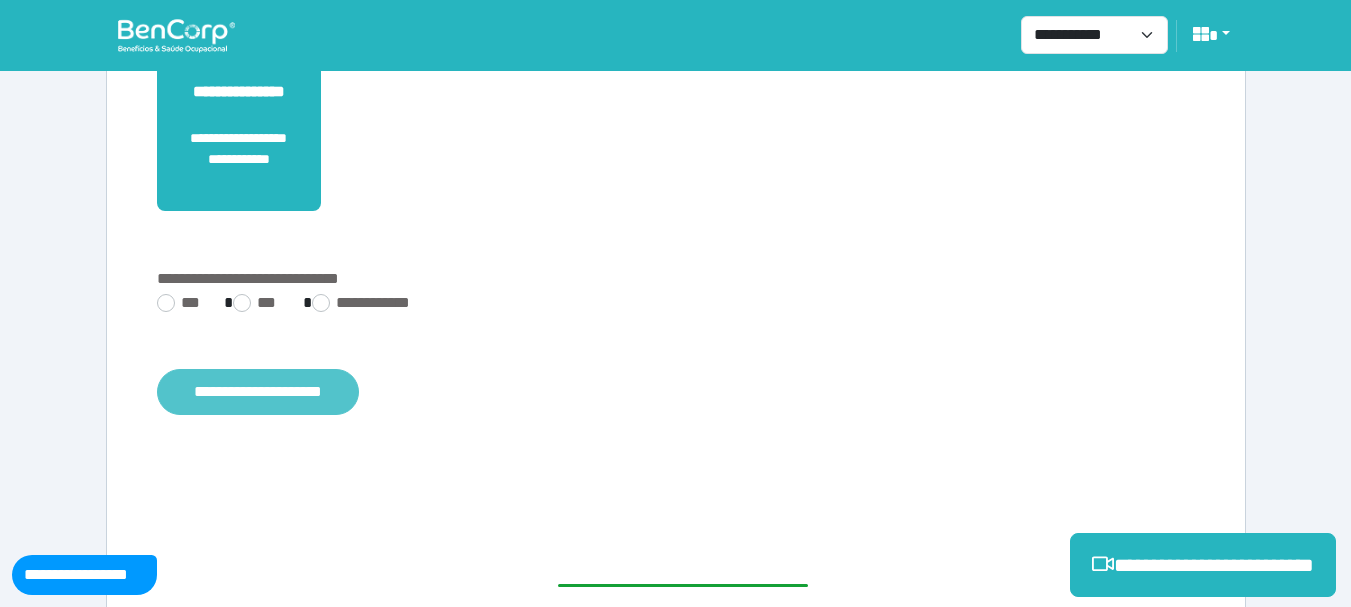 click on "**********" at bounding box center [258, 392] 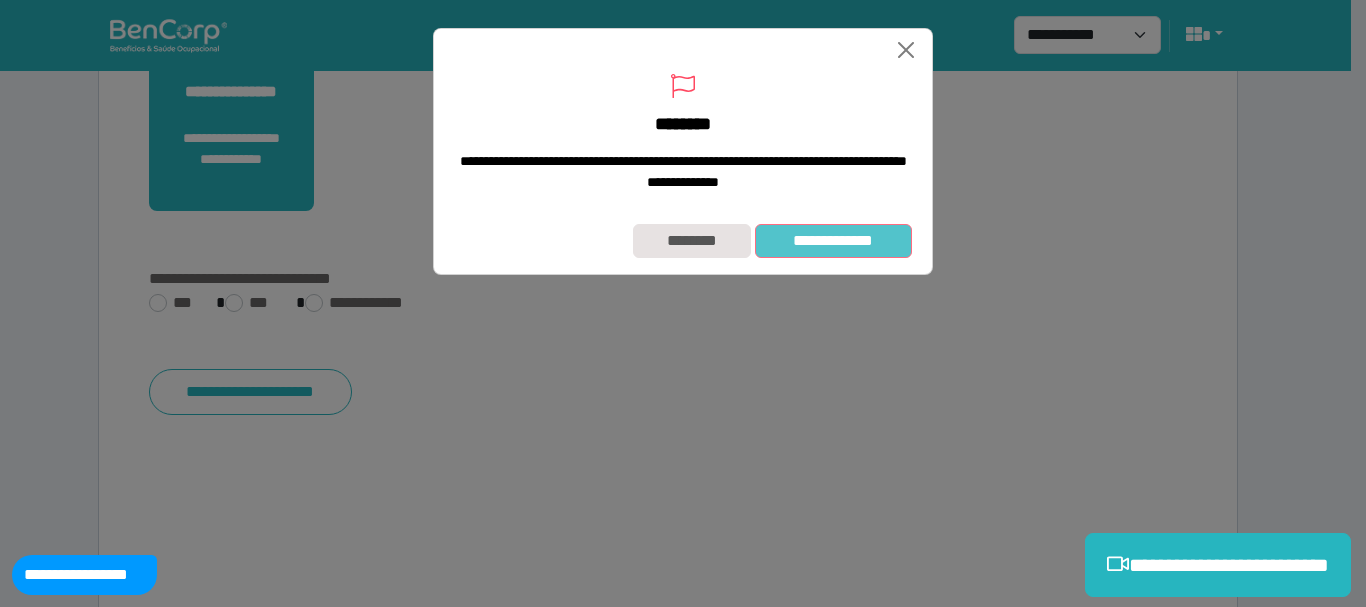click on "**********" at bounding box center (833, 241) 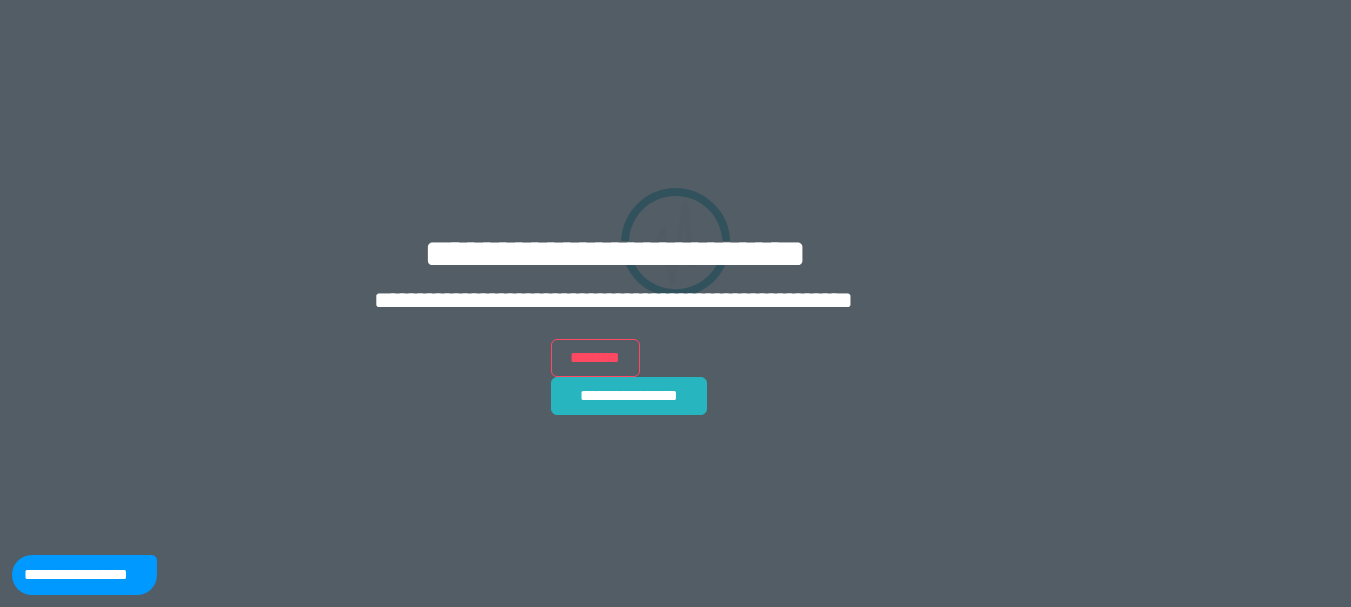 scroll, scrollTop: 0, scrollLeft: 0, axis: both 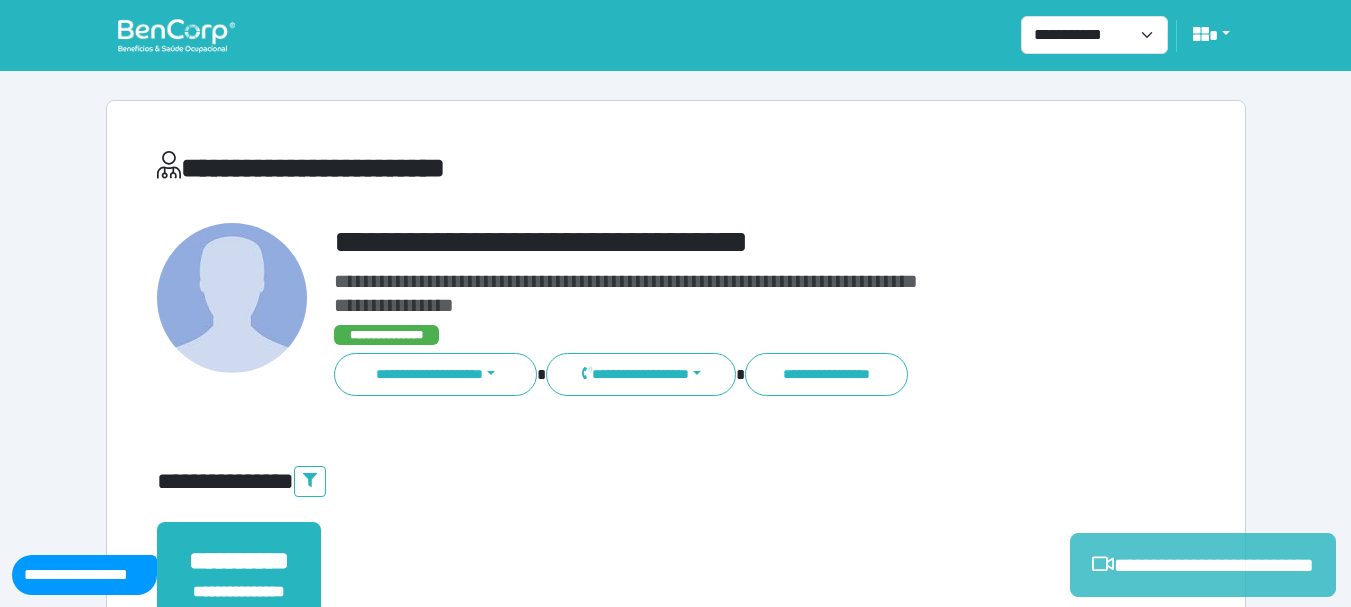 click on "**********" at bounding box center (1203, 565) 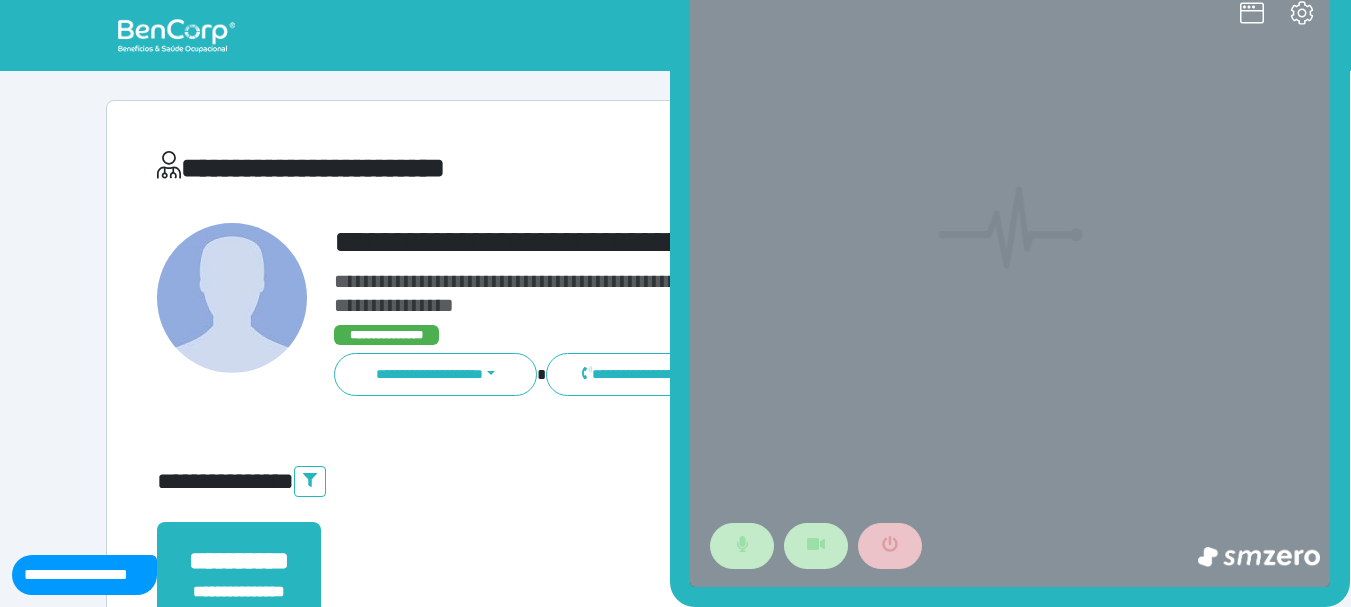 scroll, scrollTop: 0, scrollLeft: 0, axis: both 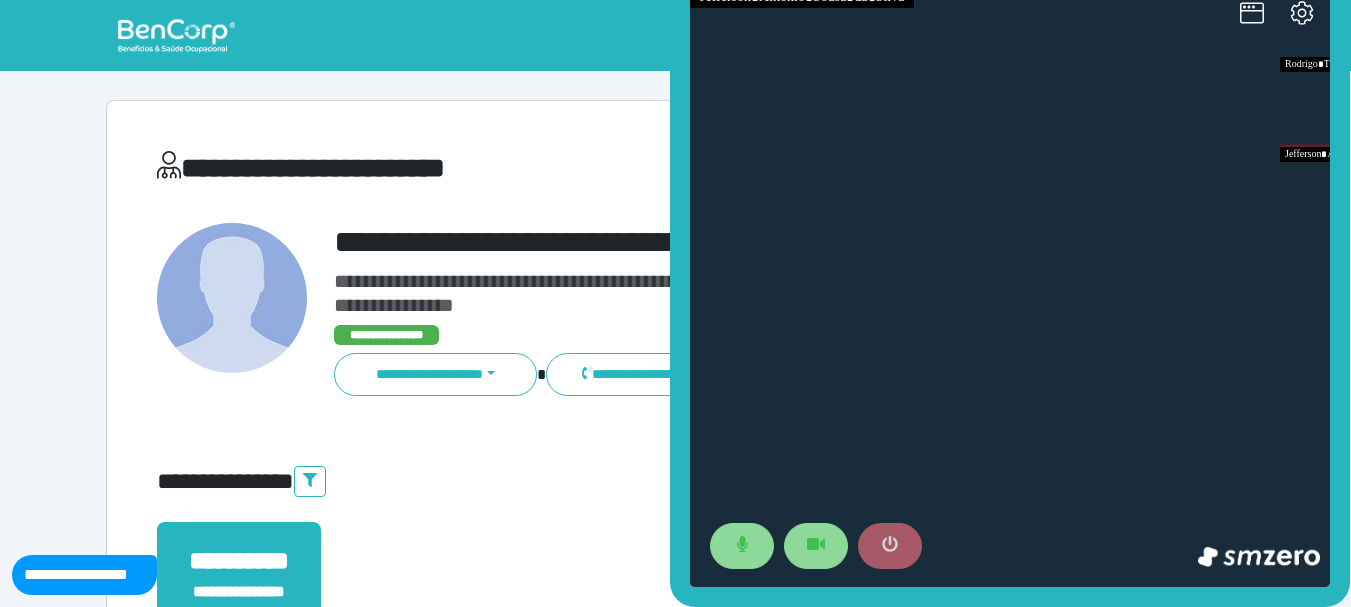 click at bounding box center [890, 546] 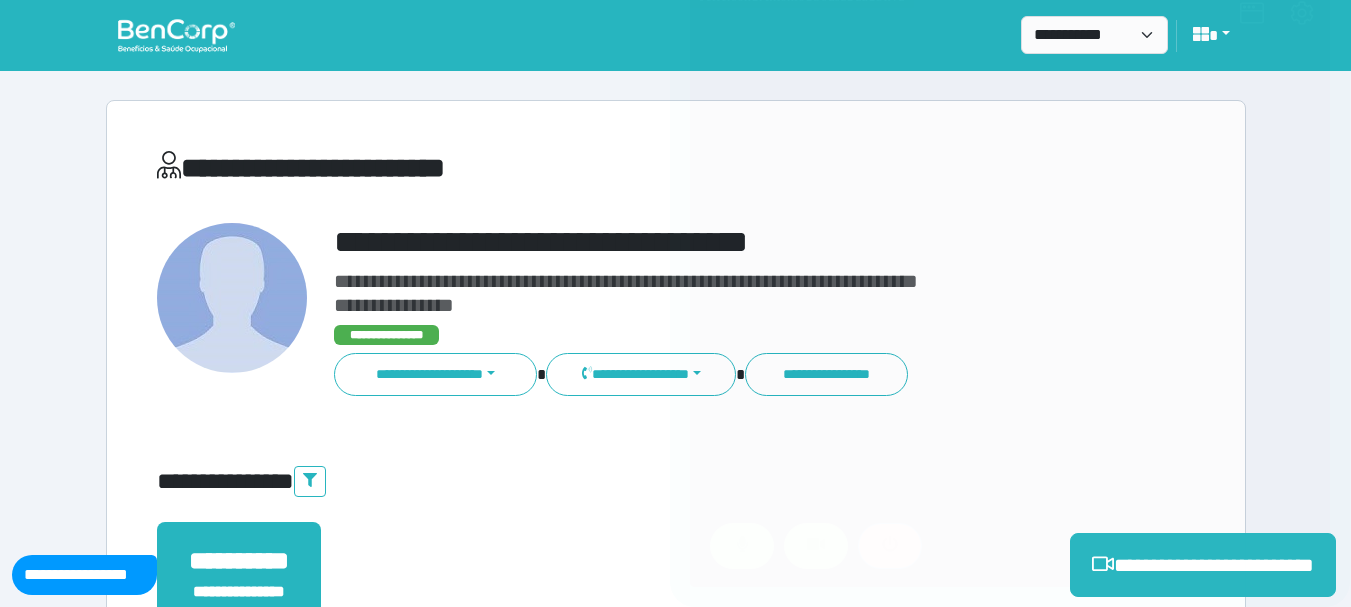 scroll, scrollTop: 300, scrollLeft: 0, axis: vertical 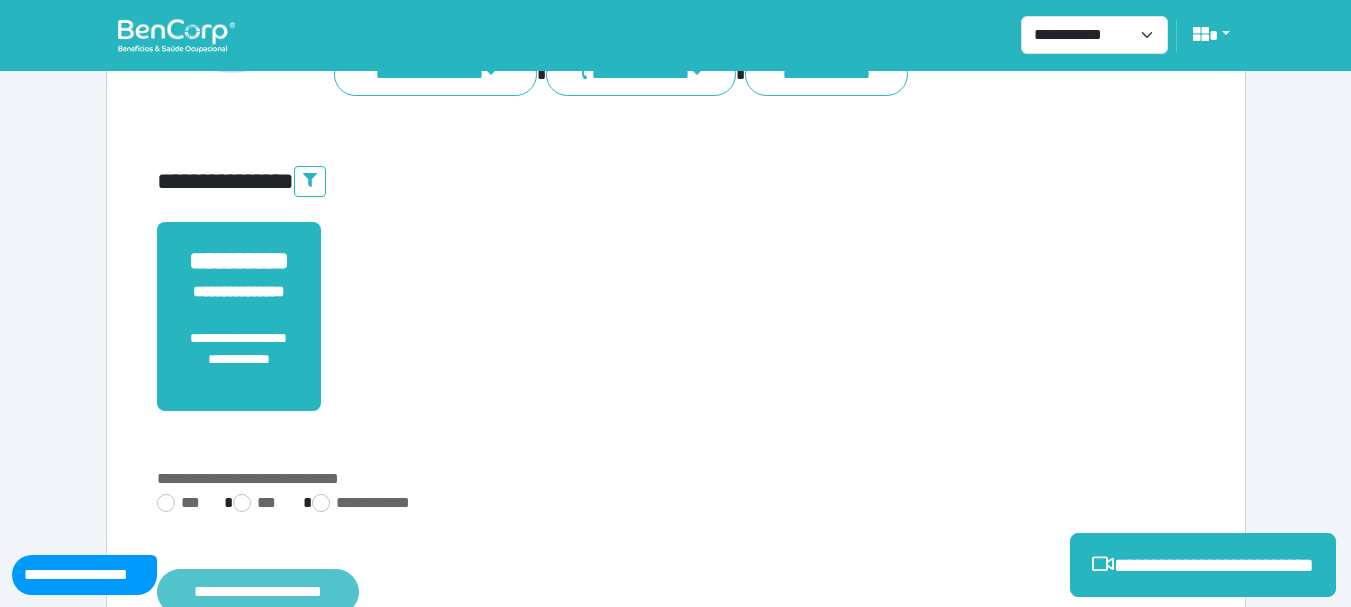 click on "**********" at bounding box center (258, 592) 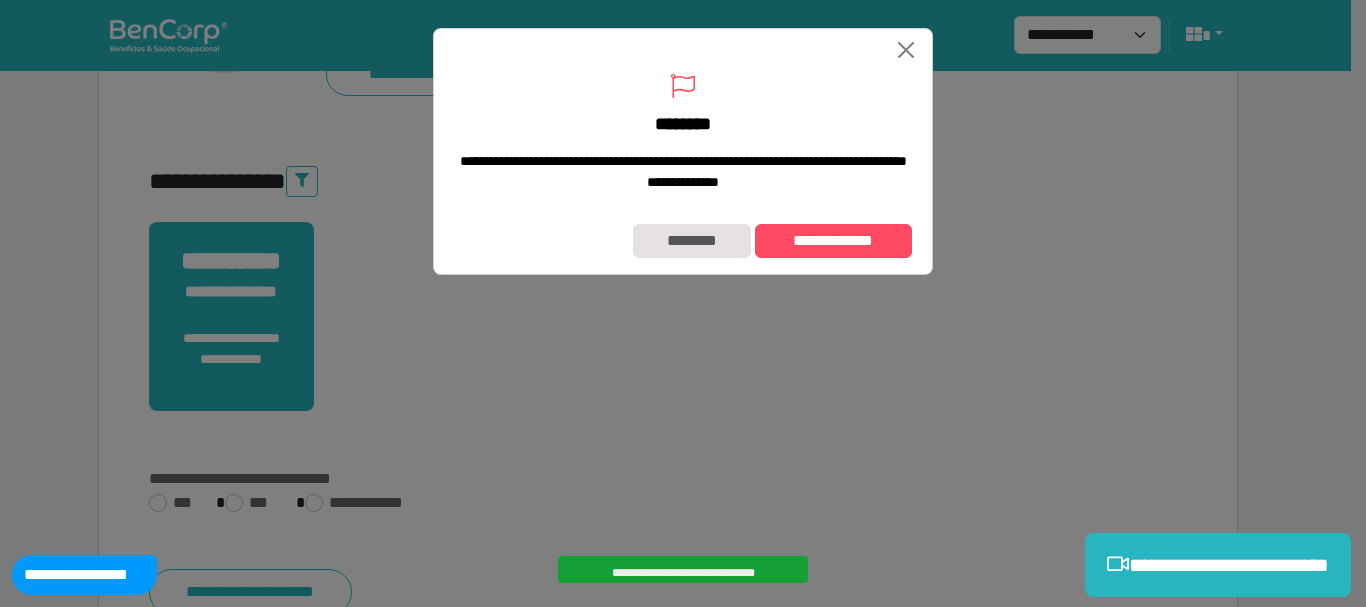 click on "**********" at bounding box center (683, 241) 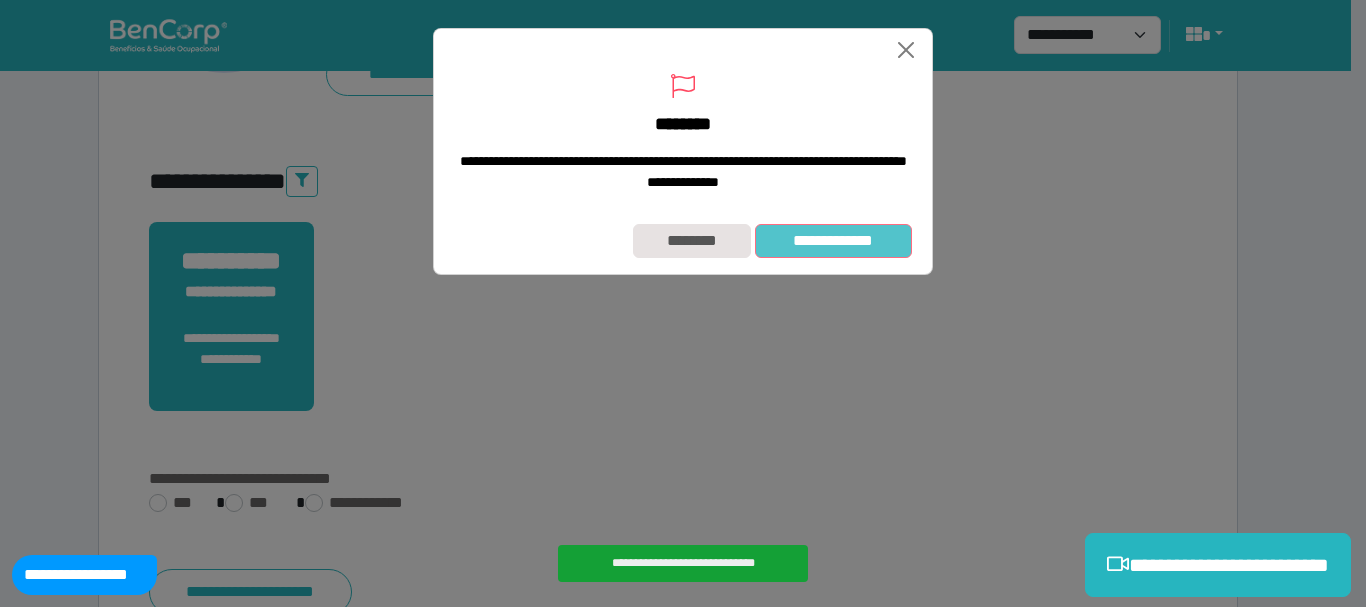 click on "**********" at bounding box center (833, 241) 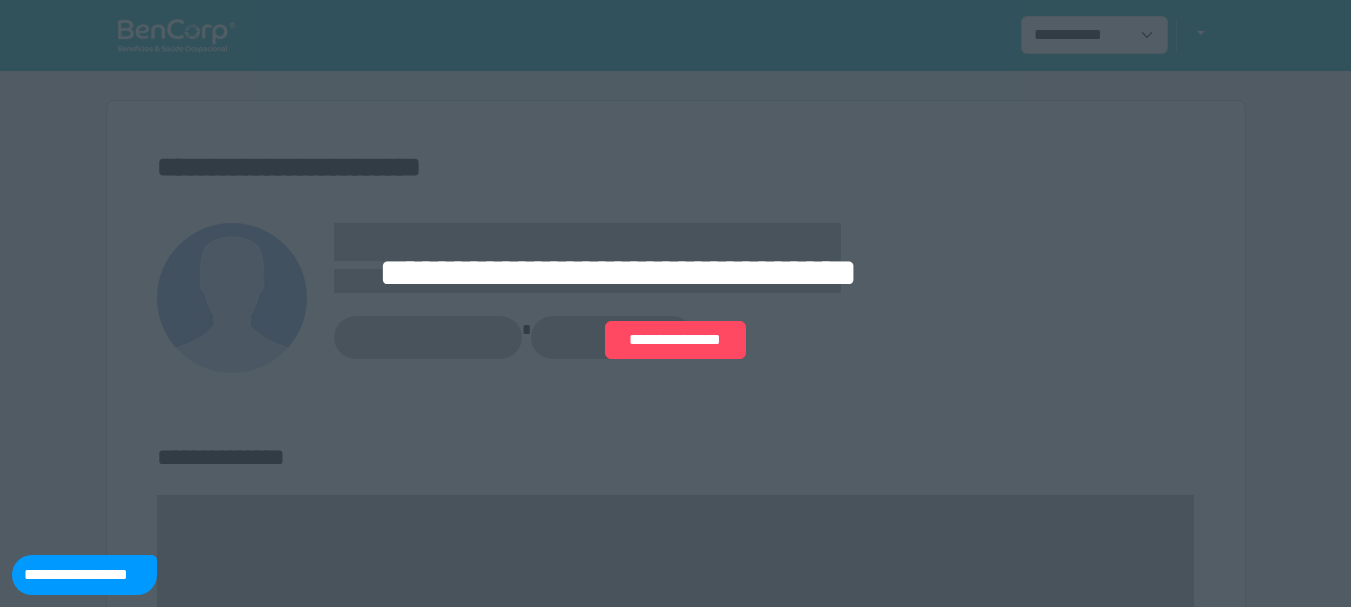 scroll, scrollTop: 0, scrollLeft: 0, axis: both 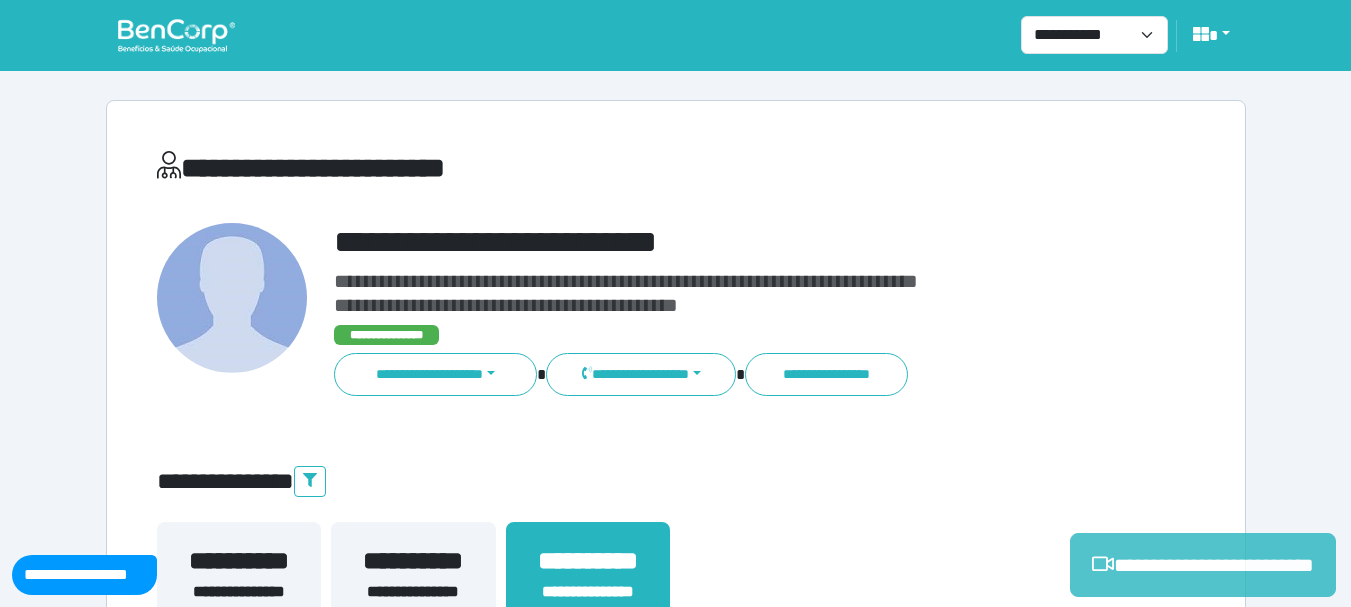 click on "**********" at bounding box center (1203, 565) 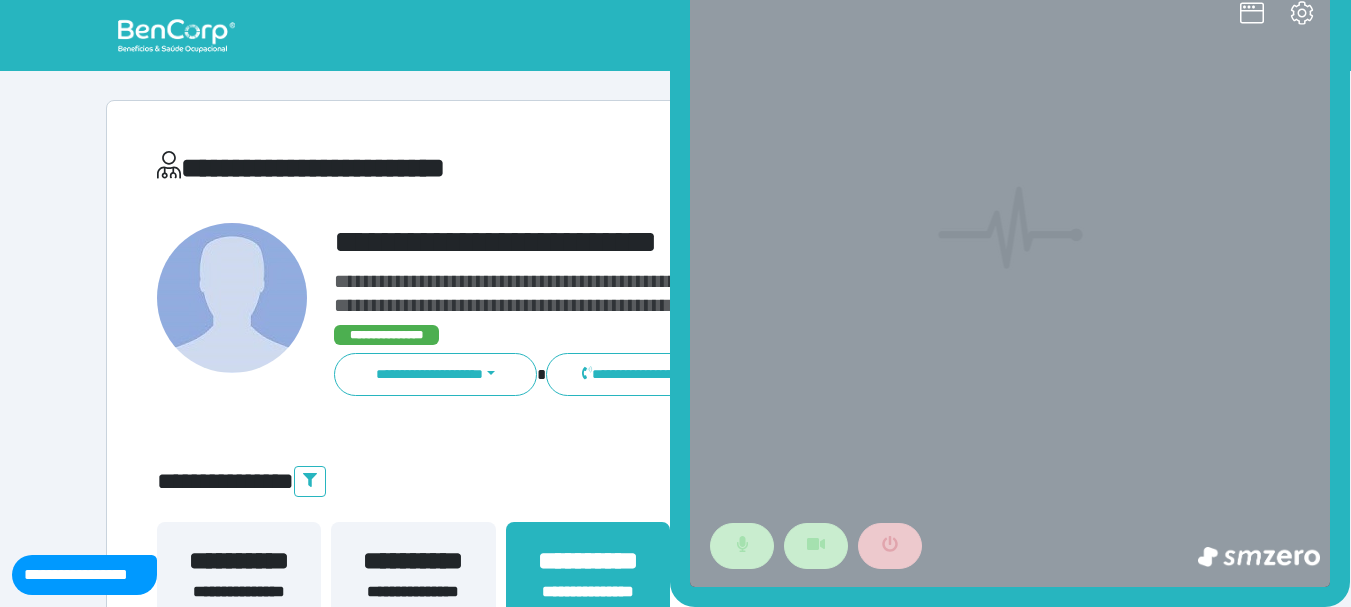 scroll, scrollTop: 0, scrollLeft: 0, axis: both 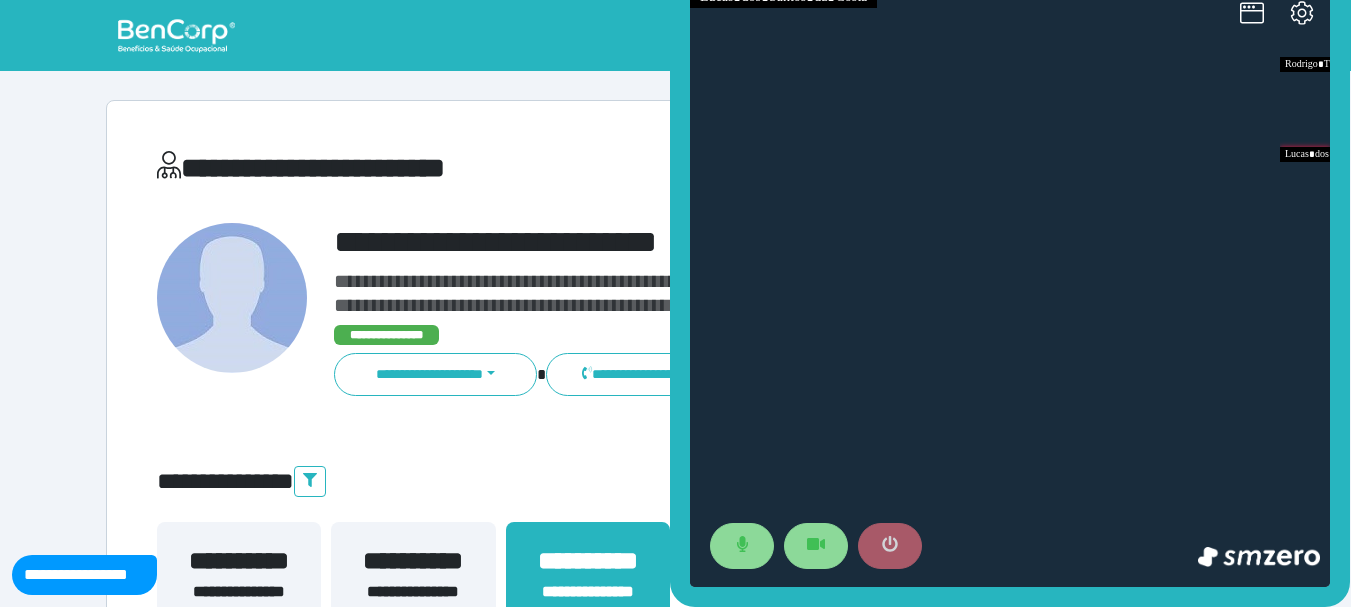 click at bounding box center (890, 546) 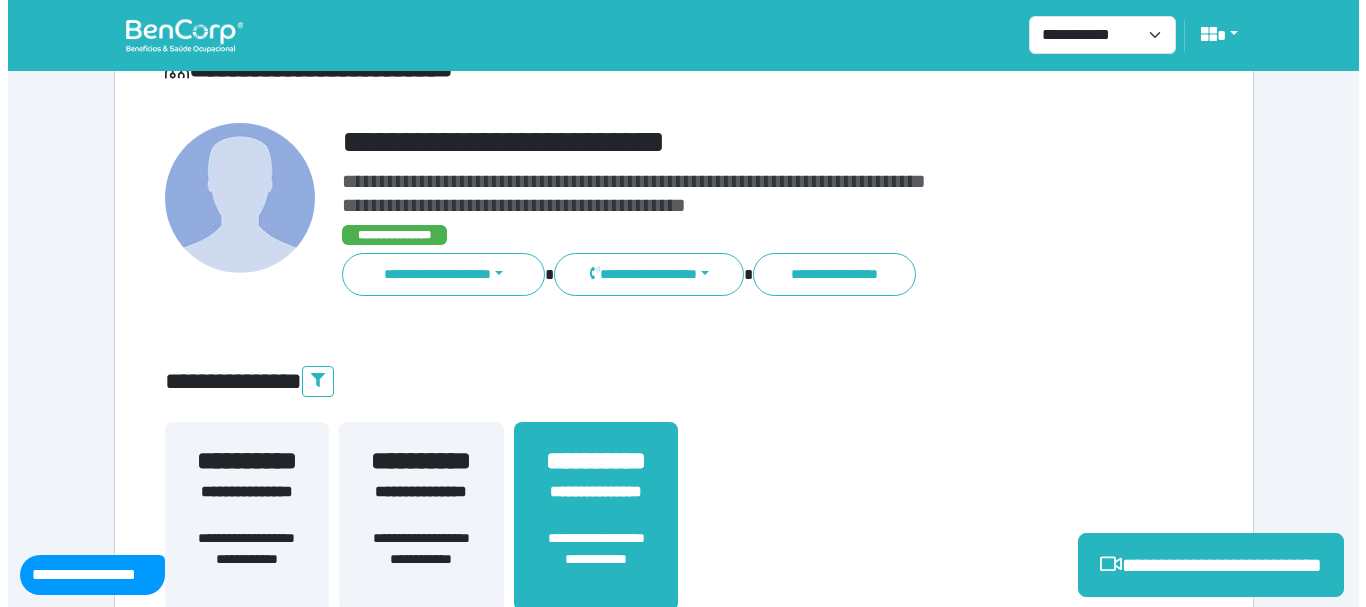 scroll, scrollTop: 0, scrollLeft: 0, axis: both 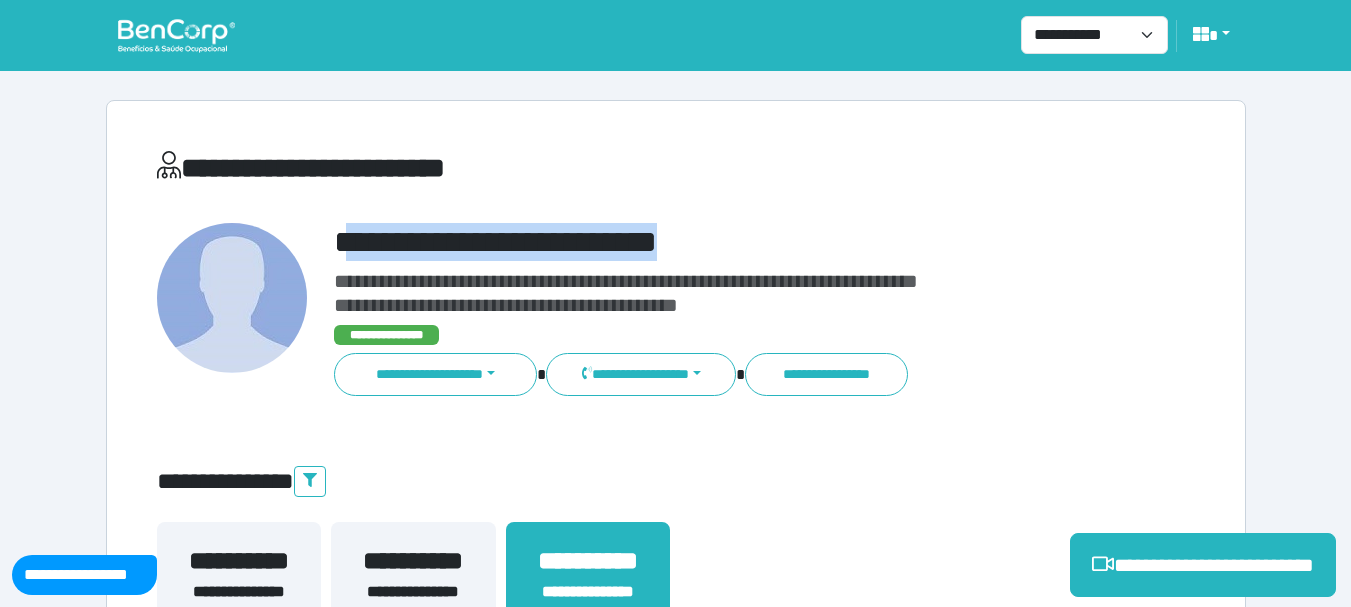 drag, startPoint x: 348, startPoint y: 236, endPoint x: 740, endPoint y: 260, distance: 392.734 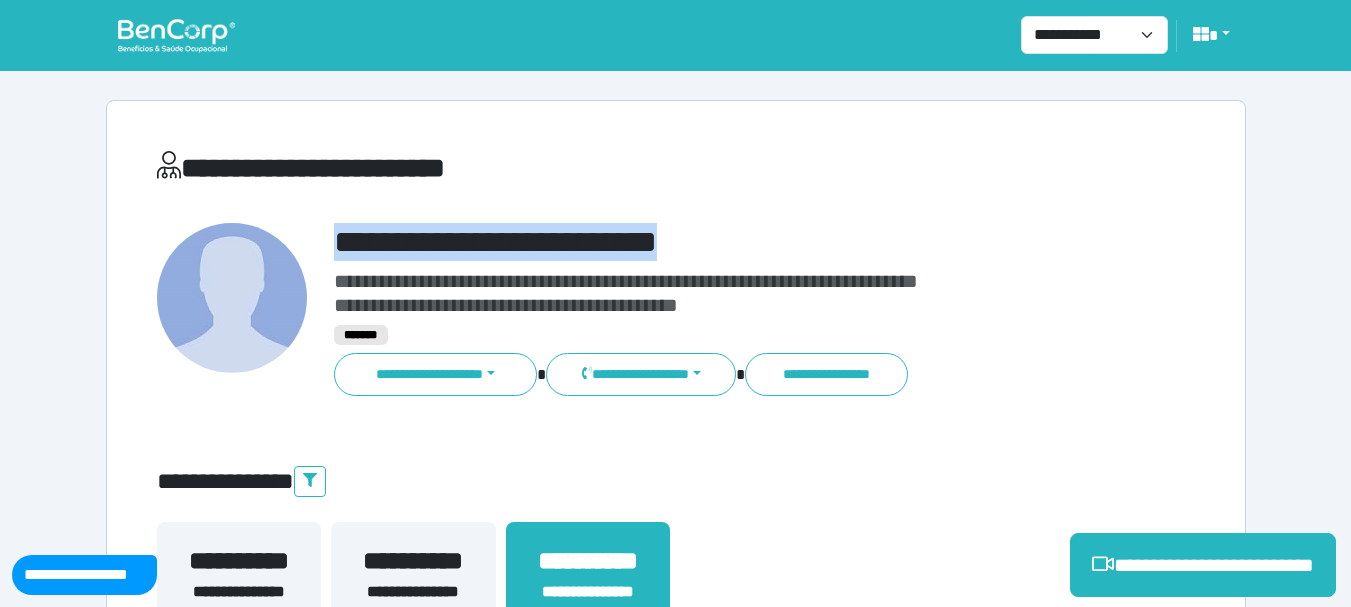 drag, startPoint x: 734, startPoint y: 255, endPoint x: 340, endPoint y: 259, distance: 394.0203 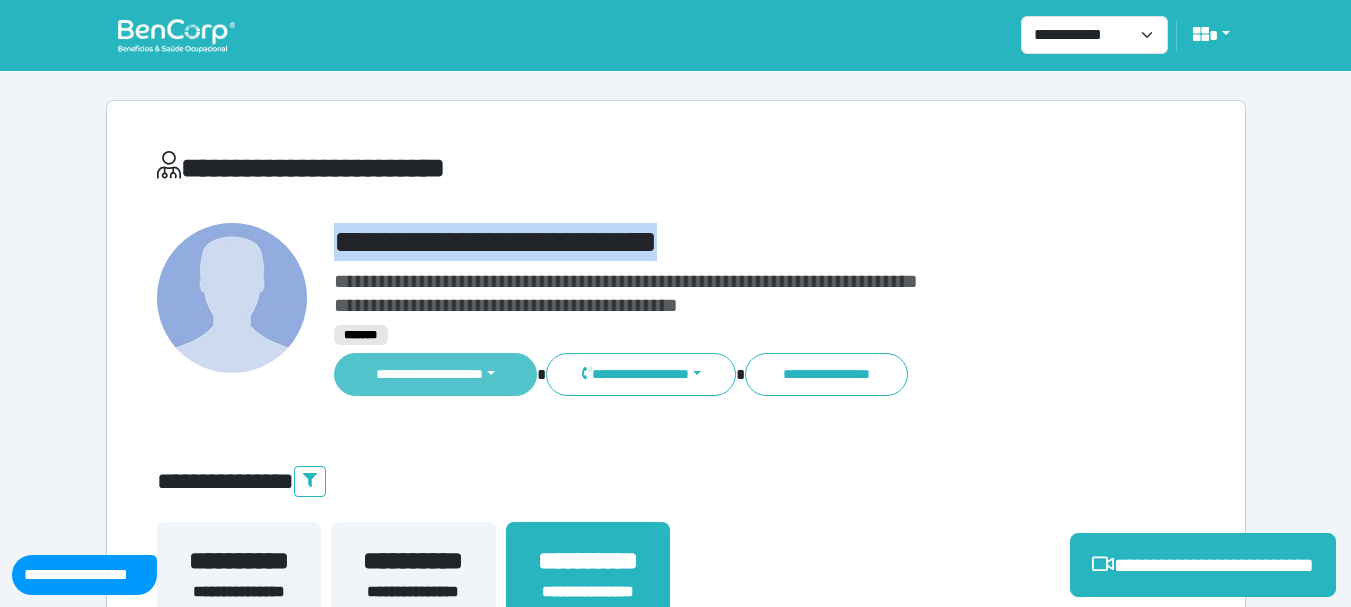 copy on "**********" 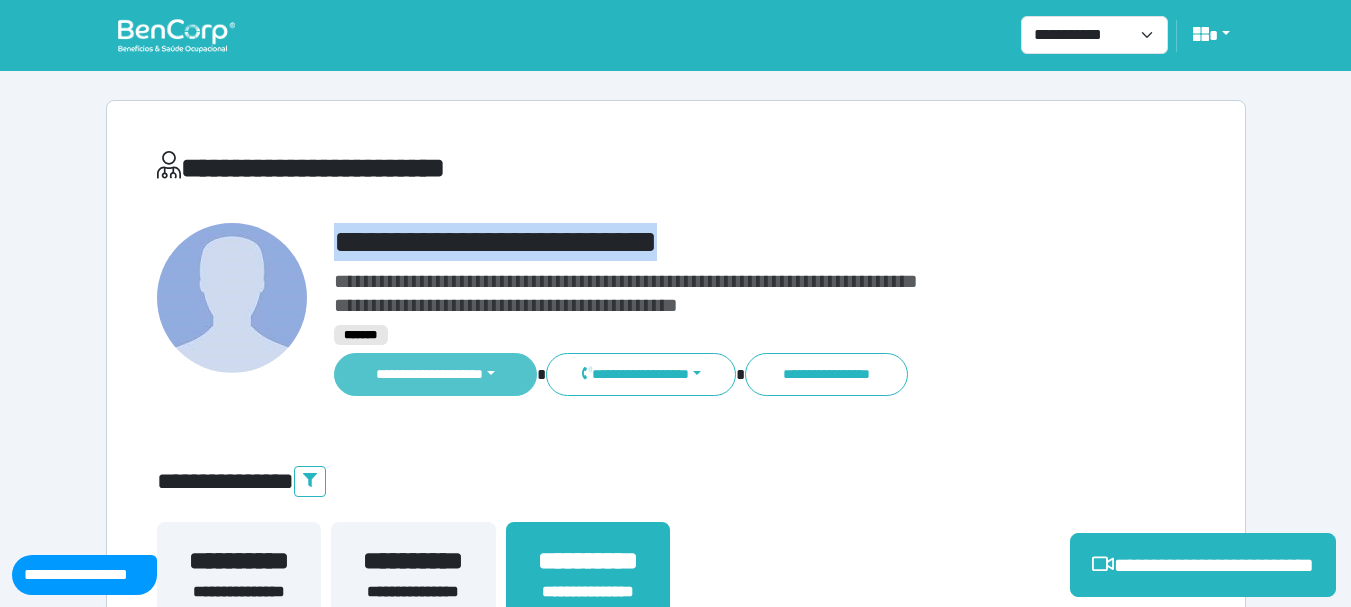 click on "**********" at bounding box center [436, 374] 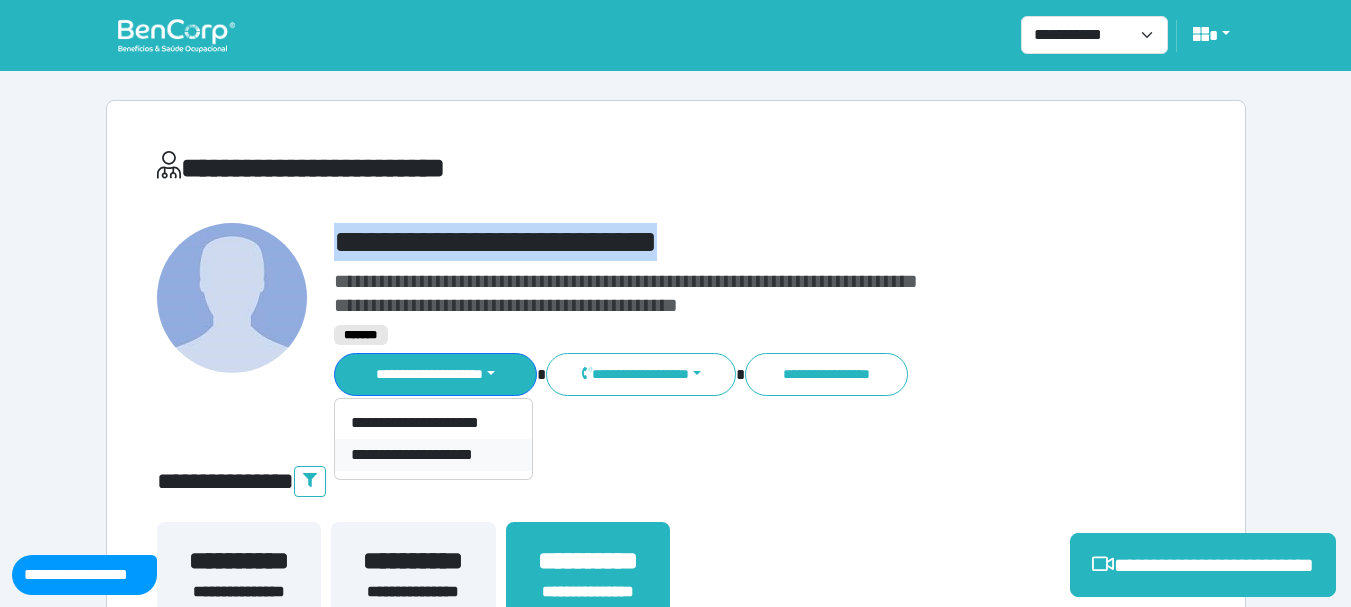 click on "**********" at bounding box center [433, 455] 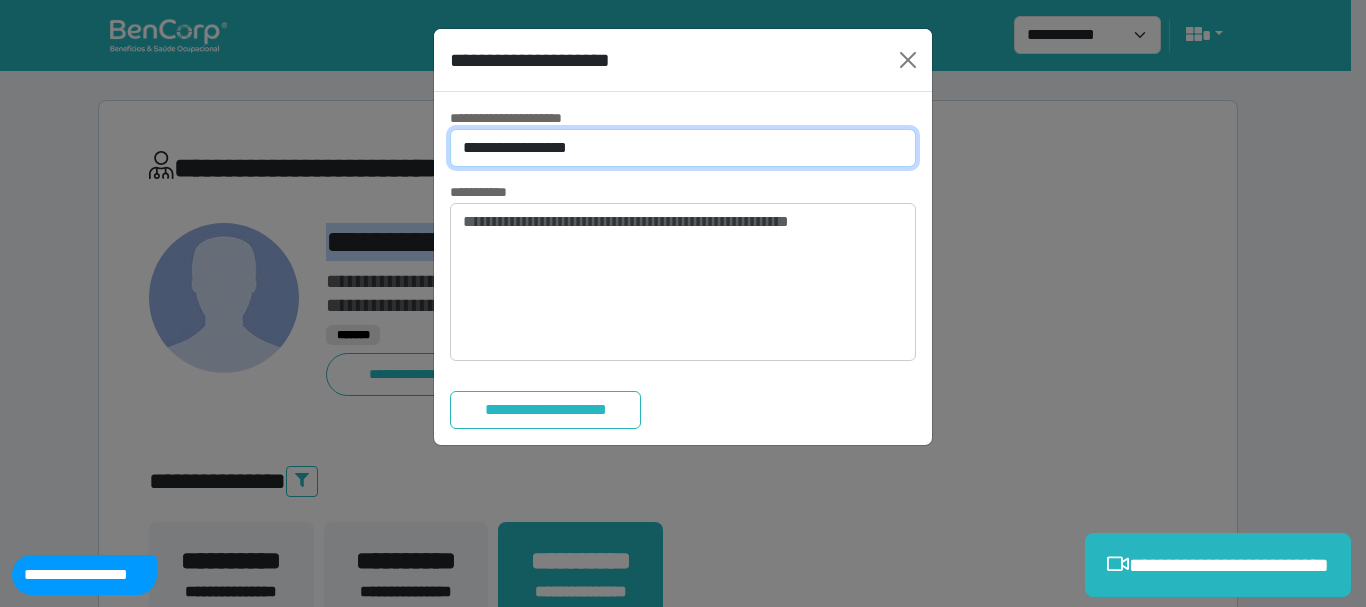 click on "**********" at bounding box center [683, 148] 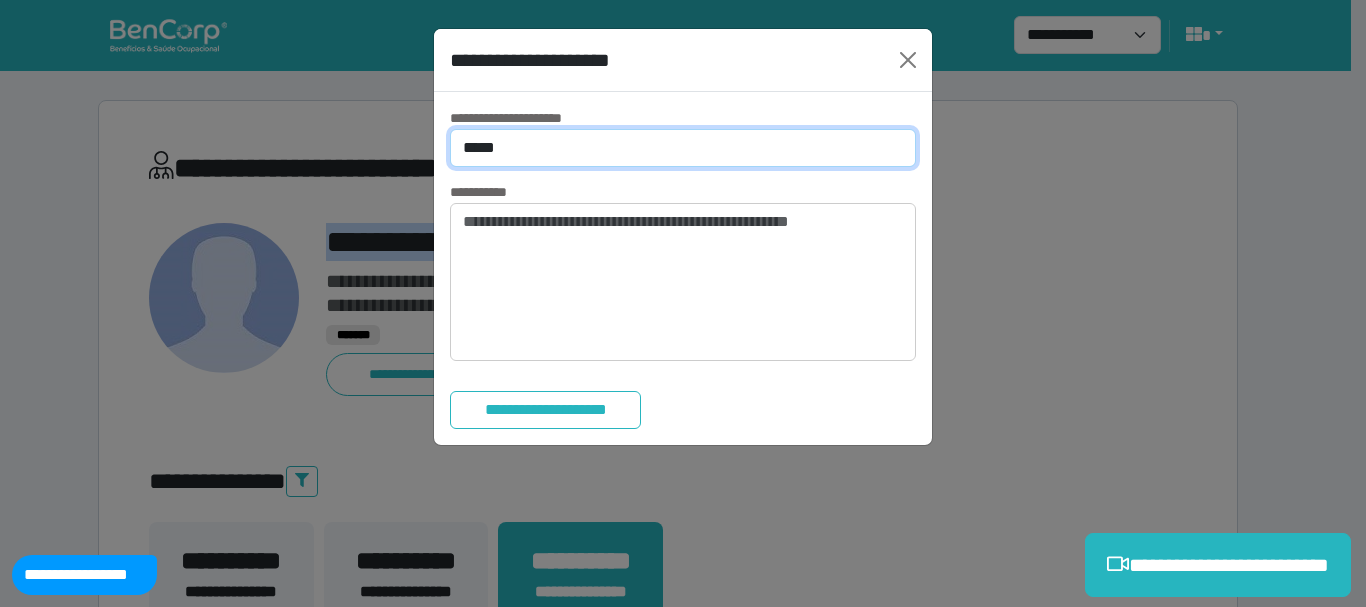 click on "**********" at bounding box center [683, 148] 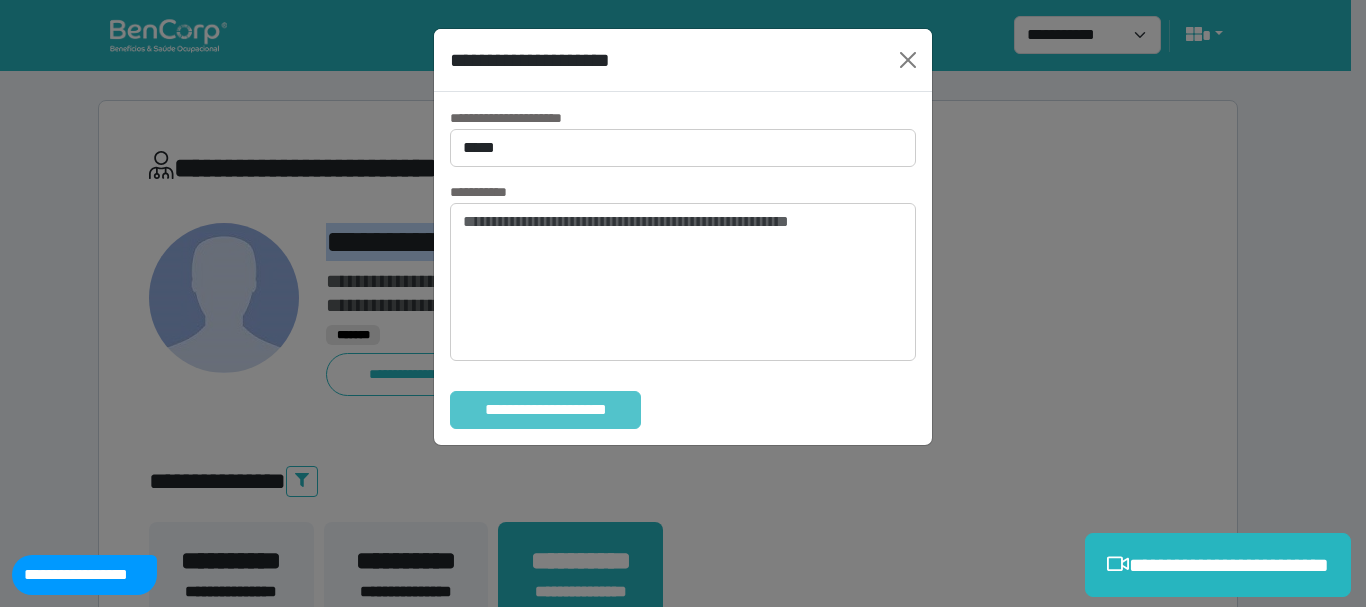 click on "**********" at bounding box center [545, 410] 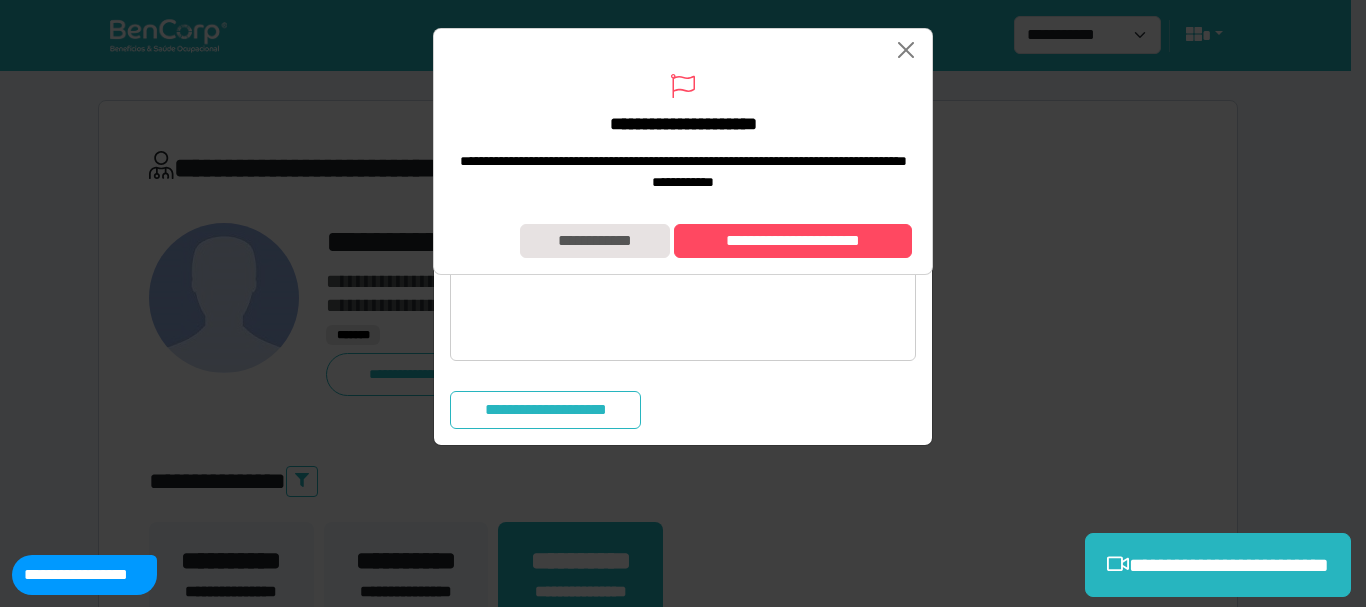 click on "**********" at bounding box center [683, 303] 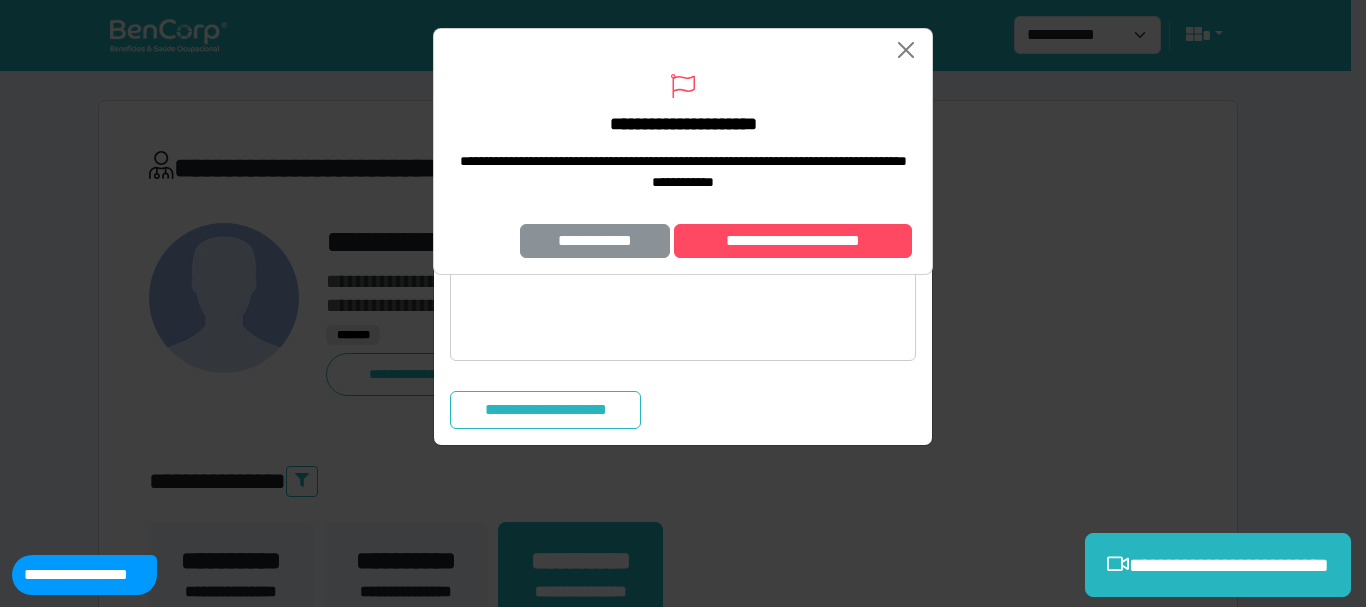 click on "**********" at bounding box center [595, 241] 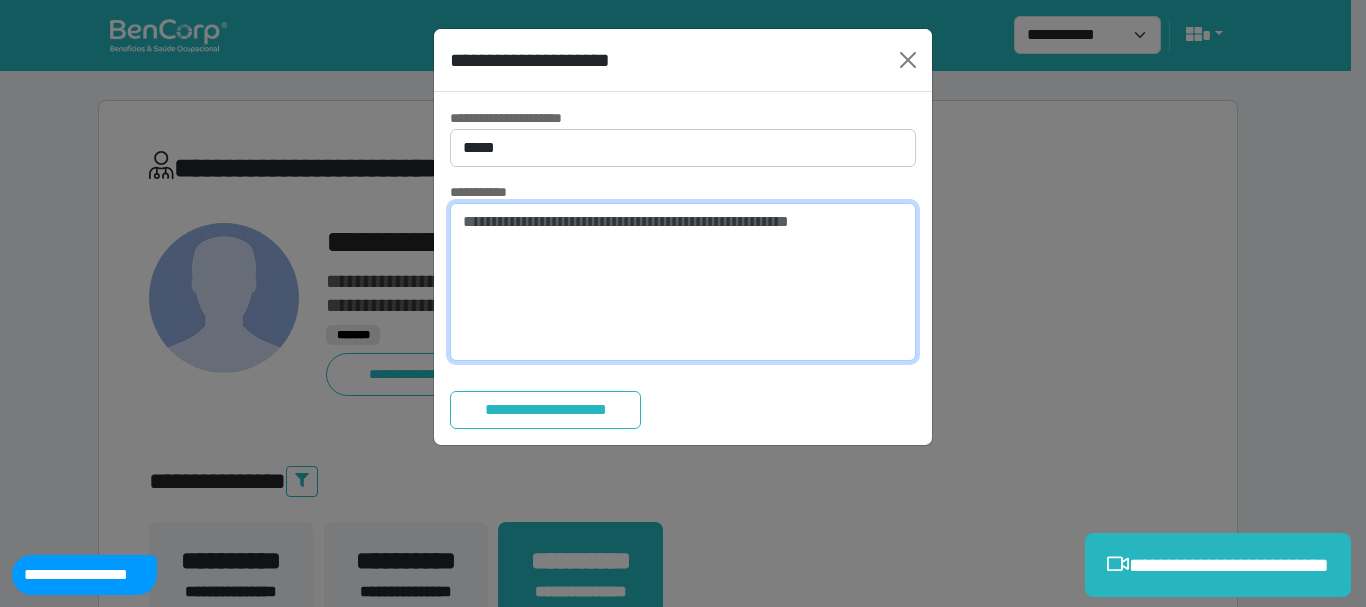click at bounding box center (683, 282) 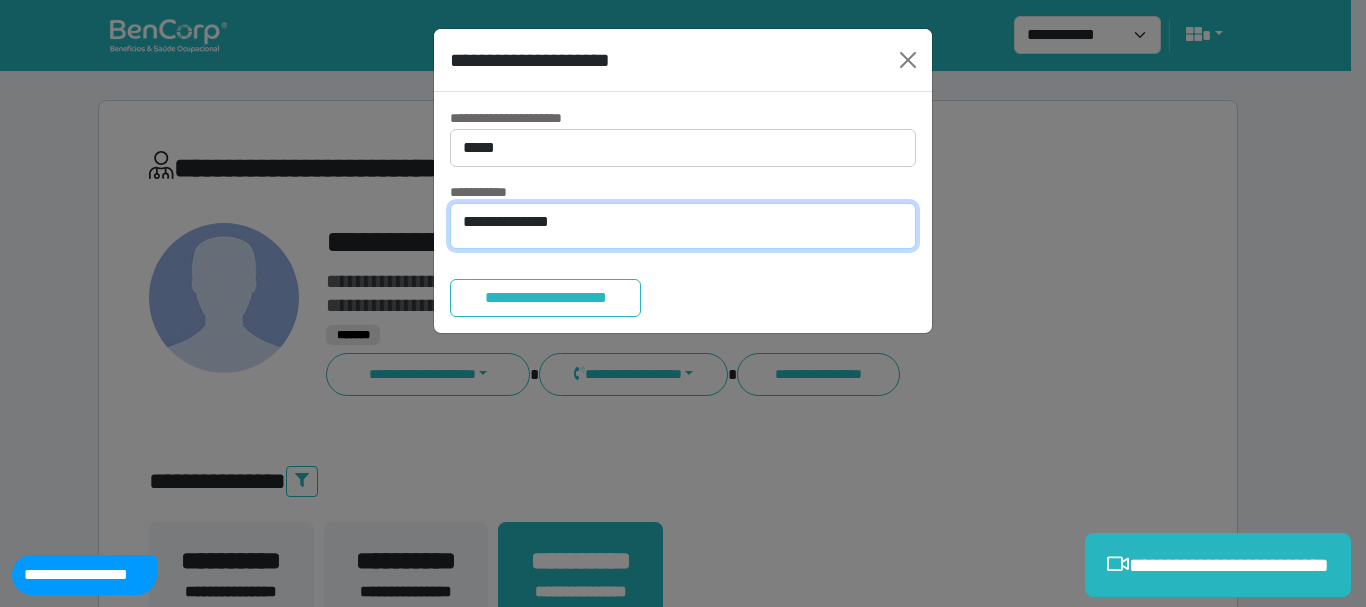 type on "**********" 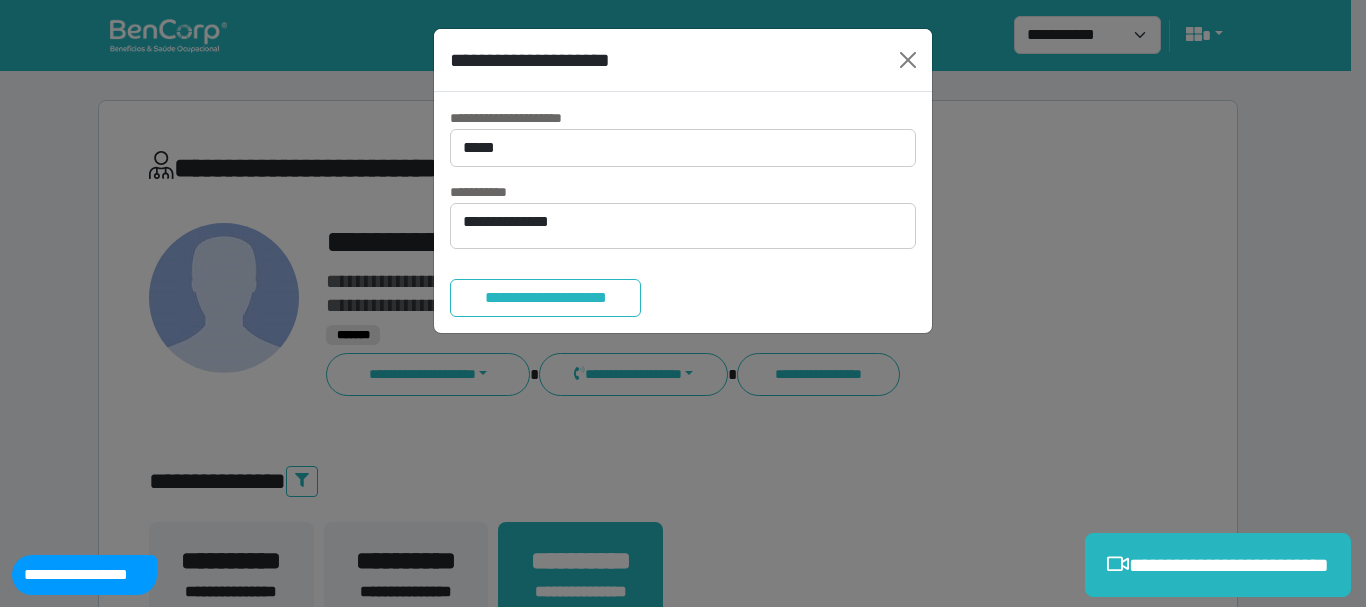 click on "**********" at bounding box center (545, 298) 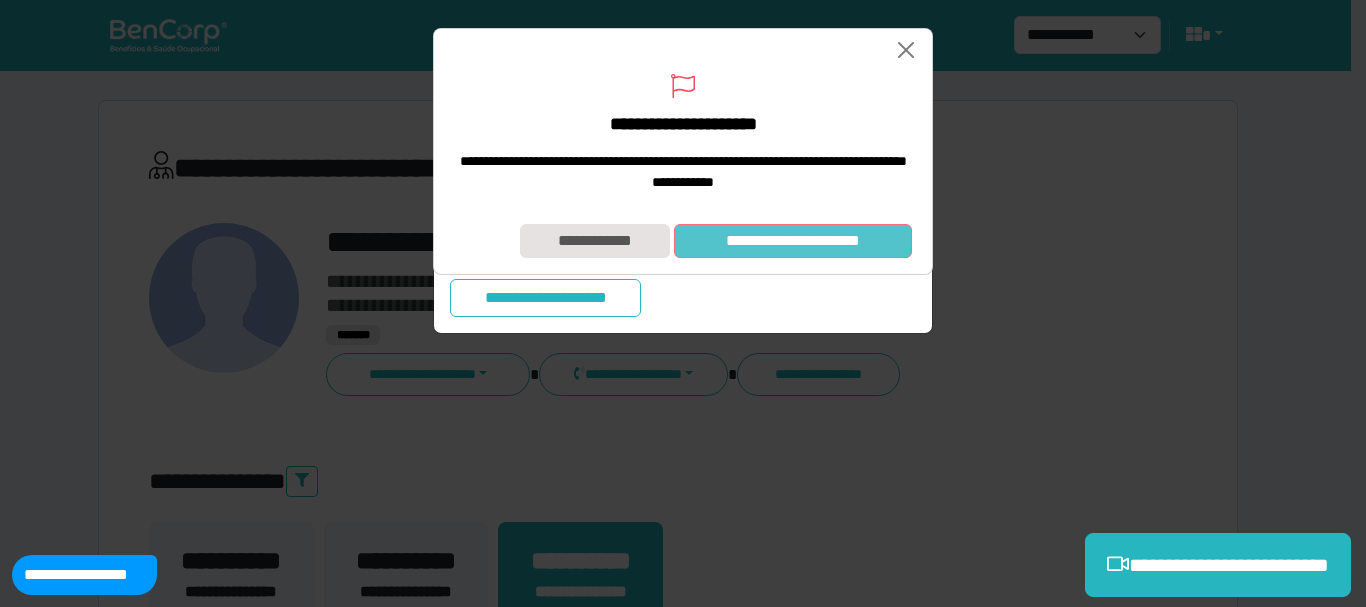 click on "**********" at bounding box center [793, 241] 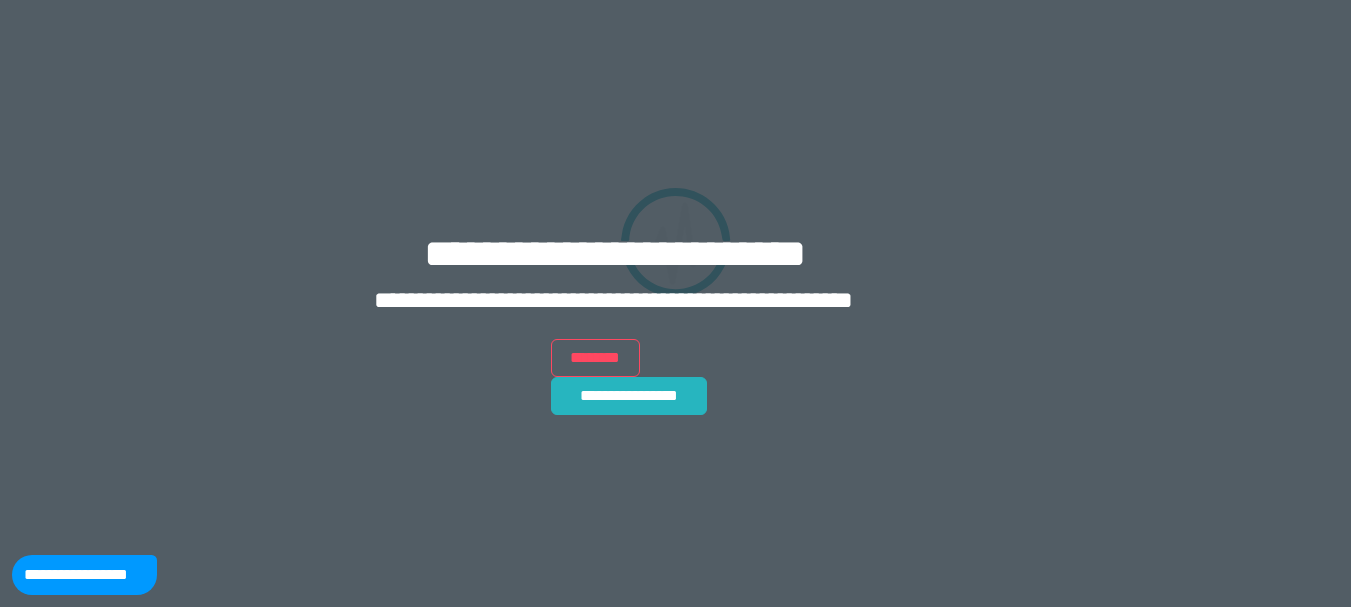 scroll, scrollTop: 0, scrollLeft: 0, axis: both 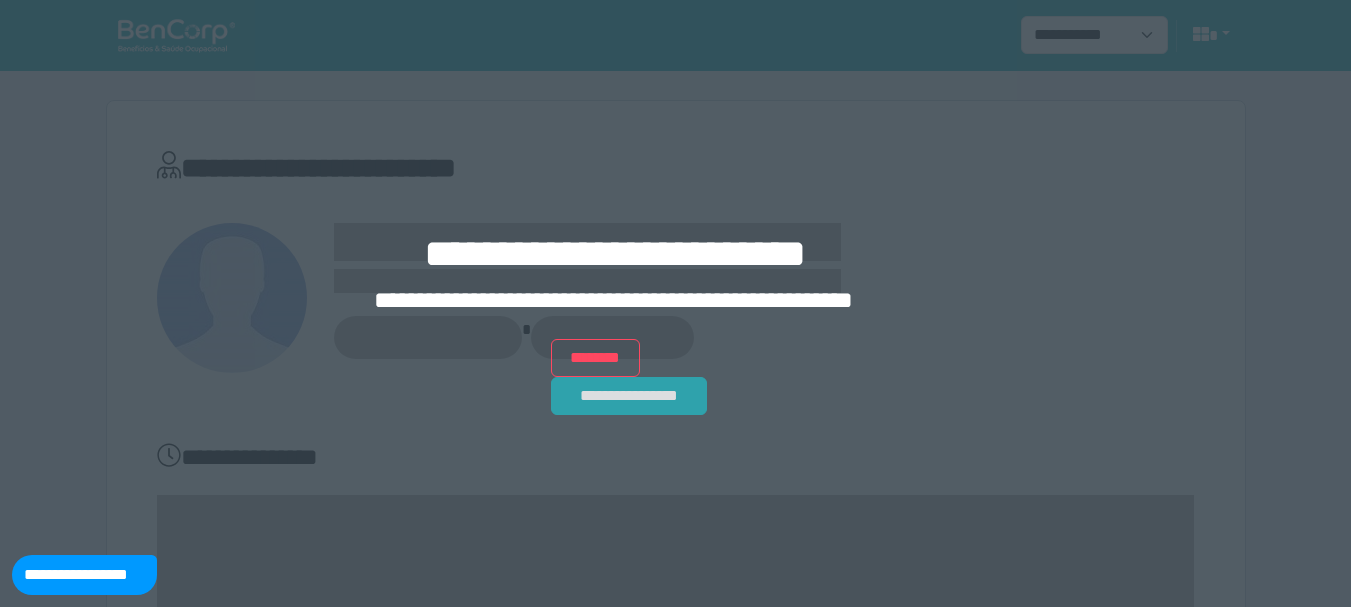 click on "**********" at bounding box center (629, 396) 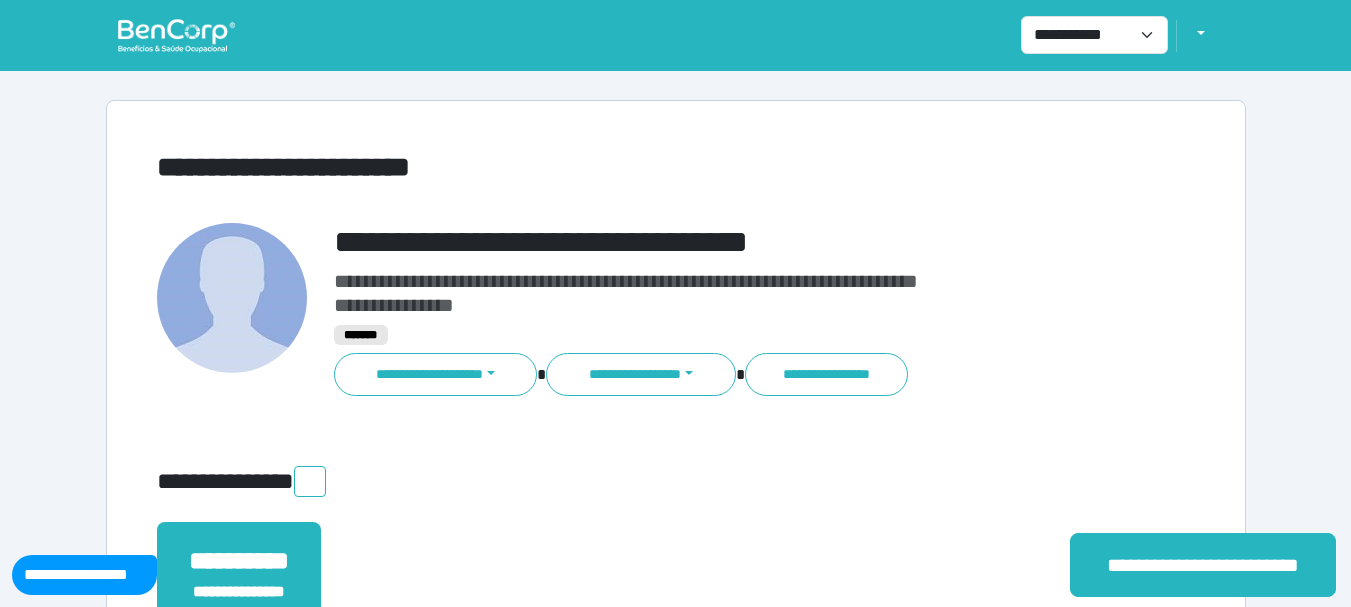 scroll, scrollTop: 0, scrollLeft: 0, axis: both 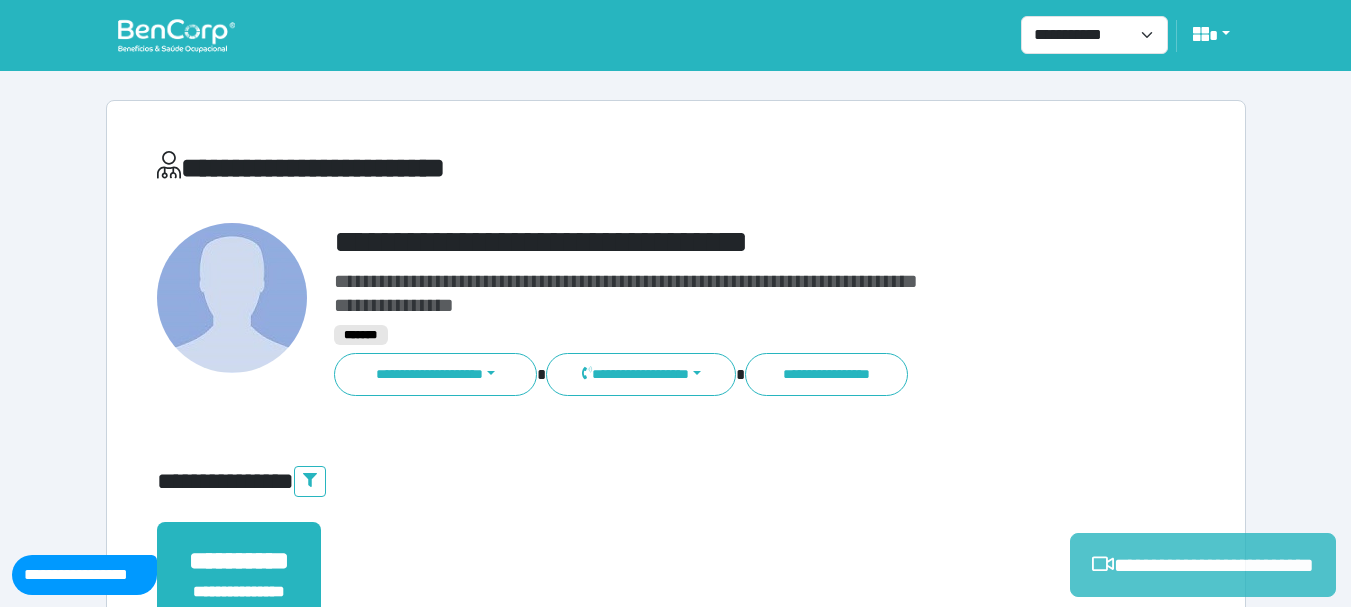 click on "**********" at bounding box center (1203, 565) 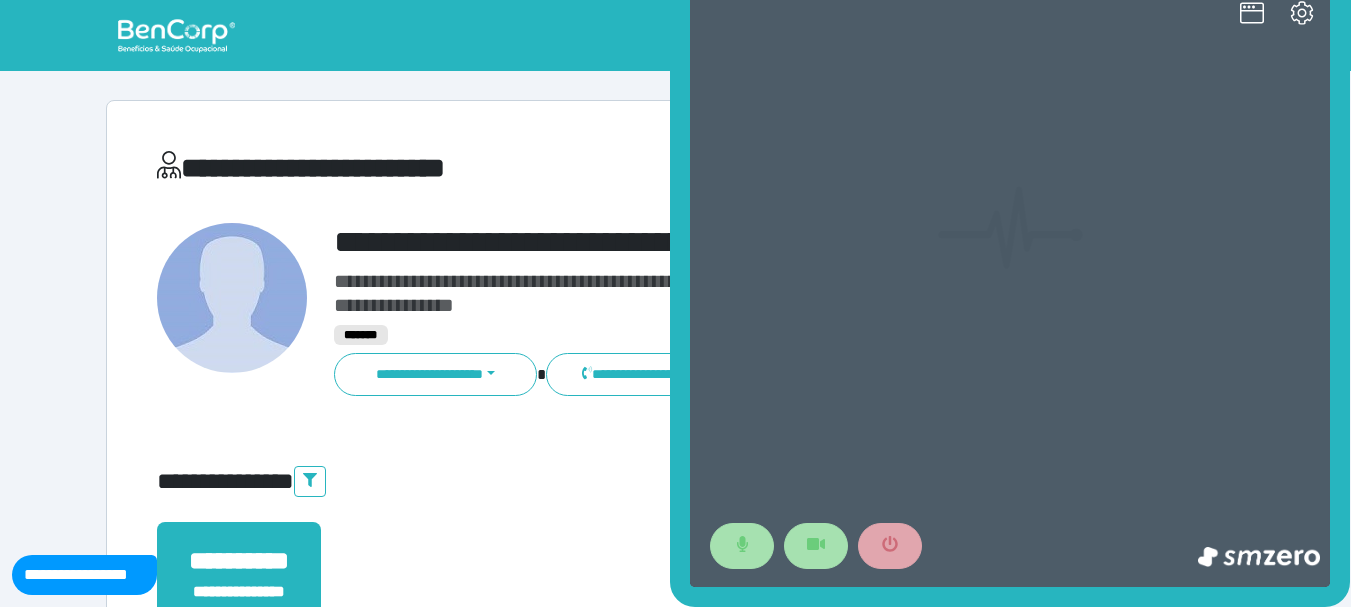scroll, scrollTop: 0, scrollLeft: 0, axis: both 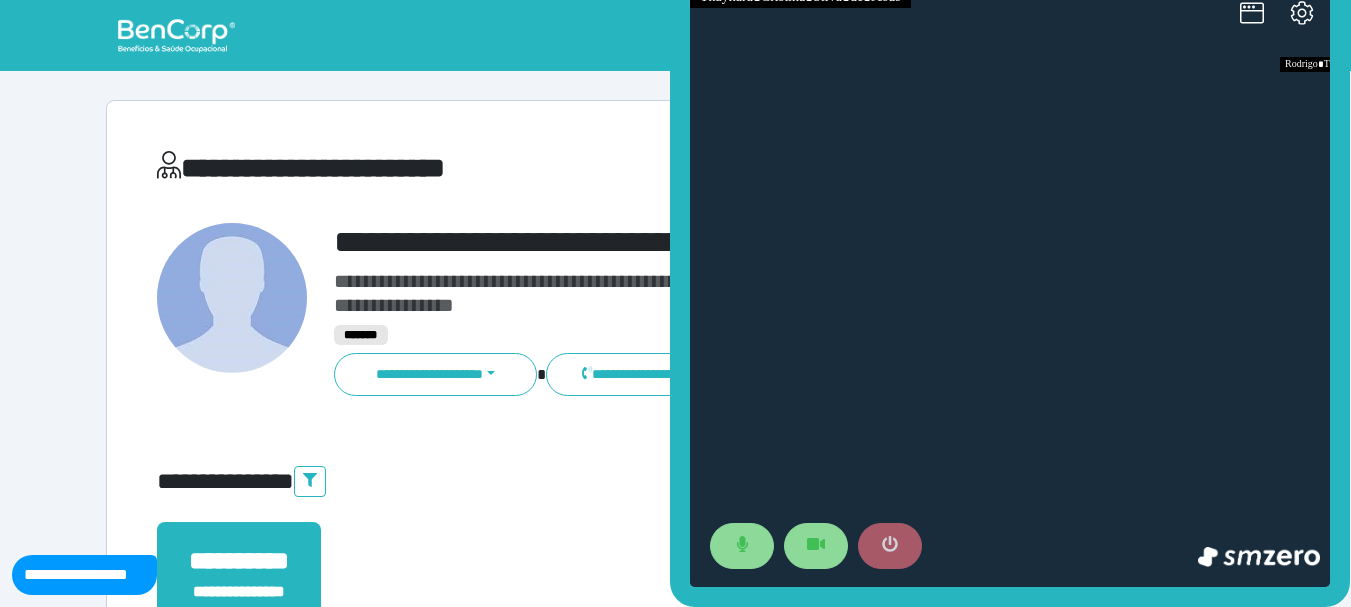 click at bounding box center (890, 546) 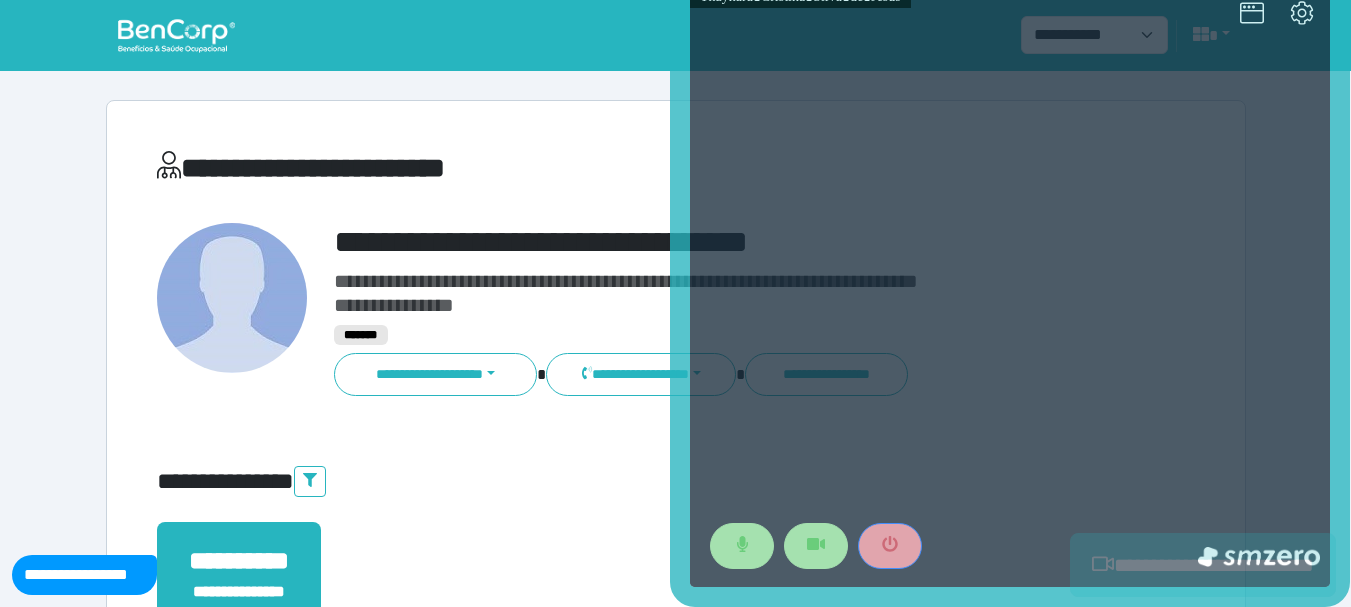 scroll, scrollTop: 529, scrollLeft: 0, axis: vertical 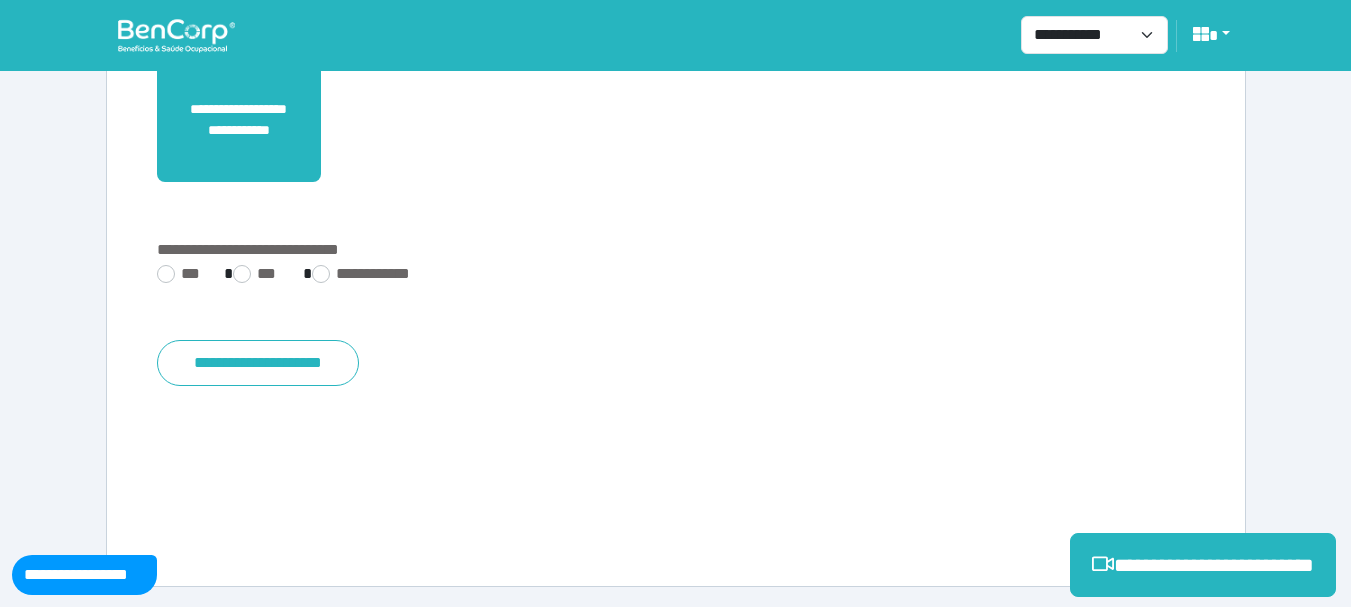 click on "**********" at bounding box center (676, 79) 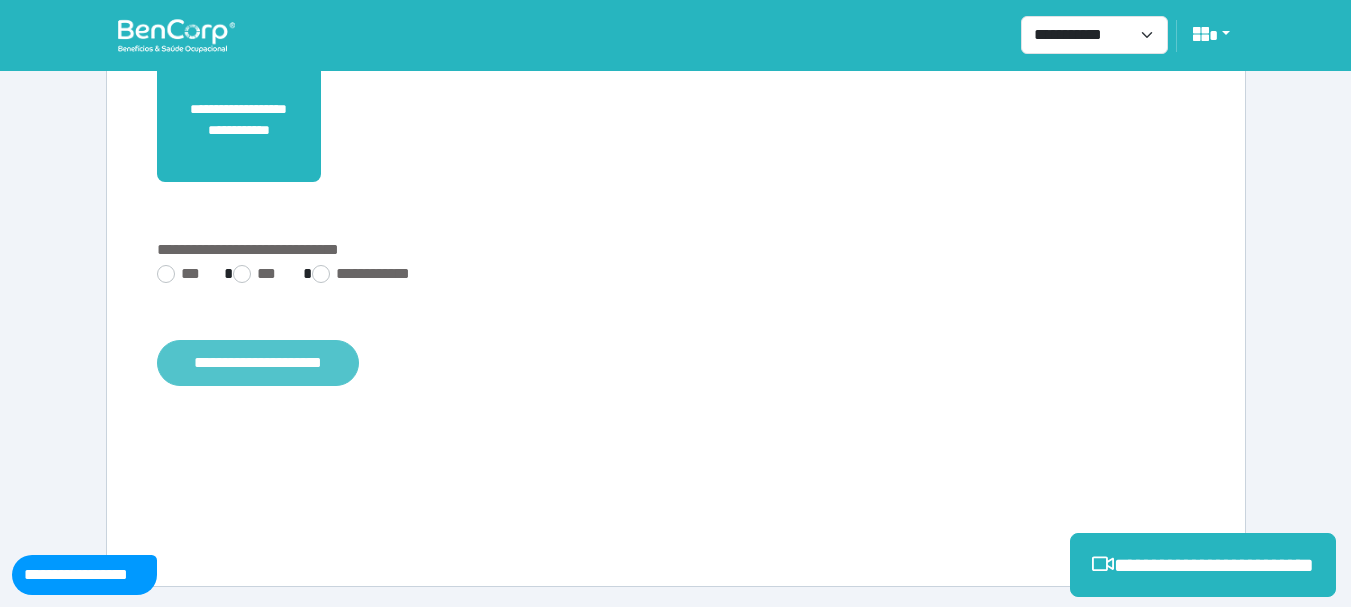 click on "**********" at bounding box center [258, 363] 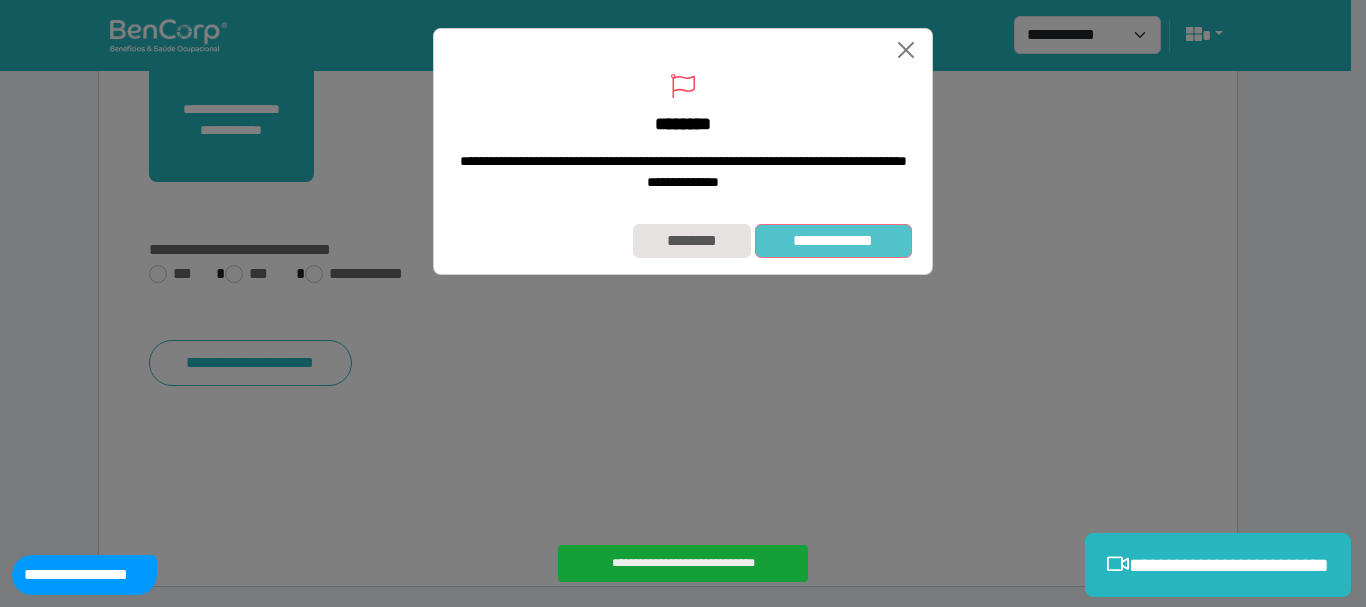 click on "**********" at bounding box center (833, 241) 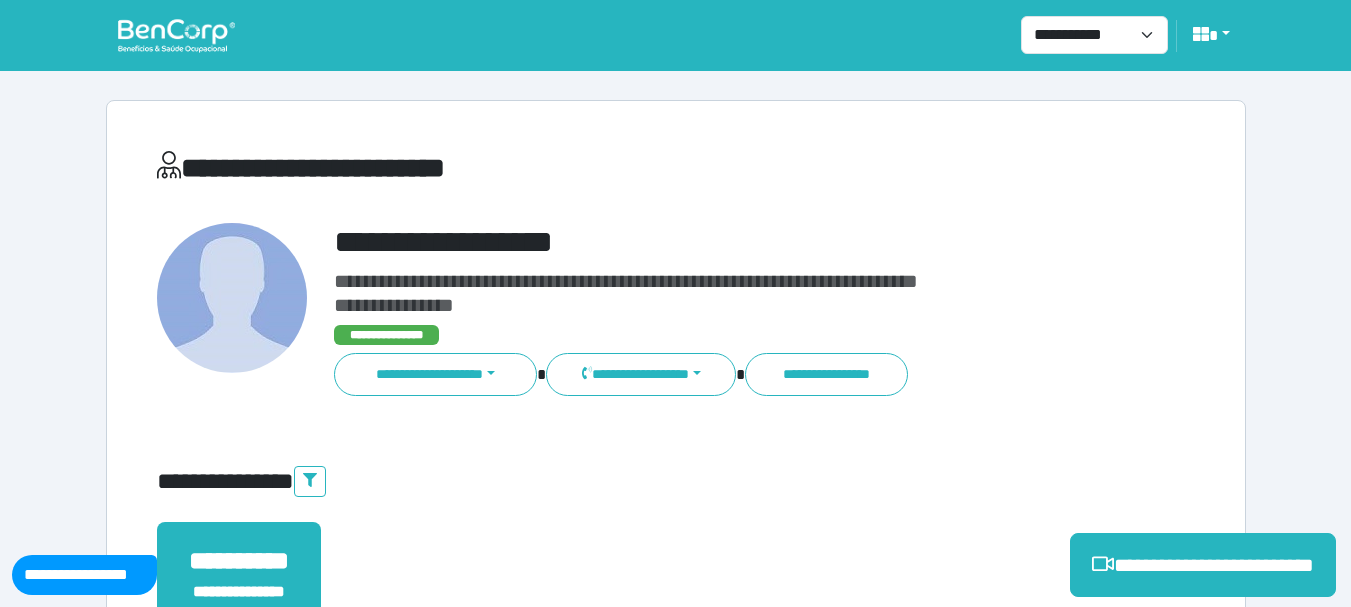scroll, scrollTop: 100, scrollLeft: 0, axis: vertical 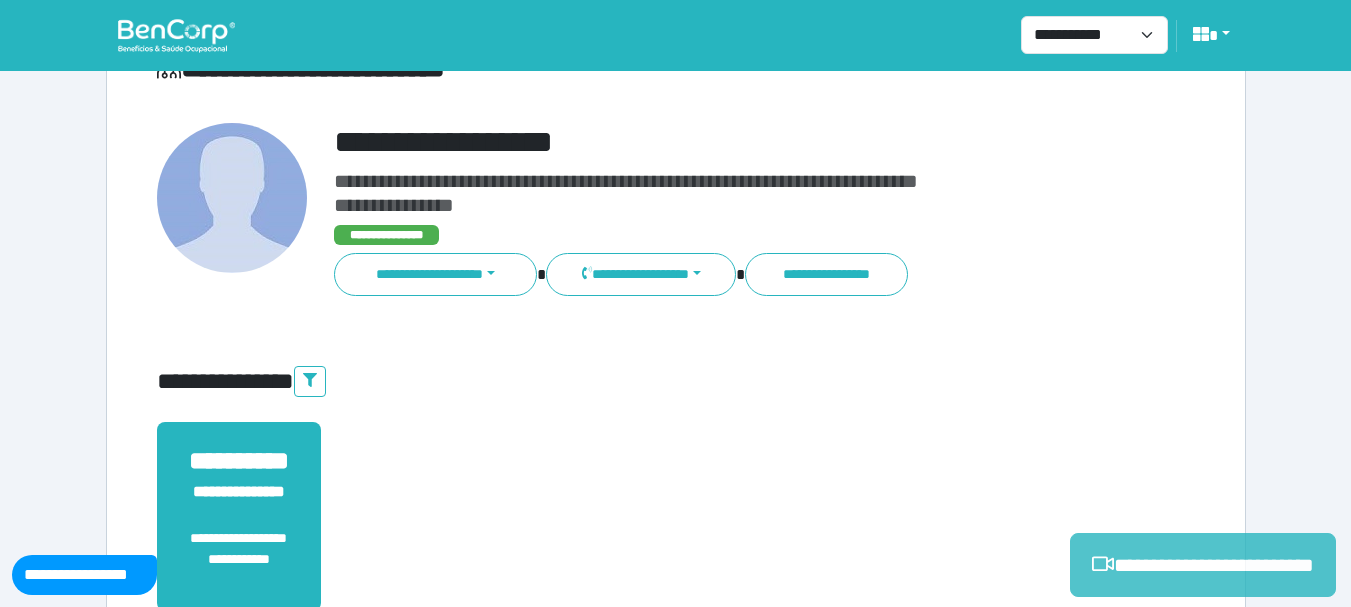 click on "**********" at bounding box center (1203, 565) 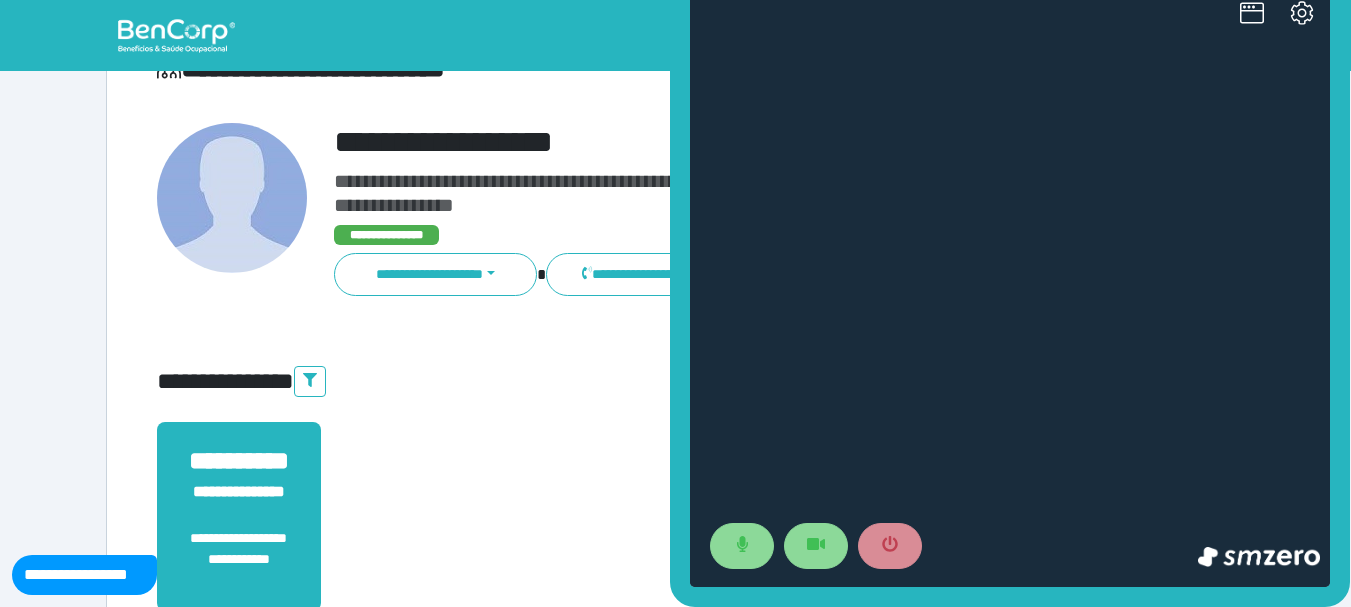 scroll, scrollTop: 0, scrollLeft: 0, axis: both 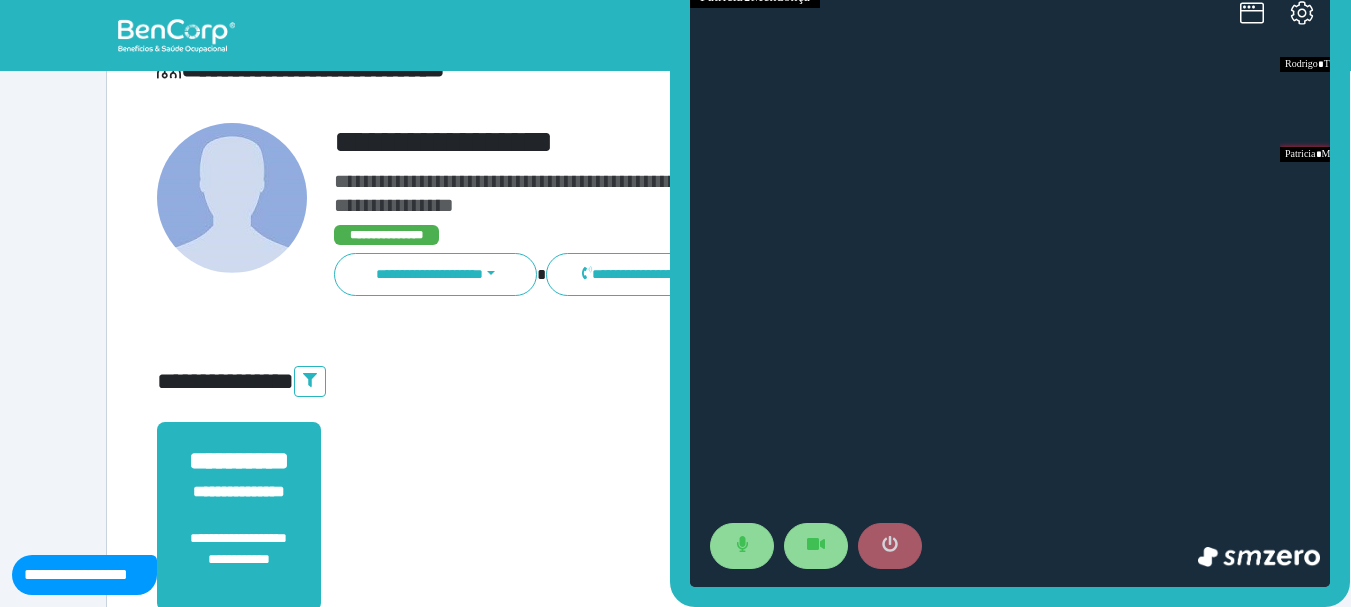 click 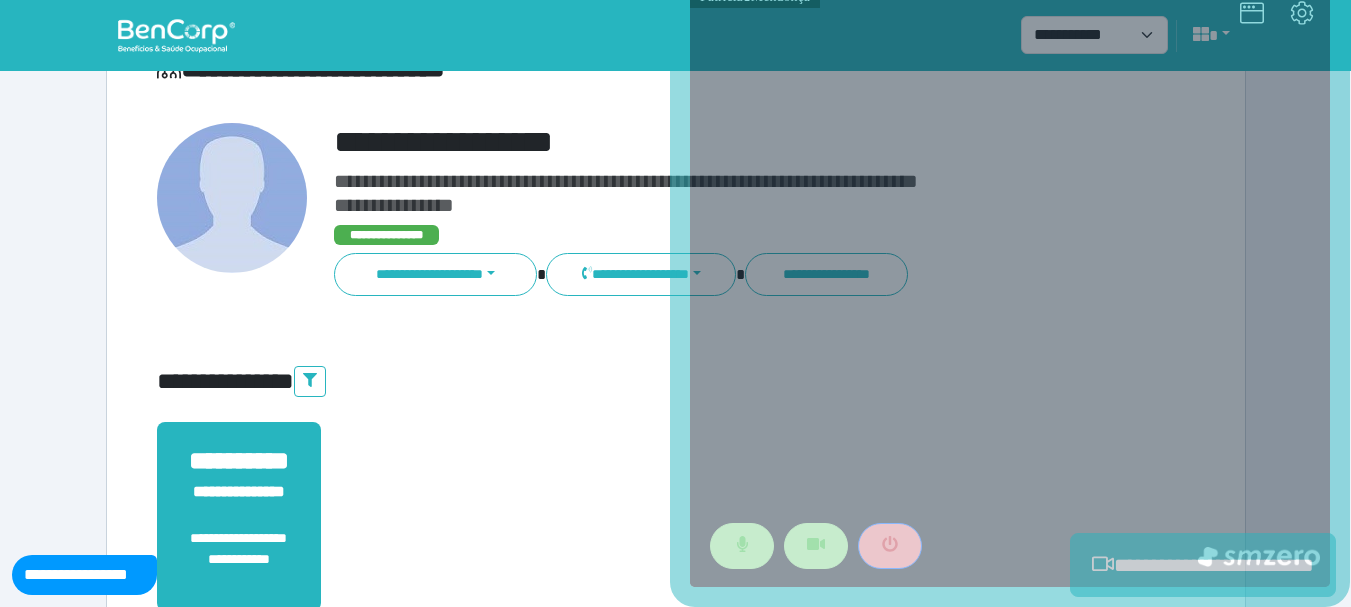 scroll, scrollTop: 529, scrollLeft: 0, axis: vertical 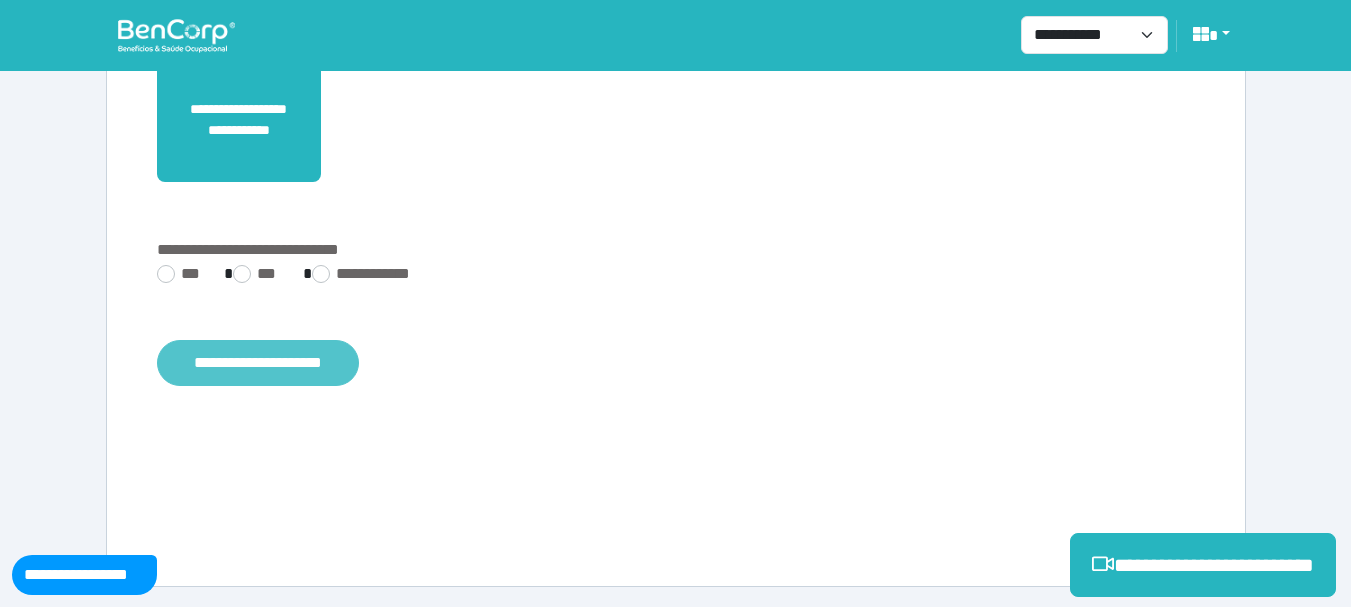 click on "**********" at bounding box center (258, 363) 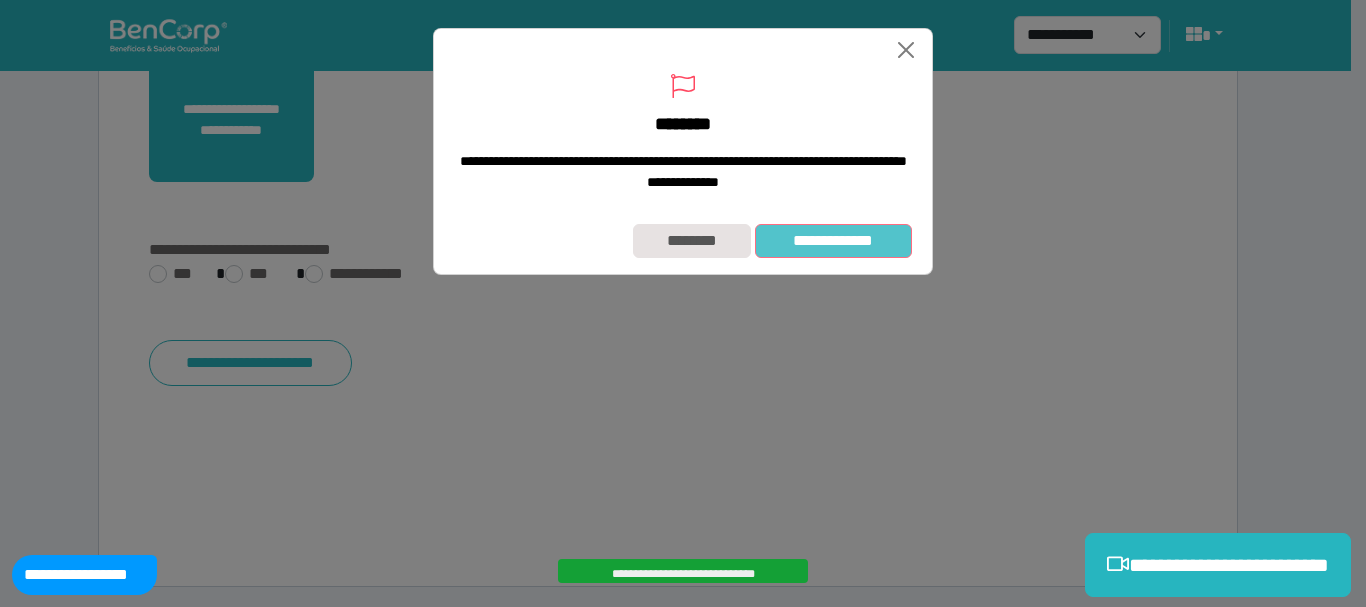 click on "**********" at bounding box center (833, 241) 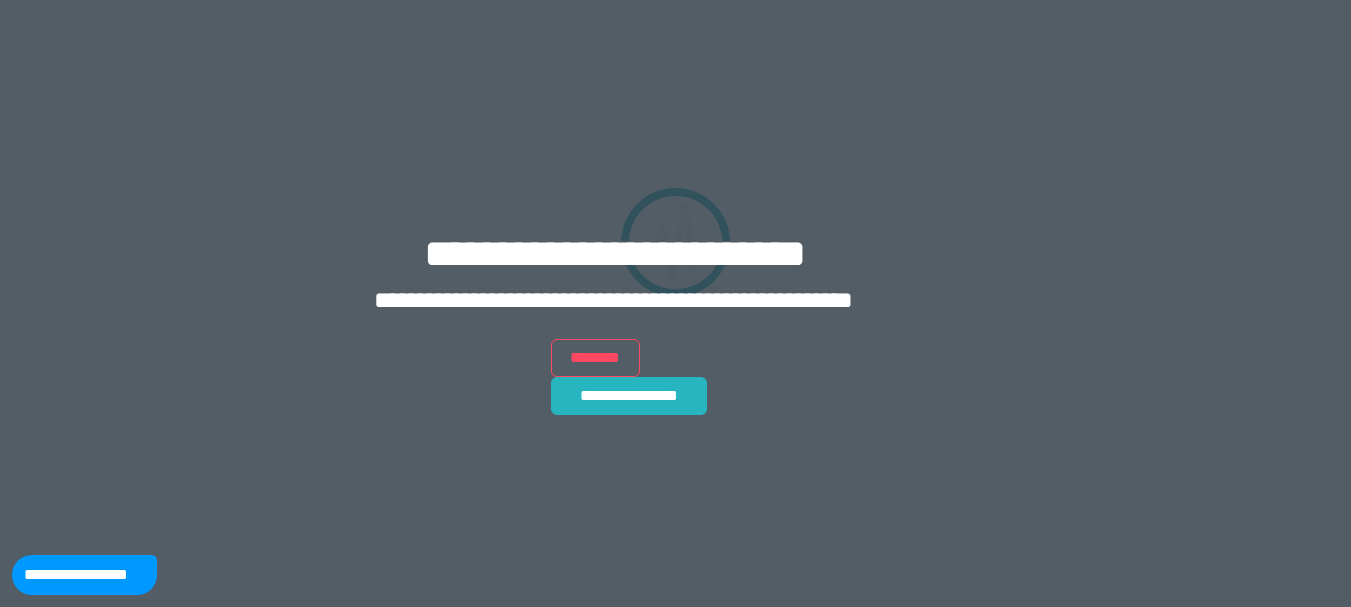 scroll, scrollTop: 0, scrollLeft: 0, axis: both 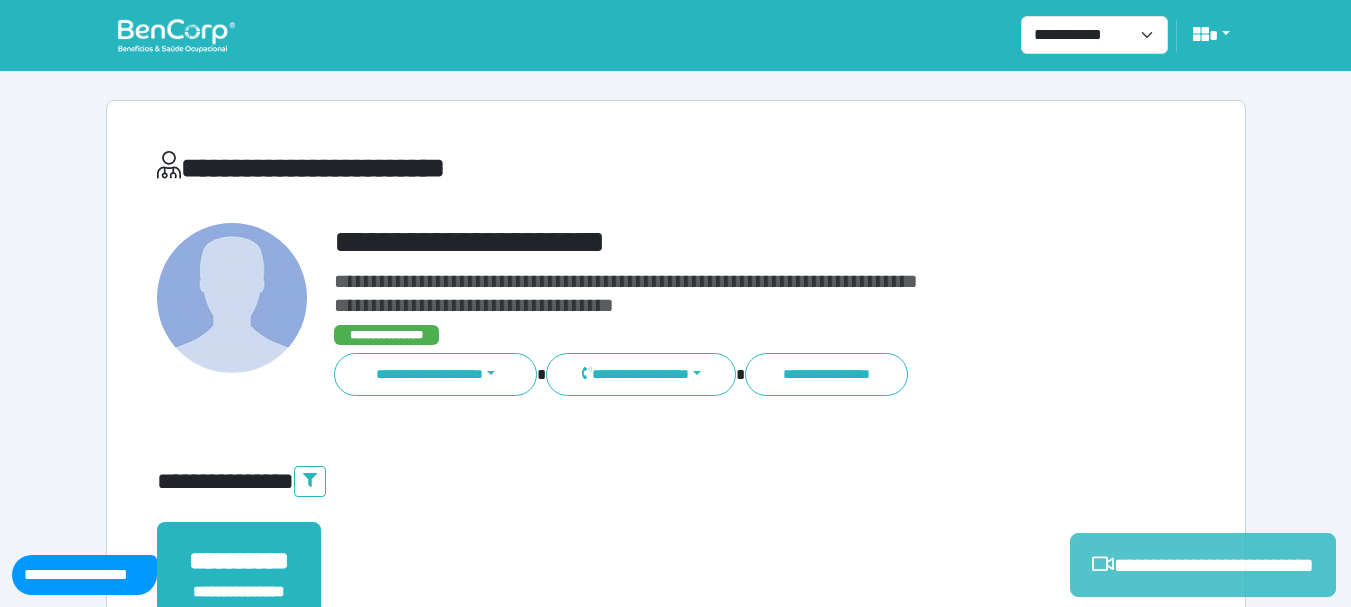click on "**********" at bounding box center (1203, 565) 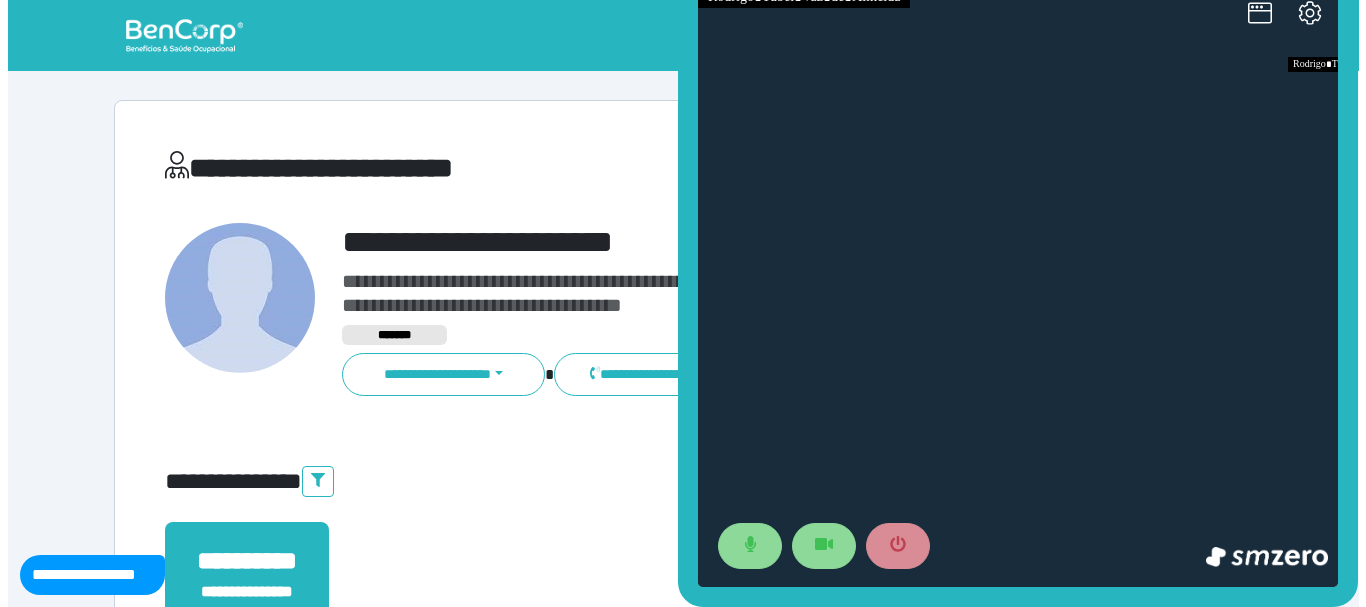 scroll, scrollTop: 0, scrollLeft: 0, axis: both 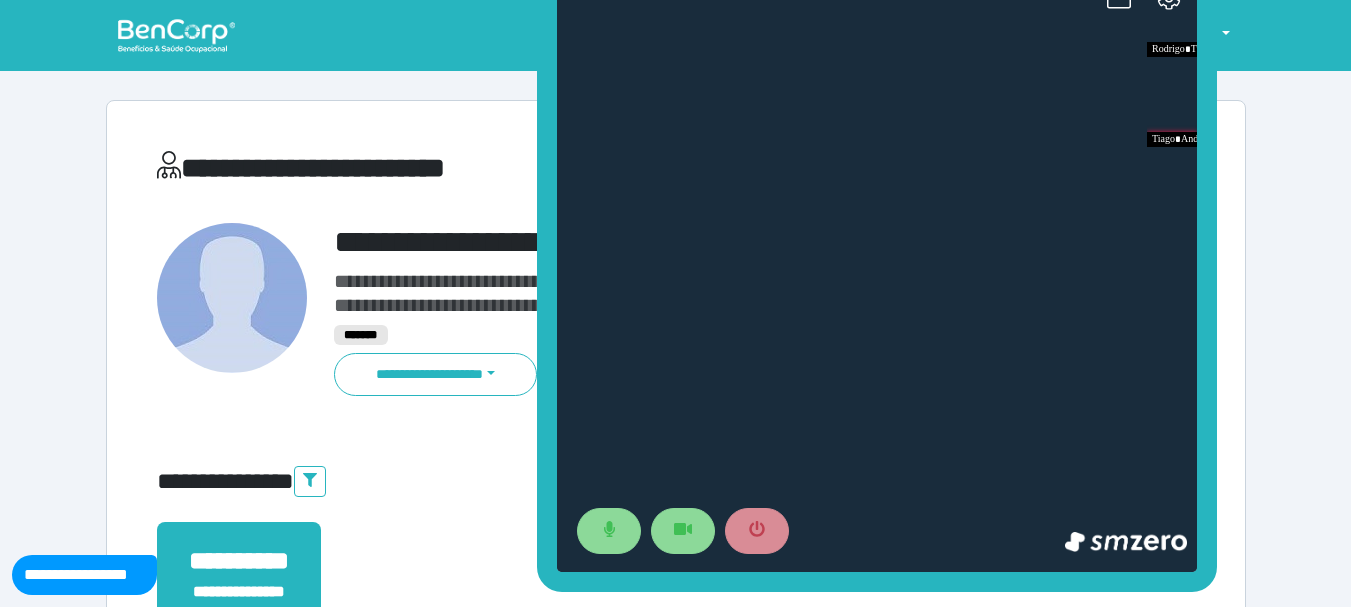 drag, startPoint x: 682, startPoint y: 293, endPoint x: 551, endPoint y: 260, distance: 135.09256 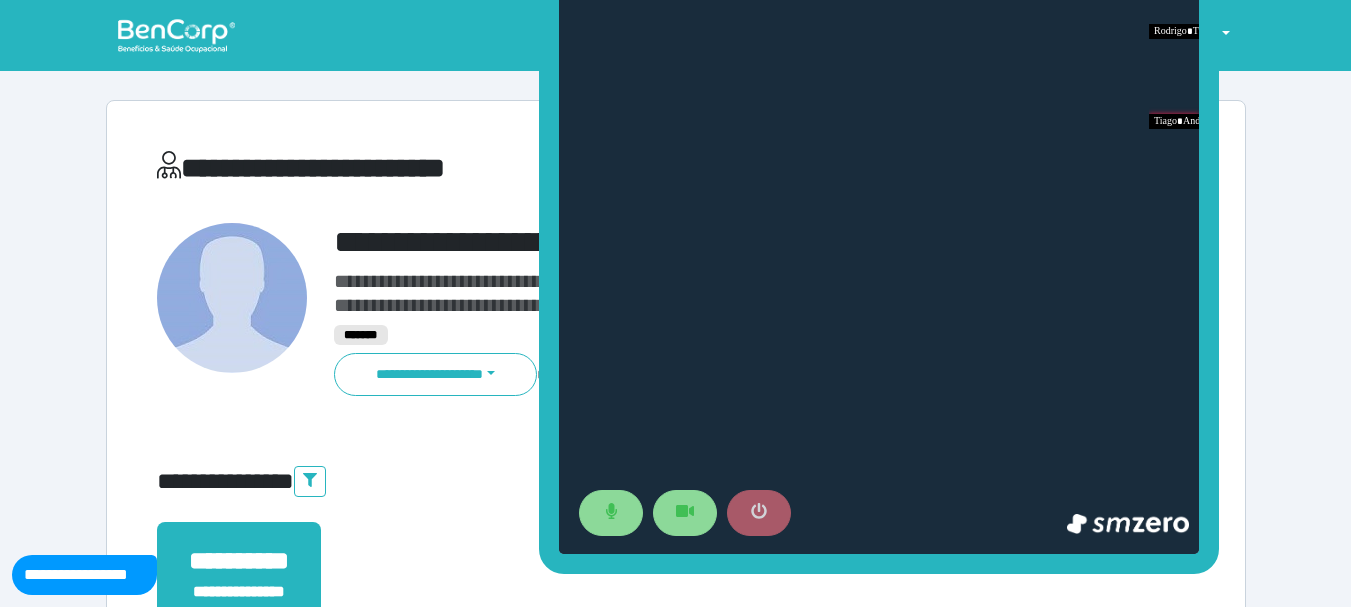 click at bounding box center (759, 513) 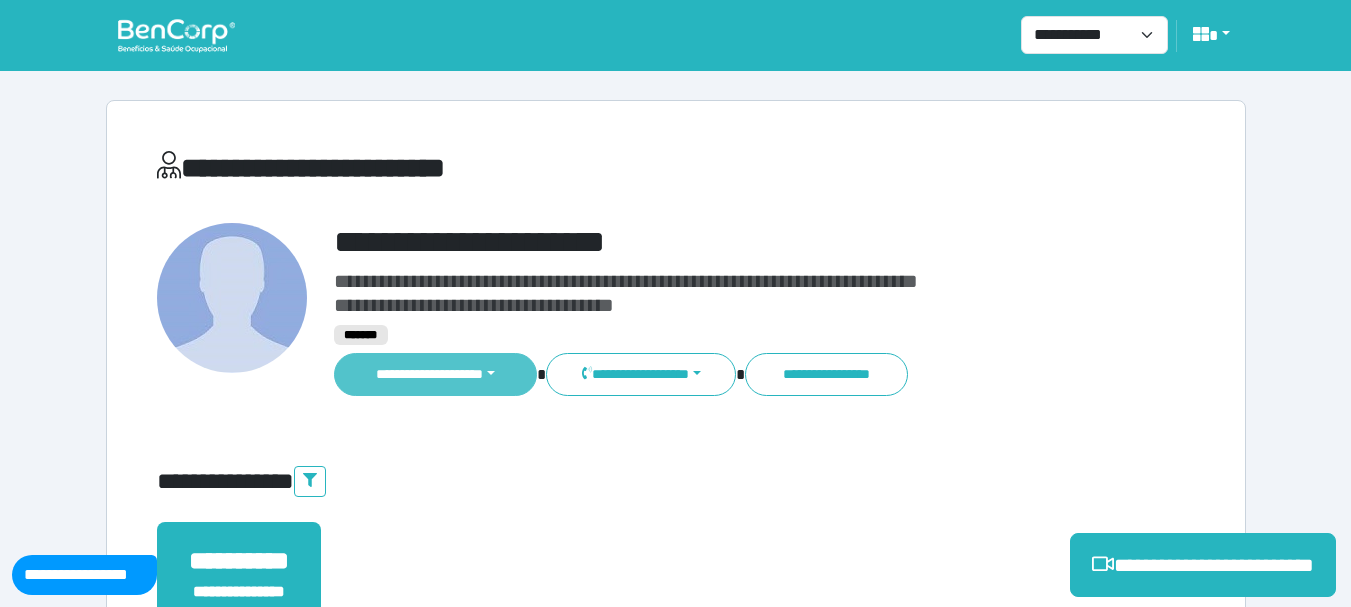 click on "**********" at bounding box center [436, 374] 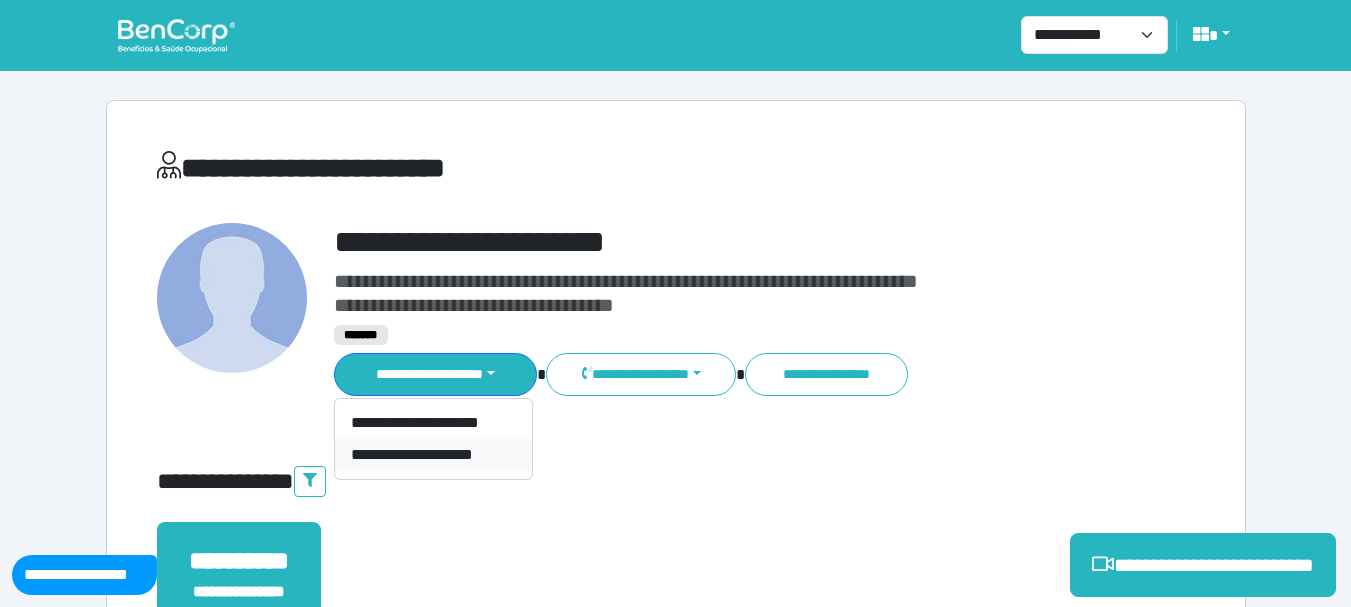 click on "**********" at bounding box center [433, 455] 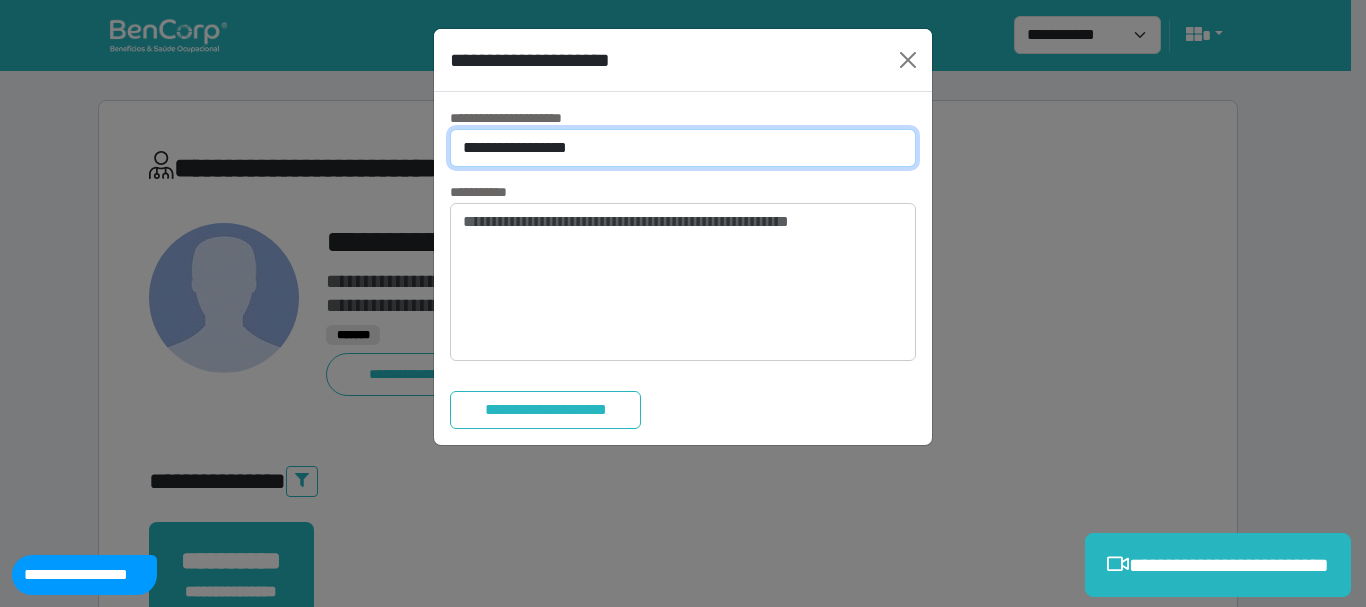 click on "**********" at bounding box center (683, 148) 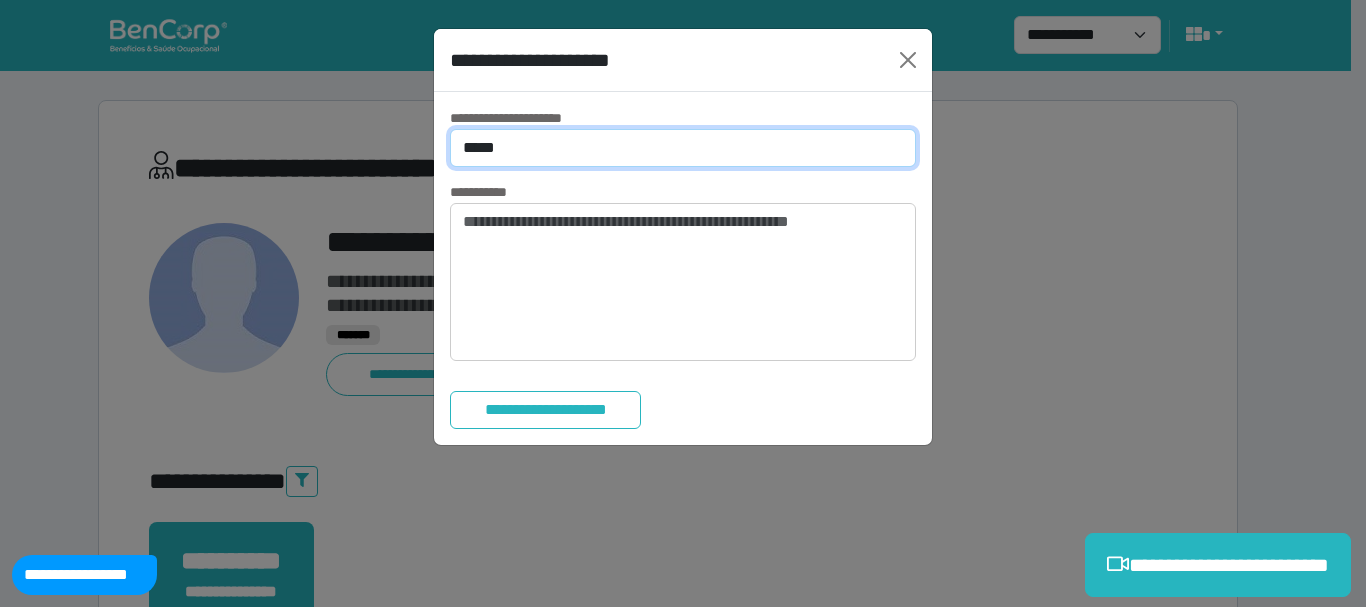 click on "**********" at bounding box center [683, 148] 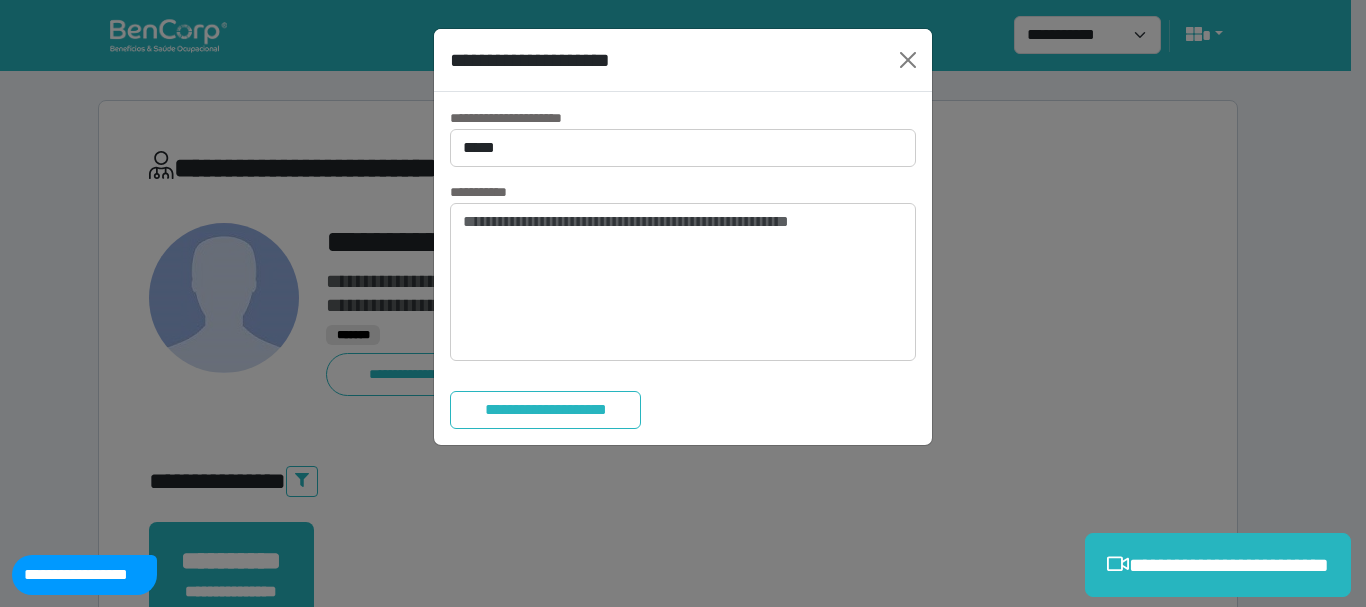 click on "**********" at bounding box center [683, 268] 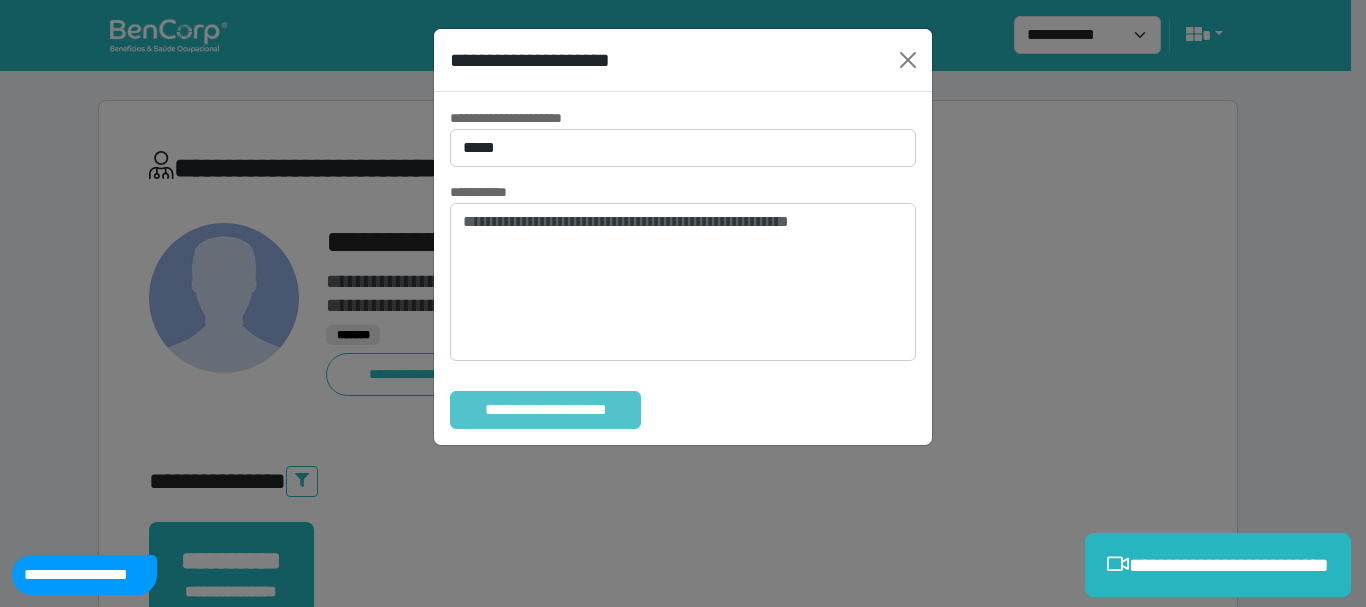click on "**********" at bounding box center (545, 410) 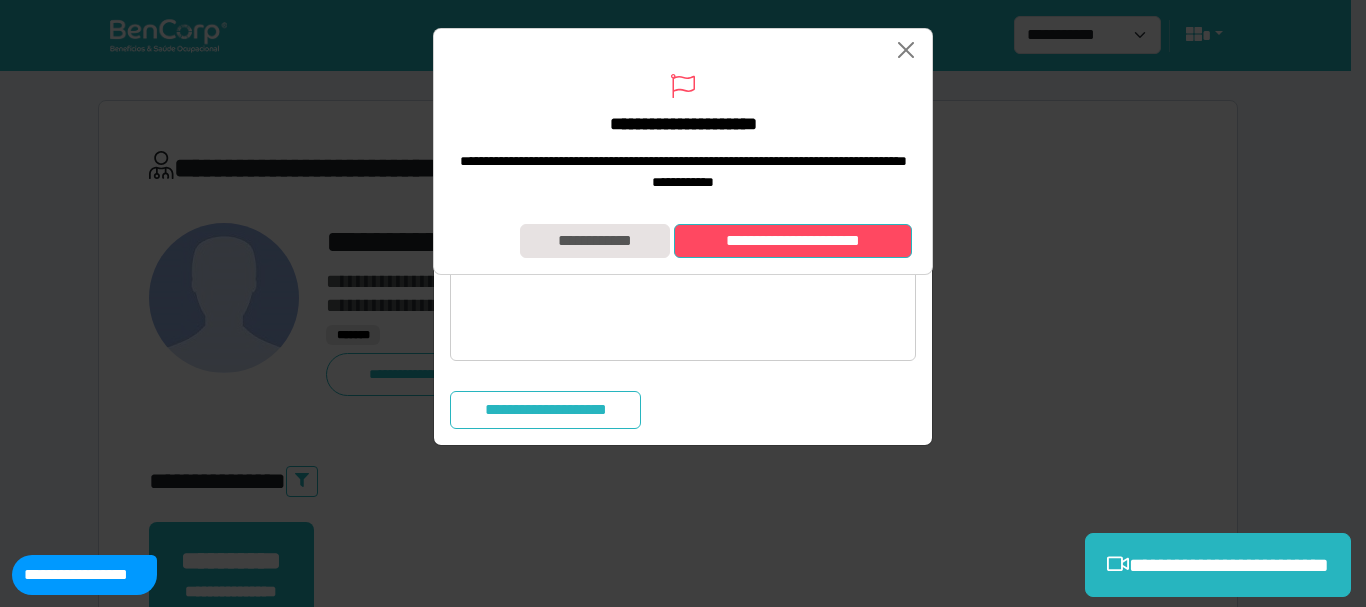 click on "**********" at bounding box center (793, 241) 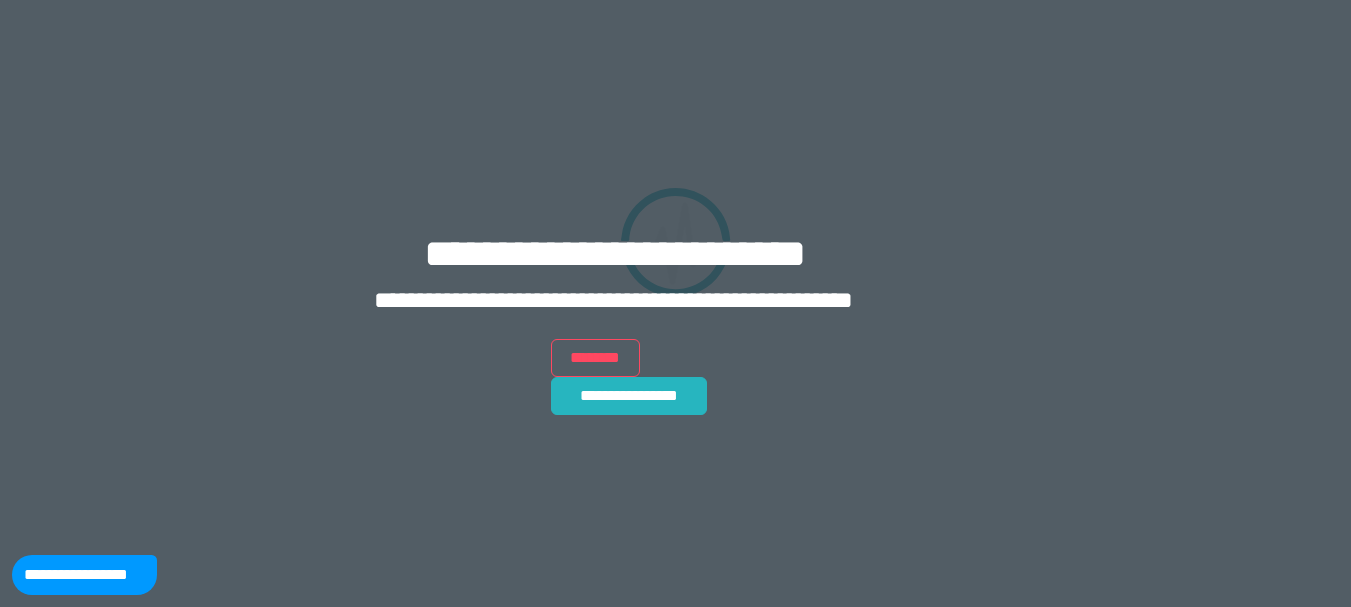 scroll, scrollTop: 0, scrollLeft: 0, axis: both 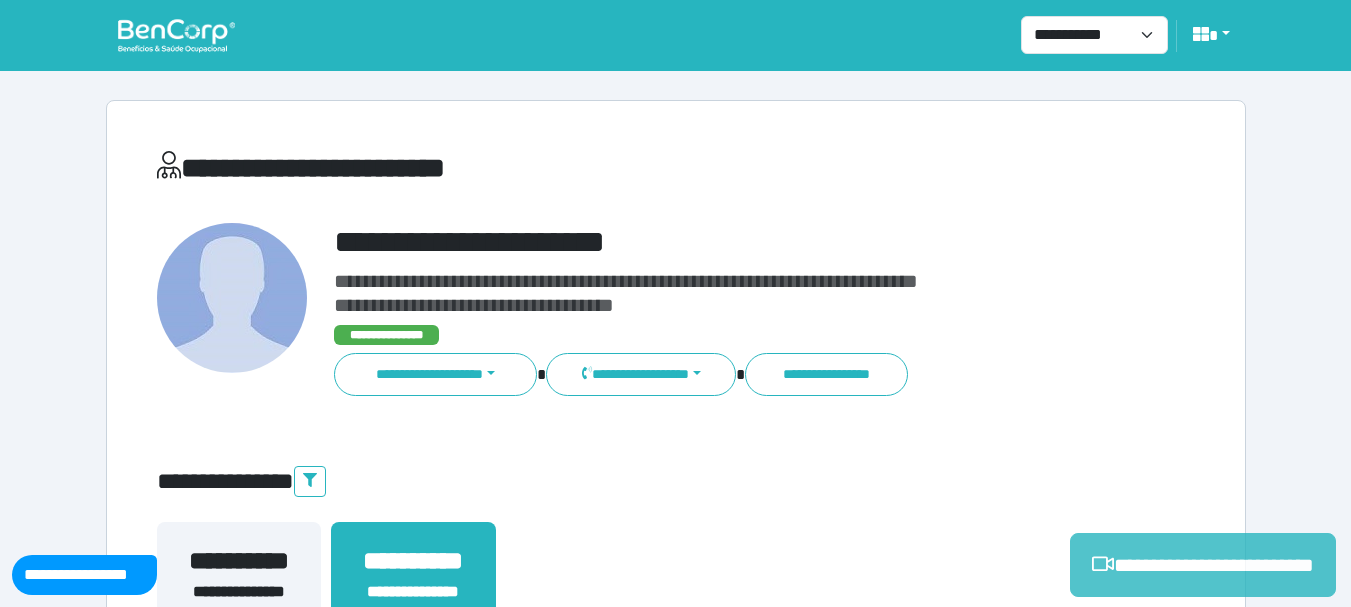 click on "**********" at bounding box center (1203, 565) 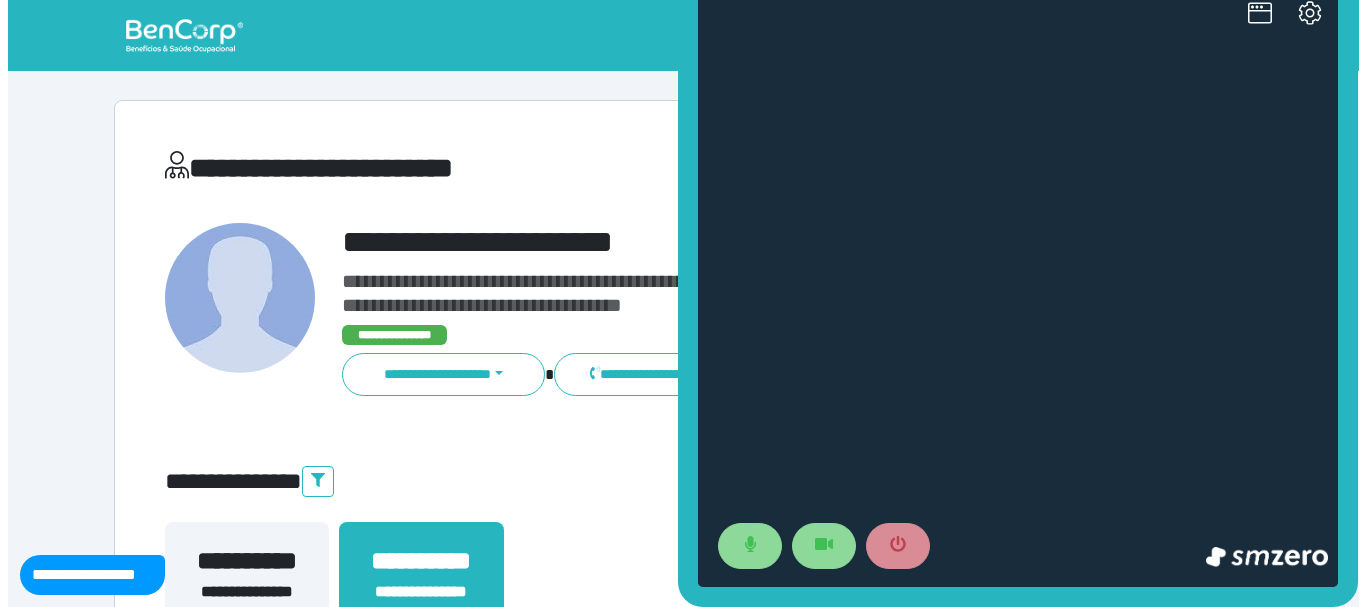 scroll, scrollTop: 0, scrollLeft: 0, axis: both 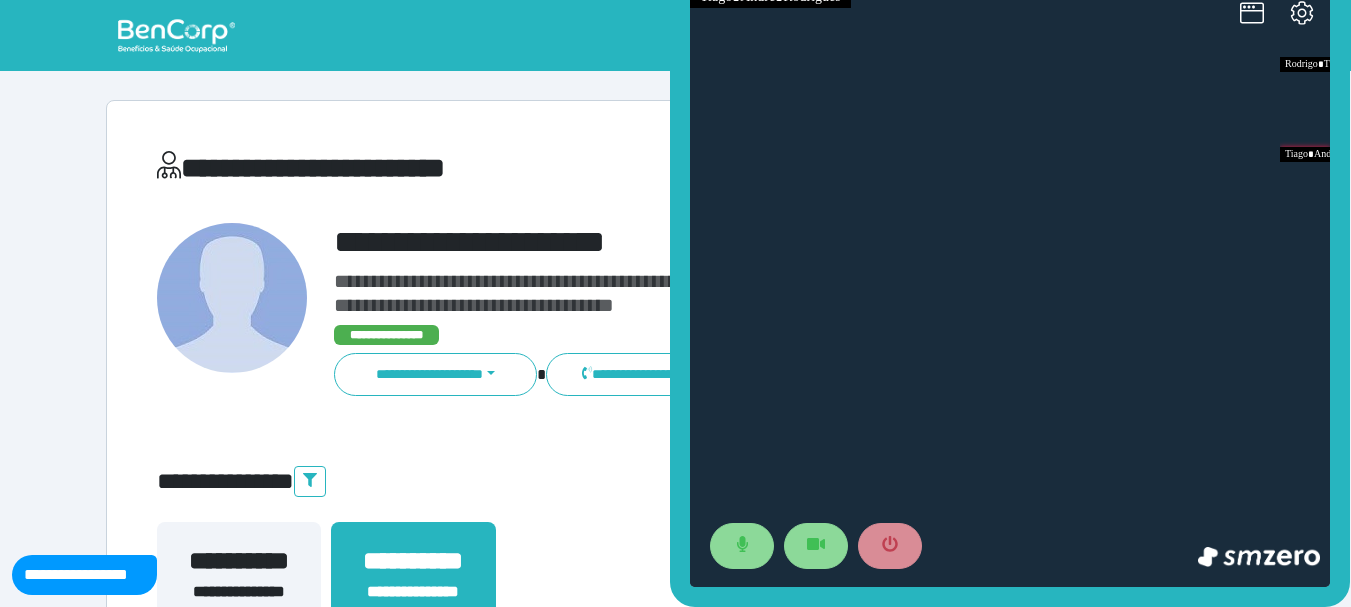 click on "**********" at bounding box center (499, 168) 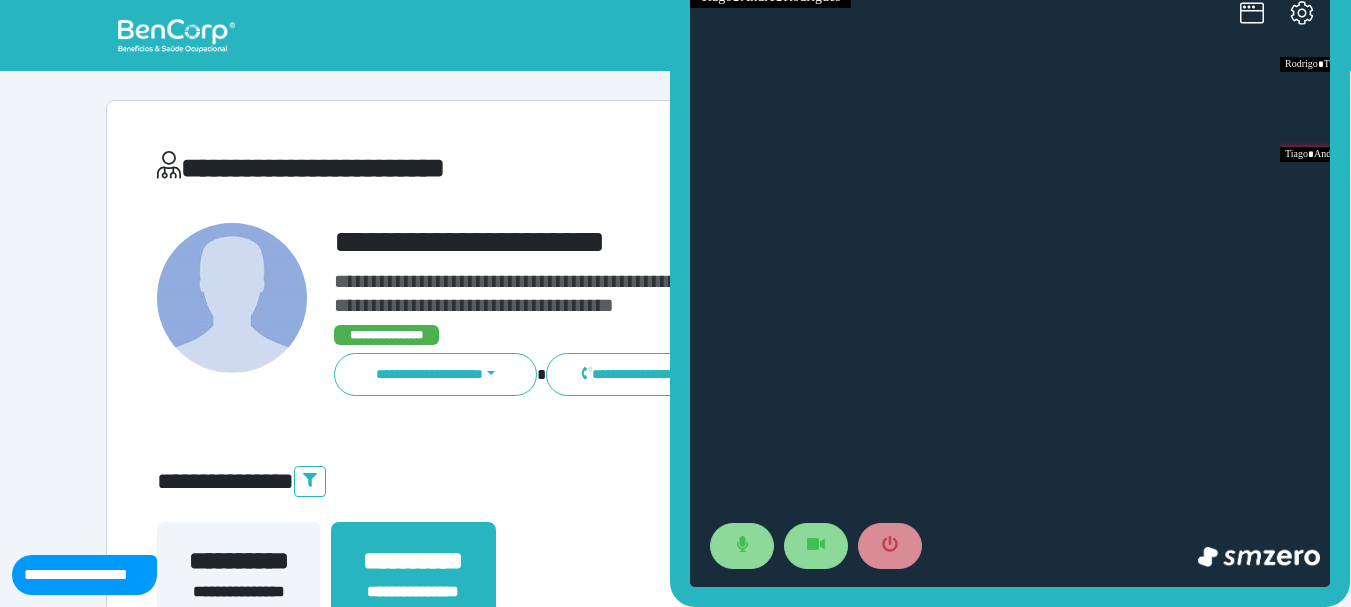 click at bounding box center (1010, 287) 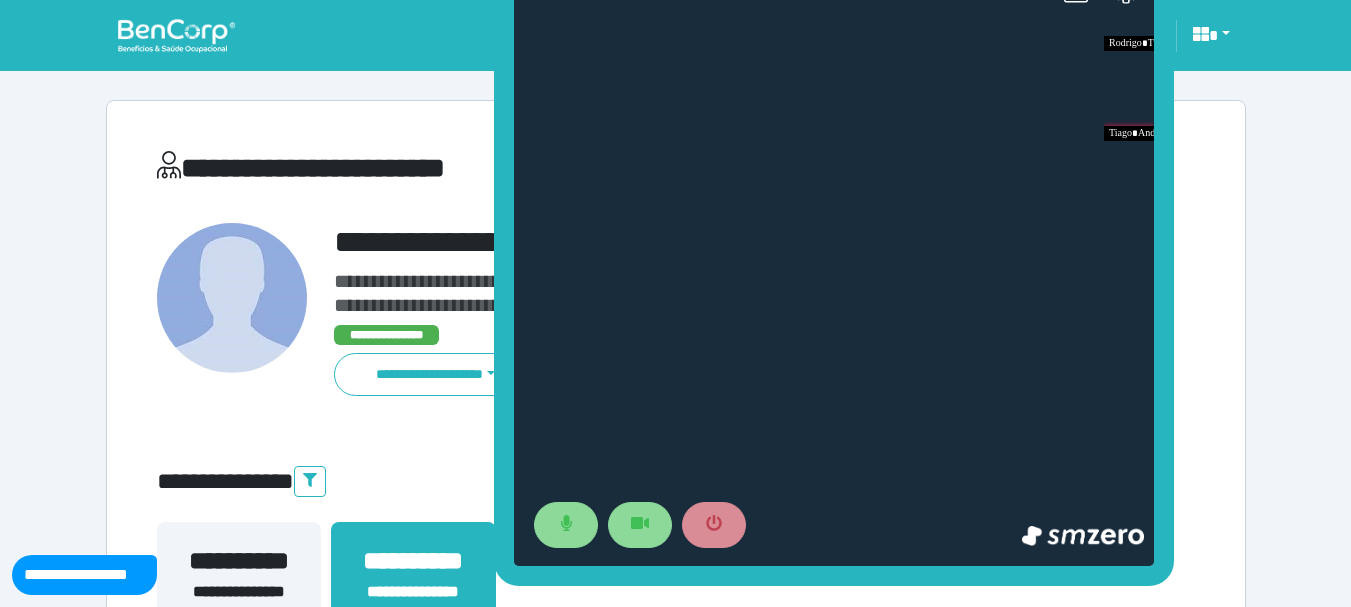 drag, startPoint x: 677, startPoint y: 145, endPoint x: 492, endPoint y: 125, distance: 186.07794 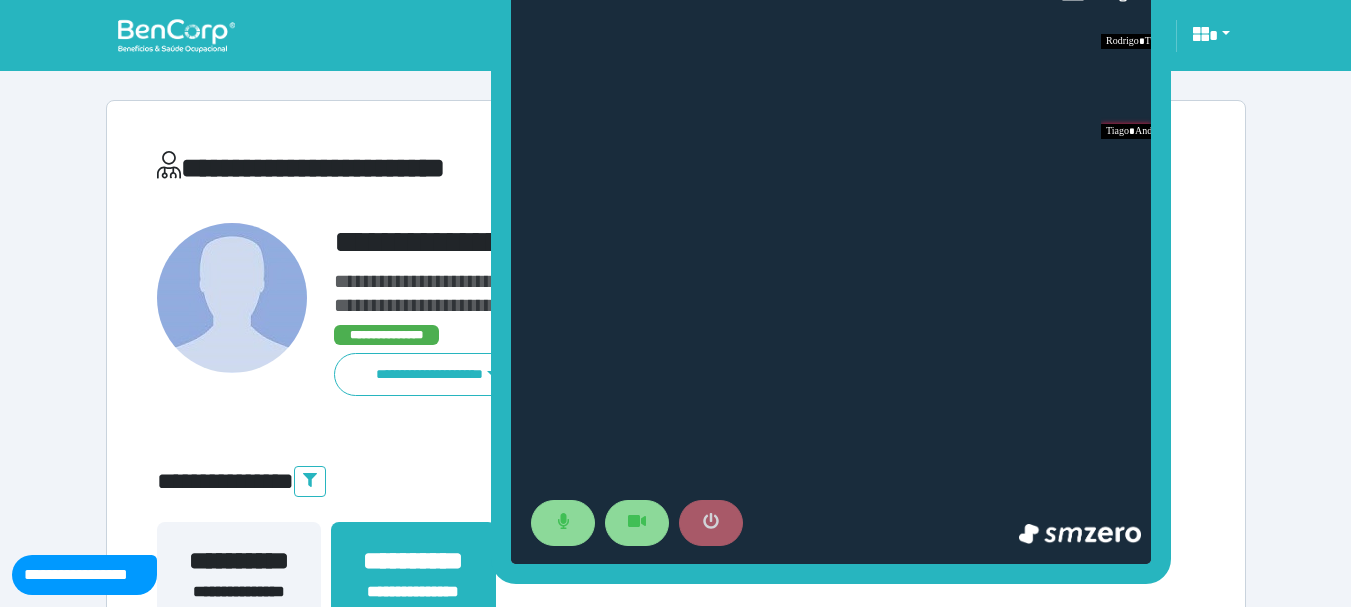 click 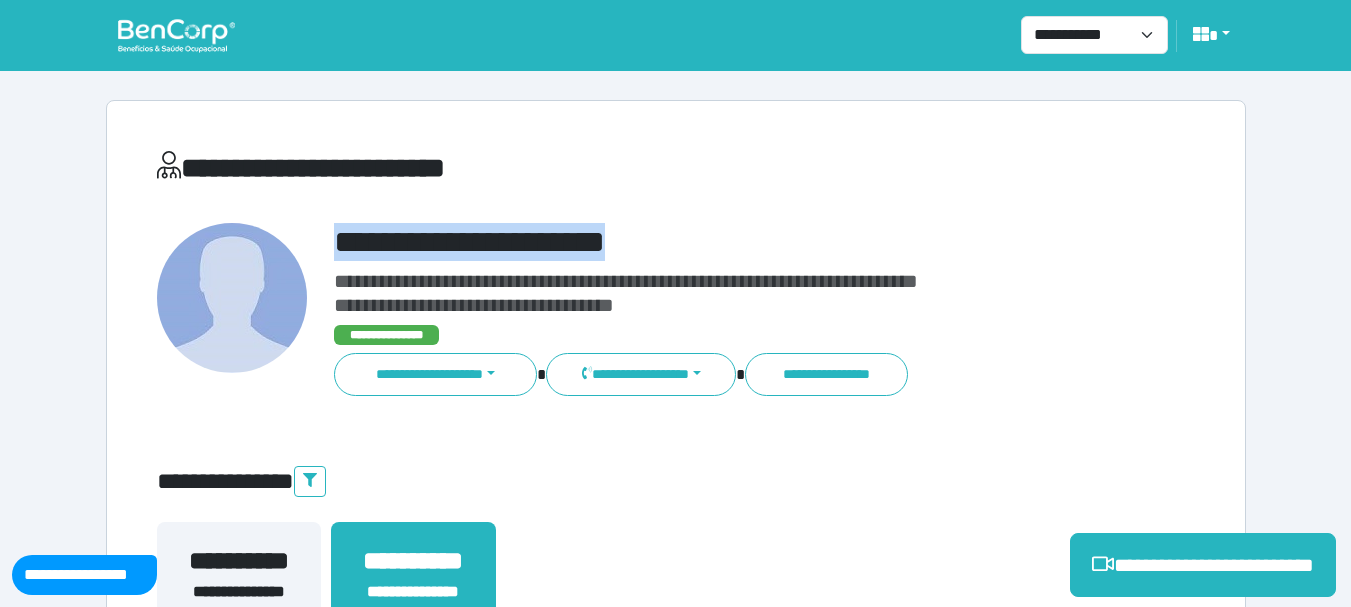 drag, startPoint x: 683, startPoint y: 253, endPoint x: 336, endPoint y: 250, distance: 347.01297 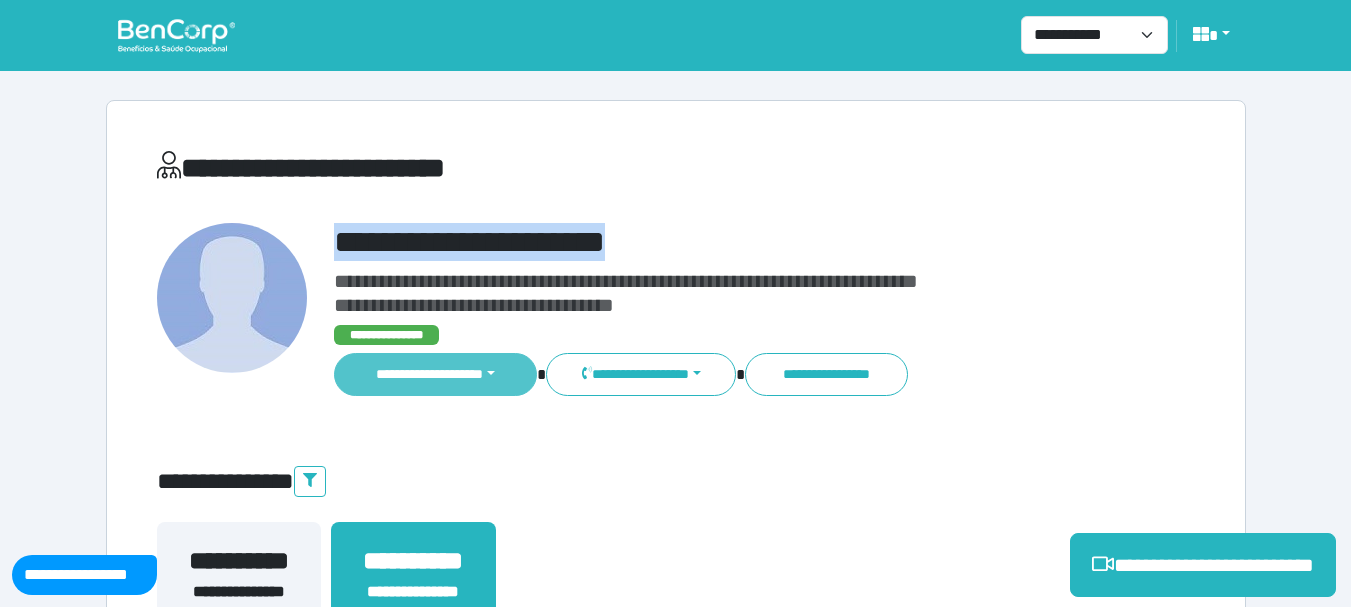 click on "**********" at bounding box center [436, 374] 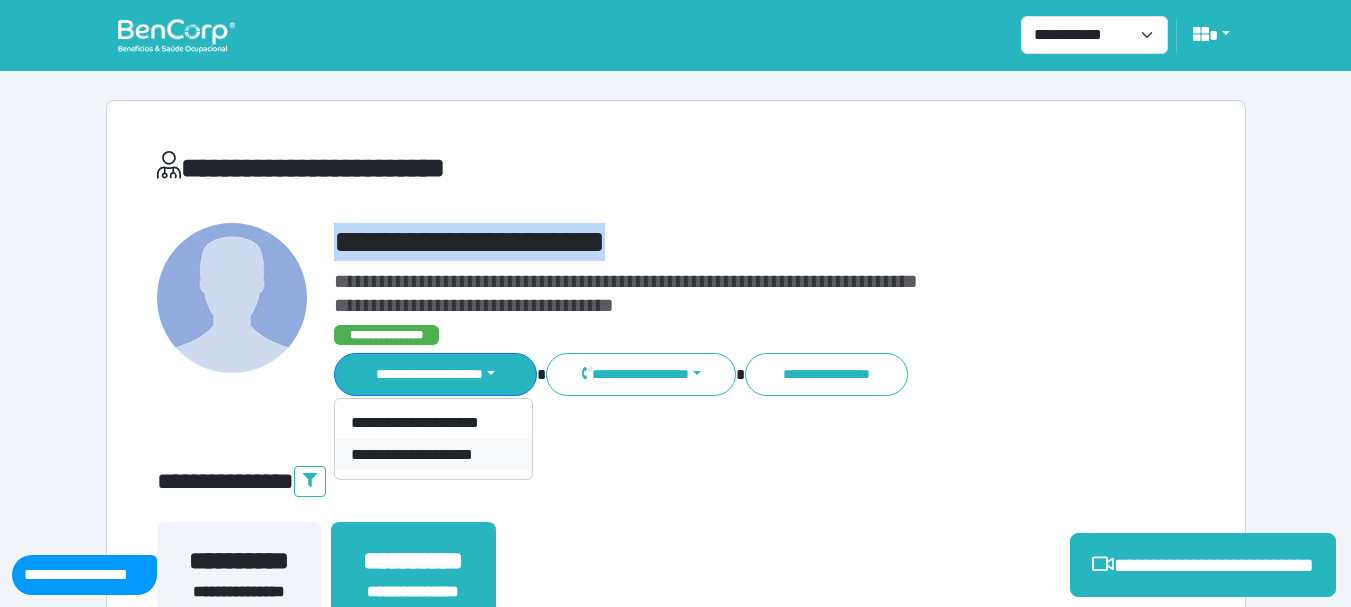 click on "**********" at bounding box center [433, 455] 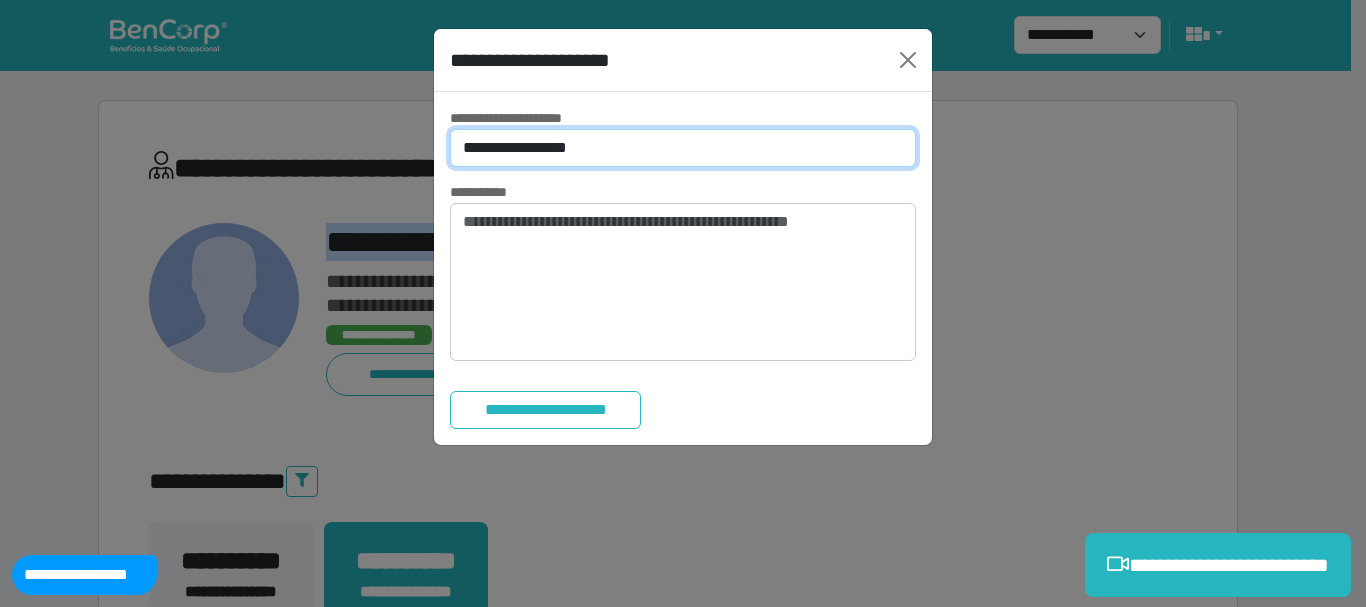 drag, startPoint x: 589, startPoint y: 146, endPoint x: 588, endPoint y: 165, distance: 19.026299 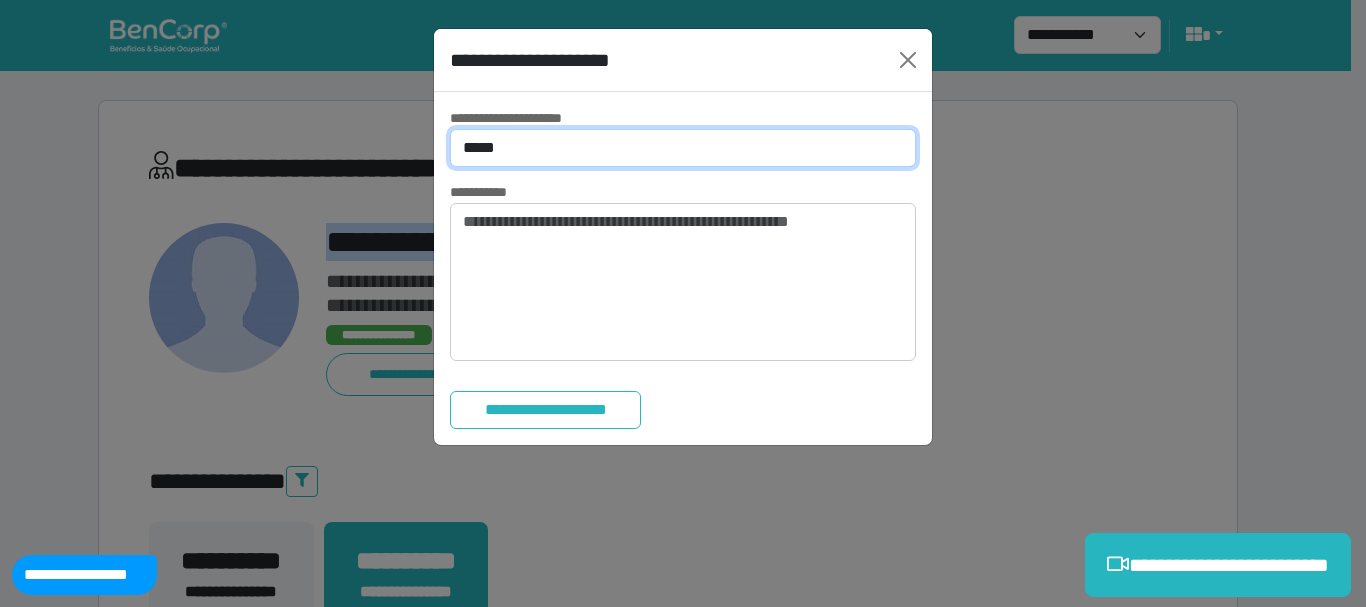 click on "**********" at bounding box center (683, 148) 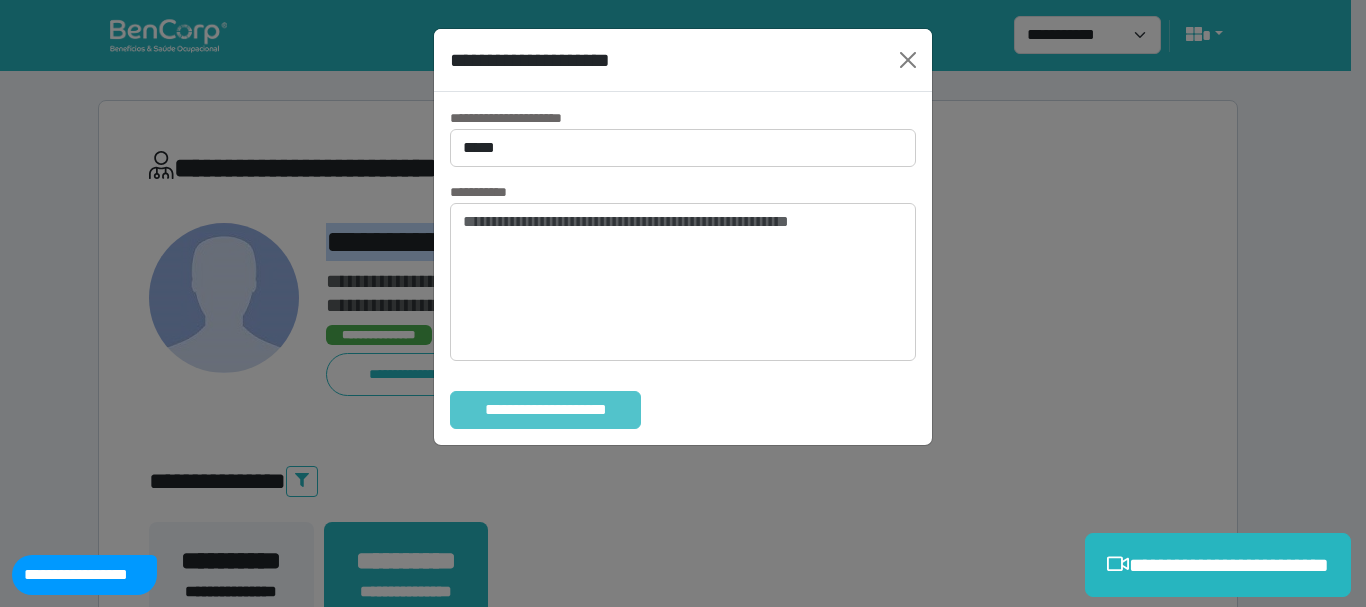 click on "**********" at bounding box center [545, 410] 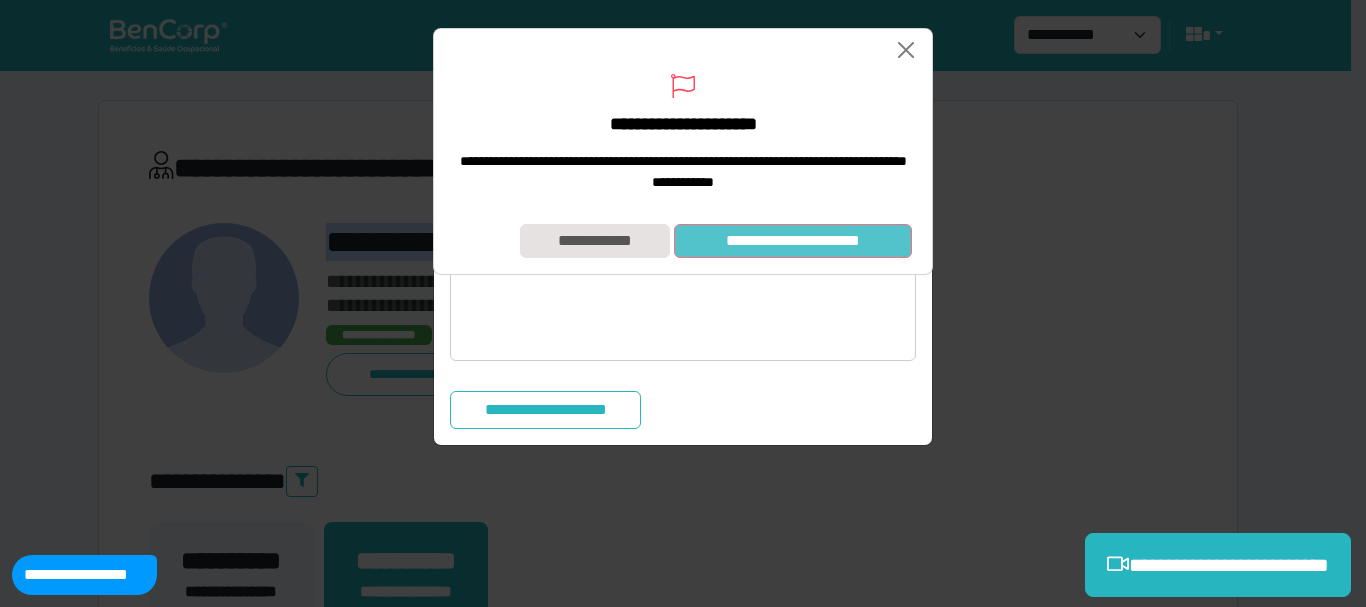 click on "**********" at bounding box center (793, 241) 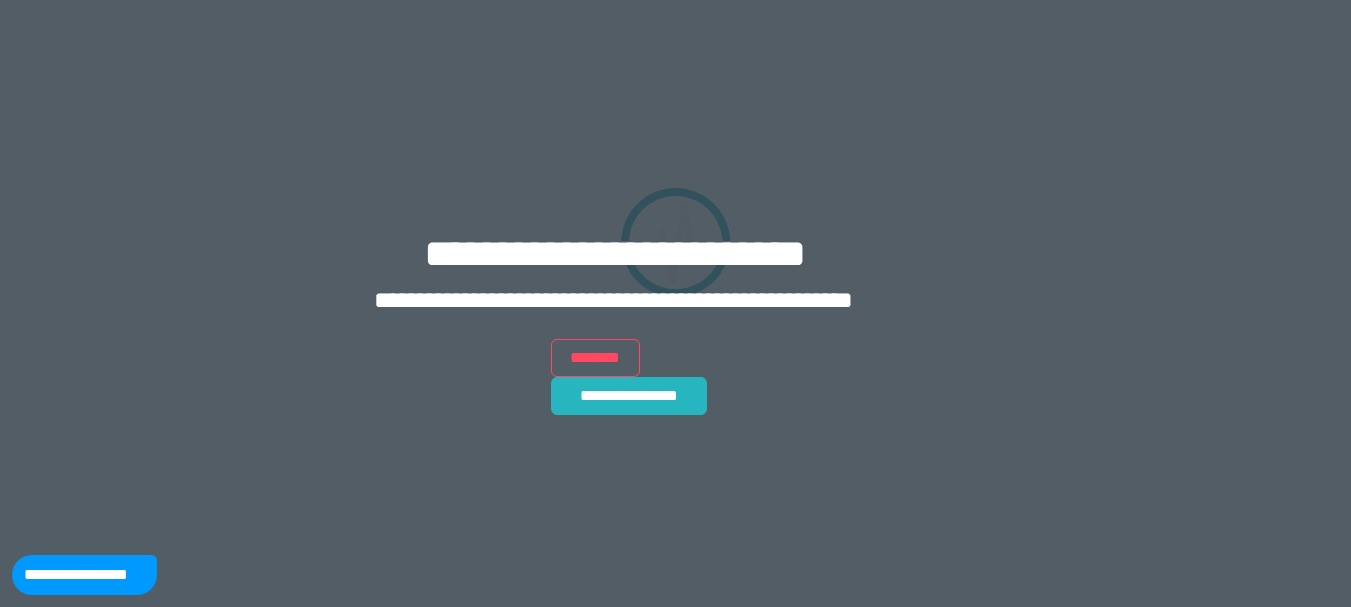 scroll, scrollTop: 0, scrollLeft: 0, axis: both 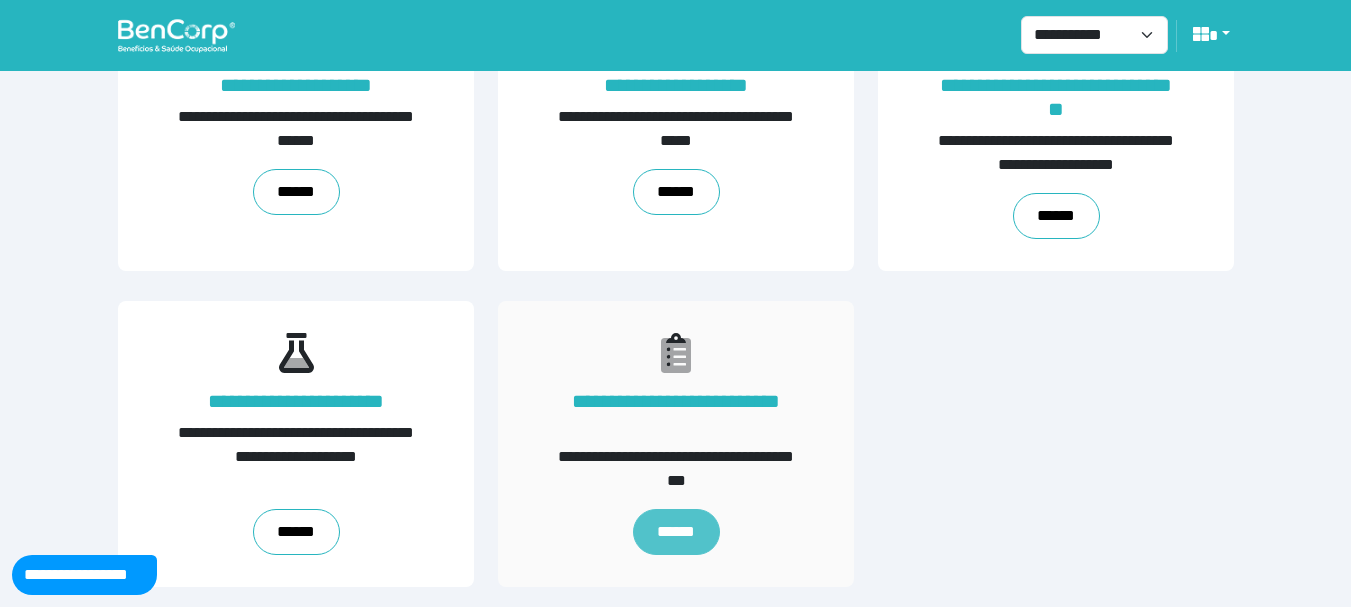 click on "******" at bounding box center (675, 532) 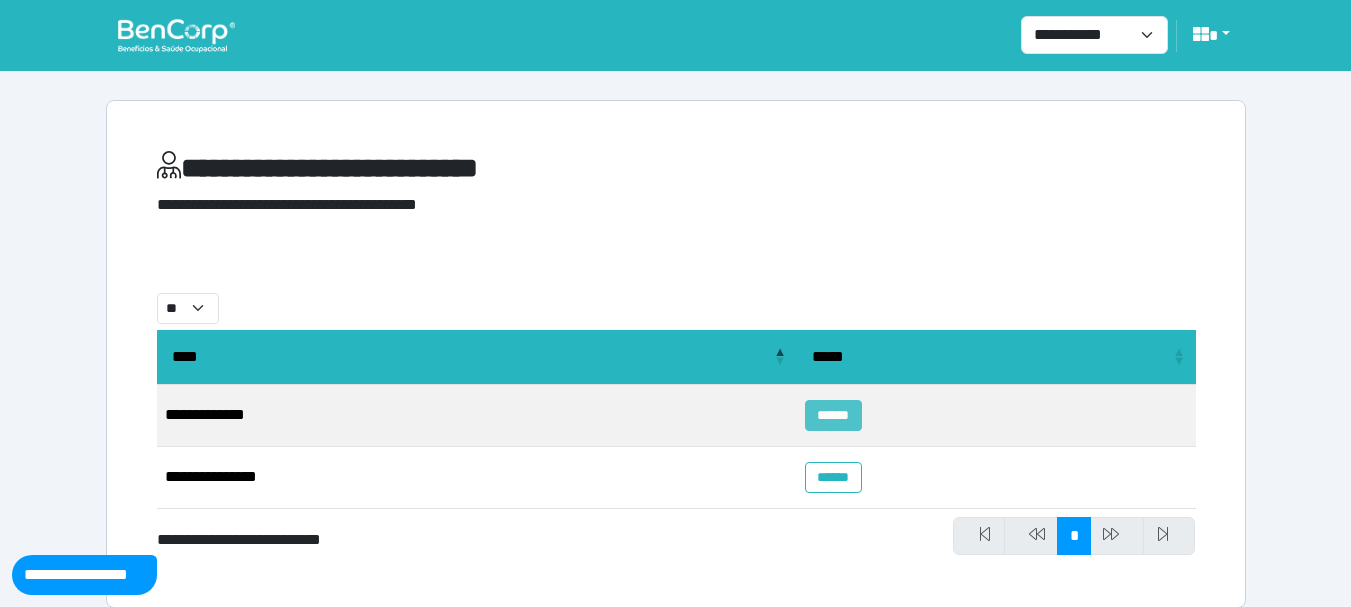 scroll, scrollTop: 21, scrollLeft: 0, axis: vertical 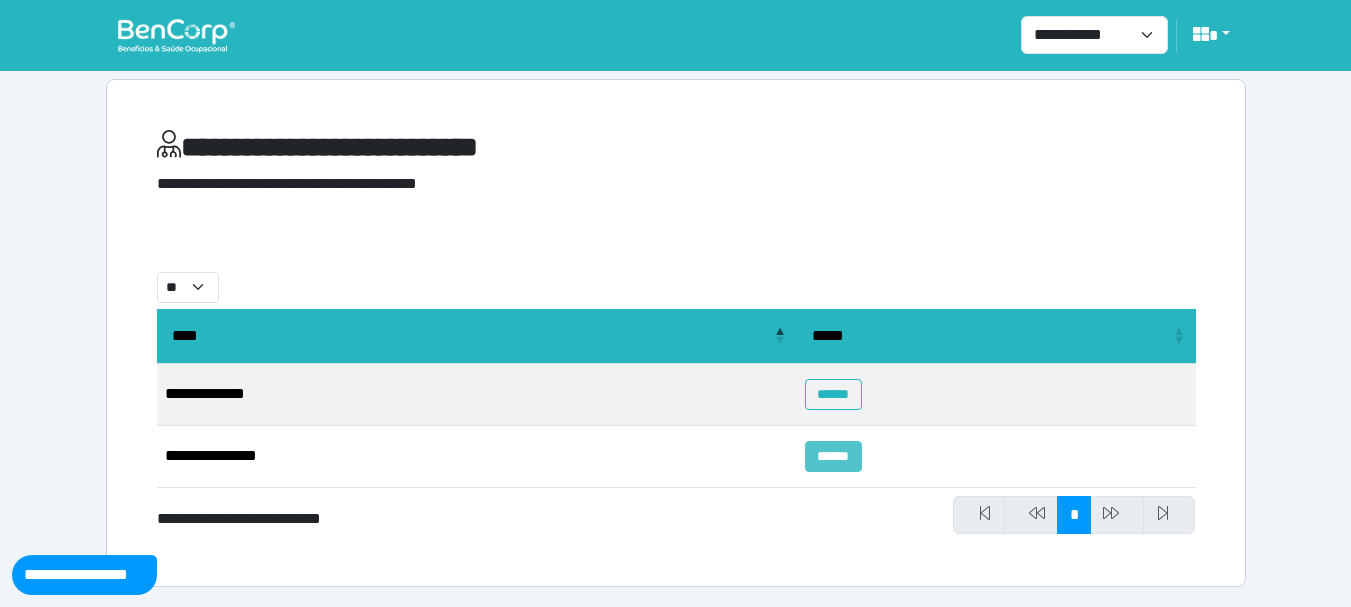 click on "******" at bounding box center (833, 456) 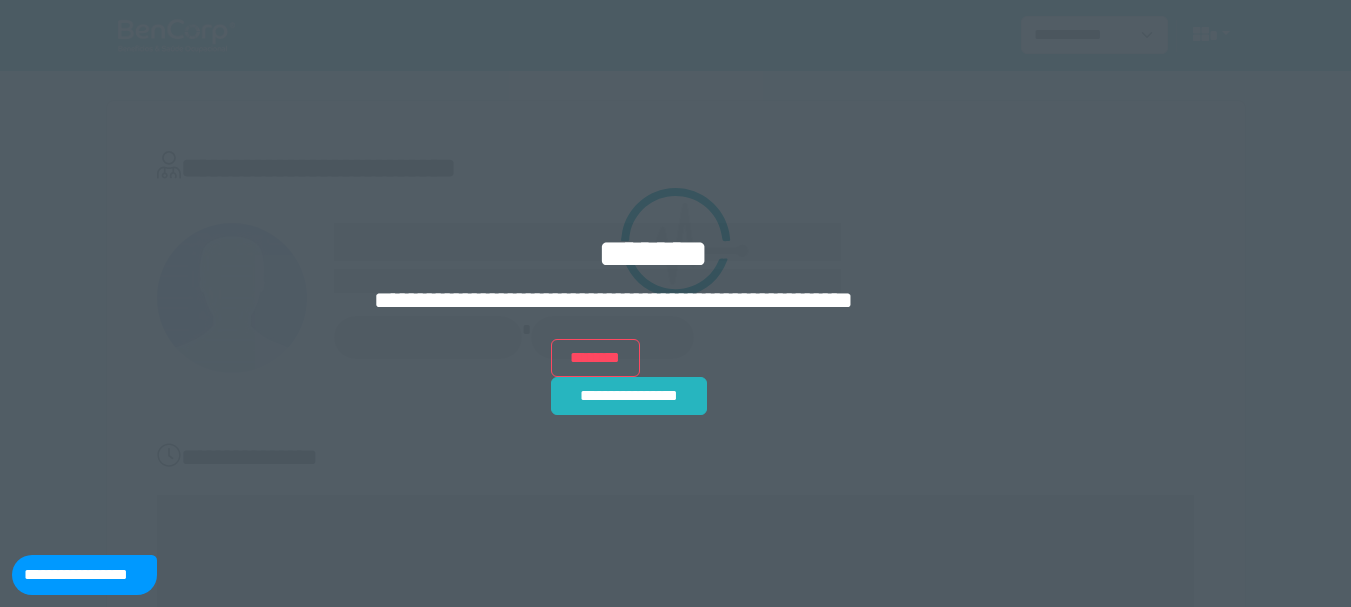 scroll, scrollTop: 0, scrollLeft: 0, axis: both 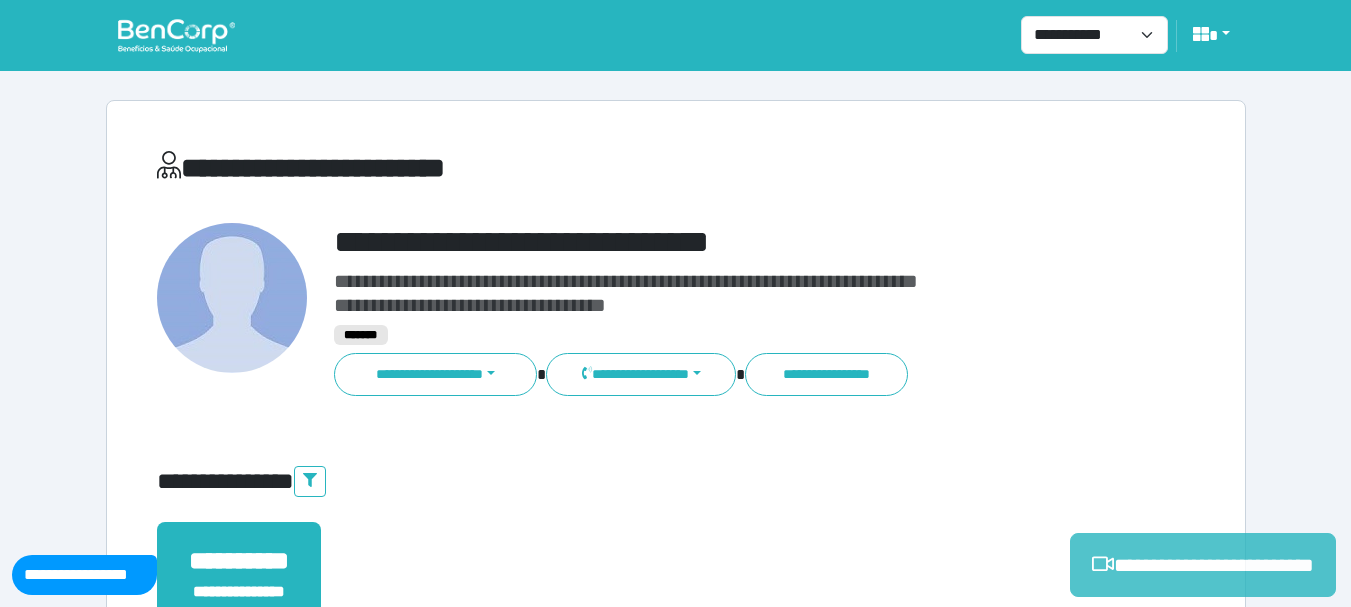 click on "**********" at bounding box center (1203, 565) 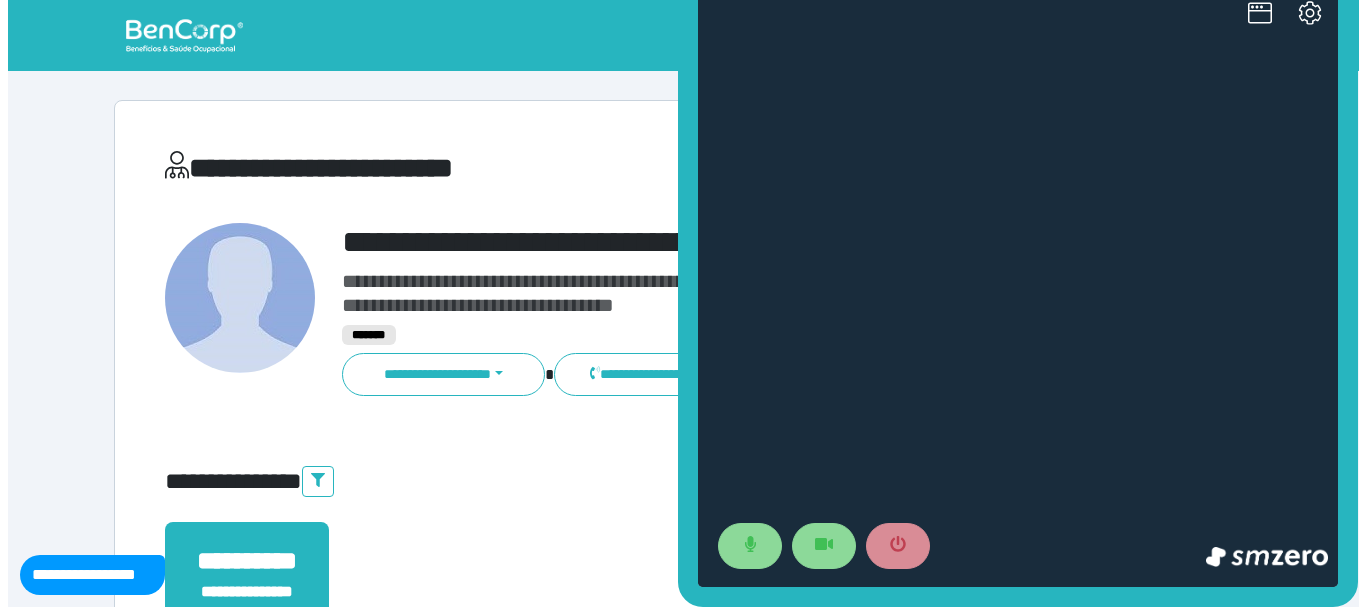 scroll, scrollTop: 0, scrollLeft: 0, axis: both 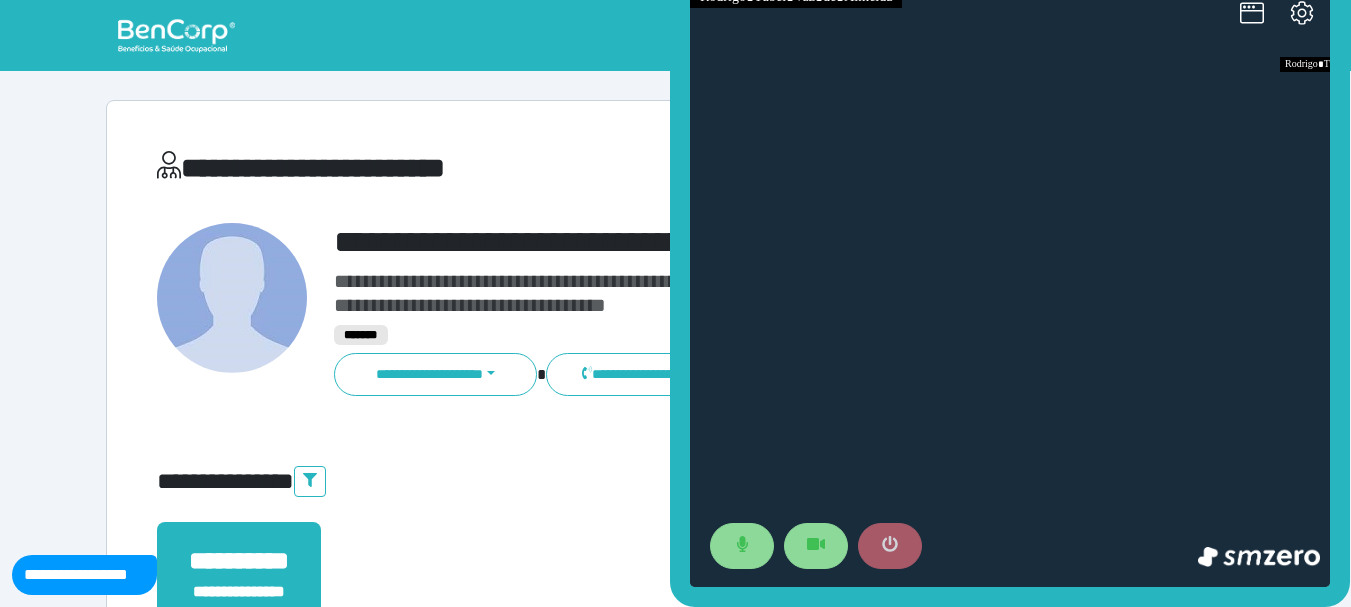 click at bounding box center (890, 546) 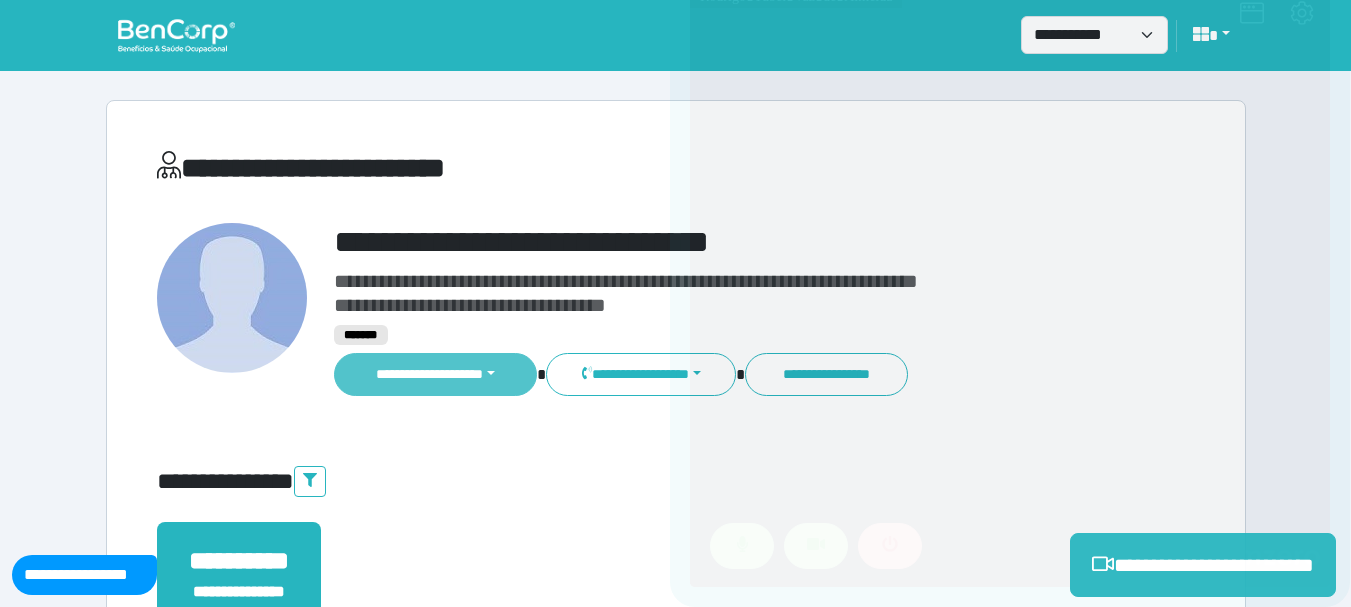 click on "**********" at bounding box center [436, 374] 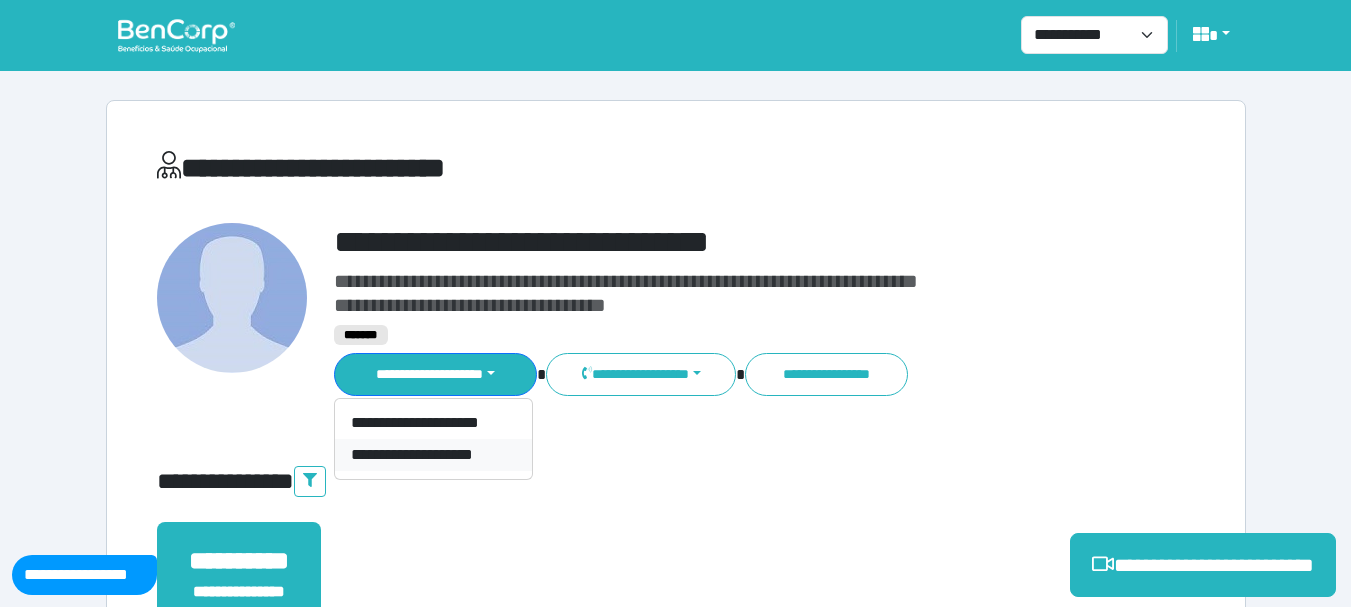 click on "**********" at bounding box center [433, 455] 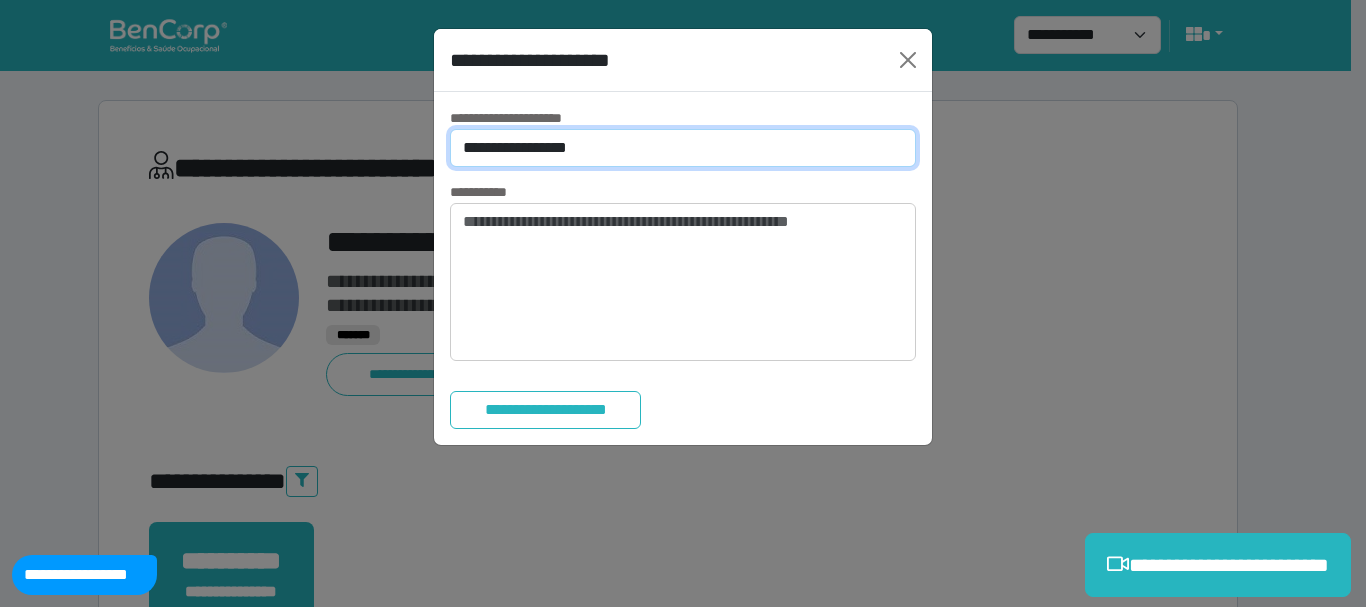 click on "**********" at bounding box center [683, 148] 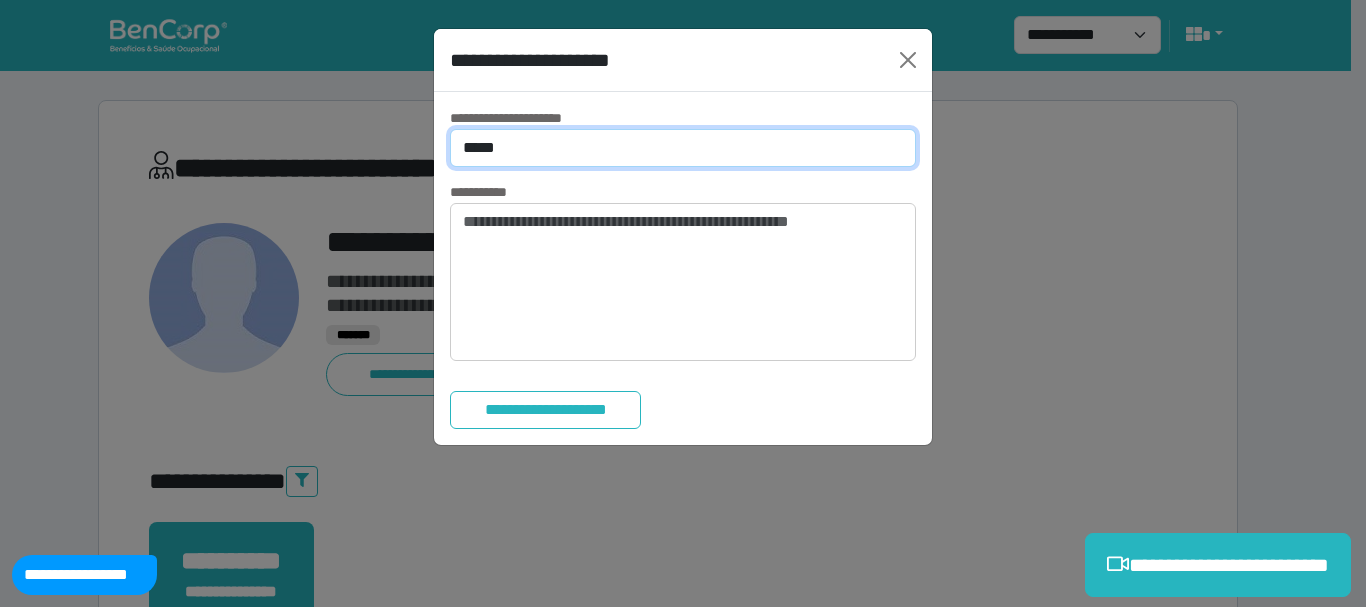 click on "**********" at bounding box center (683, 148) 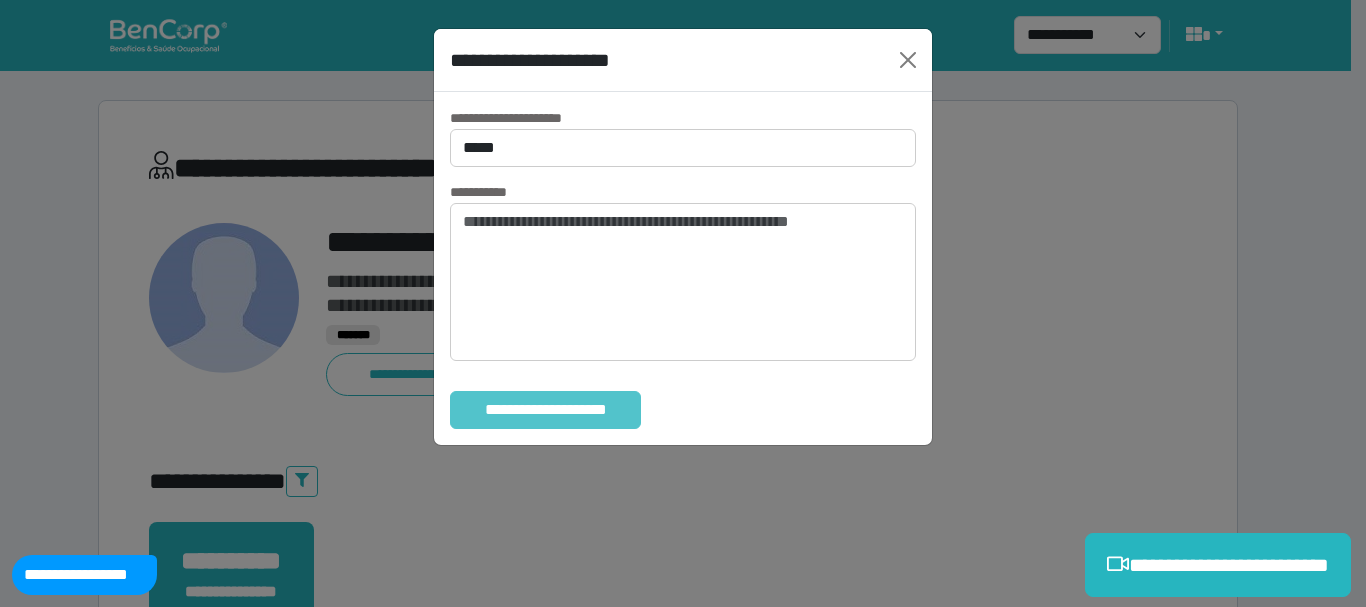 click on "**********" at bounding box center (545, 410) 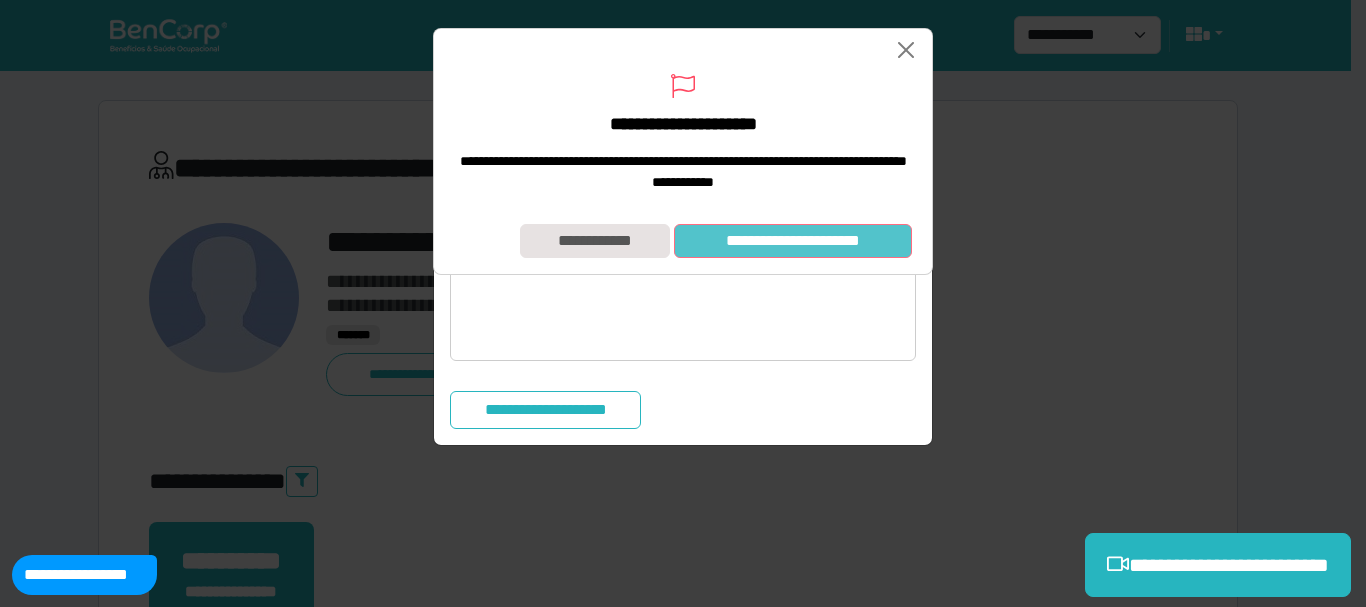 click on "**********" at bounding box center [793, 241] 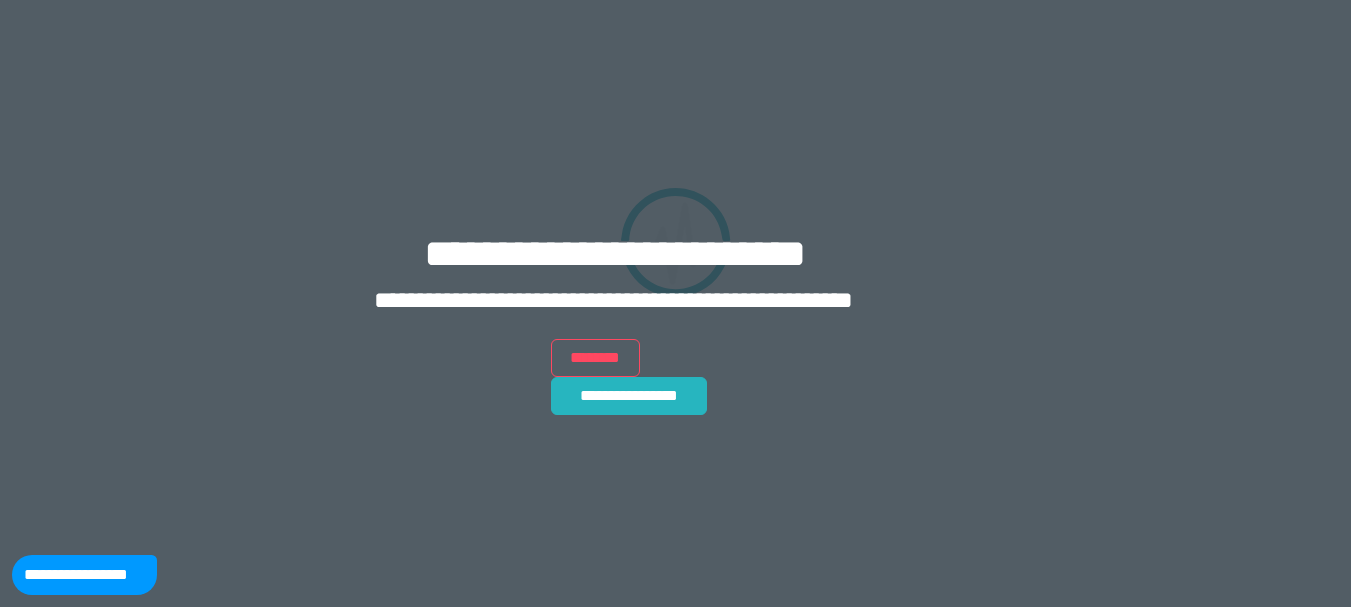 scroll, scrollTop: 0, scrollLeft: 0, axis: both 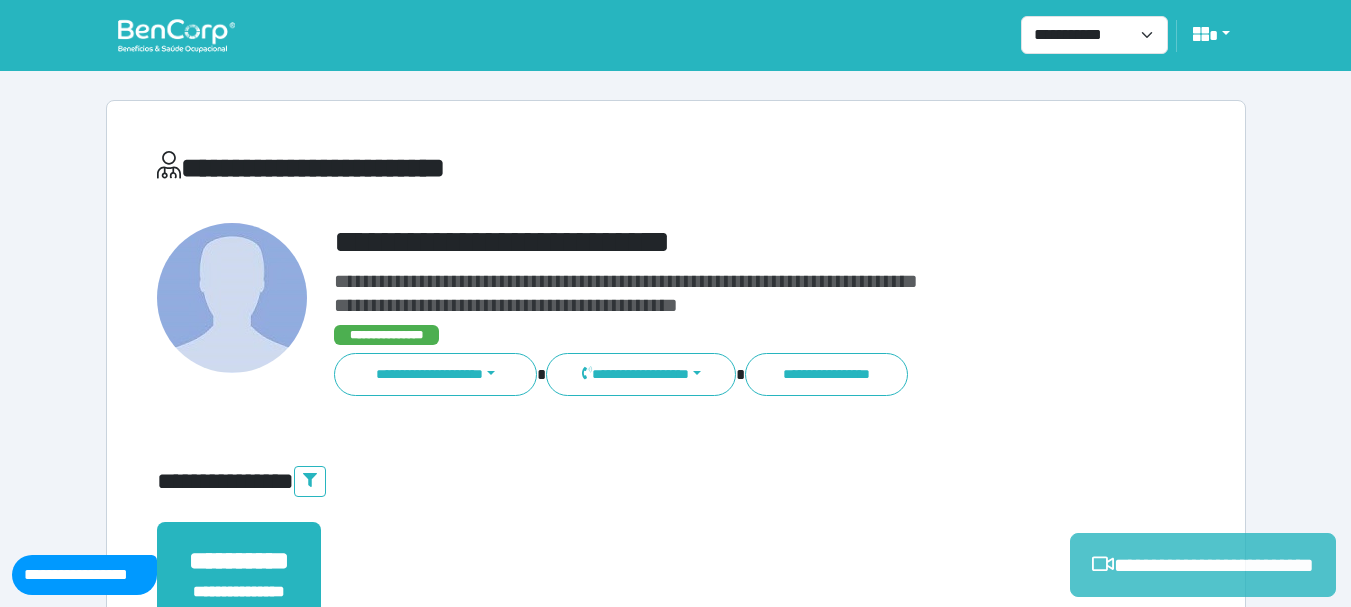 click on "**********" at bounding box center [1203, 565] 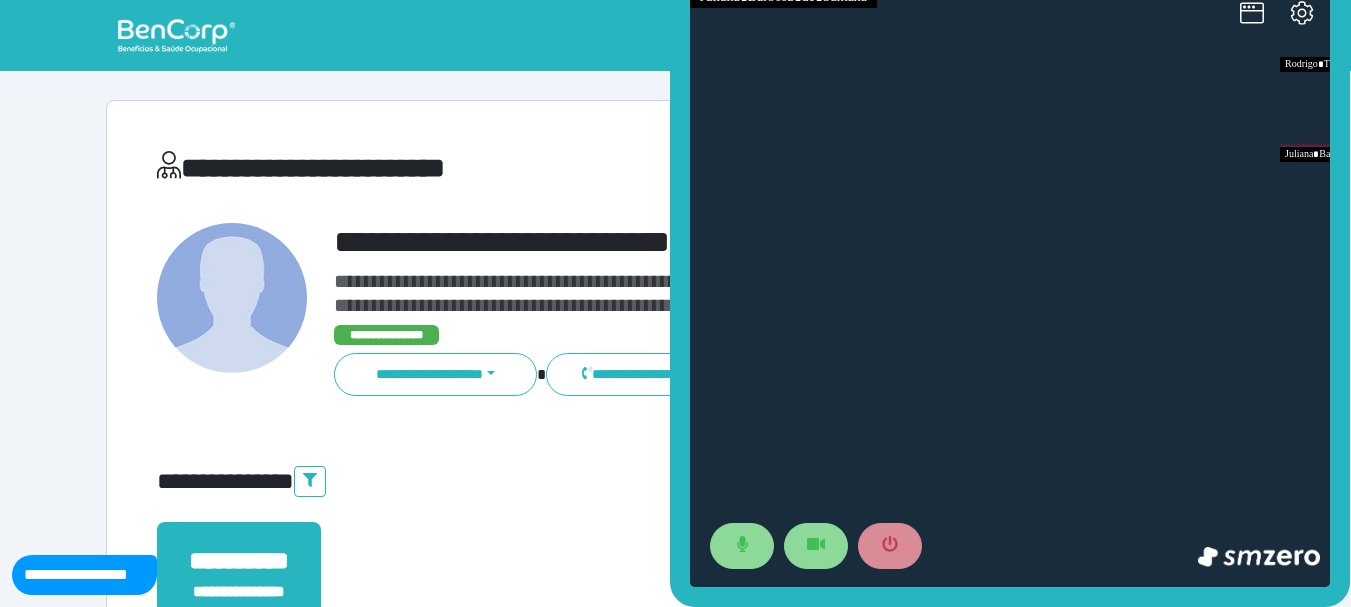 scroll, scrollTop: 0, scrollLeft: 0, axis: both 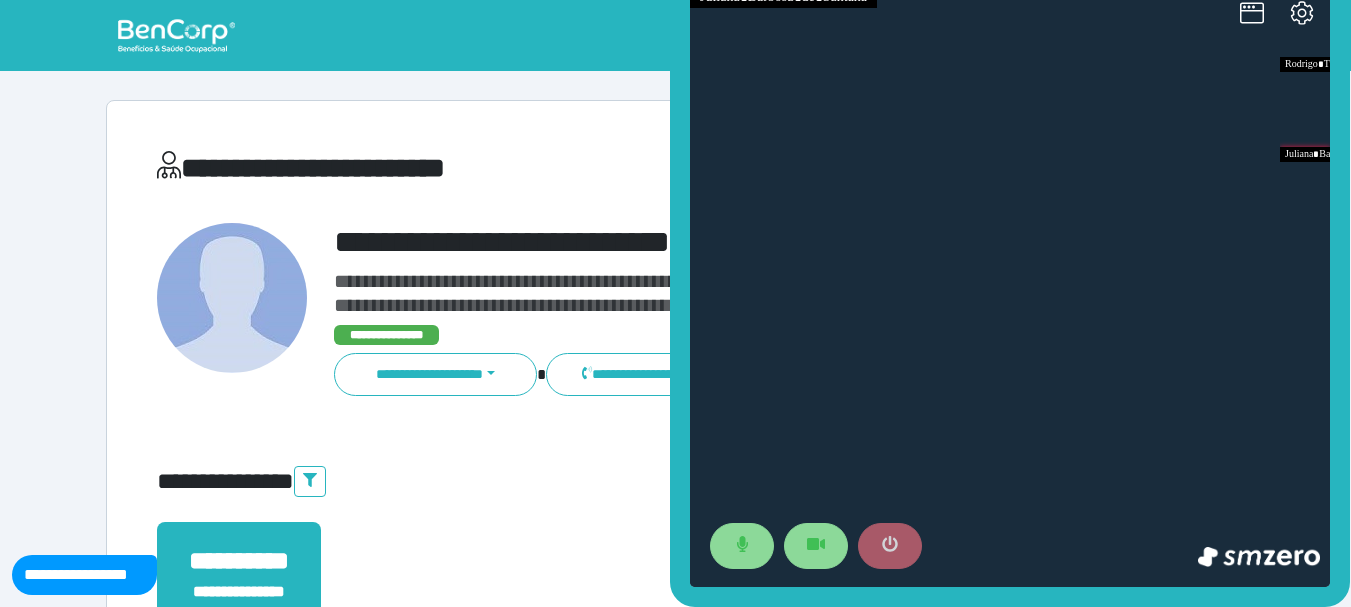 click 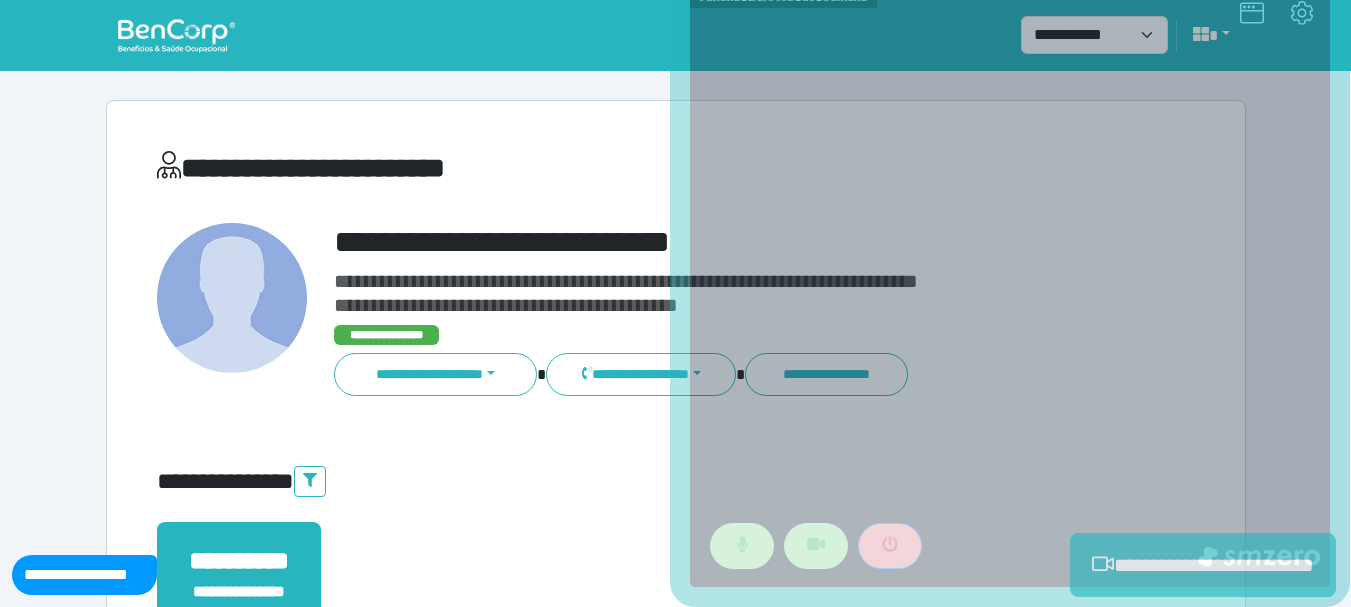 scroll, scrollTop: 500, scrollLeft: 0, axis: vertical 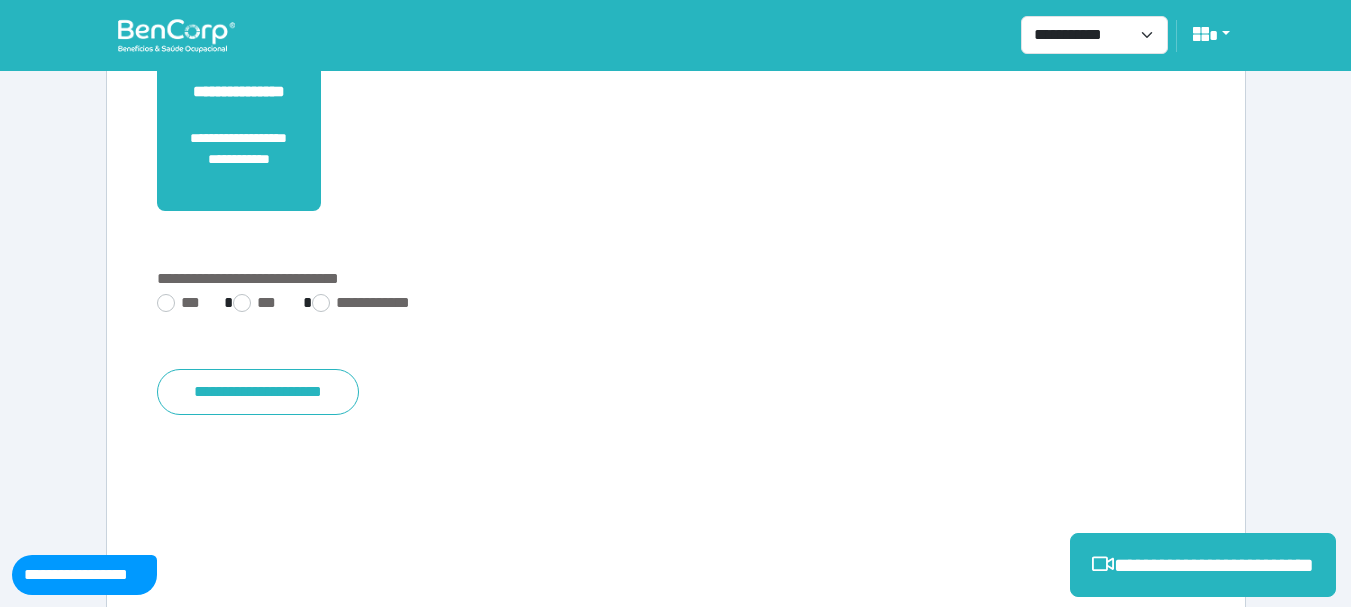 click on "**********" at bounding box center (676, 335) 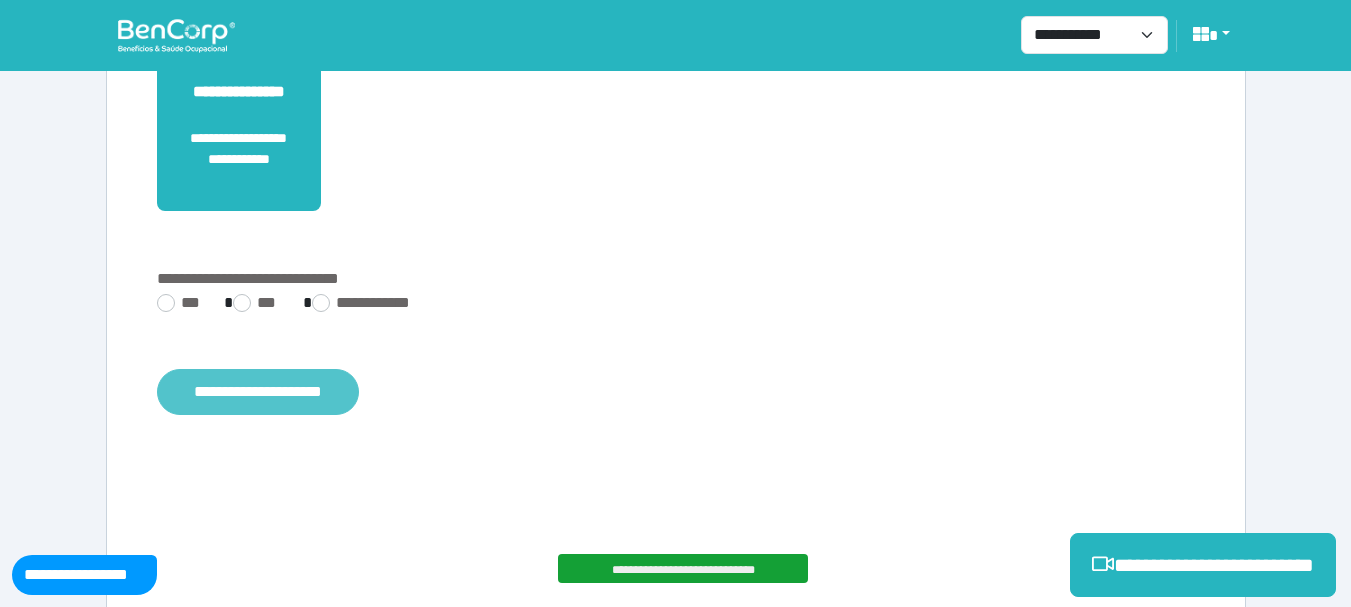 click on "**********" at bounding box center (258, 392) 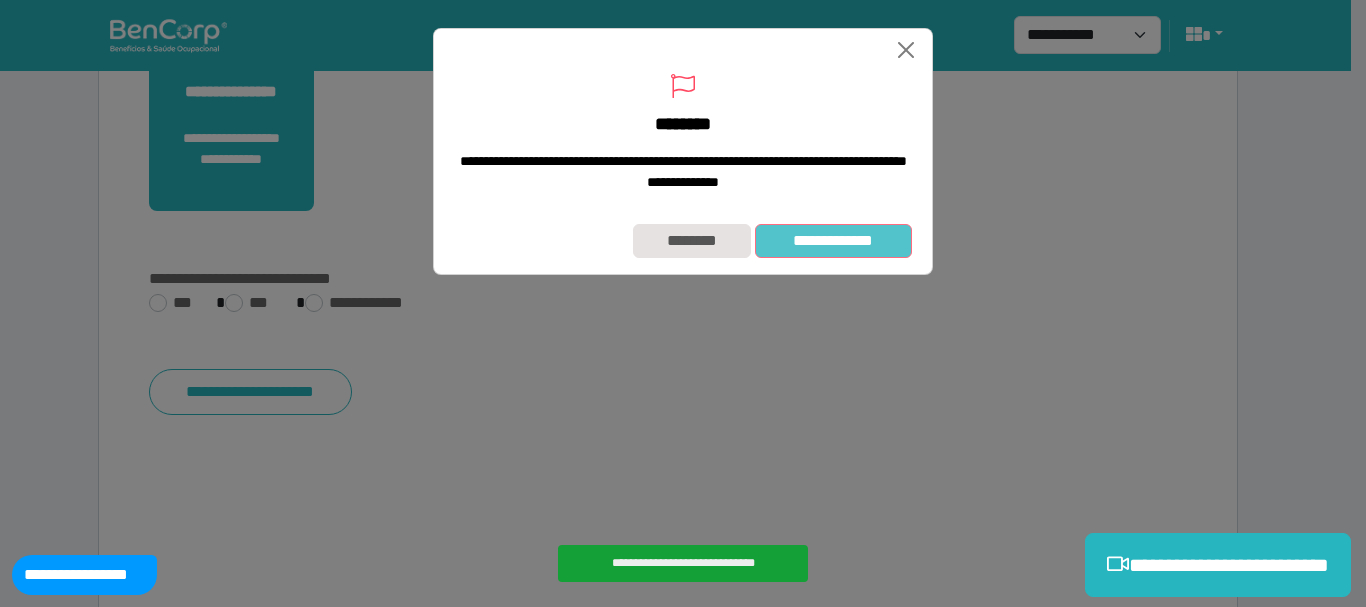 click on "**********" at bounding box center (833, 241) 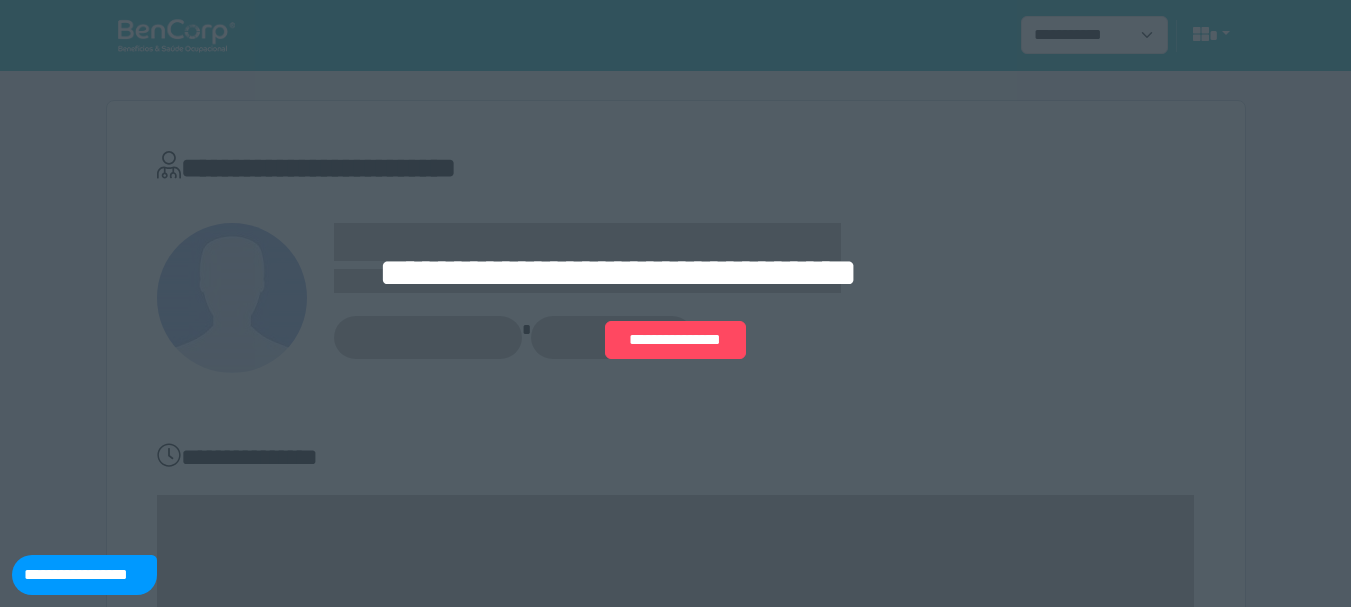 scroll, scrollTop: 0, scrollLeft: 0, axis: both 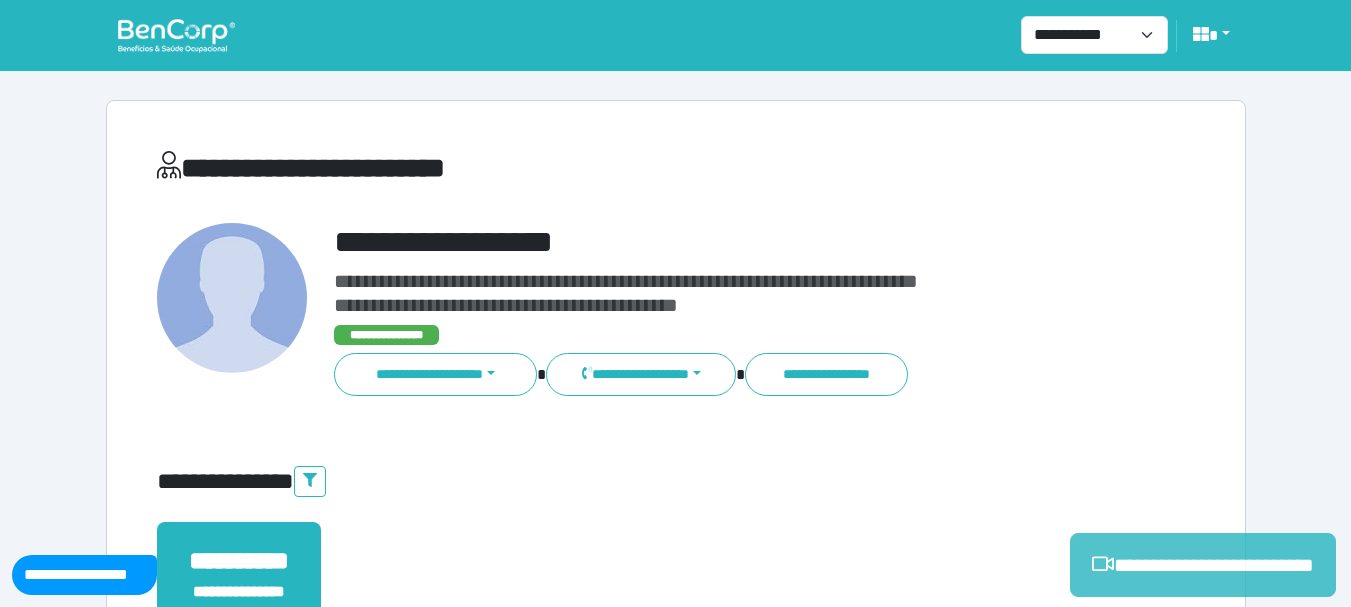 click on "**********" at bounding box center (1203, 565) 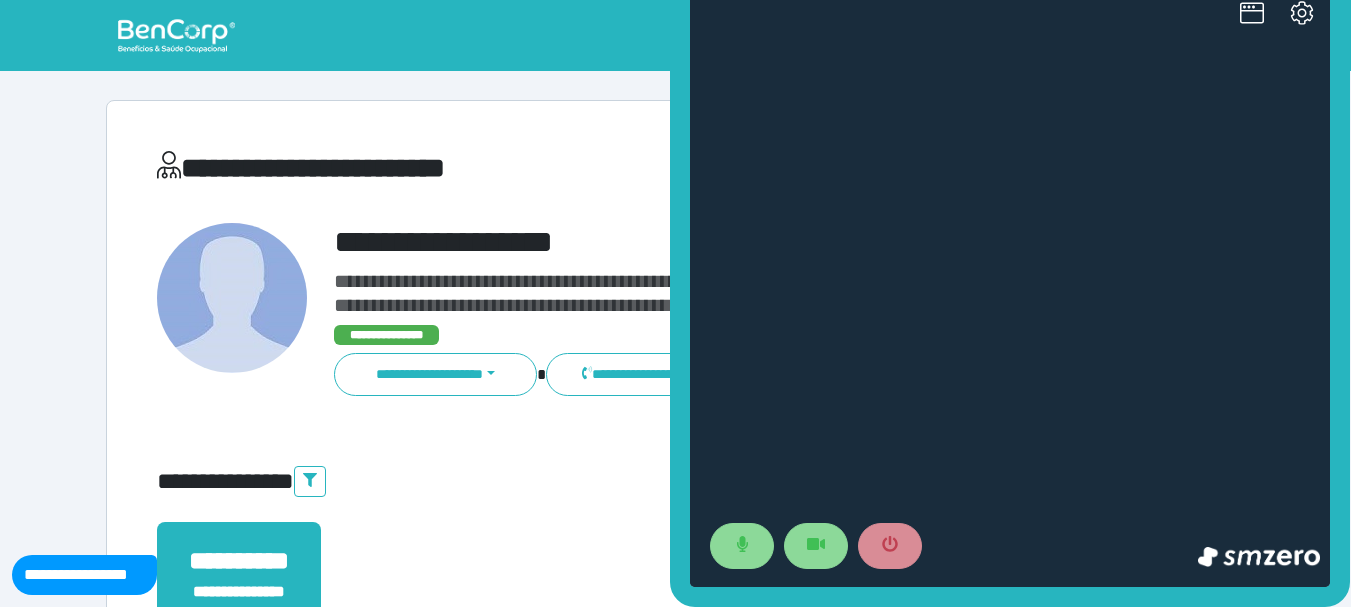 scroll, scrollTop: 0, scrollLeft: 0, axis: both 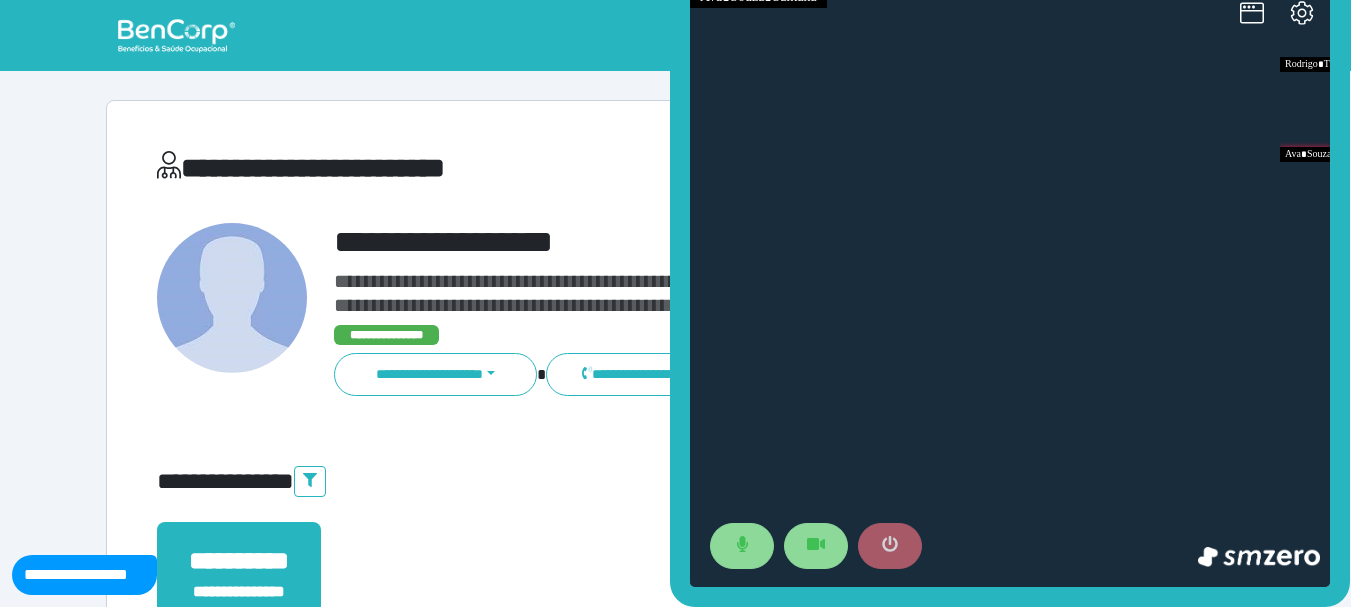 click at bounding box center [890, 546] 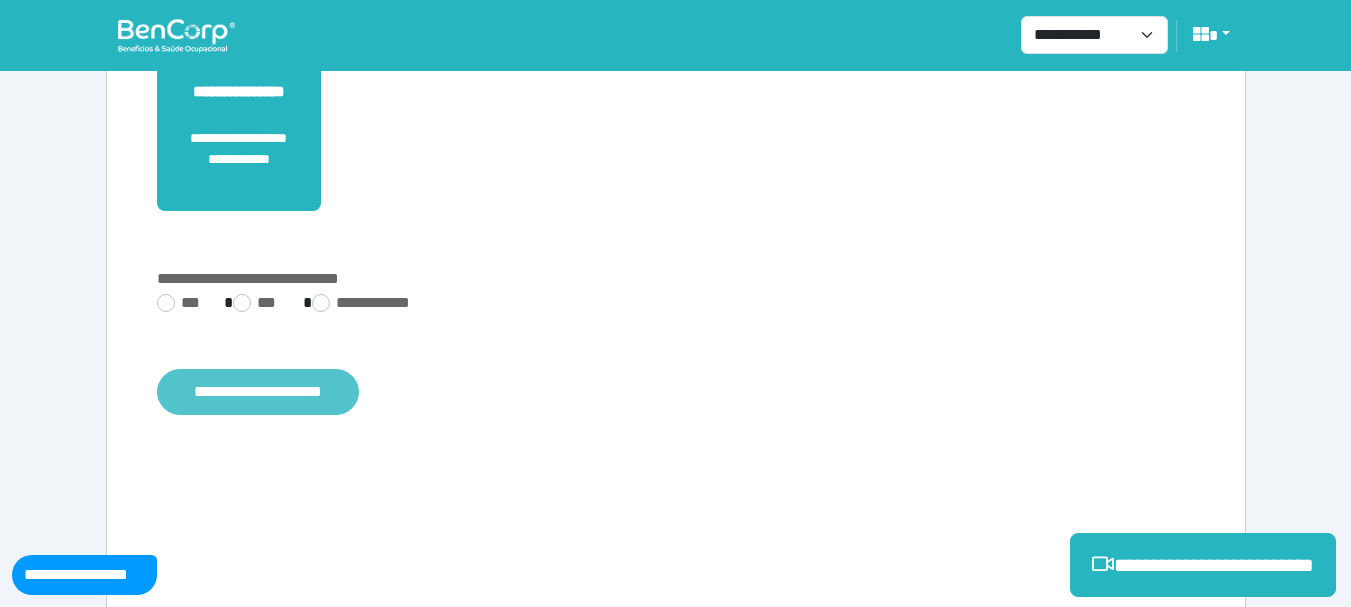scroll, scrollTop: 529, scrollLeft: 0, axis: vertical 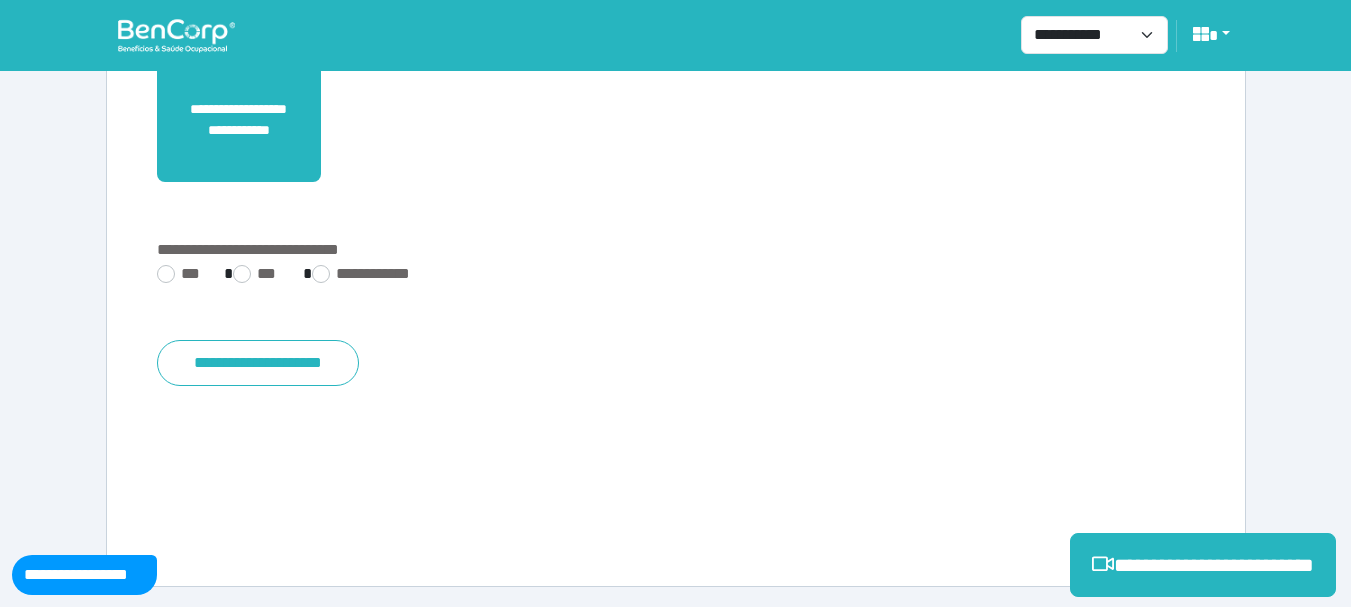 click on "**********" at bounding box center [676, 306] 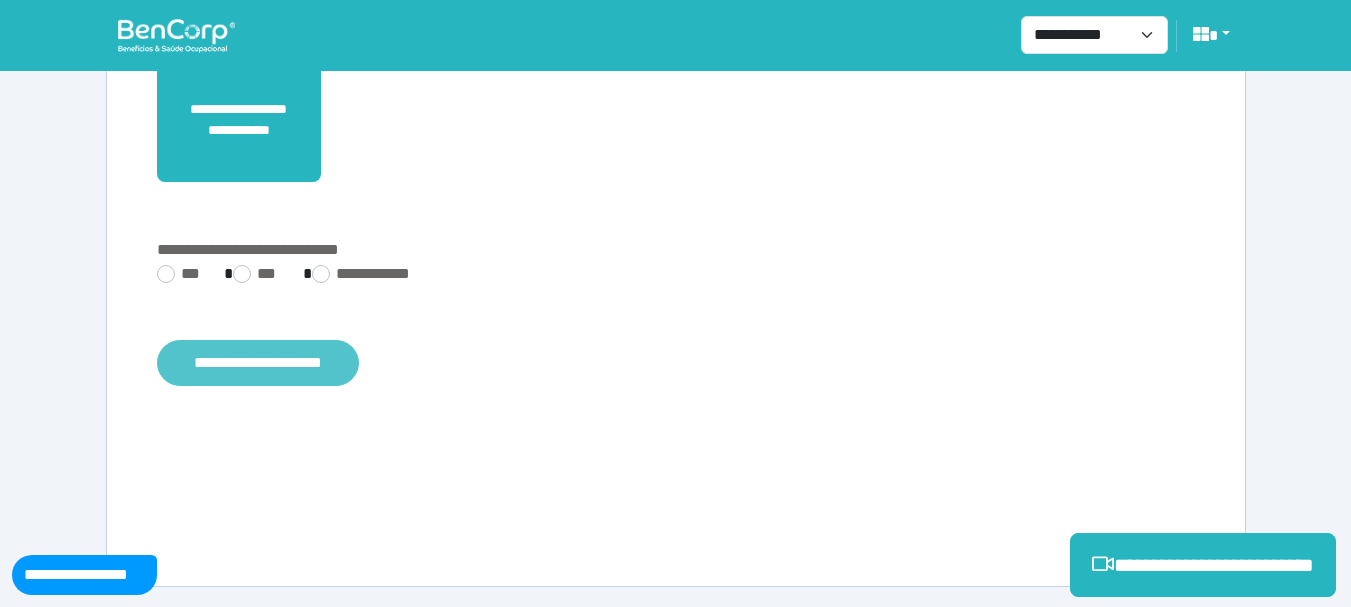 click on "**********" at bounding box center (258, 363) 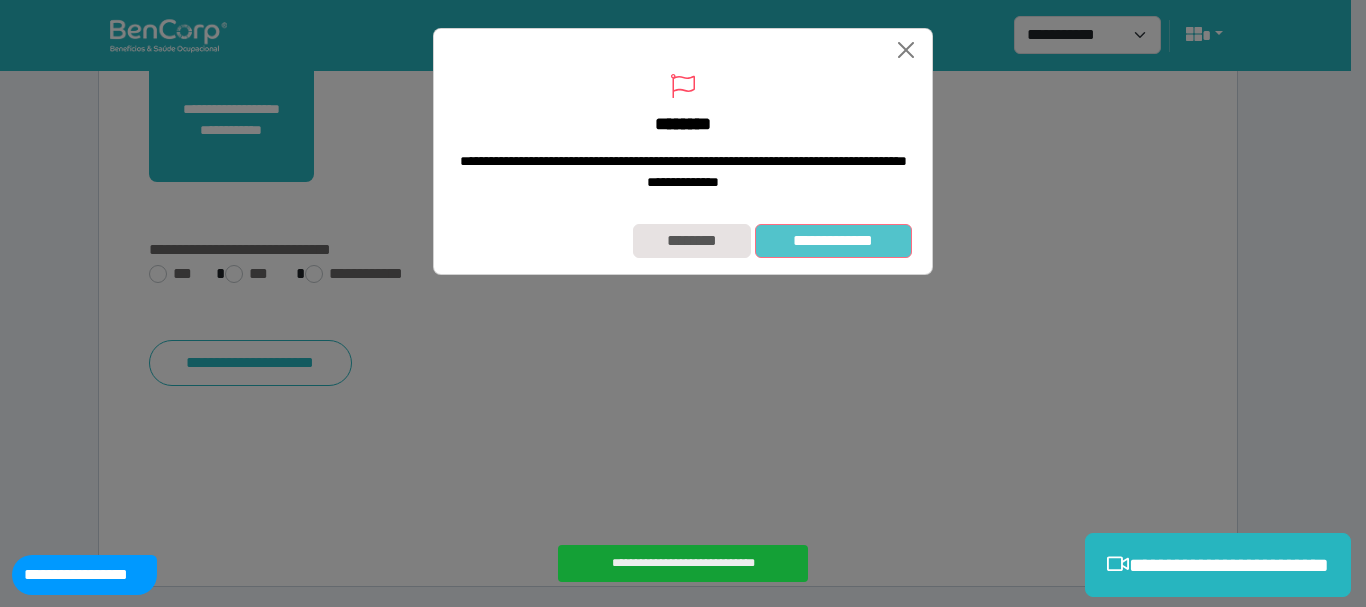 click on "**********" at bounding box center [833, 241] 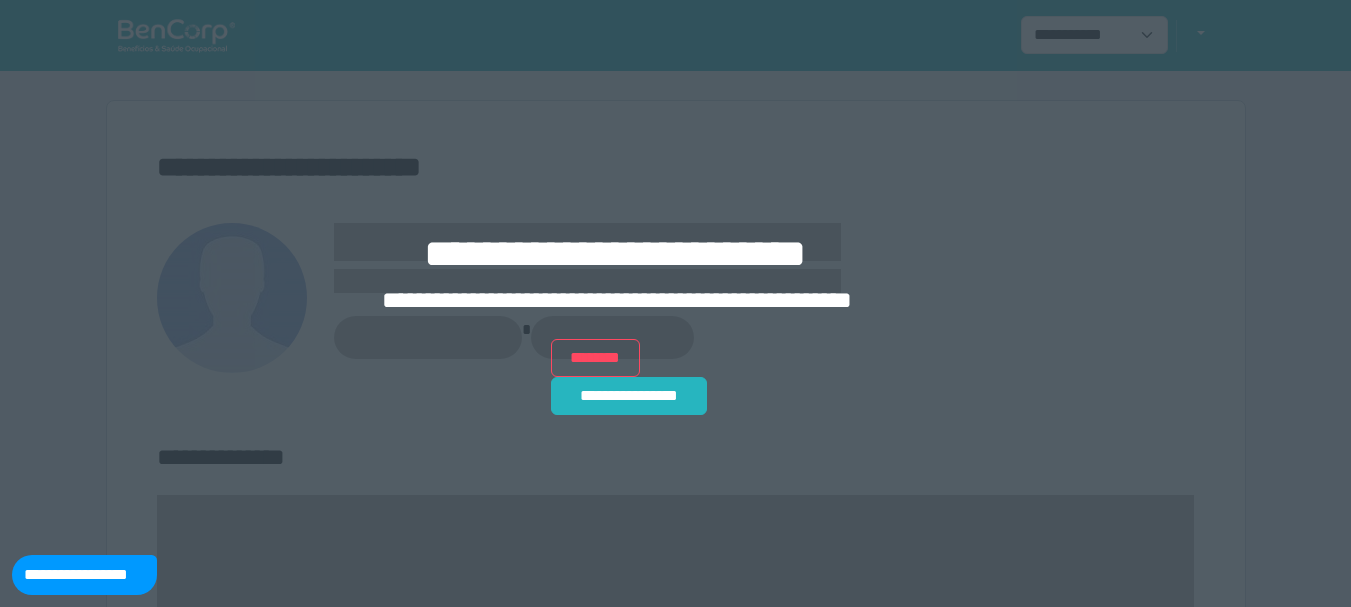 scroll, scrollTop: 0, scrollLeft: 0, axis: both 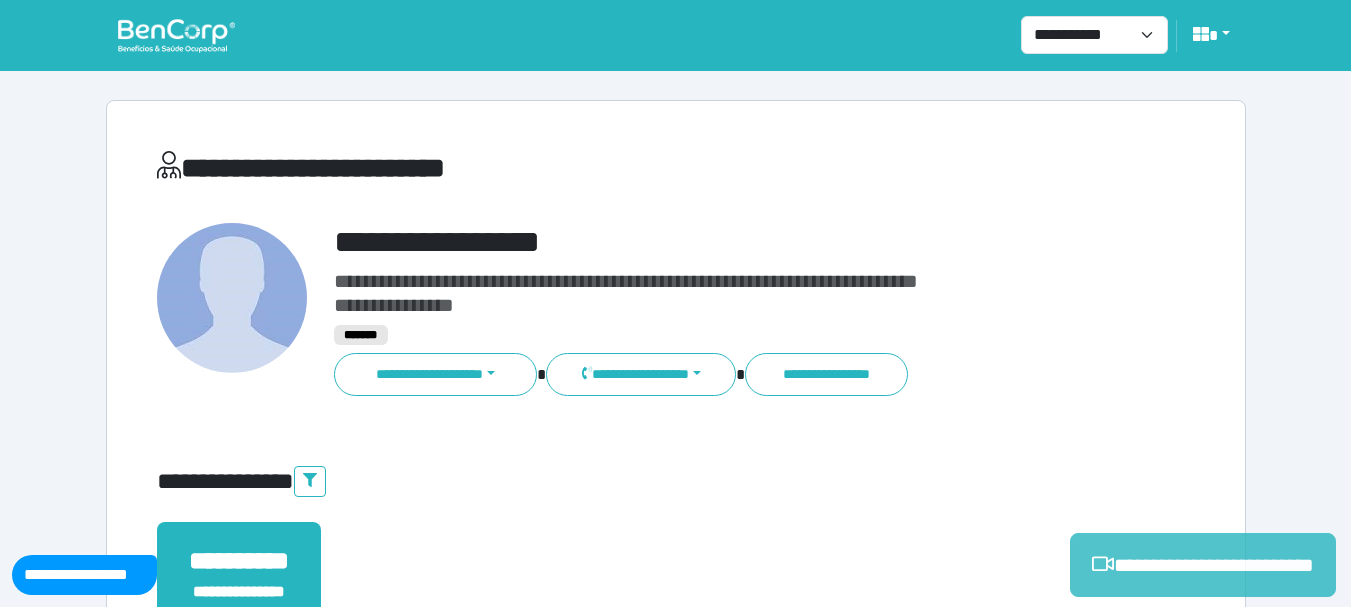 click on "**********" at bounding box center [1203, 565] 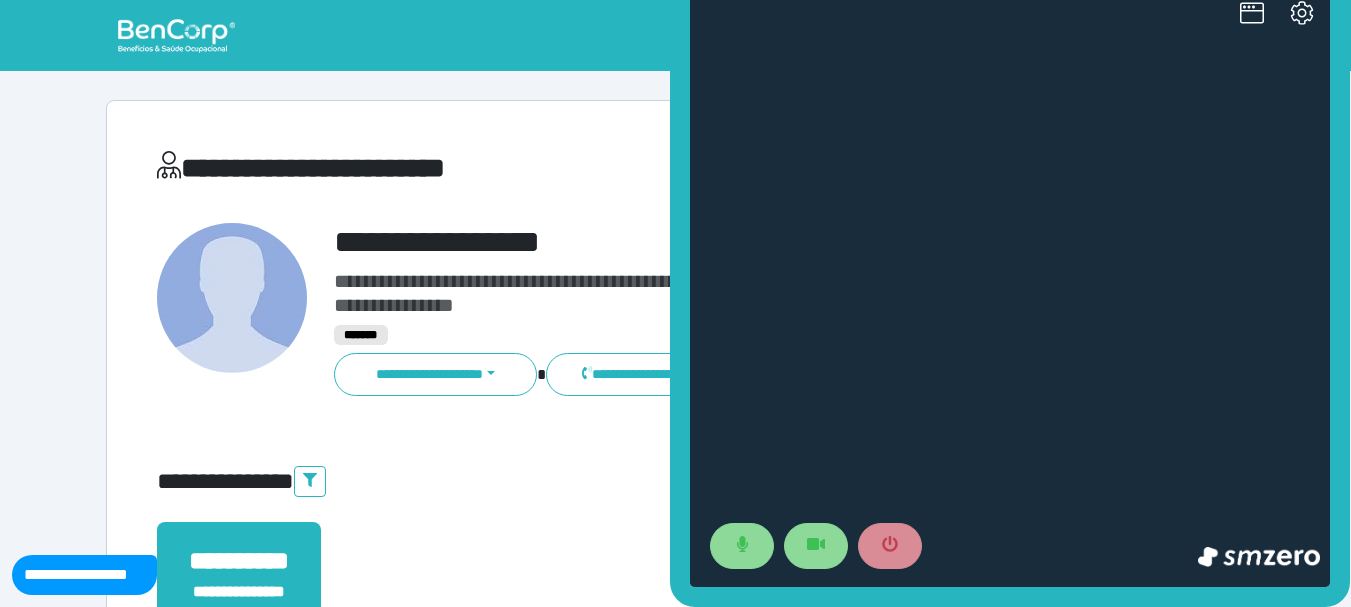 scroll, scrollTop: 0, scrollLeft: 0, axis: both 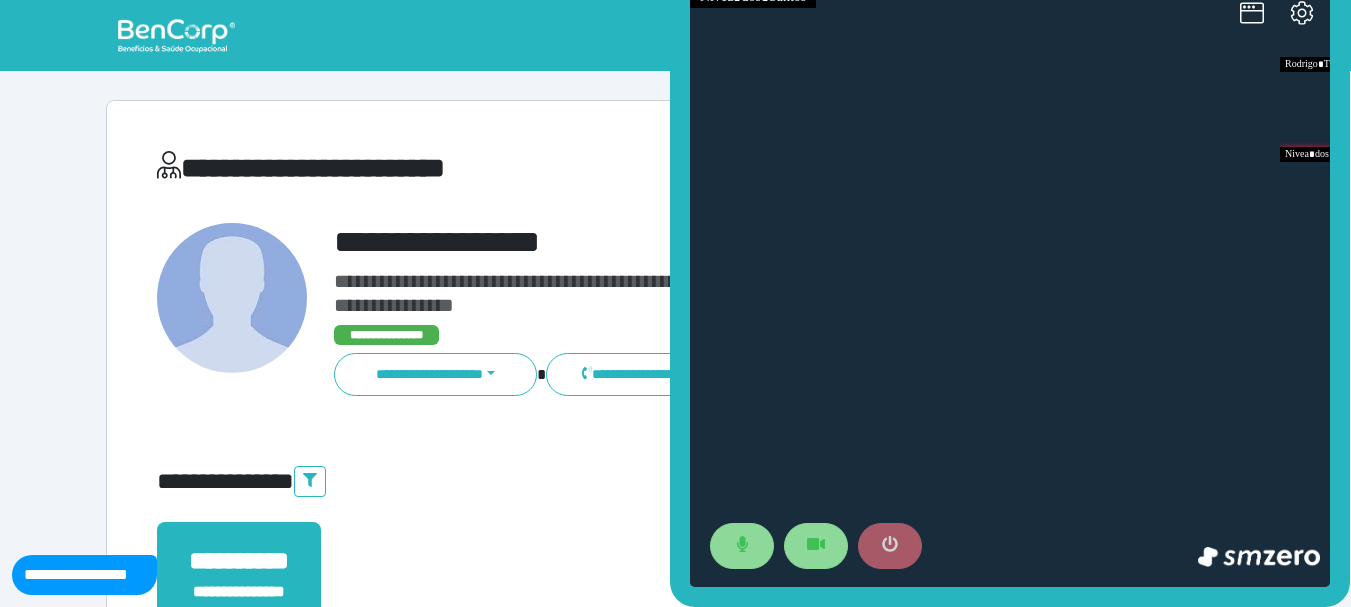 click at bounding box center (890, 546) 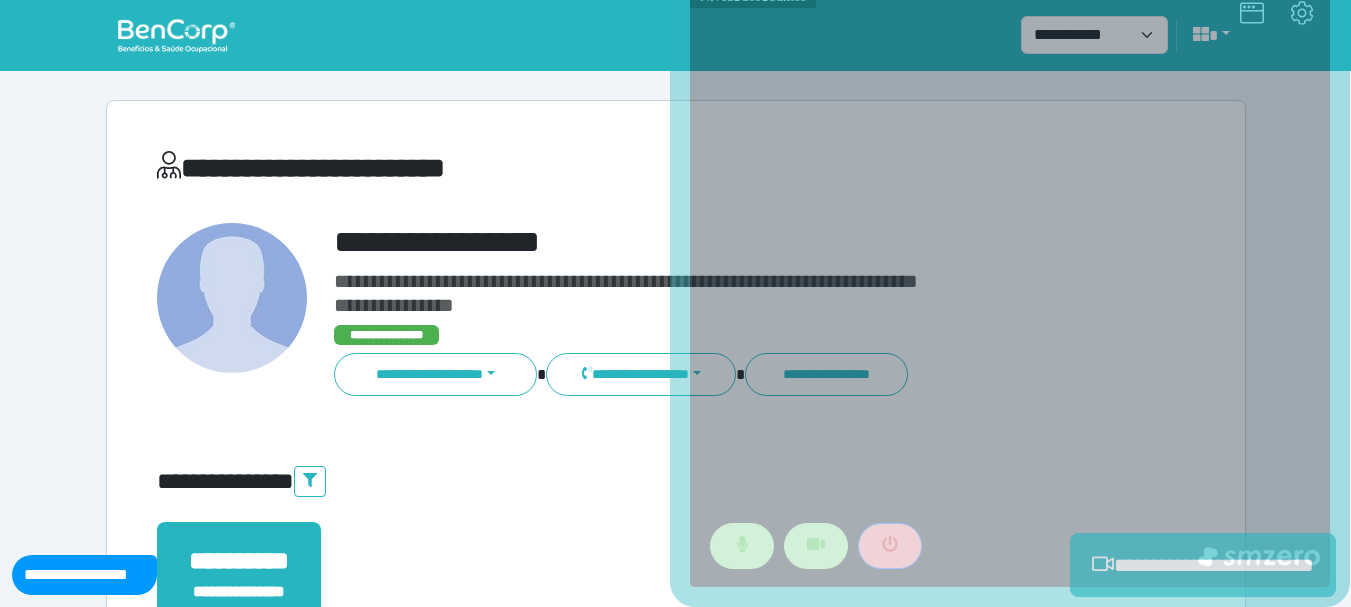 scroll, scrollTop: 529, scrollLeft: 0, axis: vertical 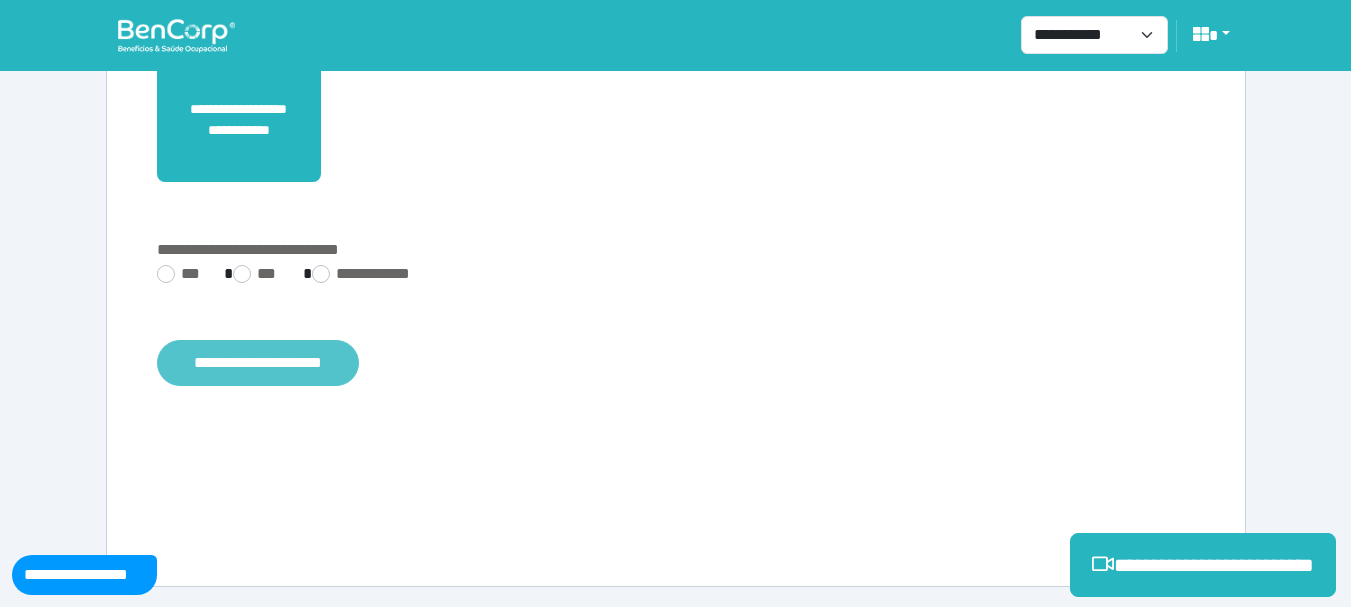click on "**********" at bounding box center (258, 363) 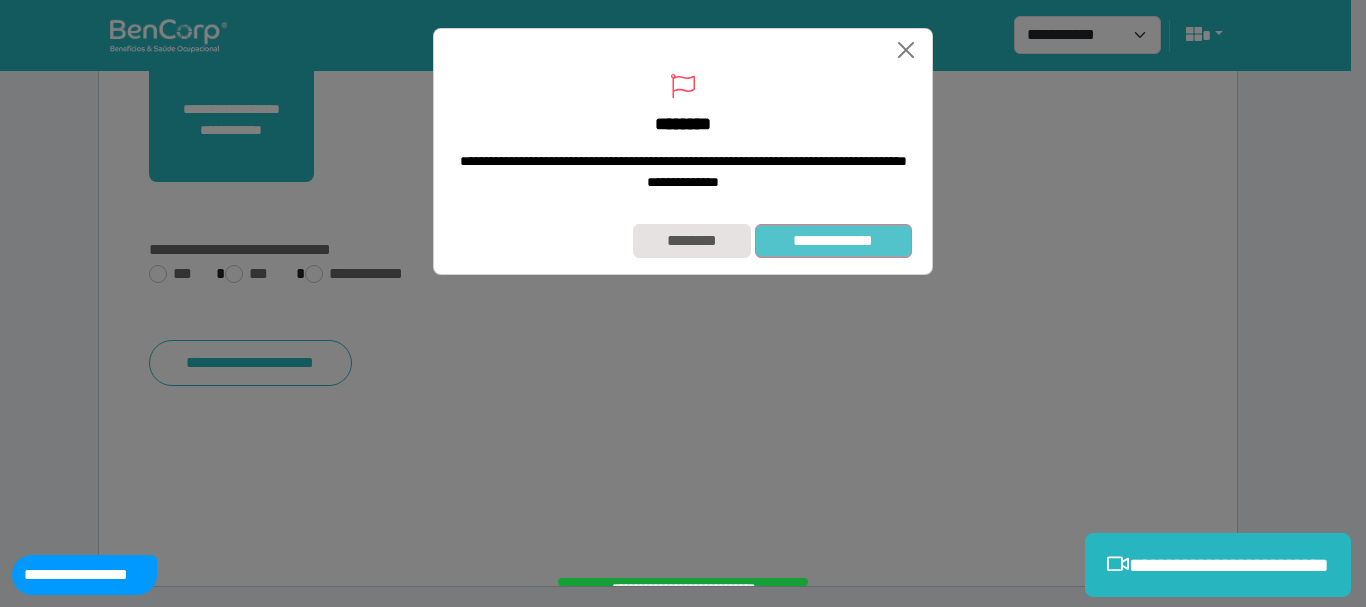 click on "**********" at bounding box center (833, 241) 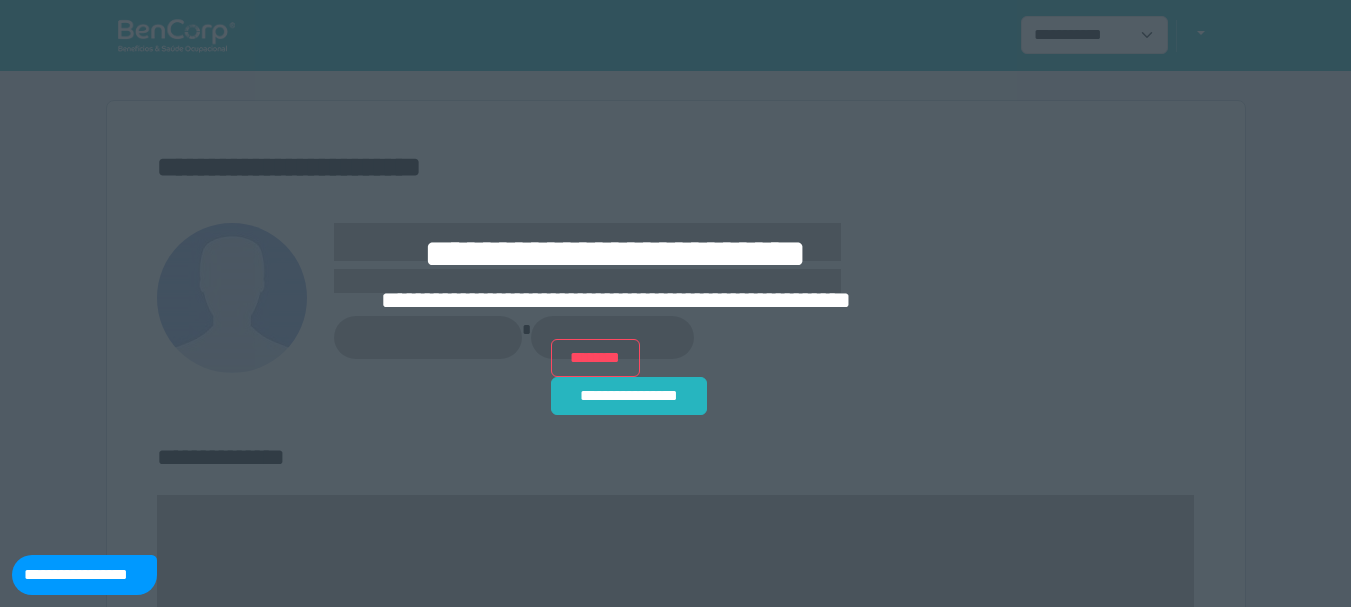 scroll, scrollTop: 0, scrollLeft: 0, axis: both 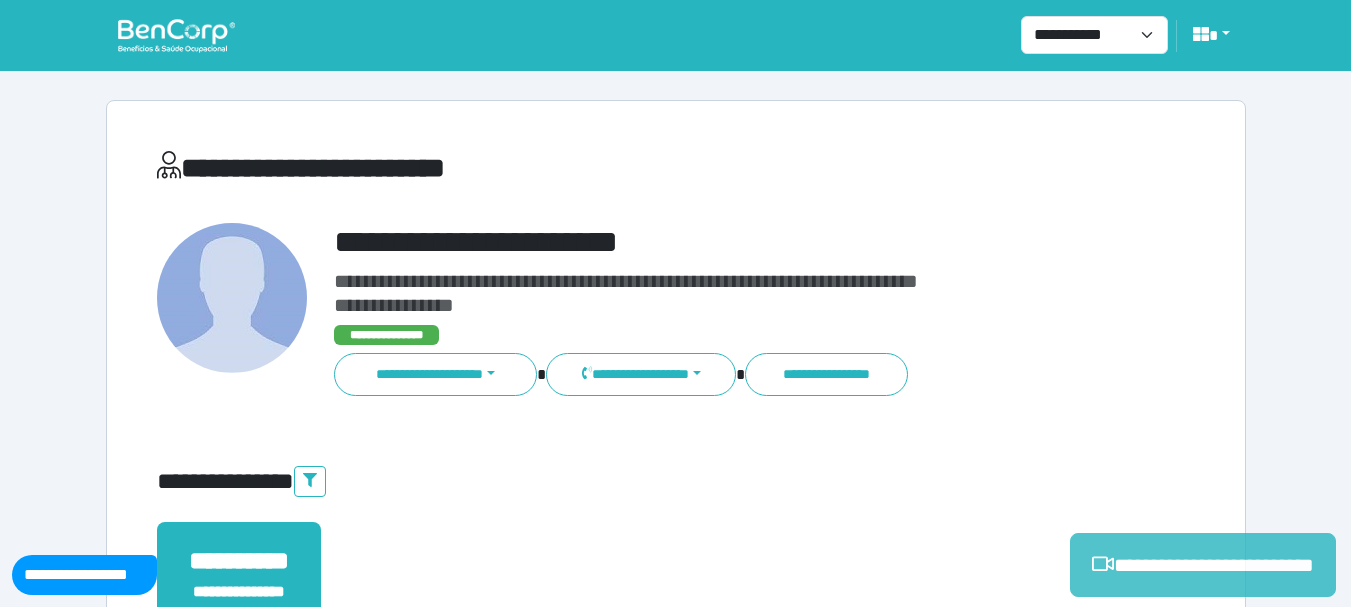 click on "**********" at bounding box center (1203, 565) 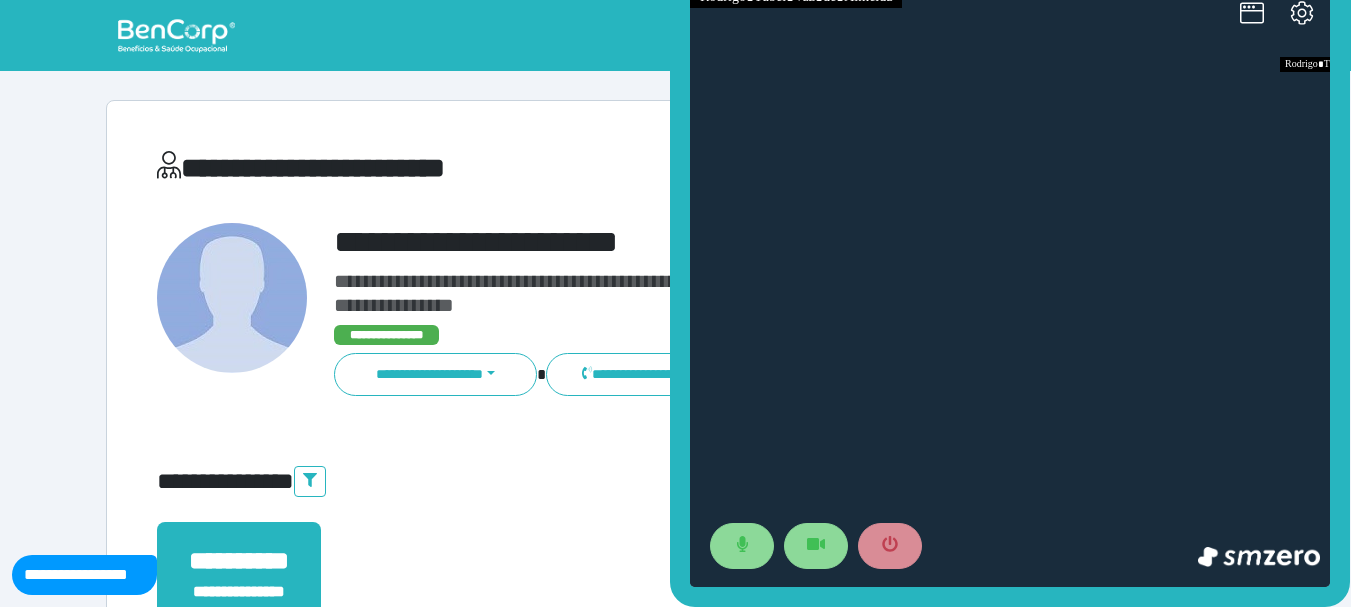 scroll, scrollTop: 0, scrollLeft: 0, axis: both 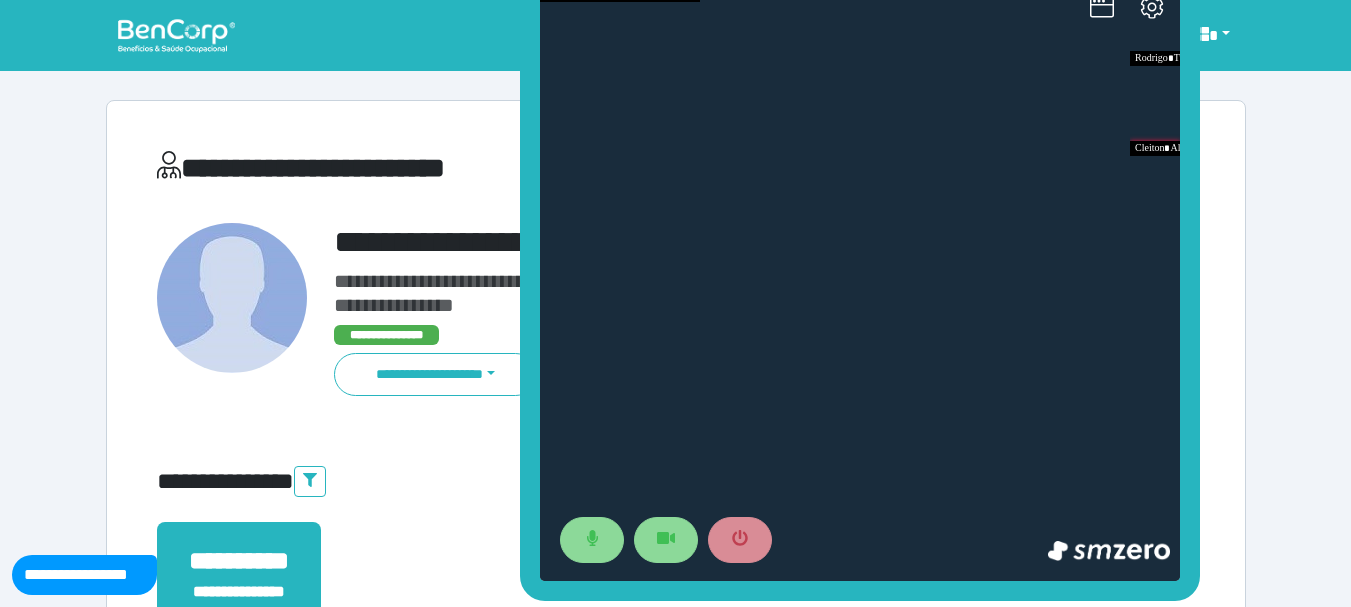 drag, startPoint x: 680, startPoint y: 282, endPoint x: 477, endPoint y: 267, distance: 203.55344 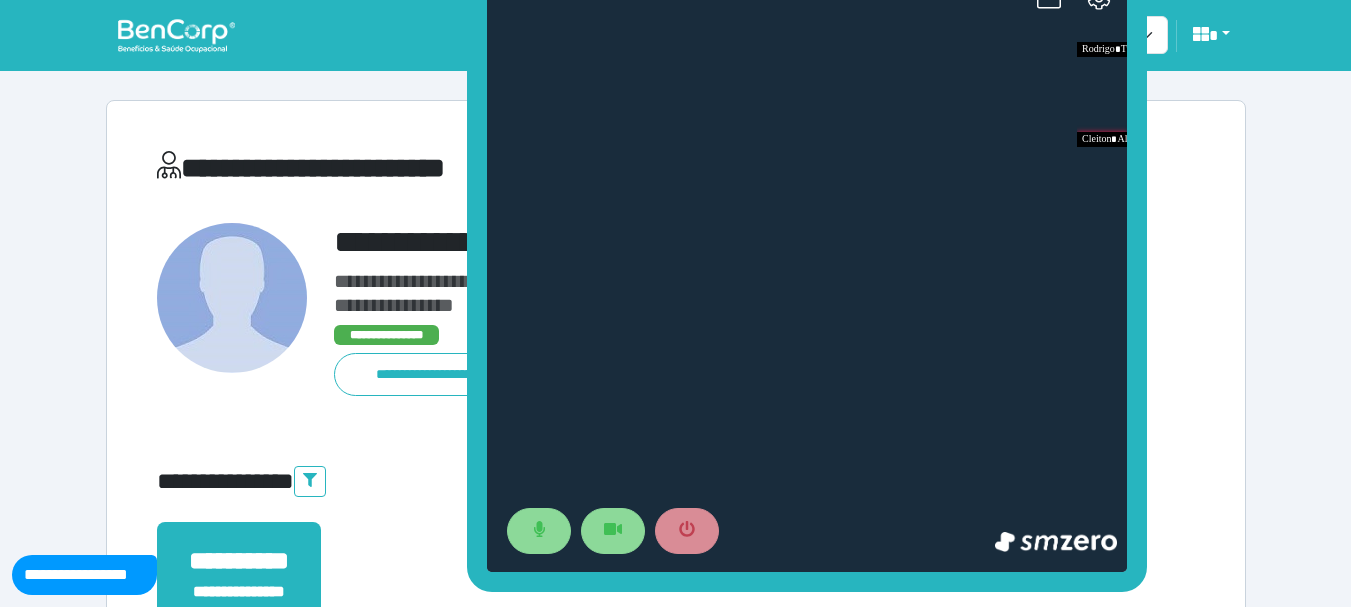 click at bounding box center (807, 272) 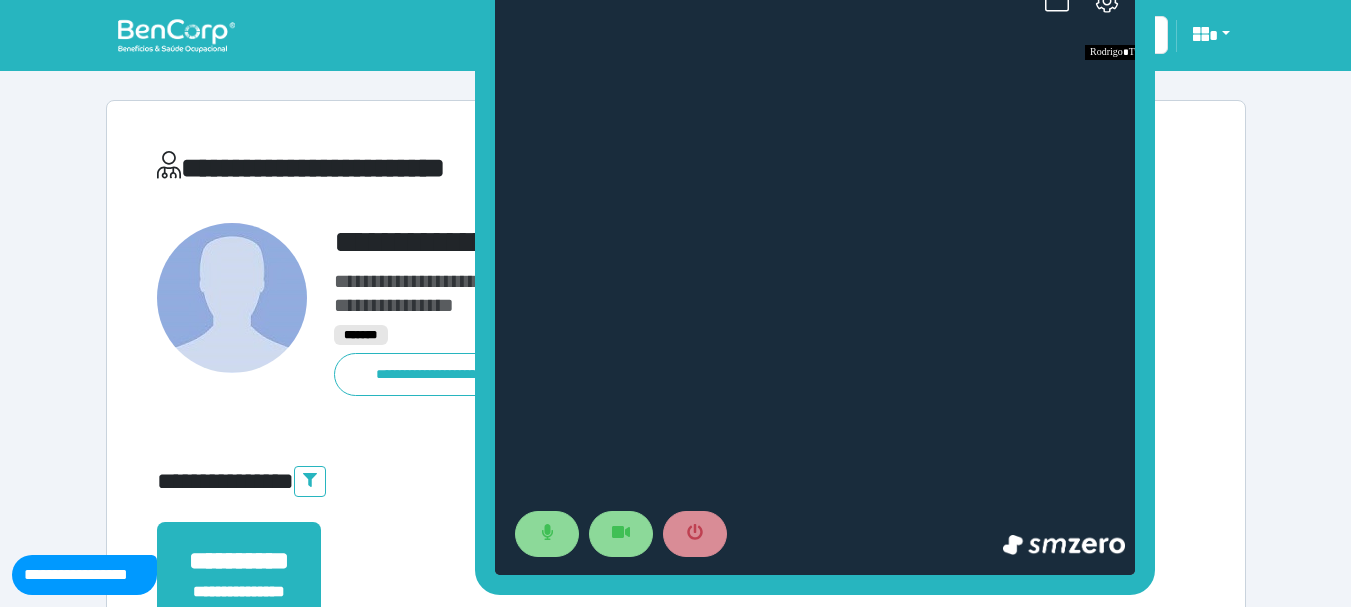 drag, startPoint x: 973, startPoint y: 187, endPoint x: 820, endPoint y: 313, distance: 198.20444 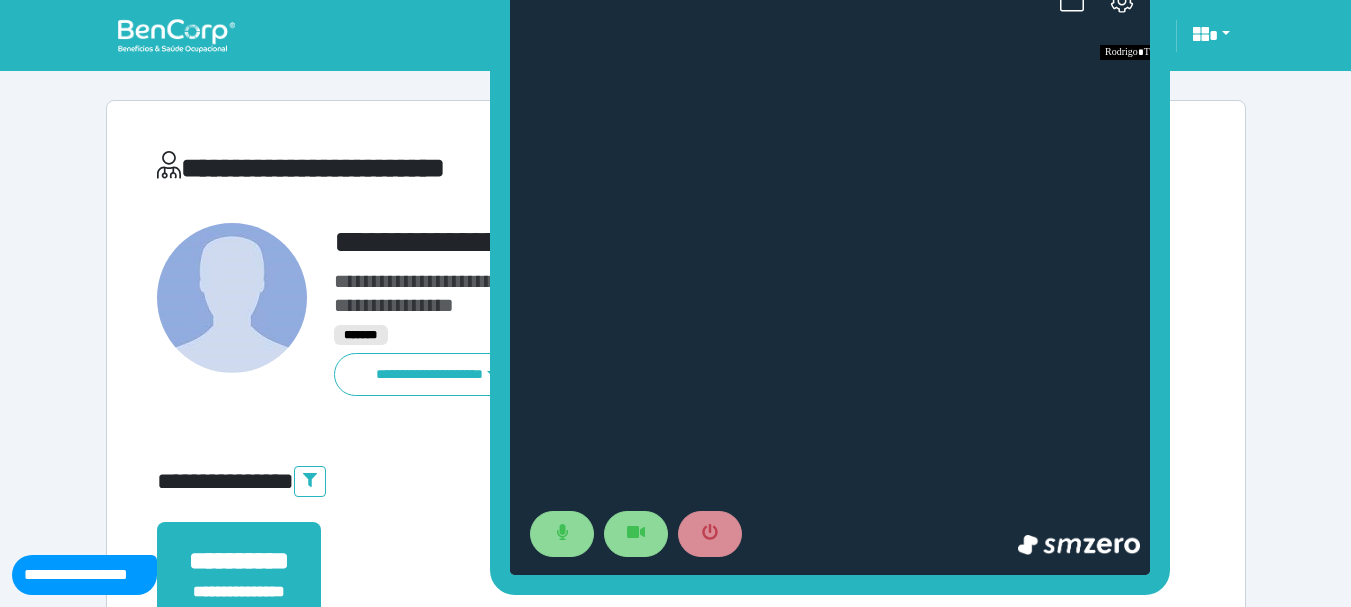 drag, startPoint x: 996, startPoint y: 284, endPoint x: 1011, endPoint y: 271, distance: 19.849434 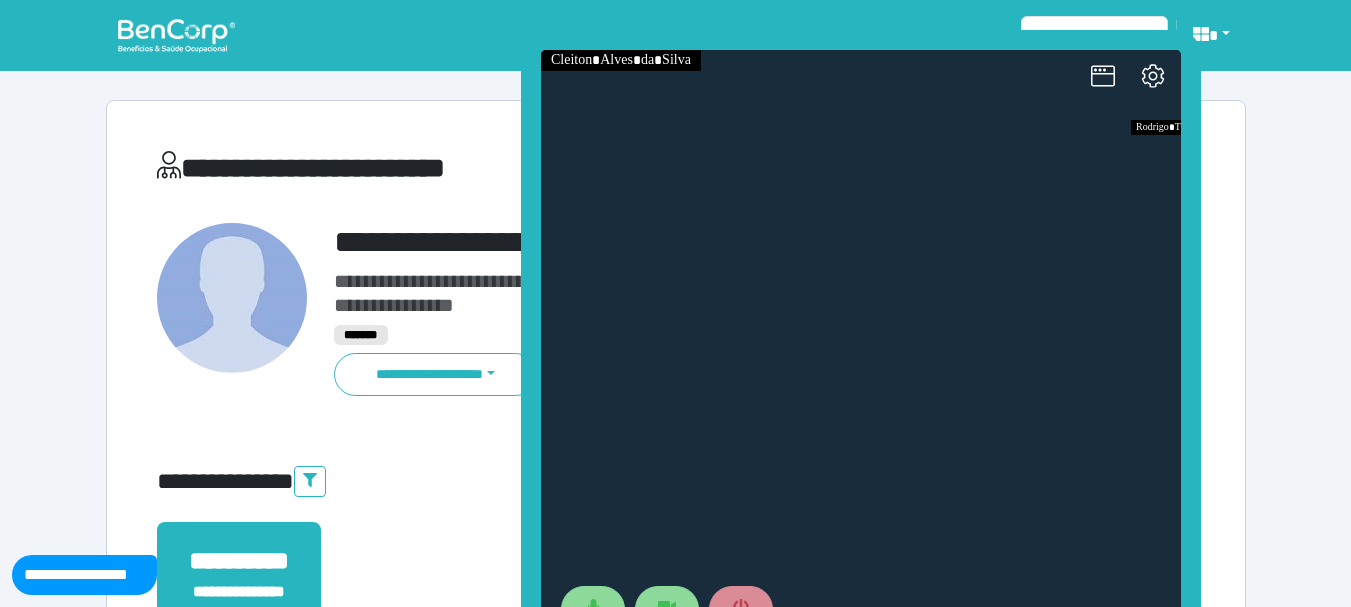 drag, startPoint x: 1044, startPoint y: 162, endPoint x: 547, endPoint y: 183, distance: 497.44345 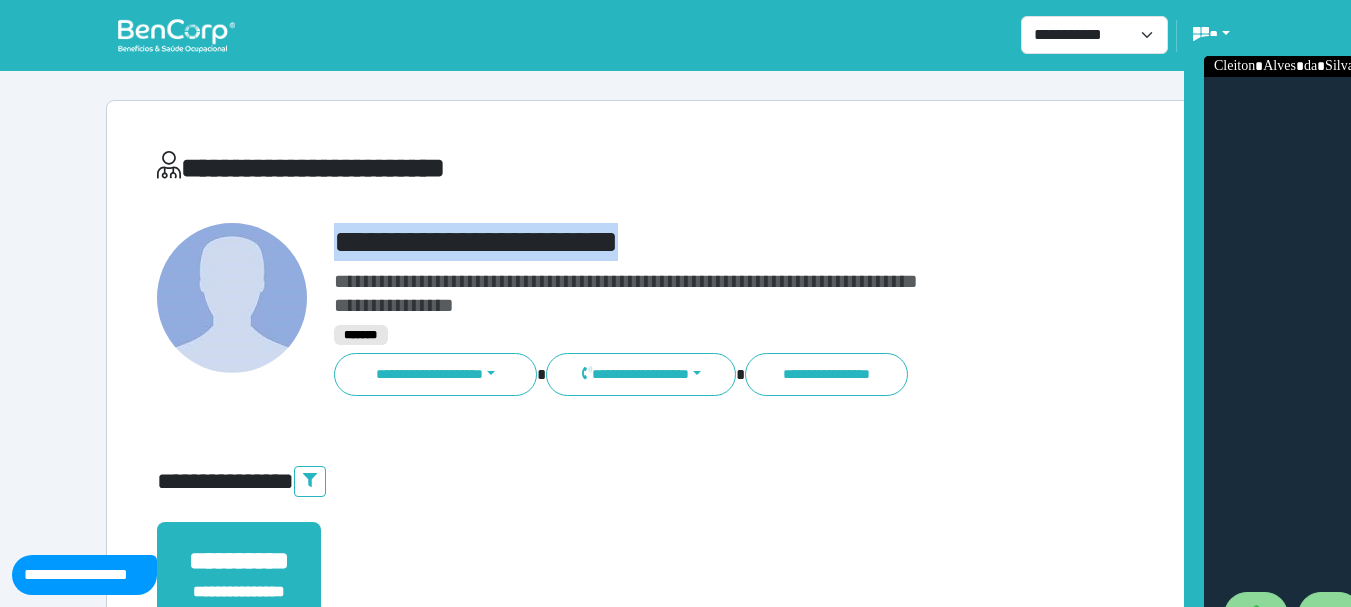 drag, startPoint x: 702, startPoint y: 237, endPoint x: 322, endPoint y: 236, distance: 380.0013 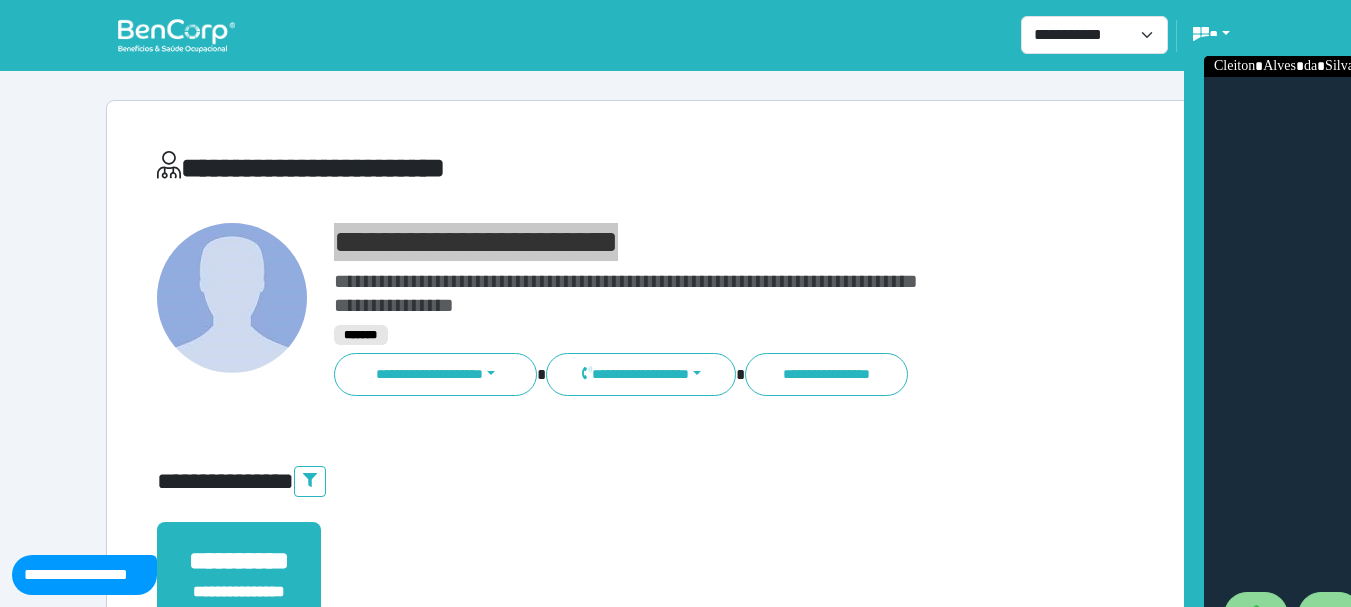 drag, startPoint x: 1254, startPoint y: 62, endPoint x: 1204, endPoint y: 118, distance: 75.073296 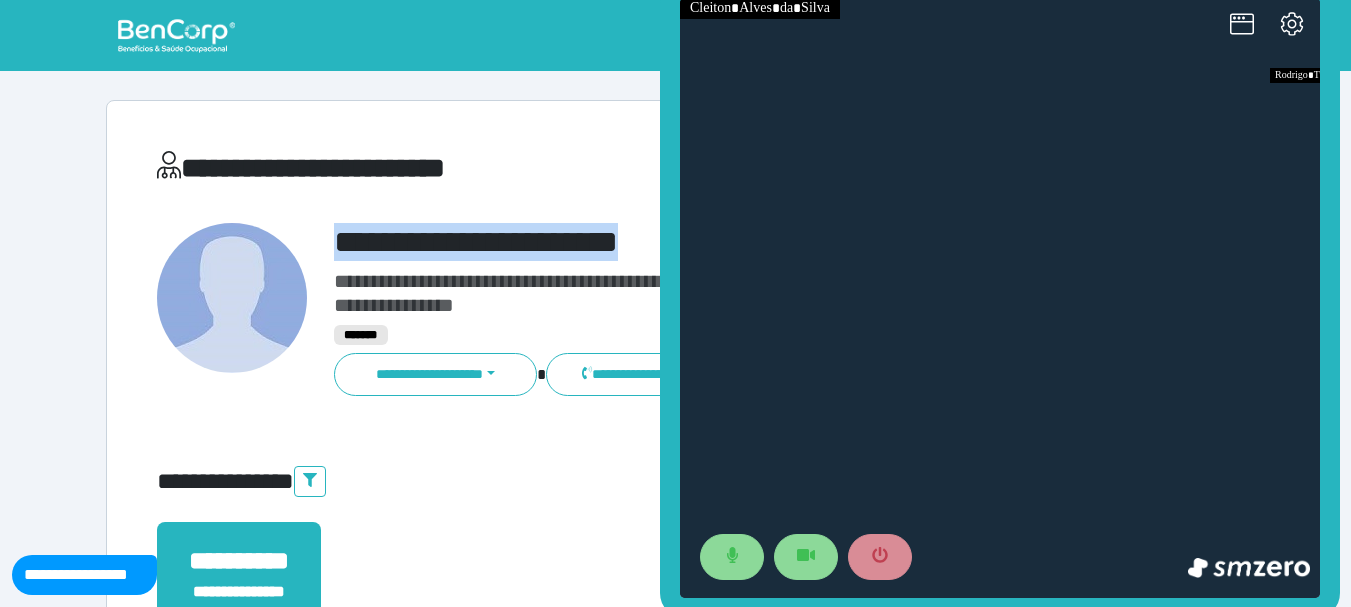 drag, startPoint x: 1197, startPoint y: 177, endPoint x: 670, endPoint y: 119, distance: 530.18207 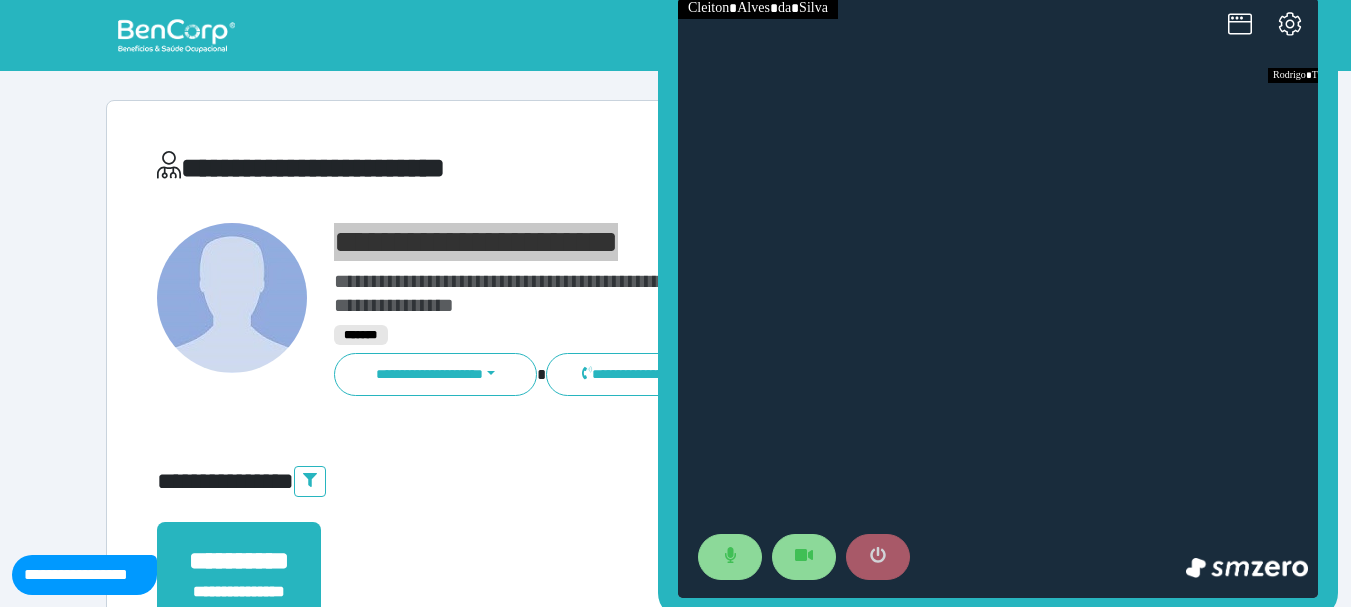 click at bounding box center (878, 557) 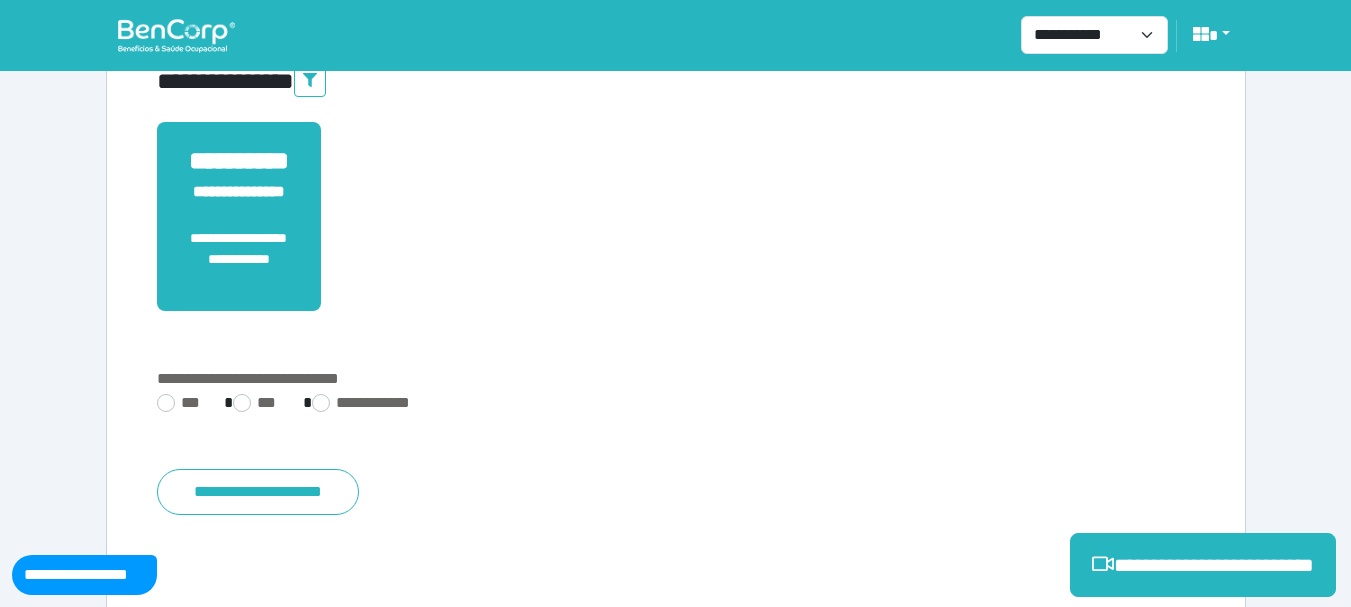 scroll, scrollTop: 500, scrollLeft: 0, axis: vertical 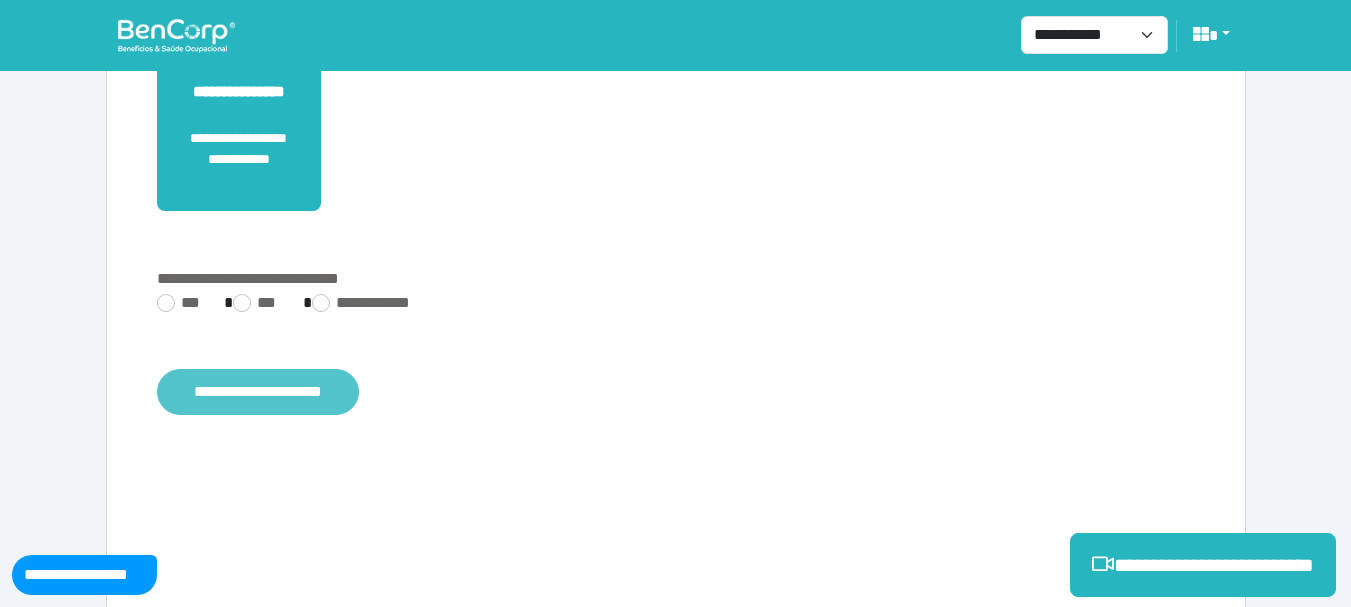 click on "**********" at bounding box center (258, 392) 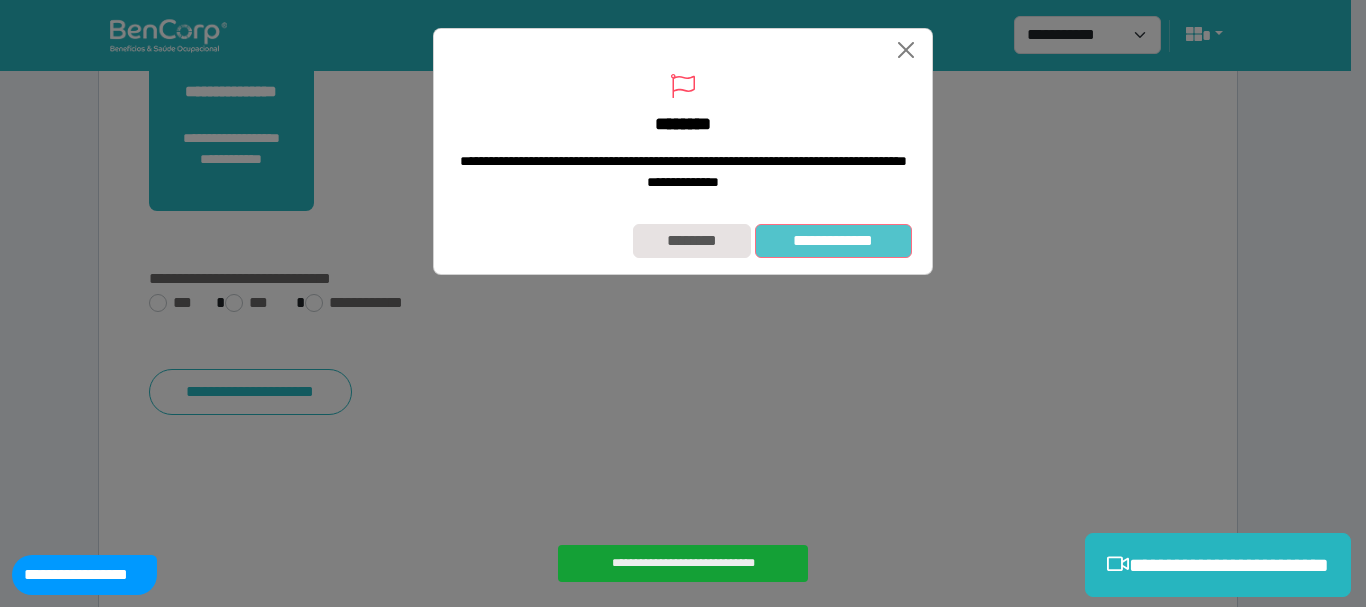click on "**********" at bounding box center (833, 241) 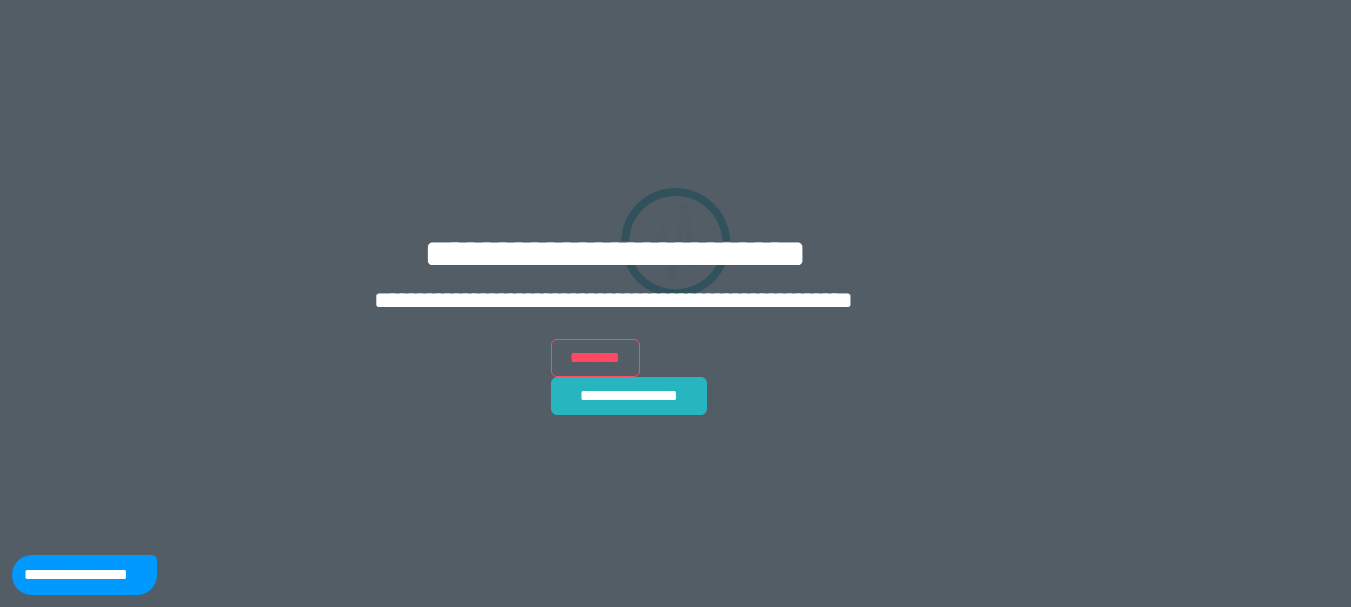 scroll, scrollTop: 0, scrollLeft: 0, axis: both 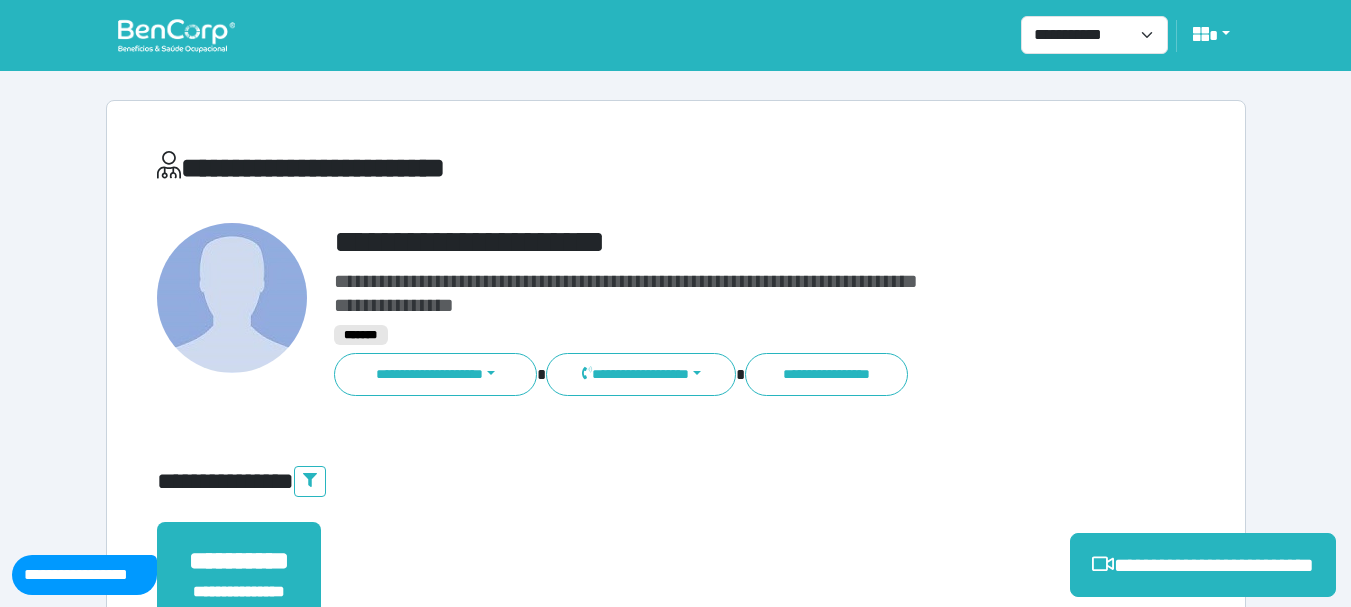 drag, startPoint x: 1201, startPoint y: 549, endPoint x: 571, endPoint y: 528, distance: 630.3499 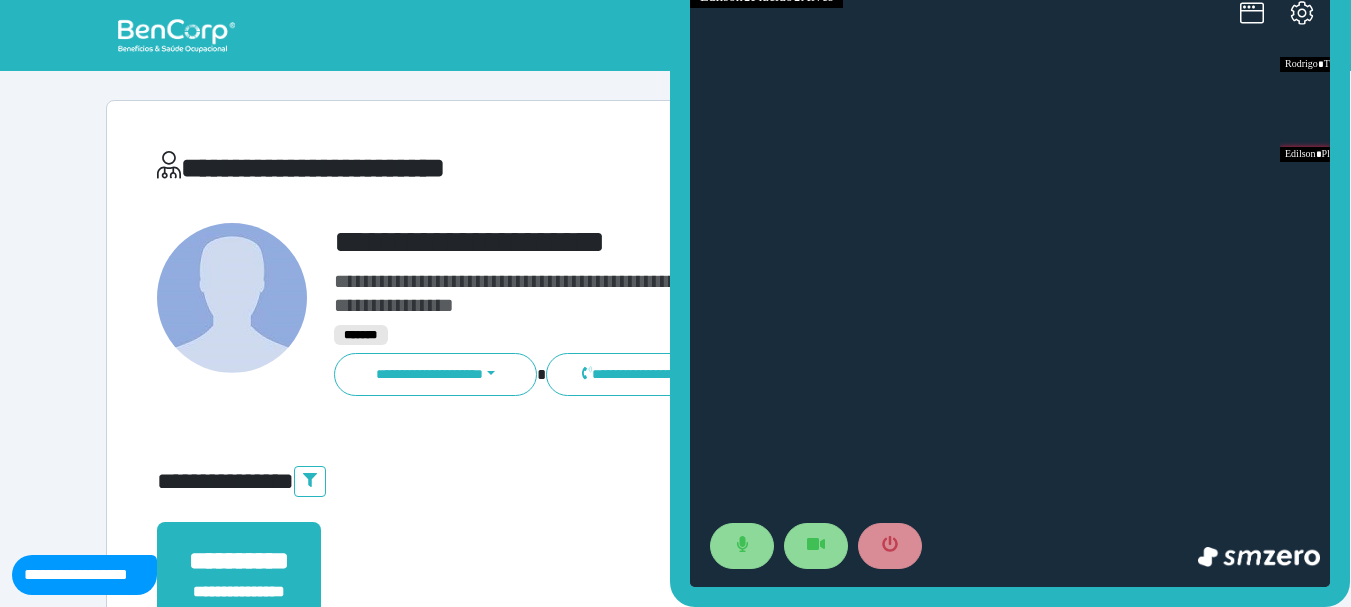 scroll, scrollTop: 0, scrollLeft: 0, axis: both 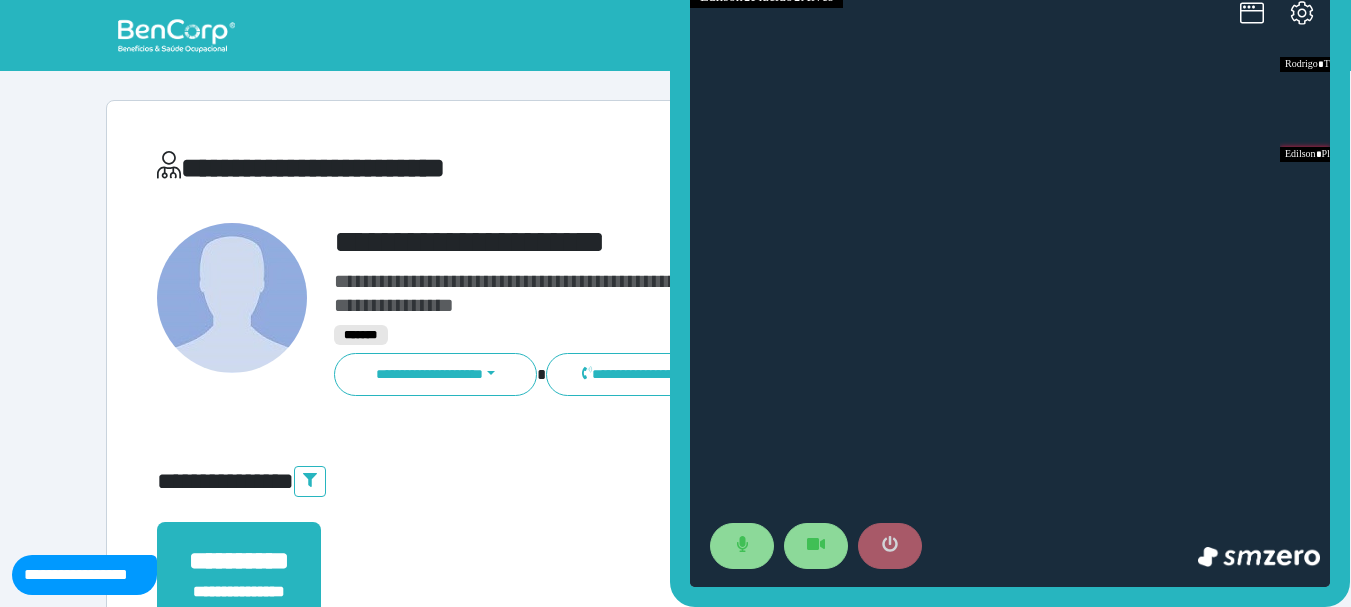 click 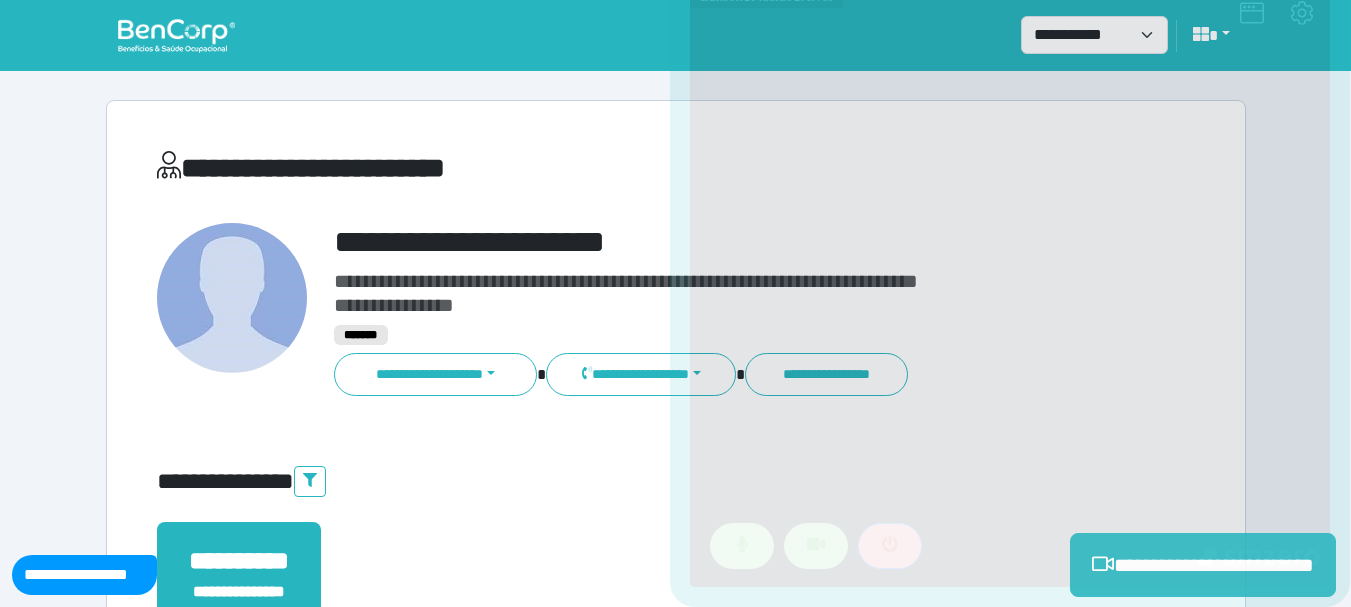 scroll, scrollTop: 300, scrollLeft: 0, axis: vertical 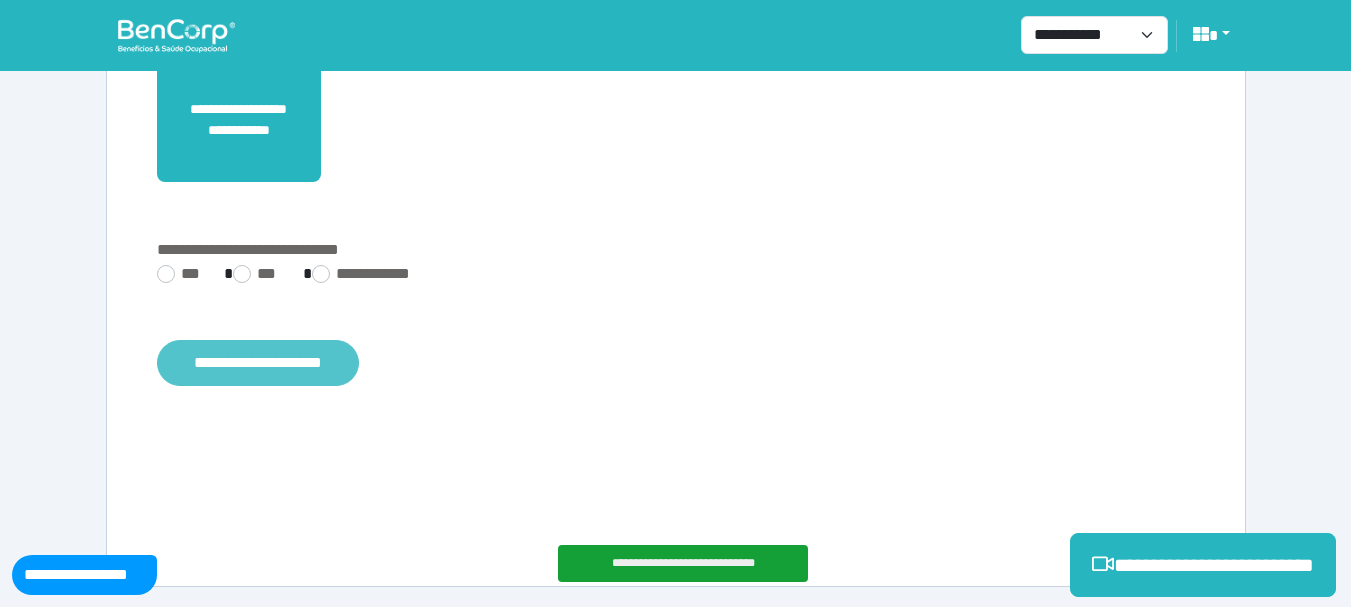 click on "**********" at bounding box center [258, 363] 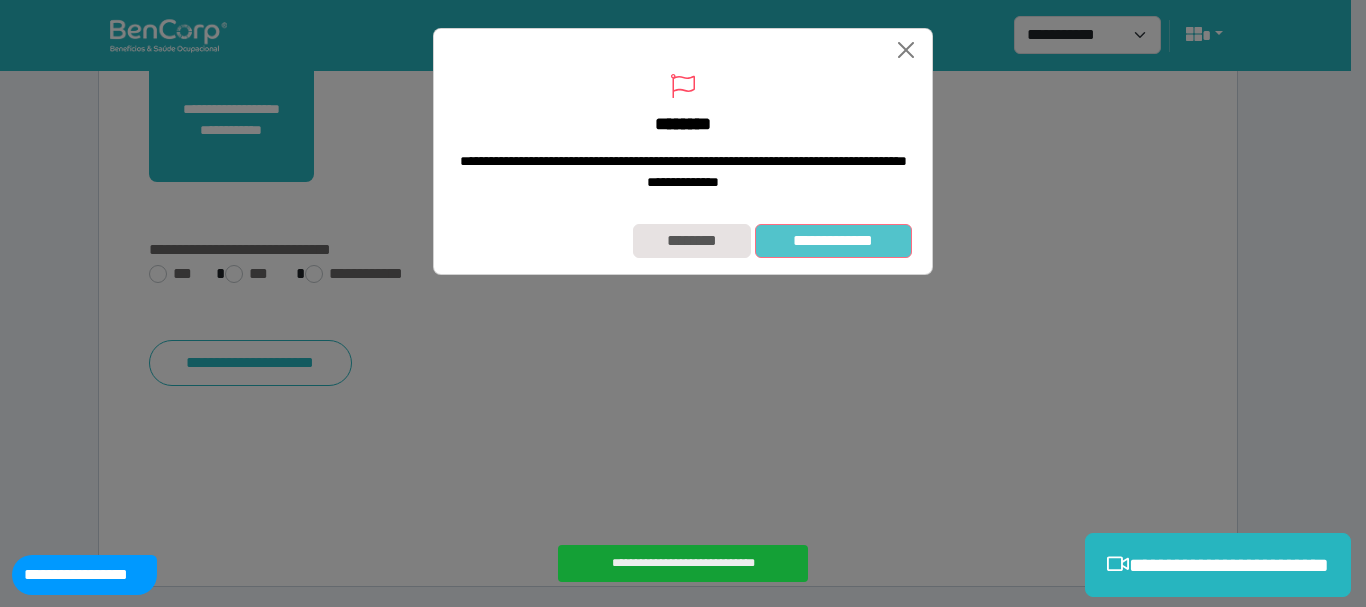 click on "**********" at bounding box center [833, 241] 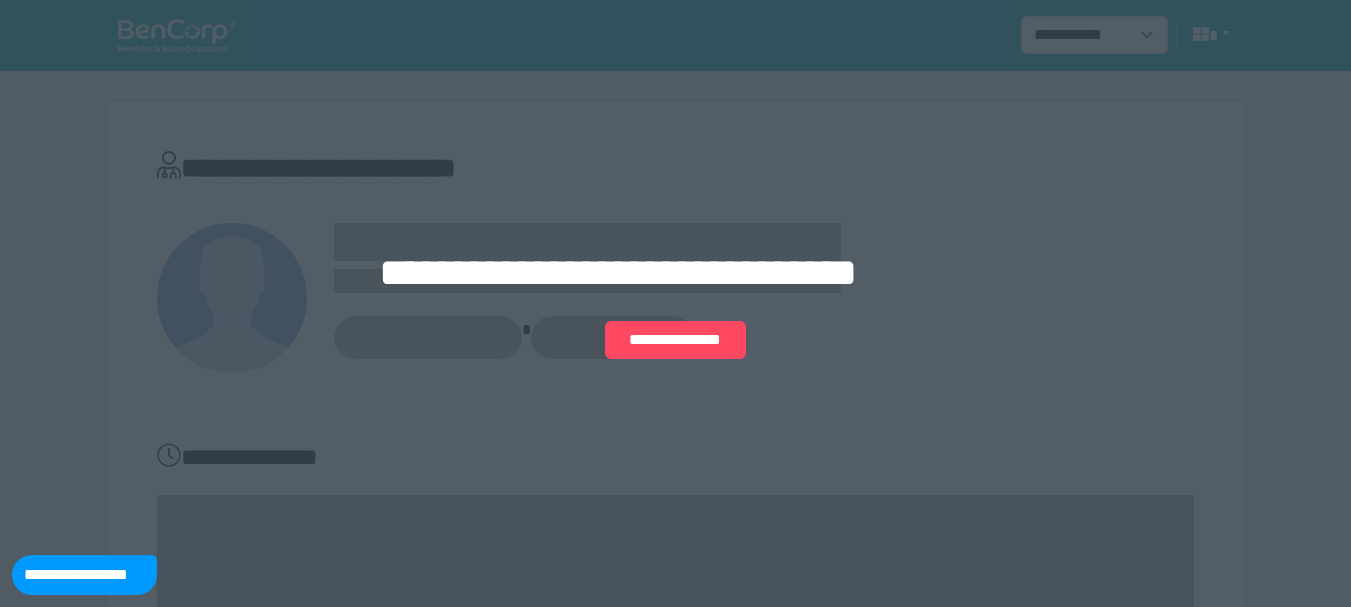 scroll, scrollTop: 0, scrollLeft: 0, axis: both 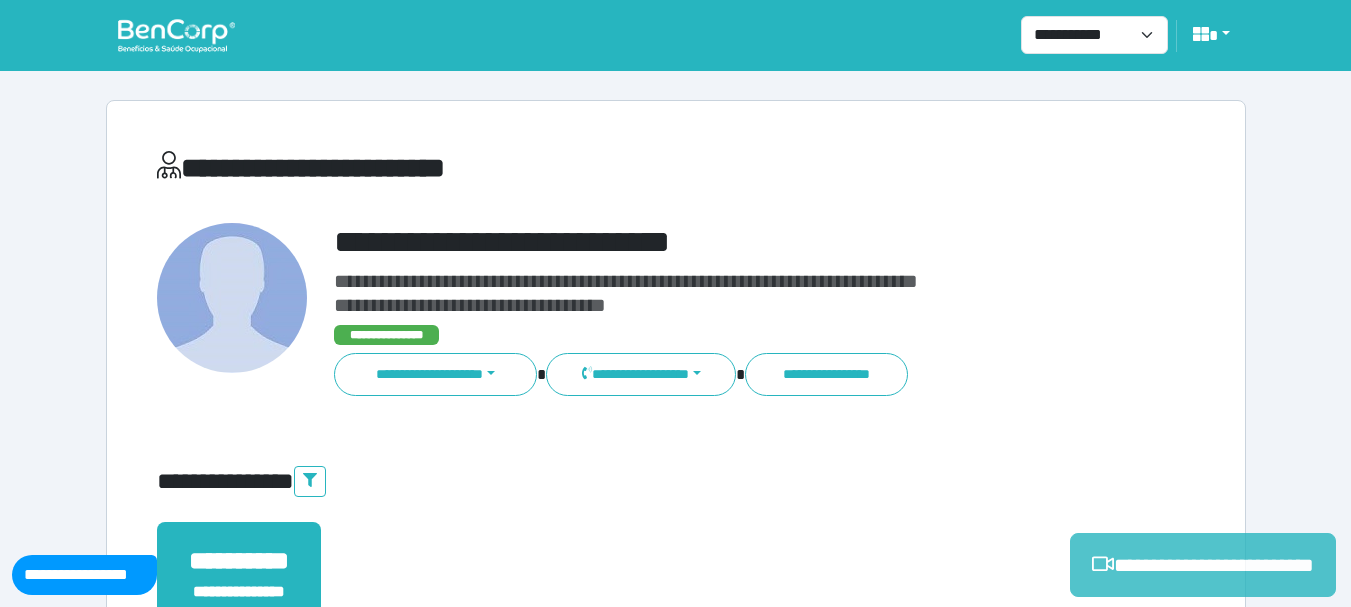 click on "**********" at bounding box center (1203, 565) 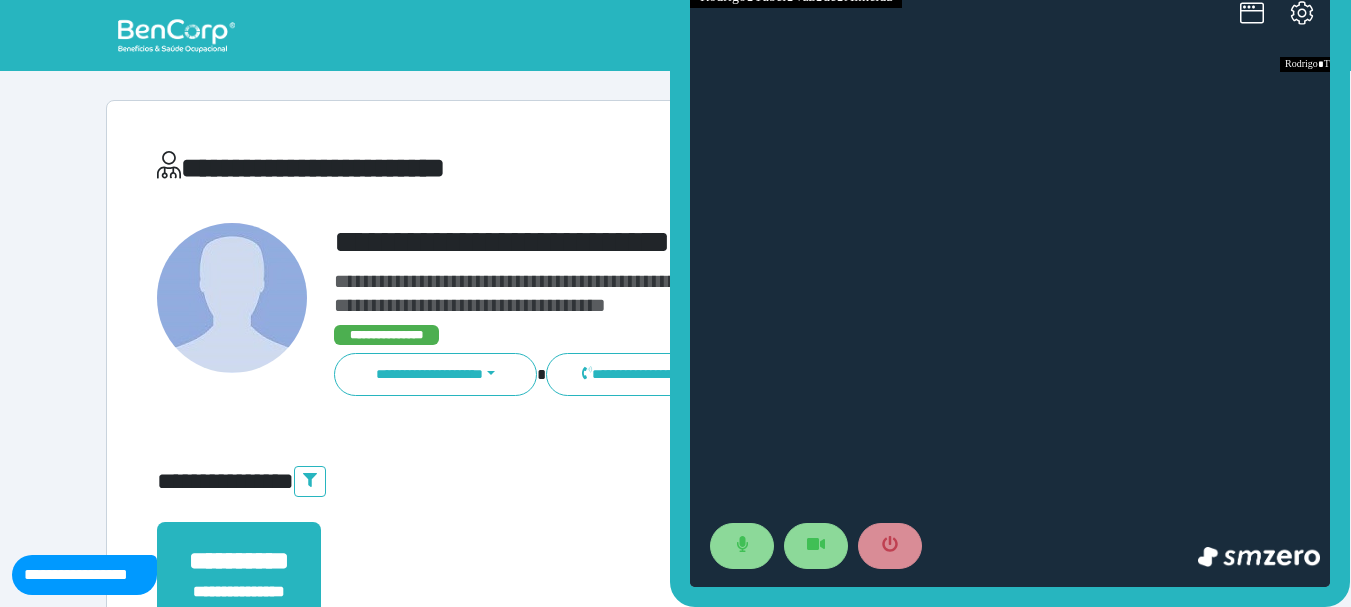 scroll, scrollTop: 0, scrollLeft: 0, axis: both 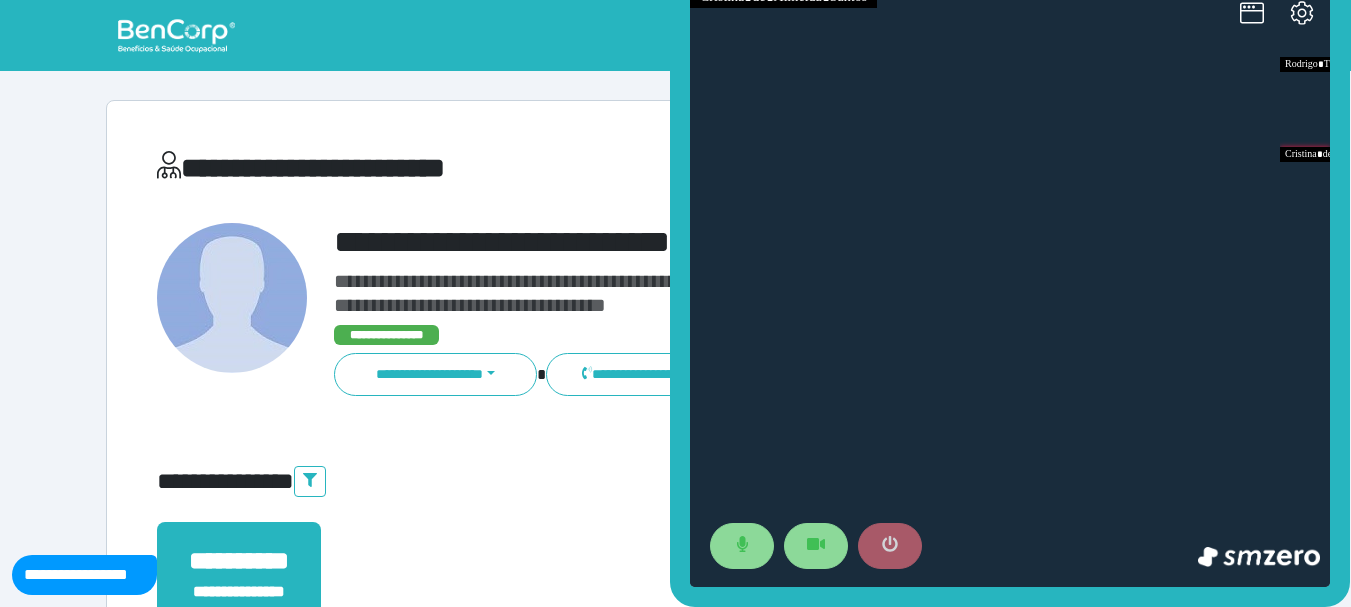 click 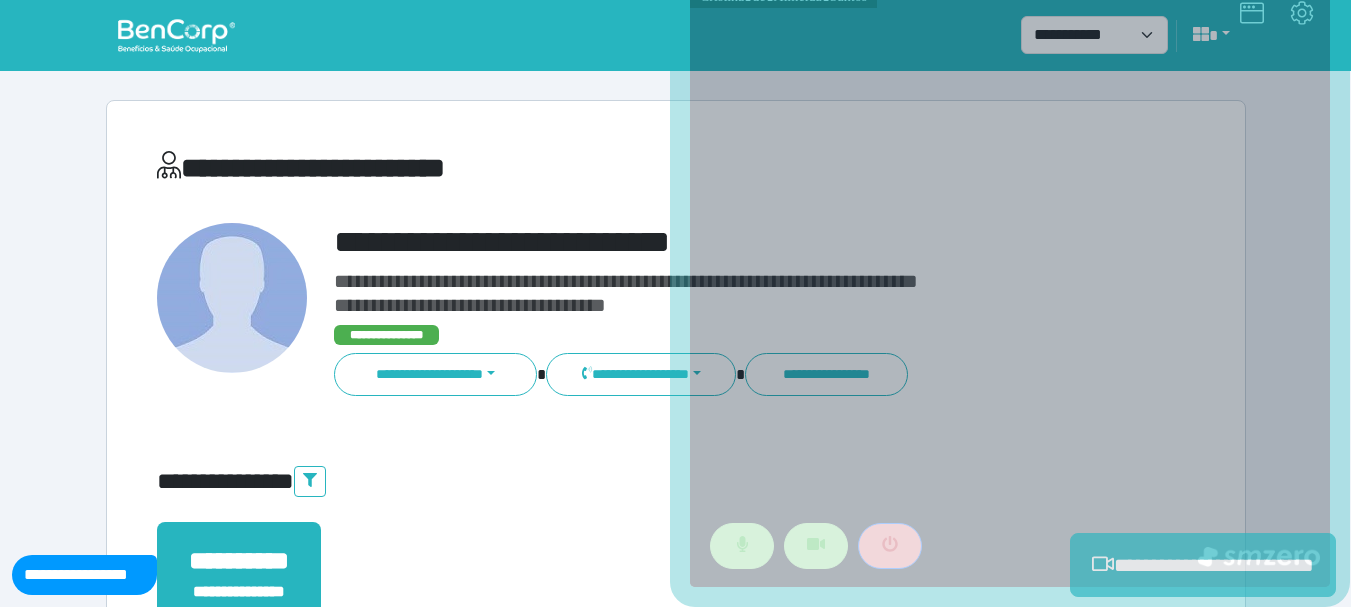 scroll, scrollTop: 500, scrollLeft: 0, axis: vertical 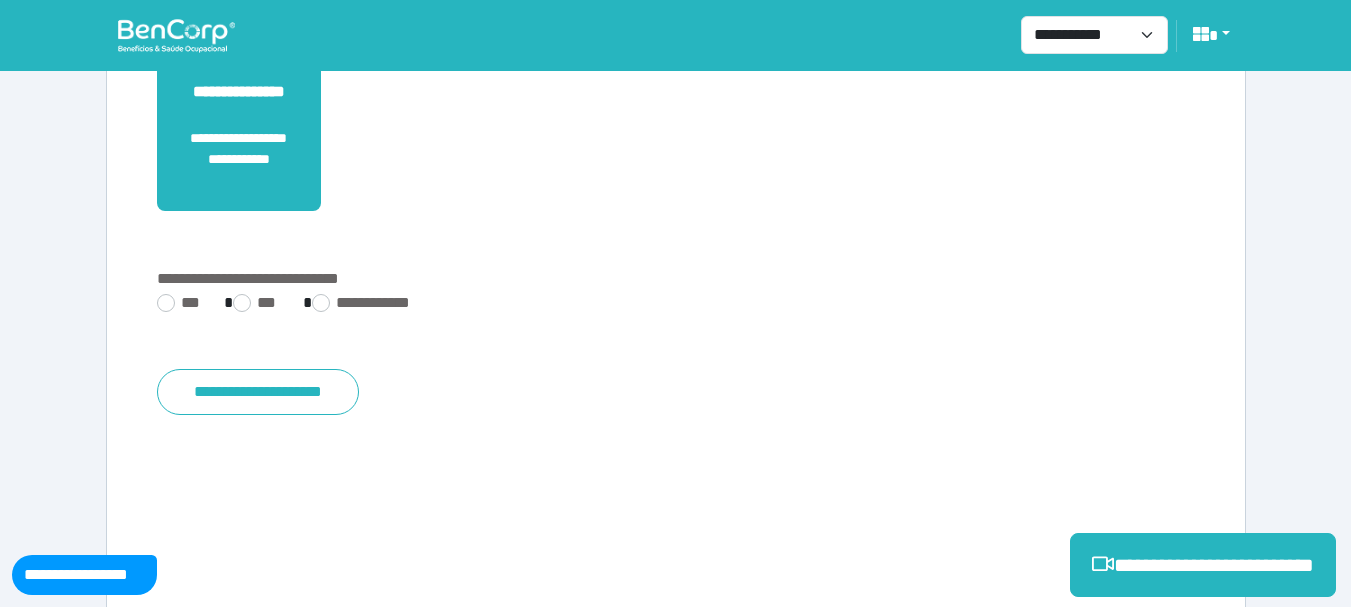 click on "**********" at bounding box center (676, 305) 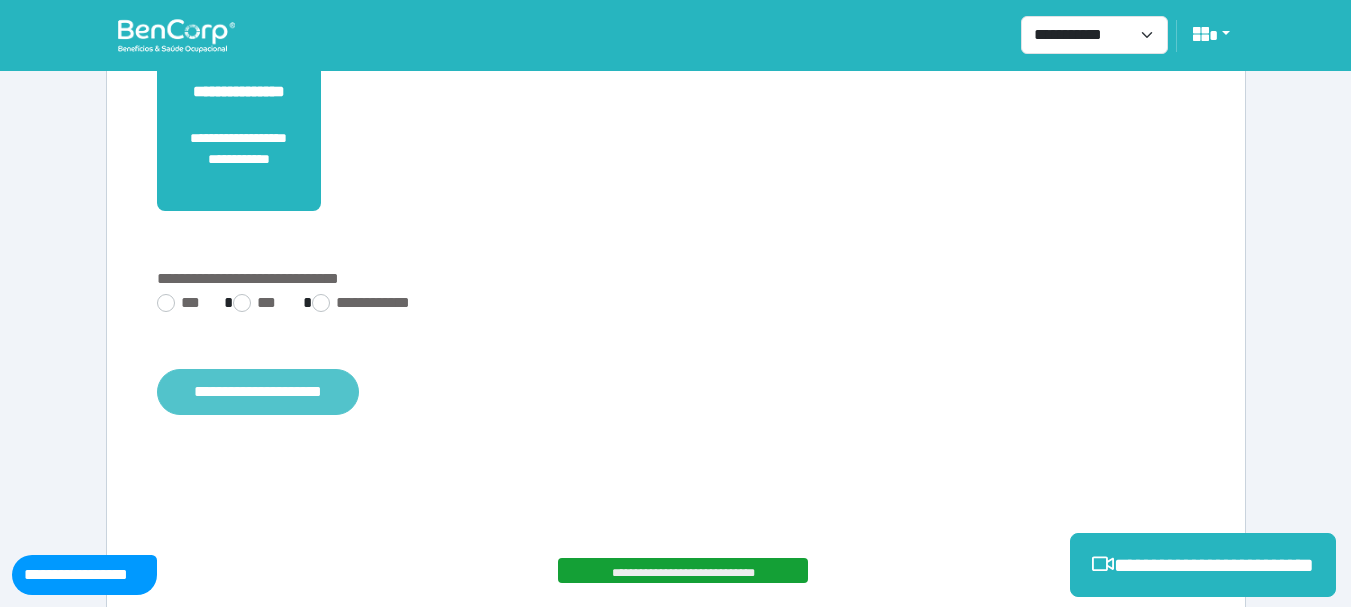 click on "**********" at bounding box center (258, 392) 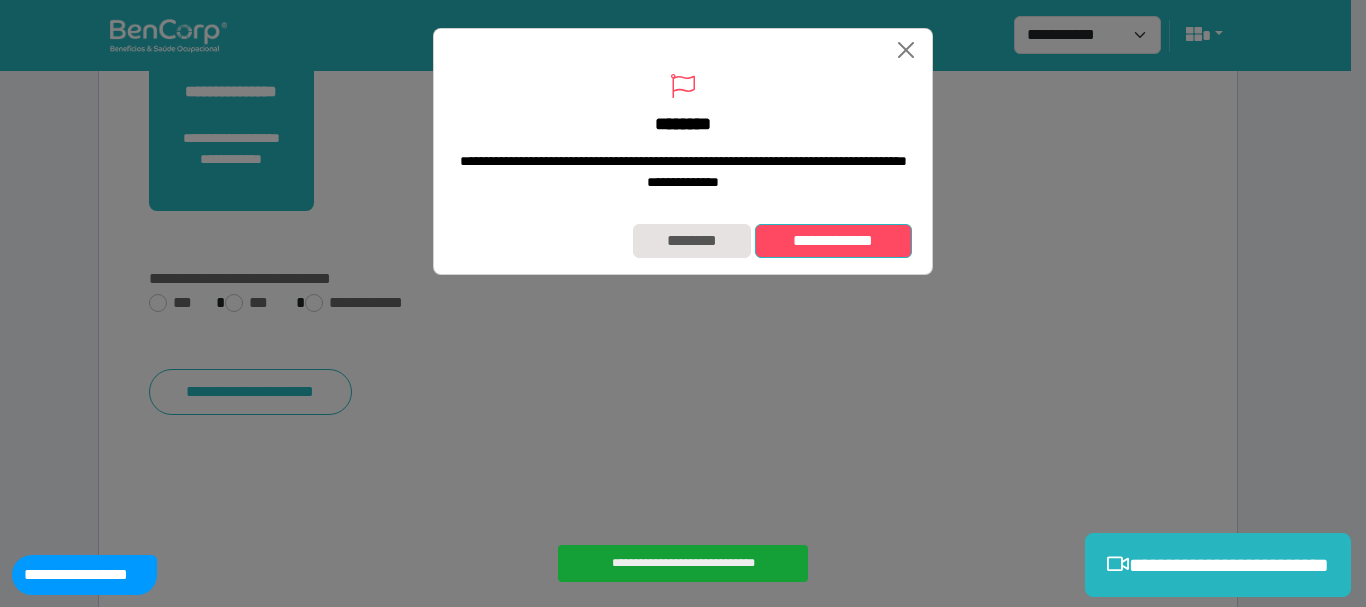 click on "**********" at bounding box center (833, 241) 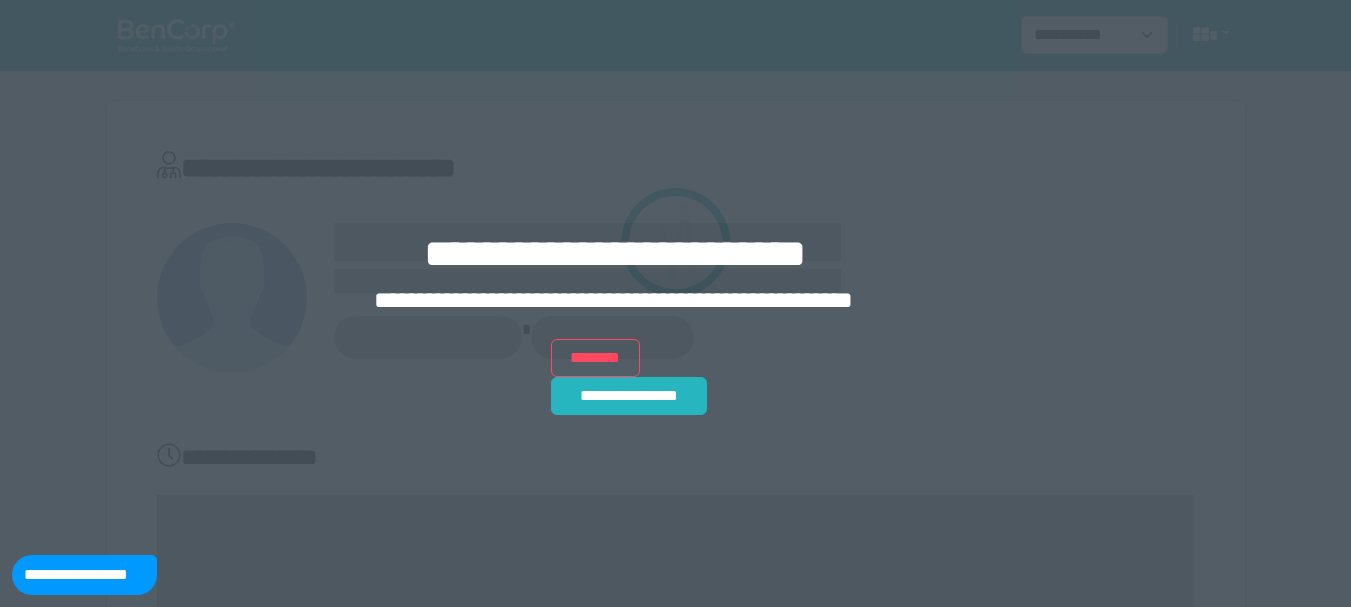 scroll, scrollTop: 0, scrollLeft: 0, axis: both 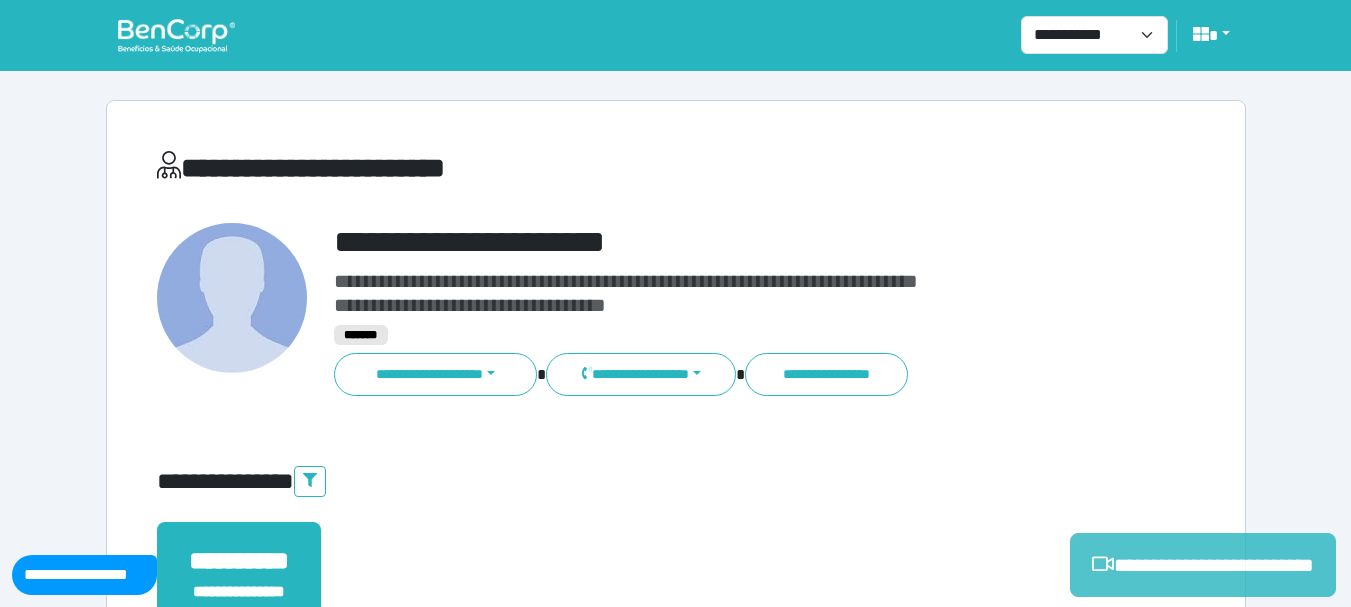 click on "**********" at bounding box center (1203, 565) 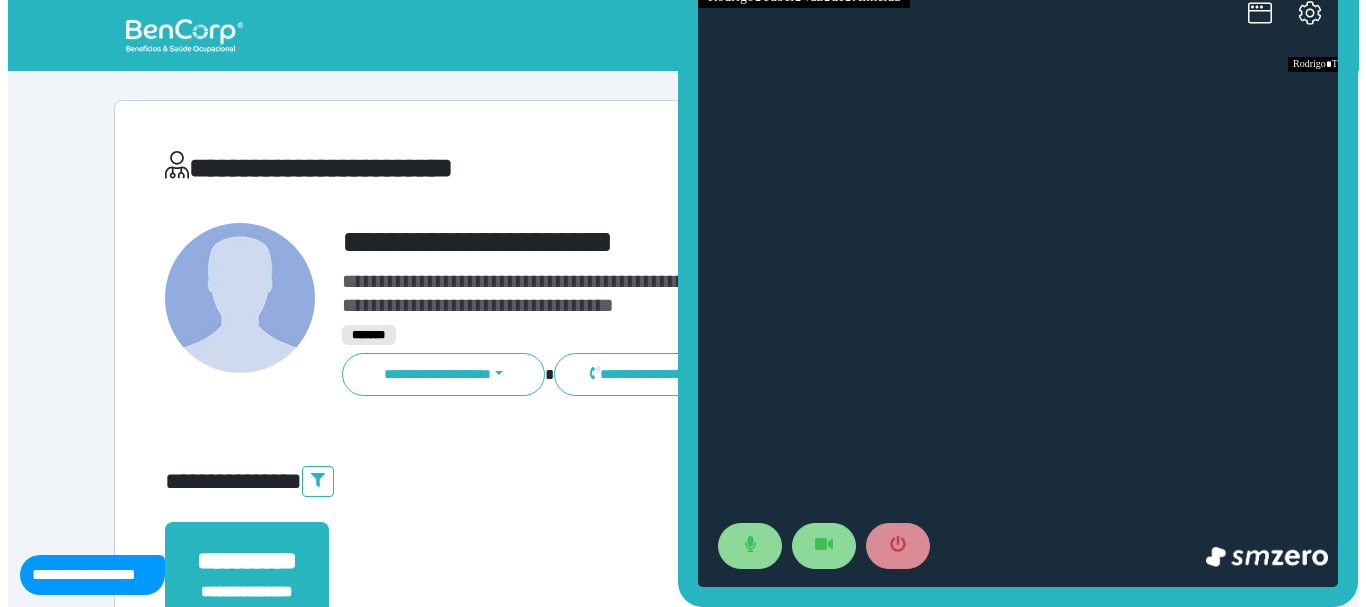 scroll, scrollTop: 0, scrollLeft: 0, axis: both 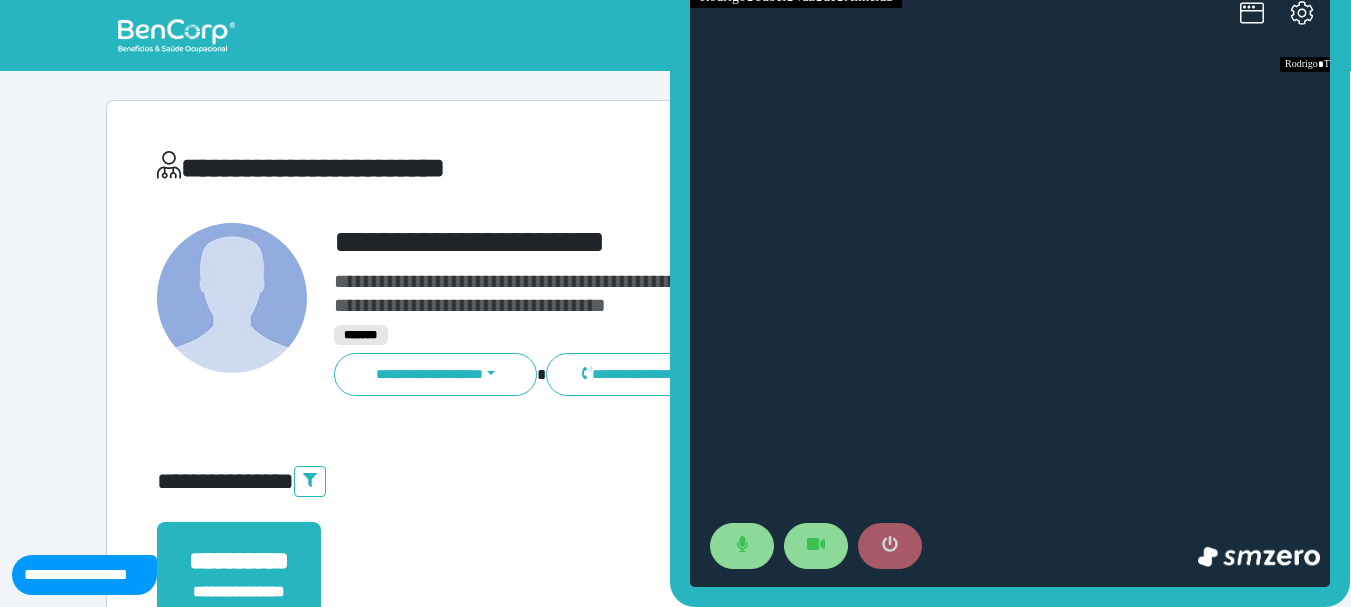 click 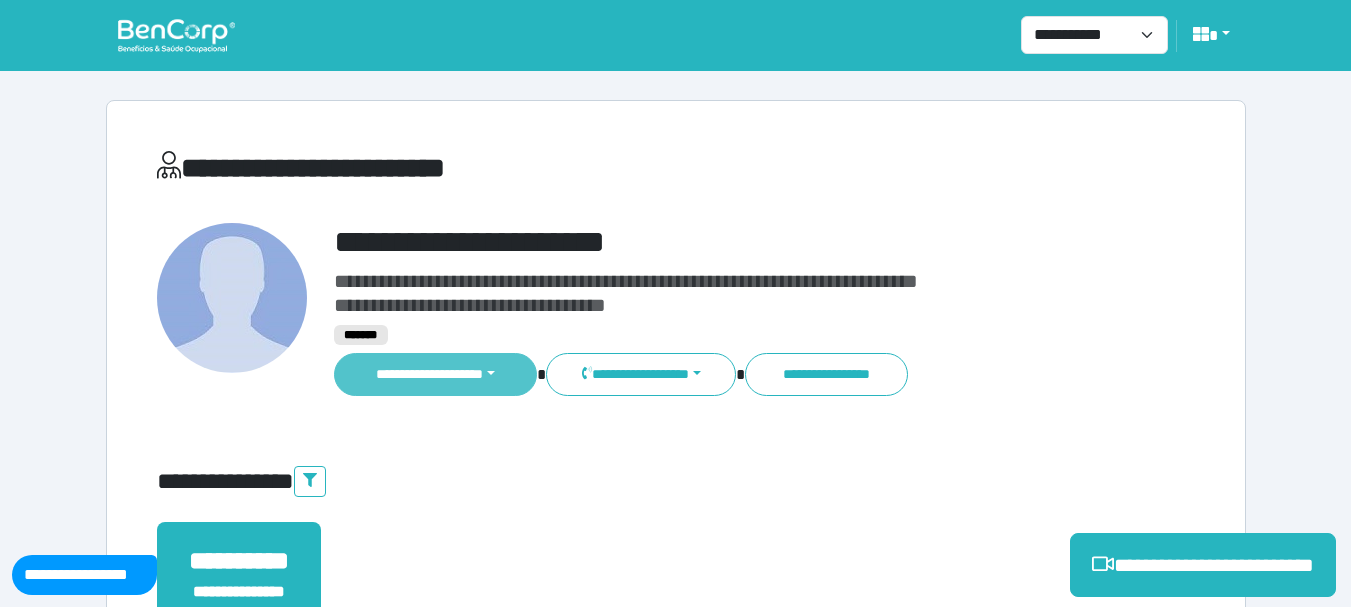 click on "**********" at bounding box center (436, 374) 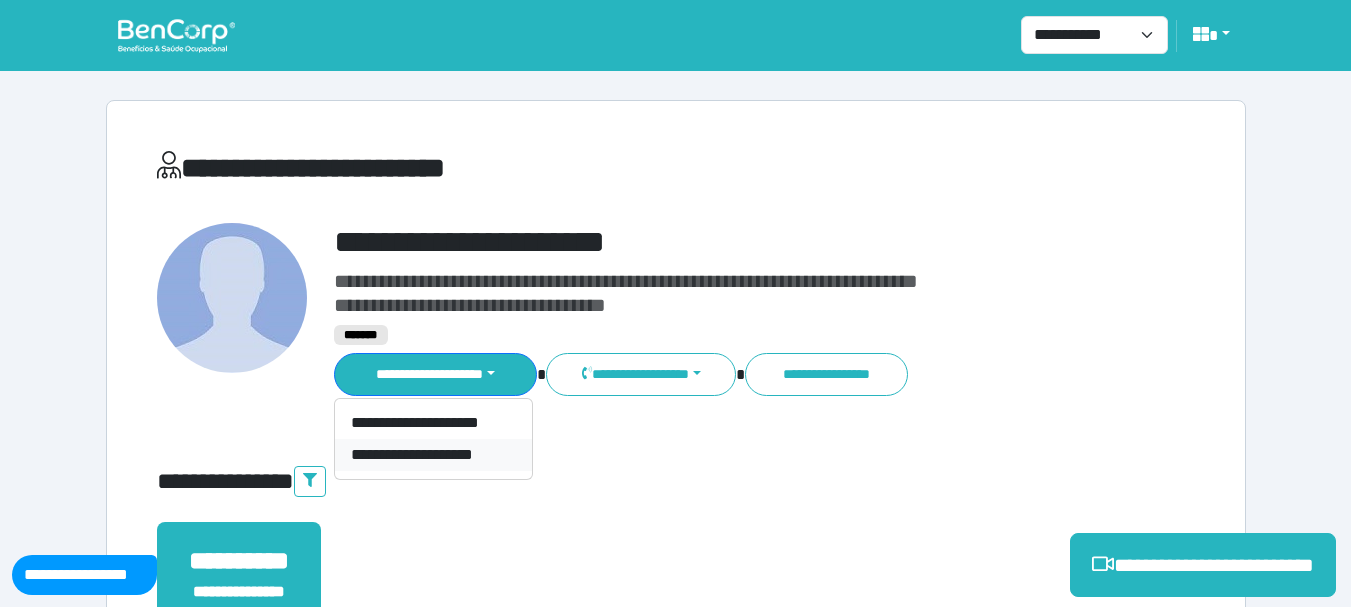 click on "**********" at bounding box center [433, 455] 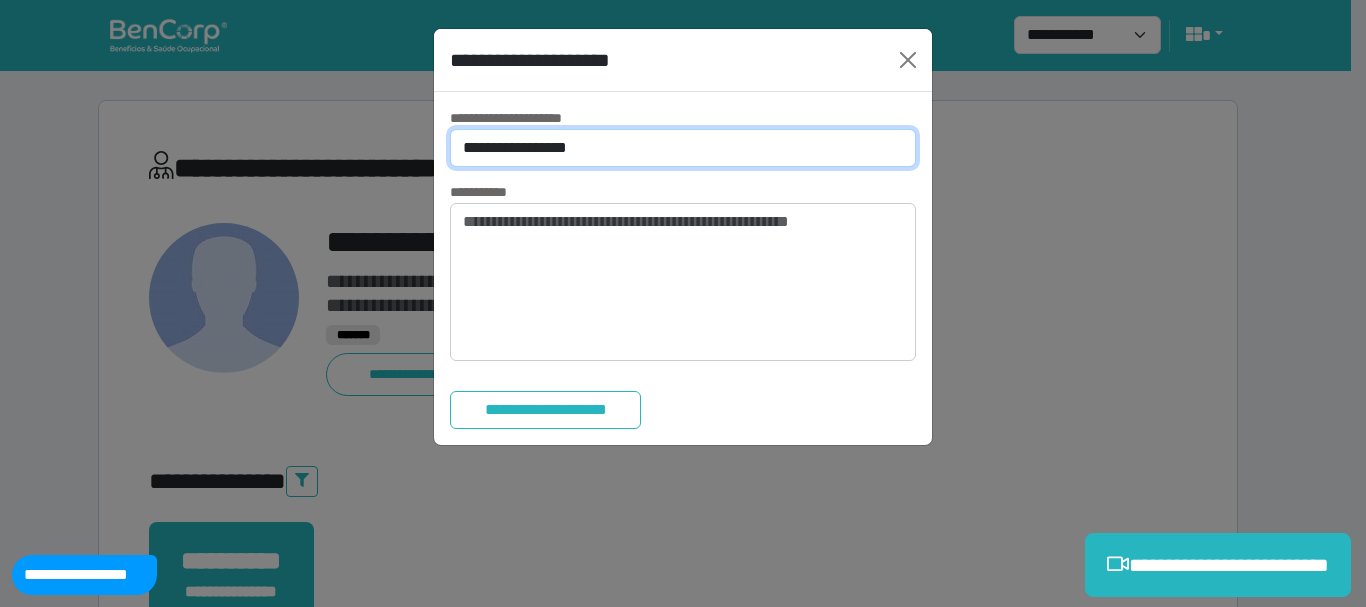 click on "**********" at bounding box center (683, 148) 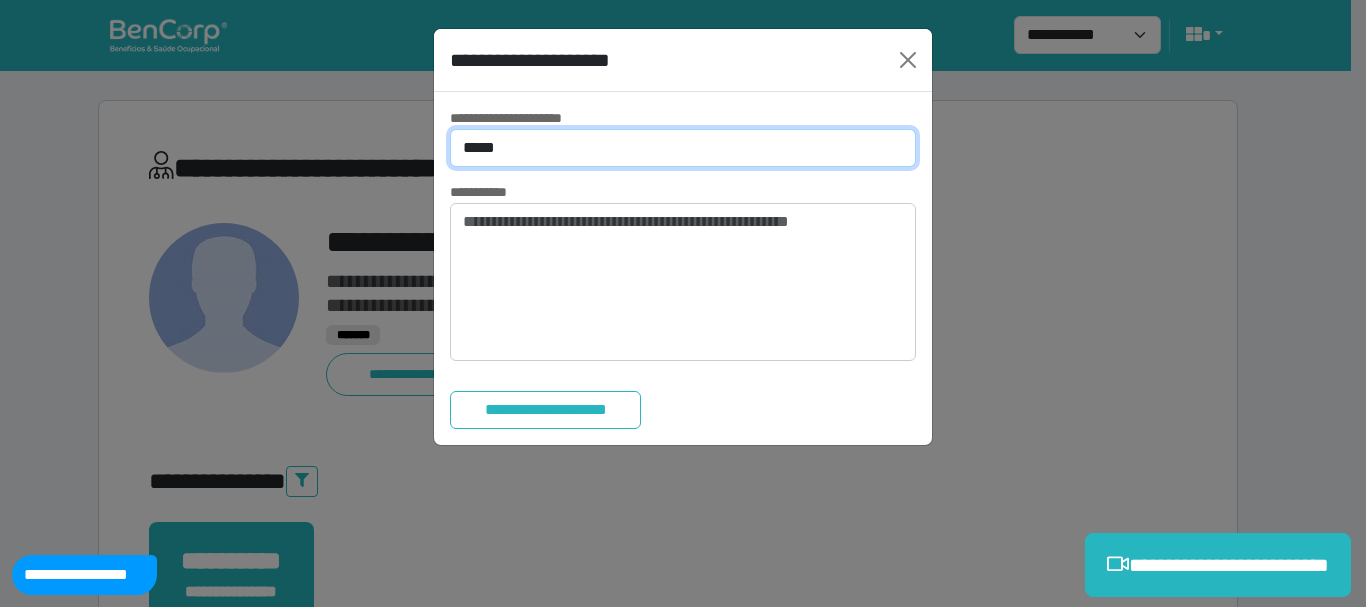 click on "**********" at bounding box center [683, 148] 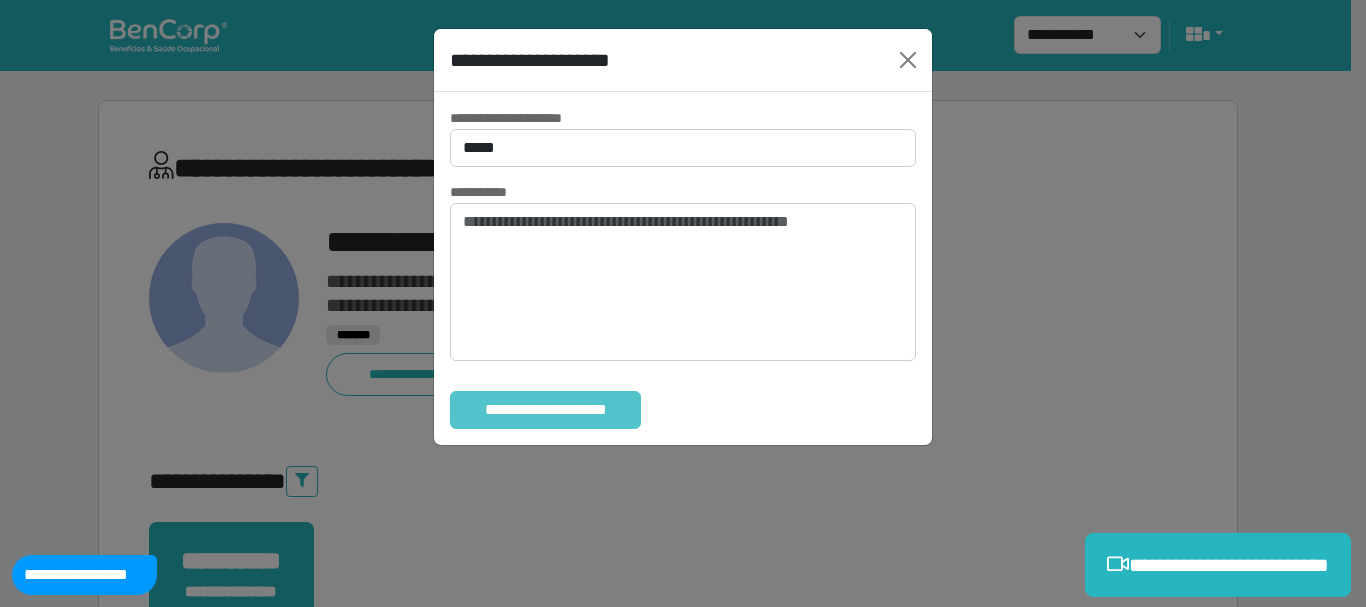 click on "**********" at bounding box center (545, 410) 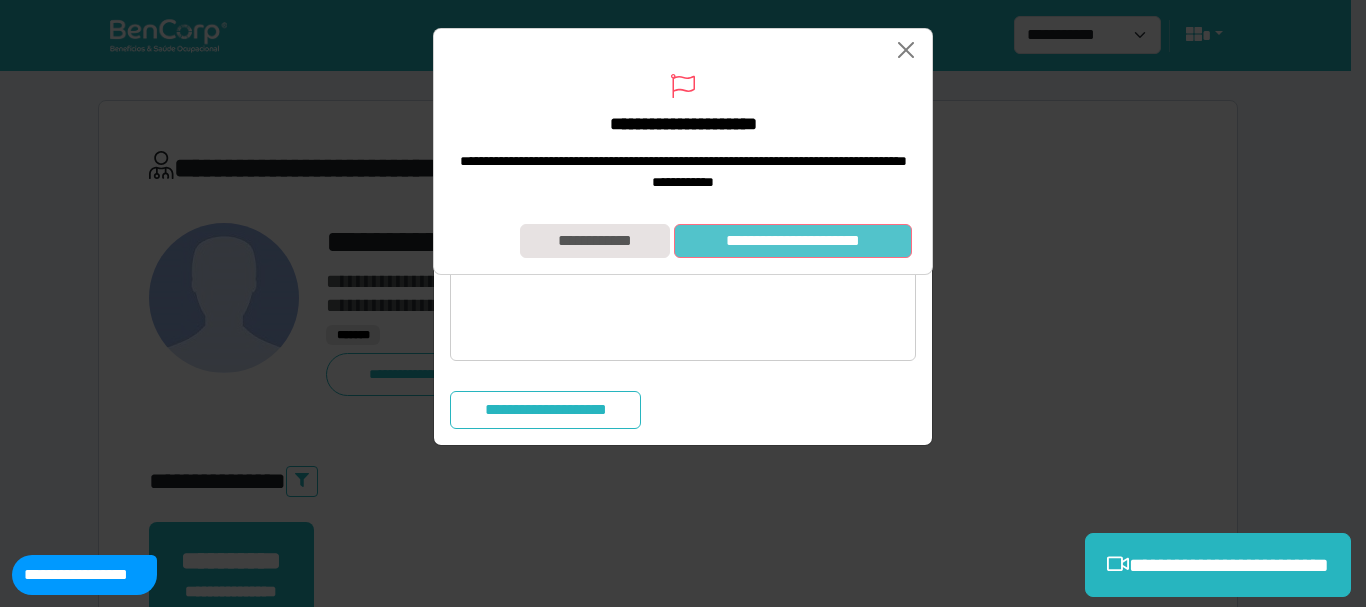 click on "**********" at bounding box center (793, 241) 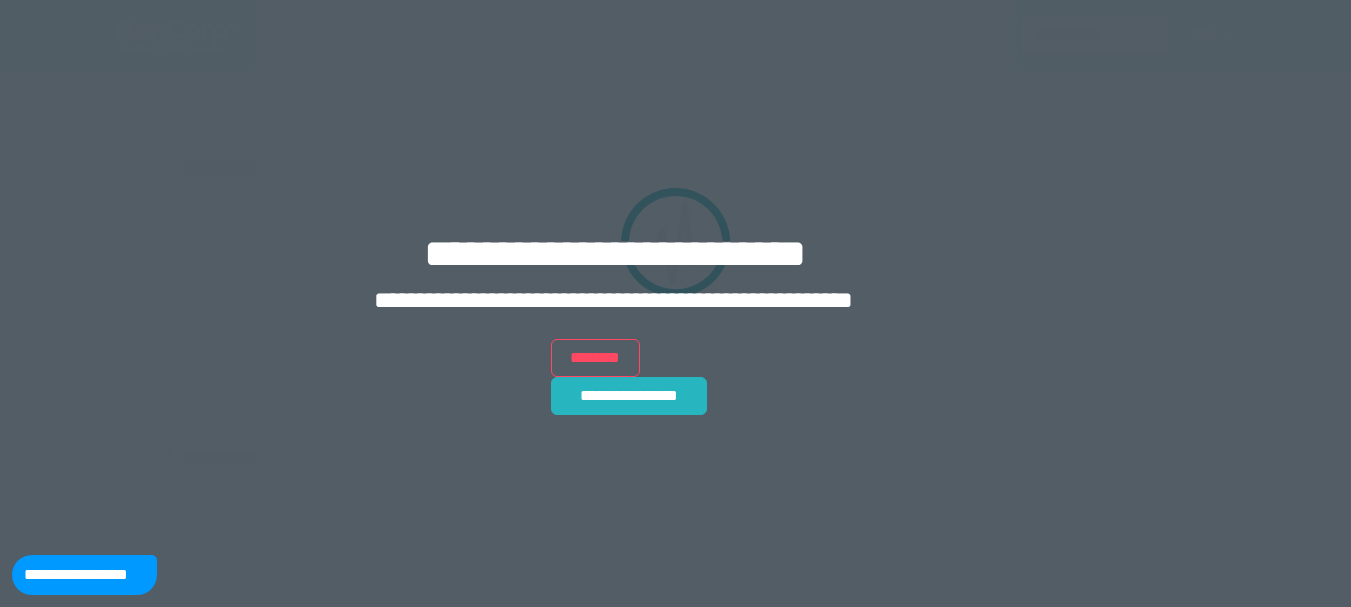 scroll, scrollTop: 0, scrollLeft: 0, axis: both 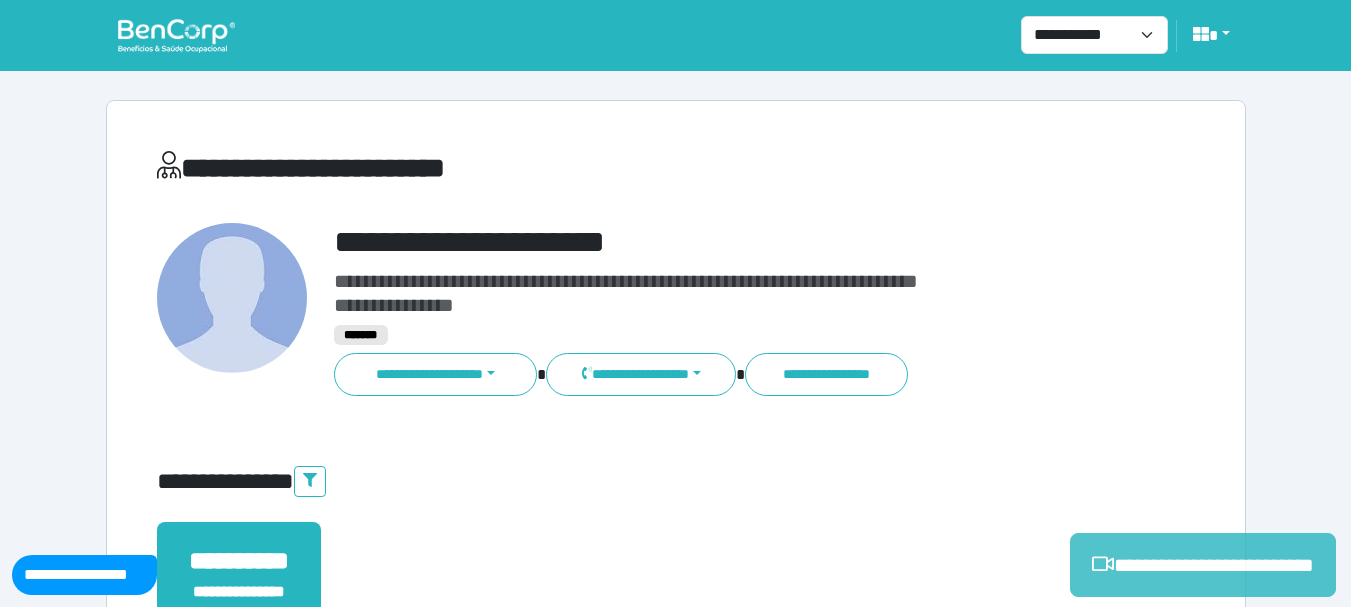 click on "**********" at bounding box center (1203, 565) 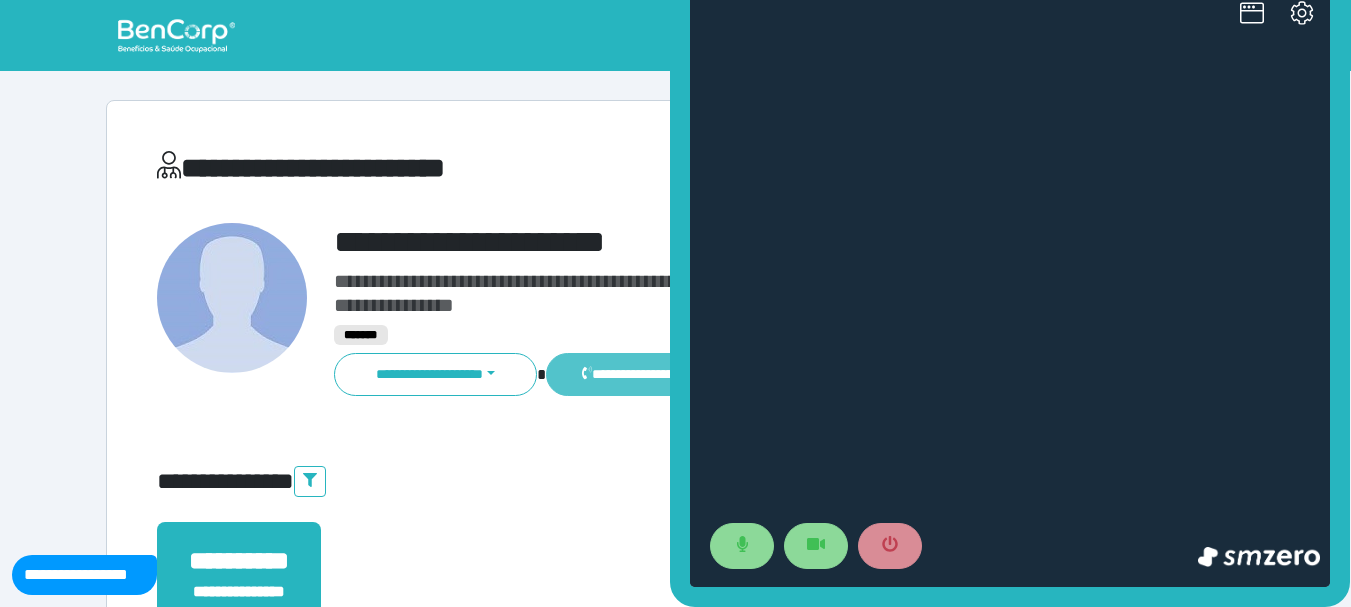 scroll, scrollTop: 0, scrollLeft: 0, axis: both 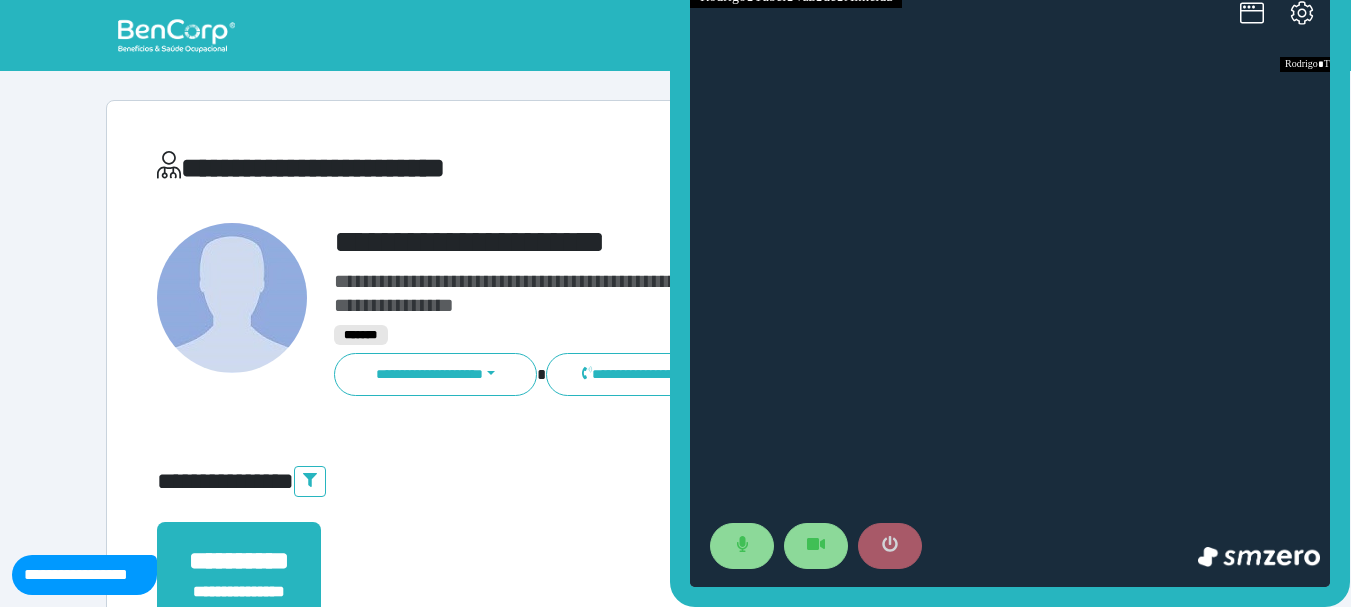 click at bounding box center [890, 546] 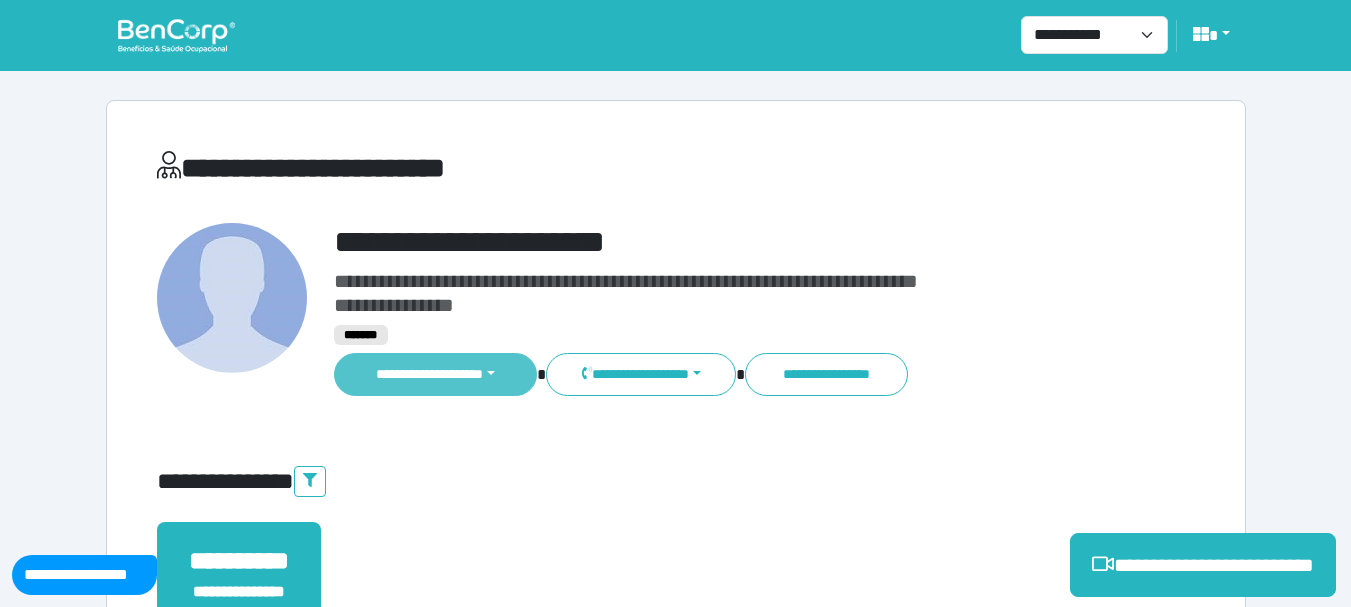click on "**********" at bounding box center (436, 374) 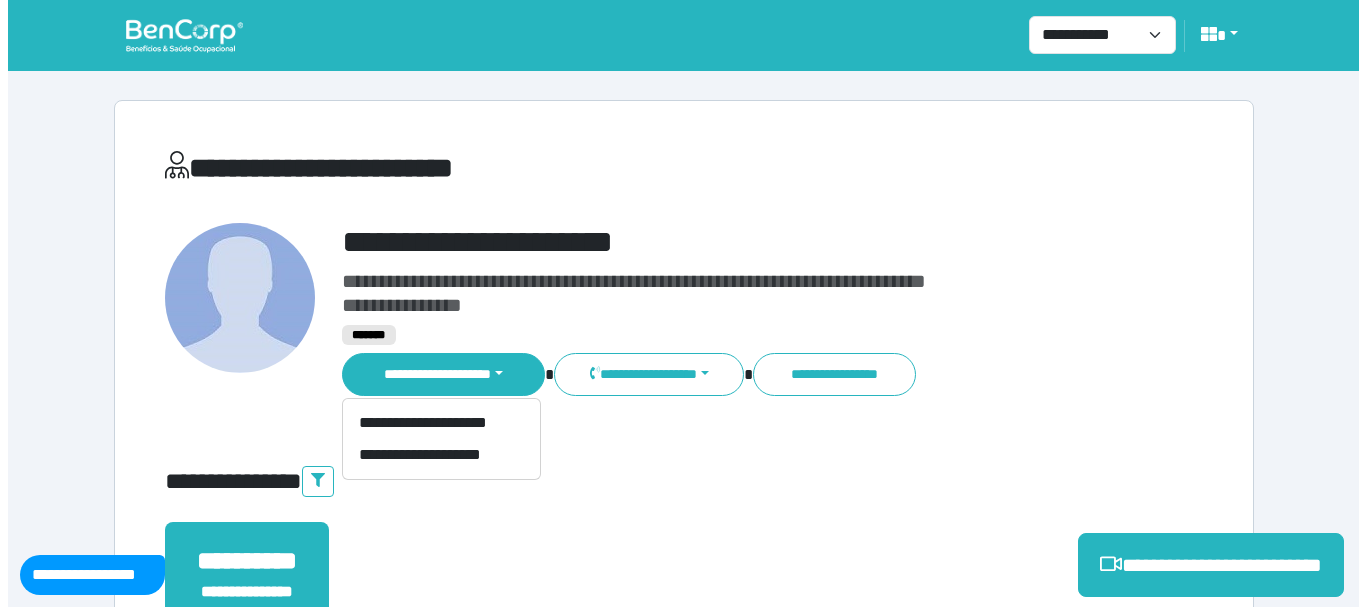 scroll, scrollTop: 100, scrollLeft: 0, axis: vertical 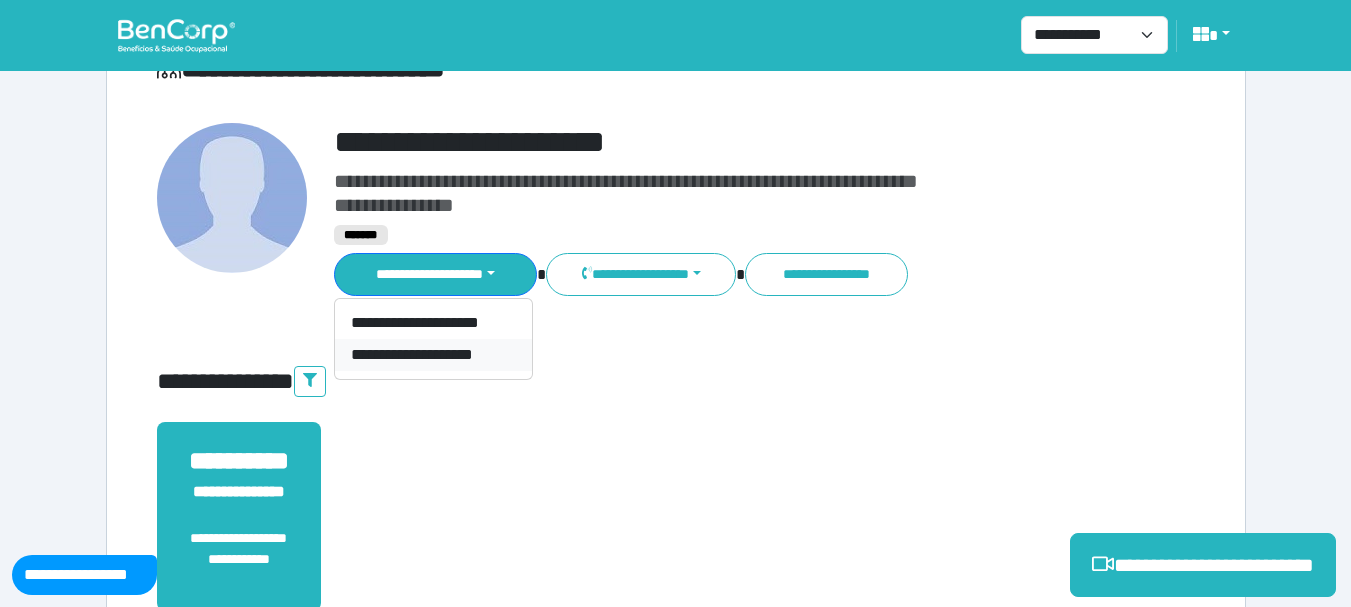 click on "**********" at bounding box center [433, 355] 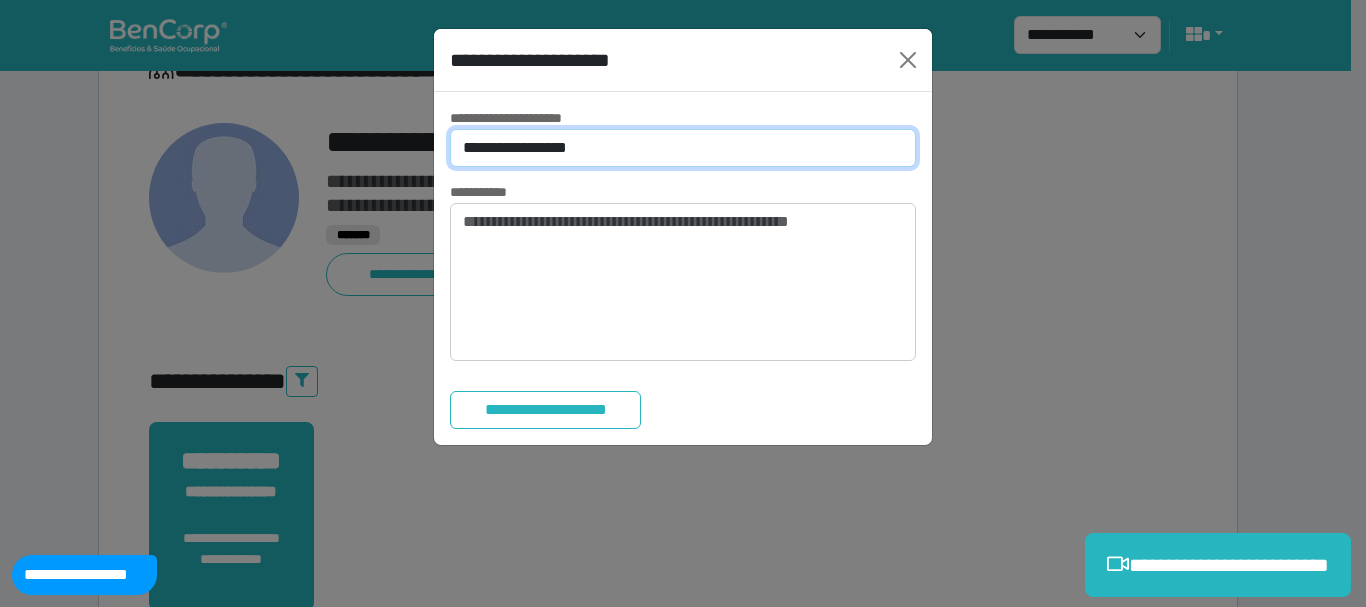 click on "**********" at bounding box center [683, 148] 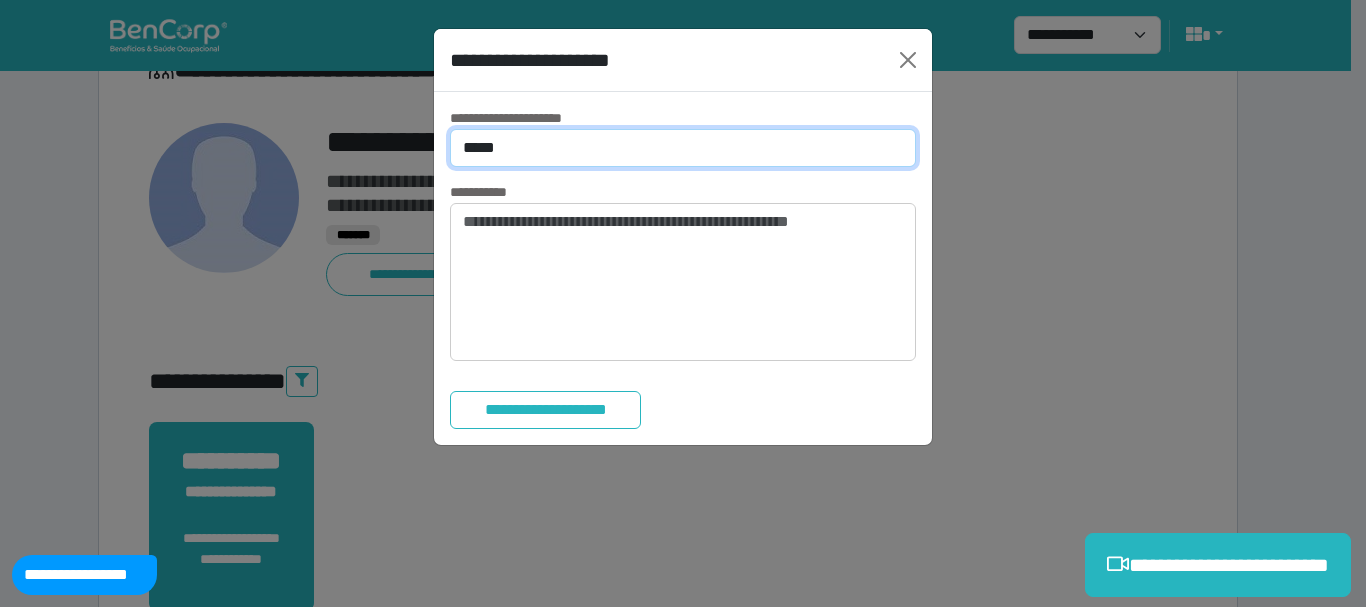 click on "**********" at bounding box center (683, 148) 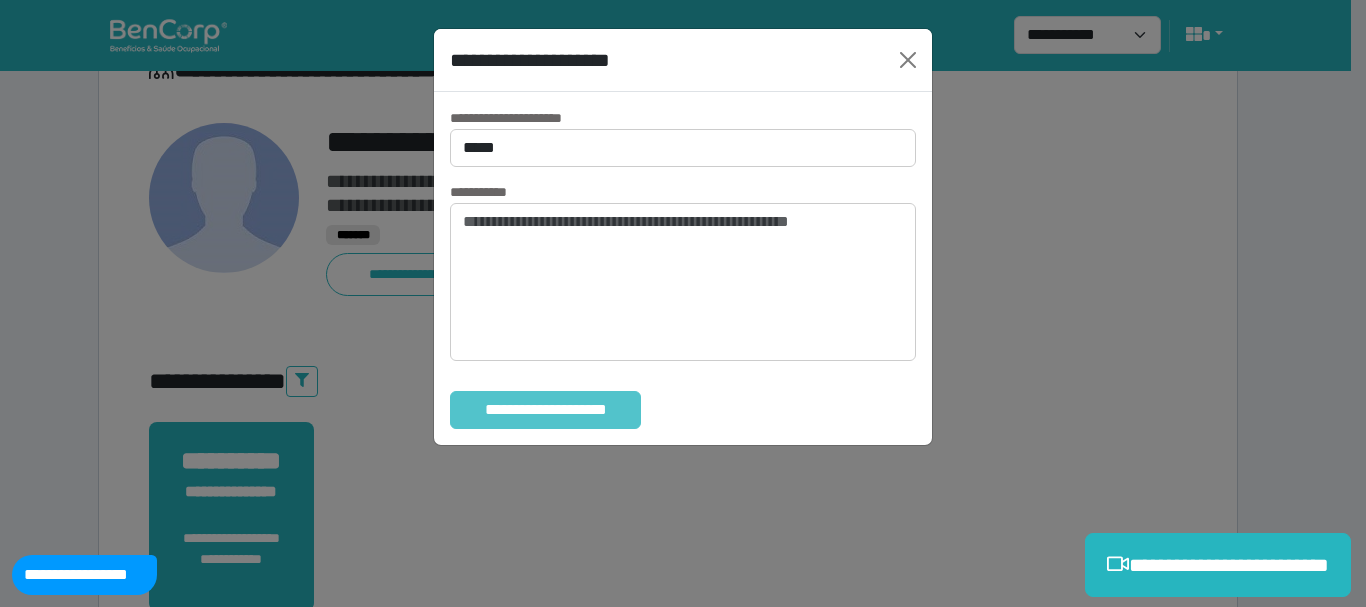 click on "**********" at bounding box center [545, 410] 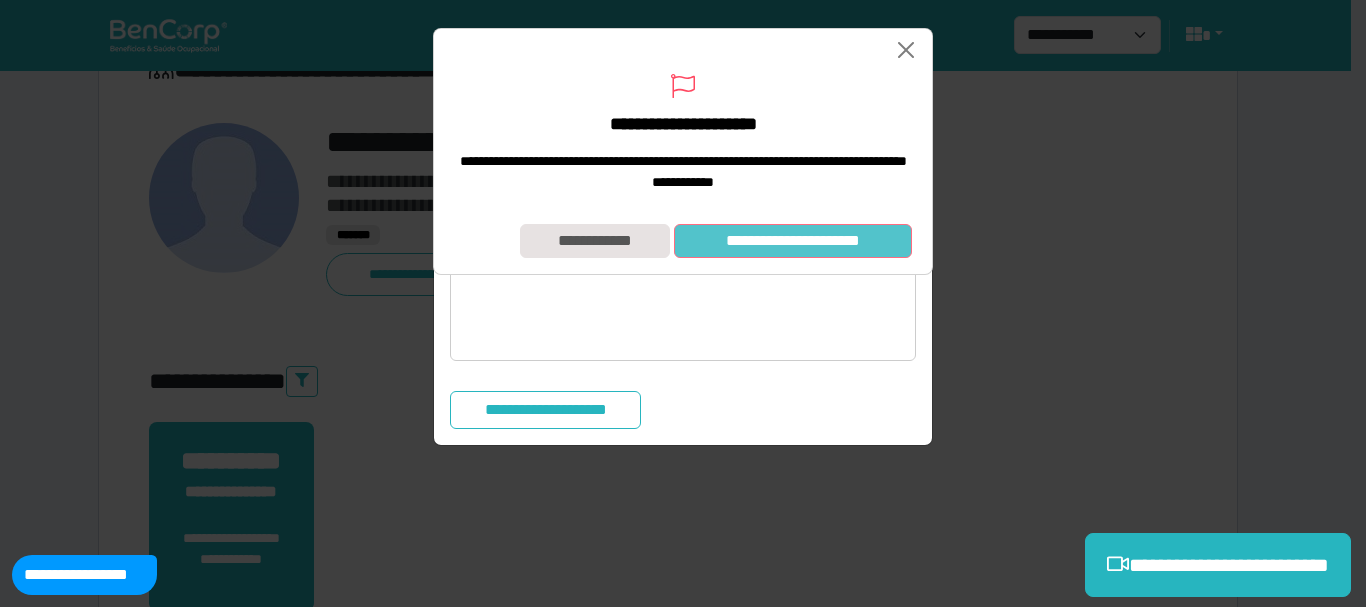 click on "**********" at bounding box center (793, 241) 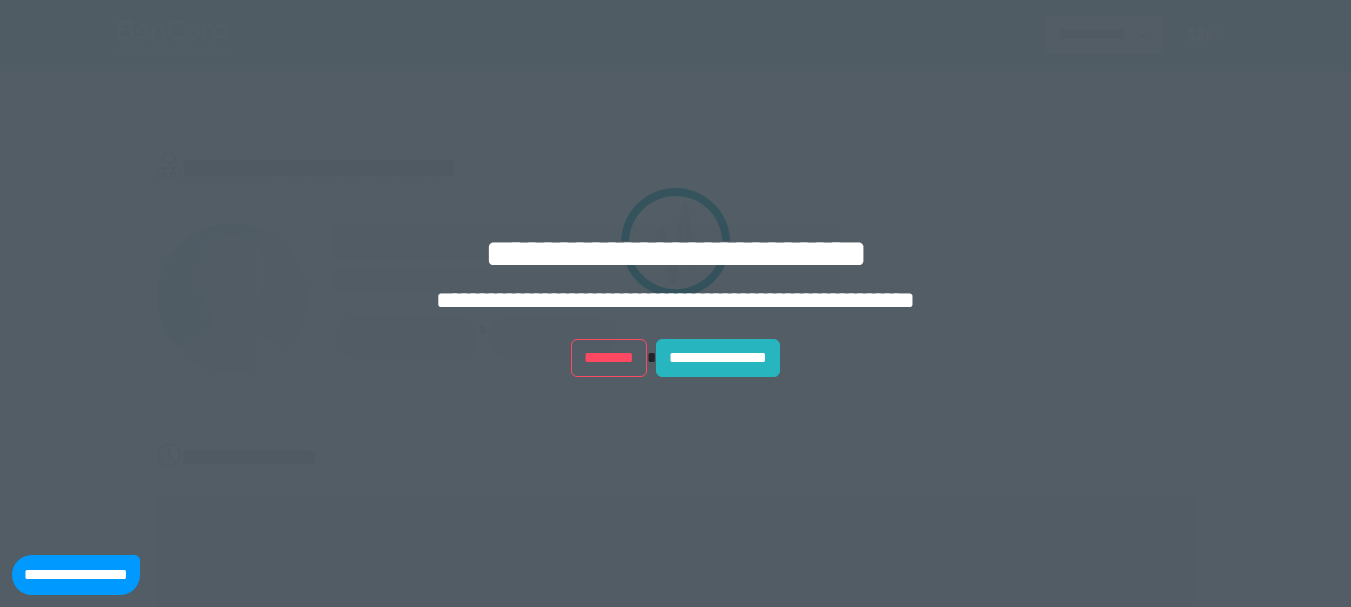 scroll, scrollTop: 0, scrollLeft: 0, axis: both 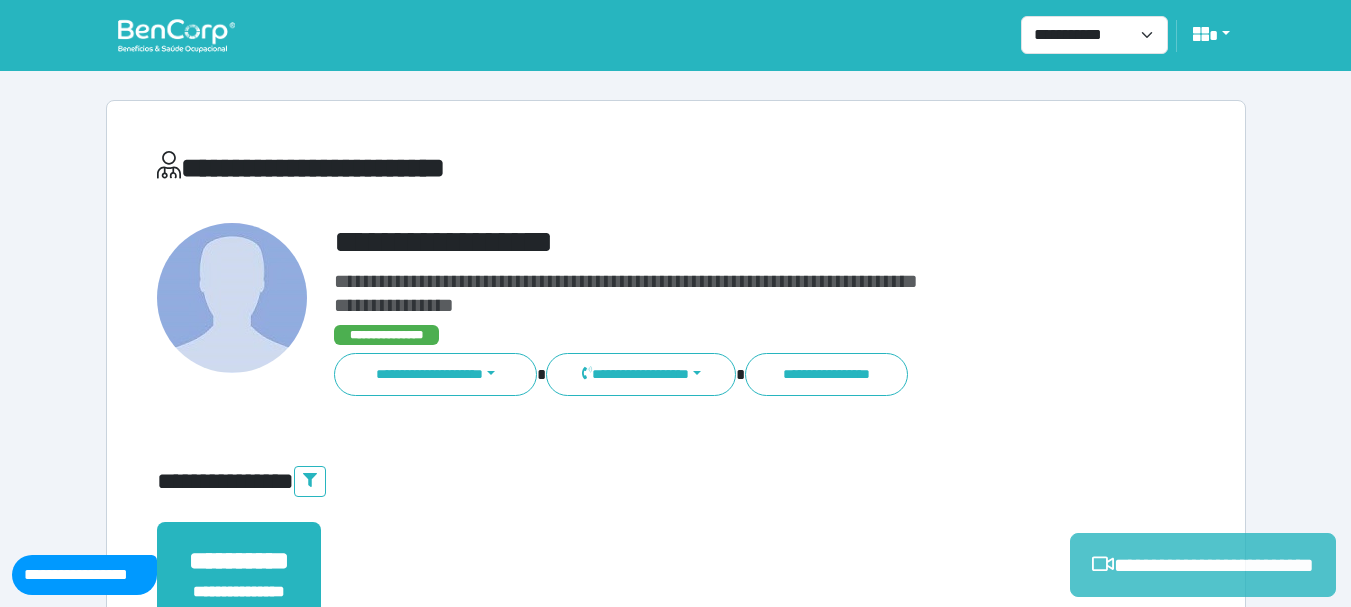 click on "**********" at bounding box center (1203, 565) 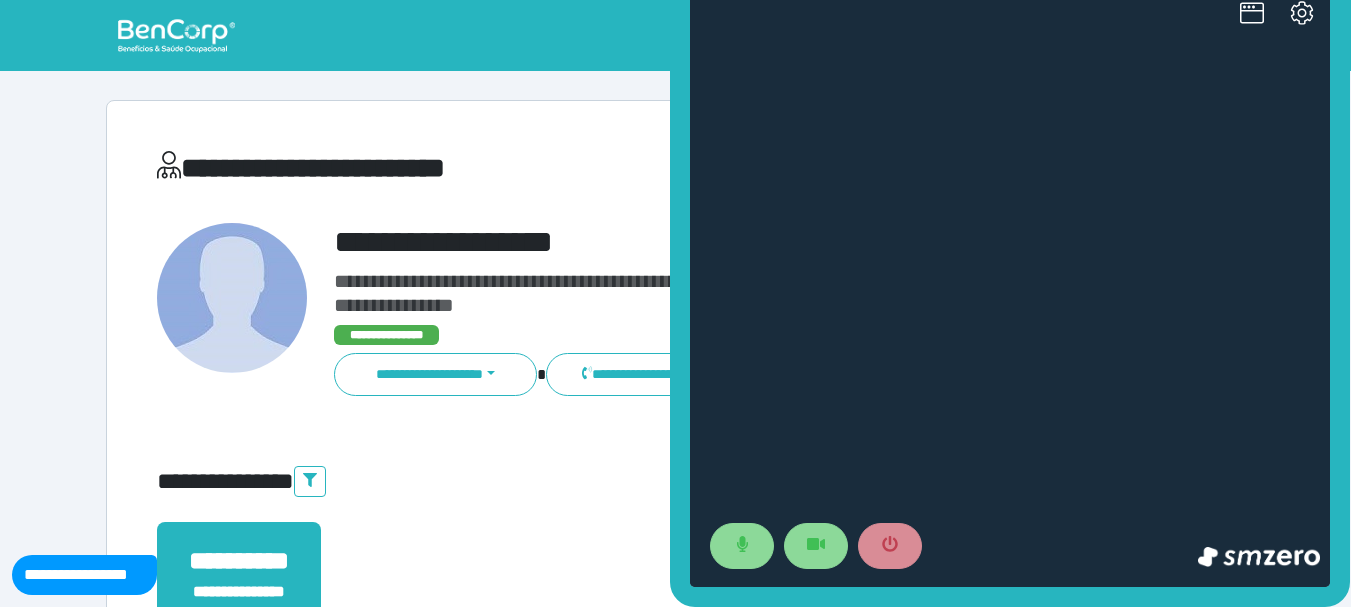 scroll, scrollTop: 0, scrollLeft: 0, axis: both 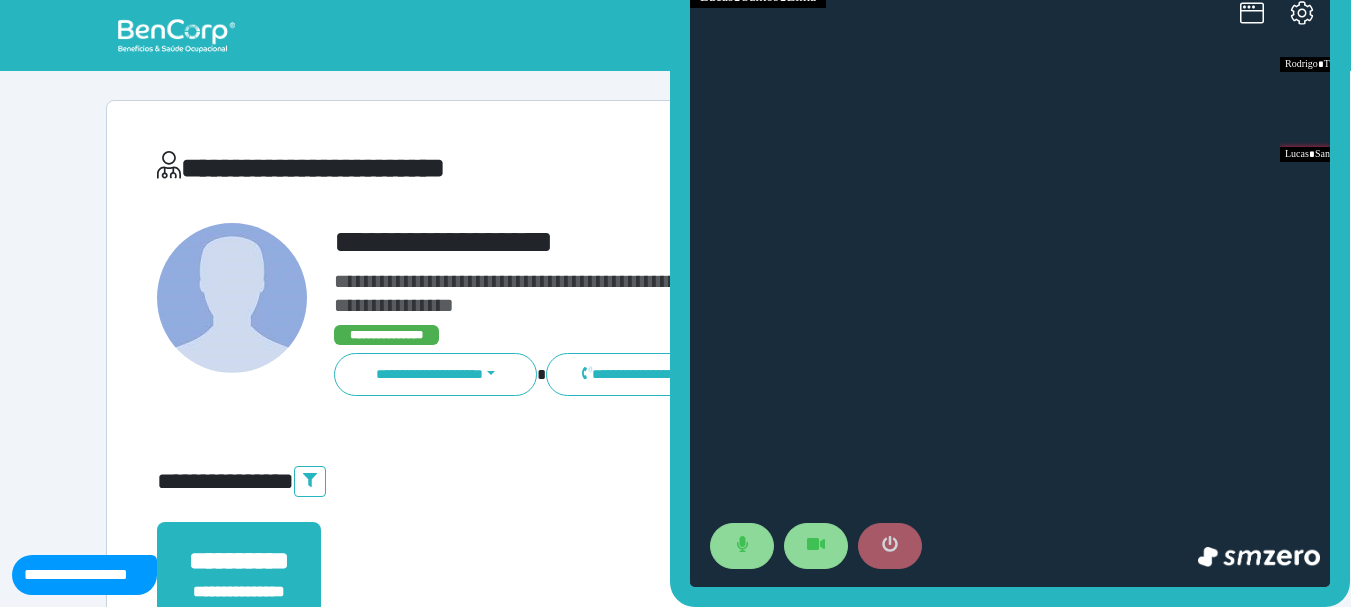 click at bounding box center [890, 546] 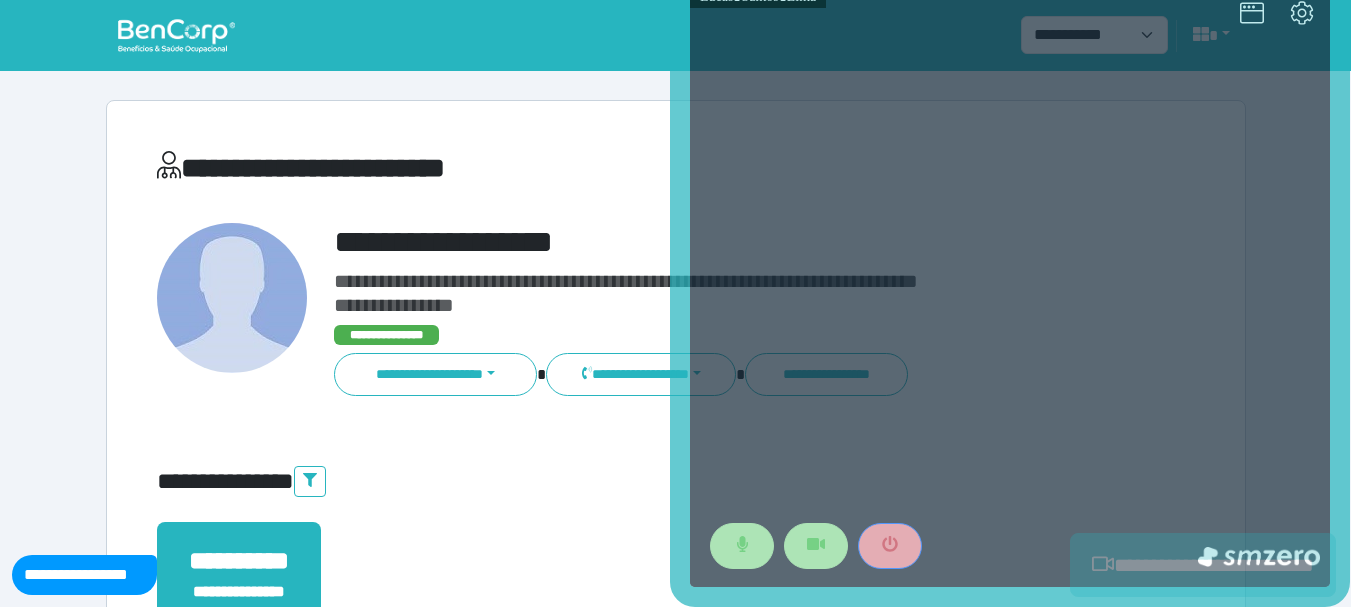 scroll, scrollTop: 529, scrollLeft: 0, axis: vertical 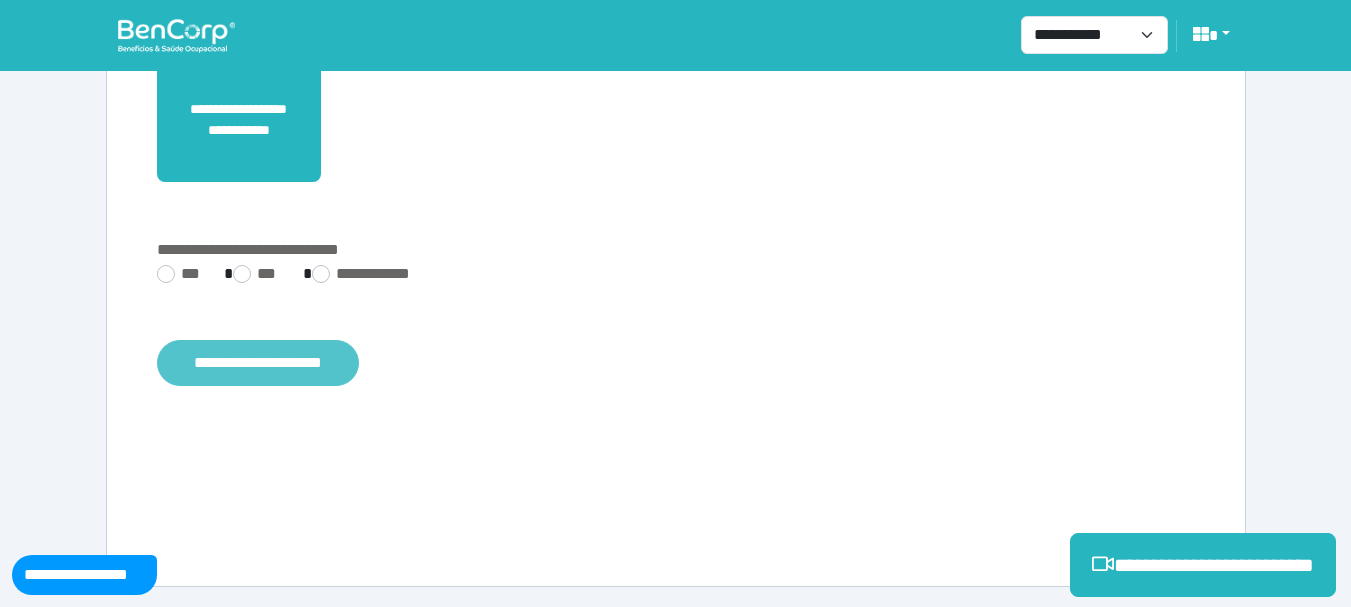 click on "**********" at bounding box center (258, 363) 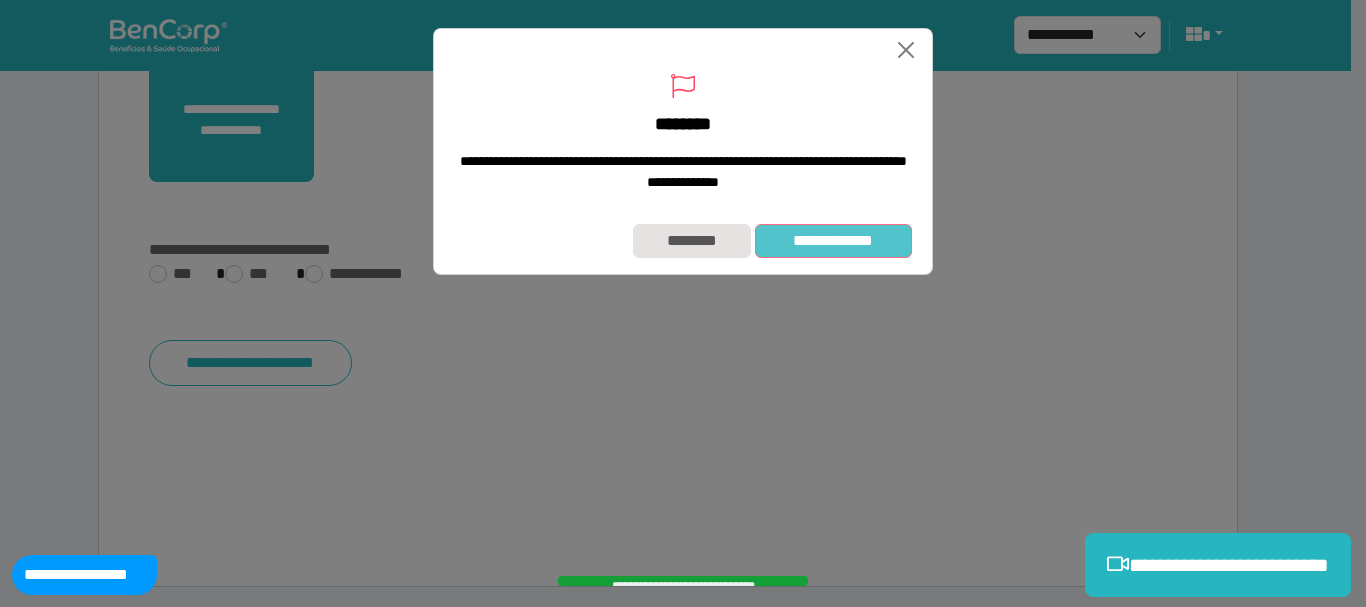 click on "**********" at bounding box center (833, 241) 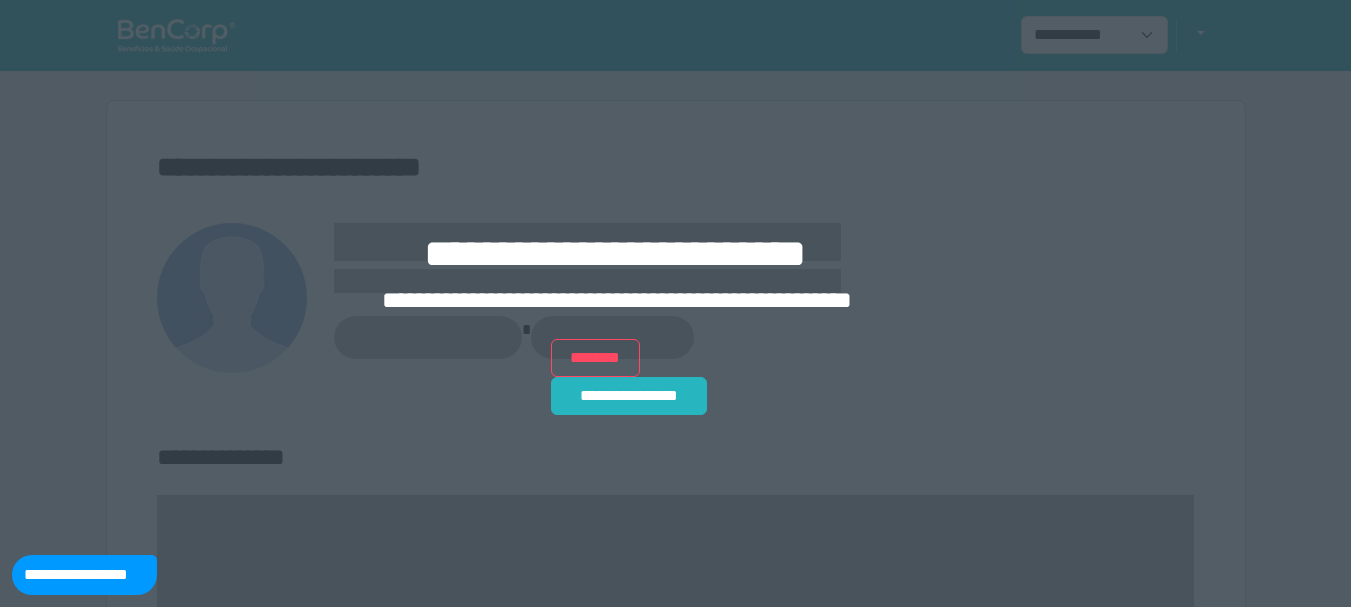 scroll, scrollTop: 0, scrollLeft: 0, axis: both 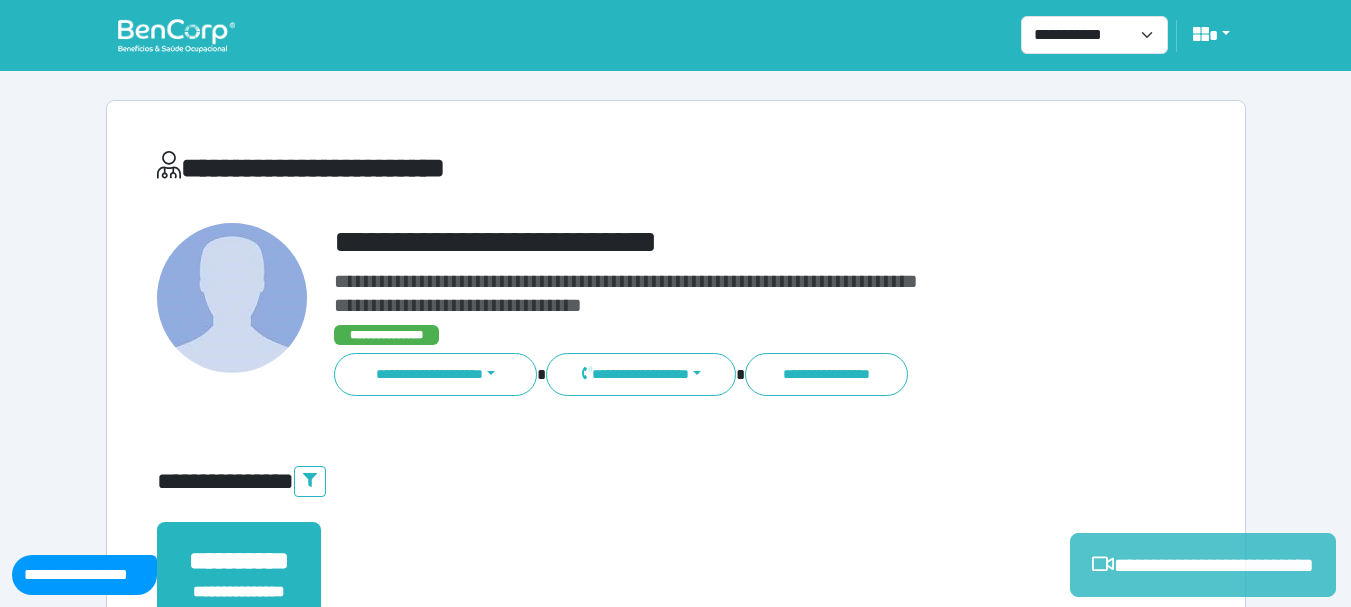 click 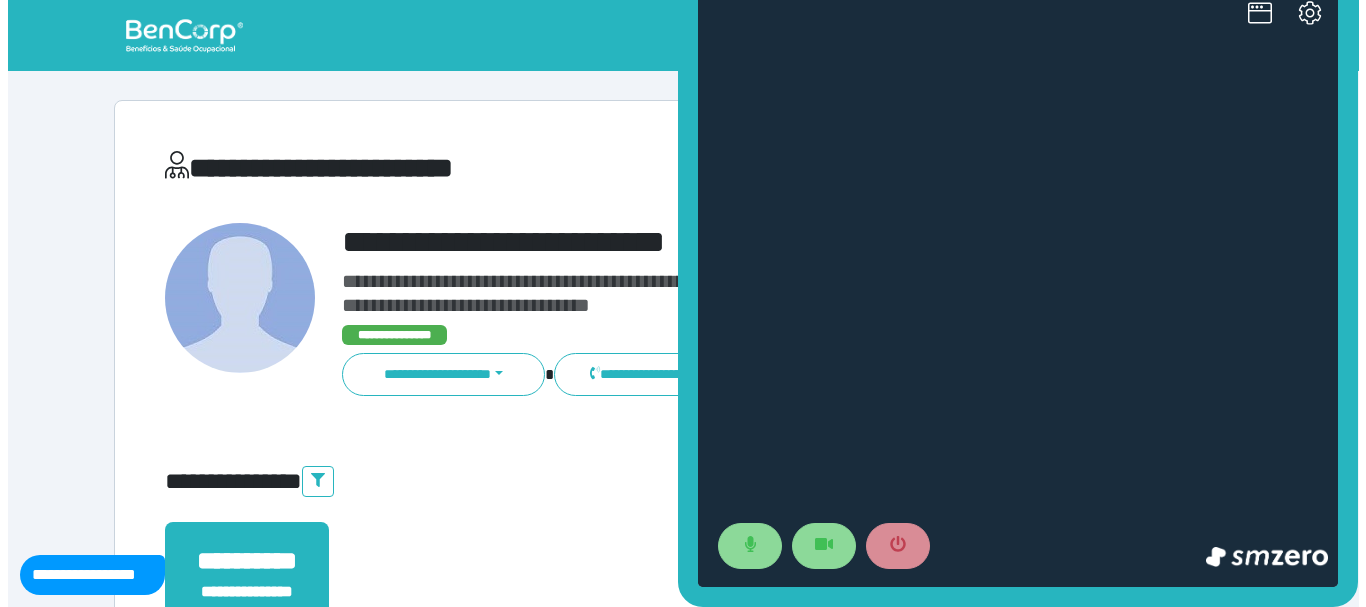 scroll, scrollTop: 0, scrollLeft: 0, axis: both 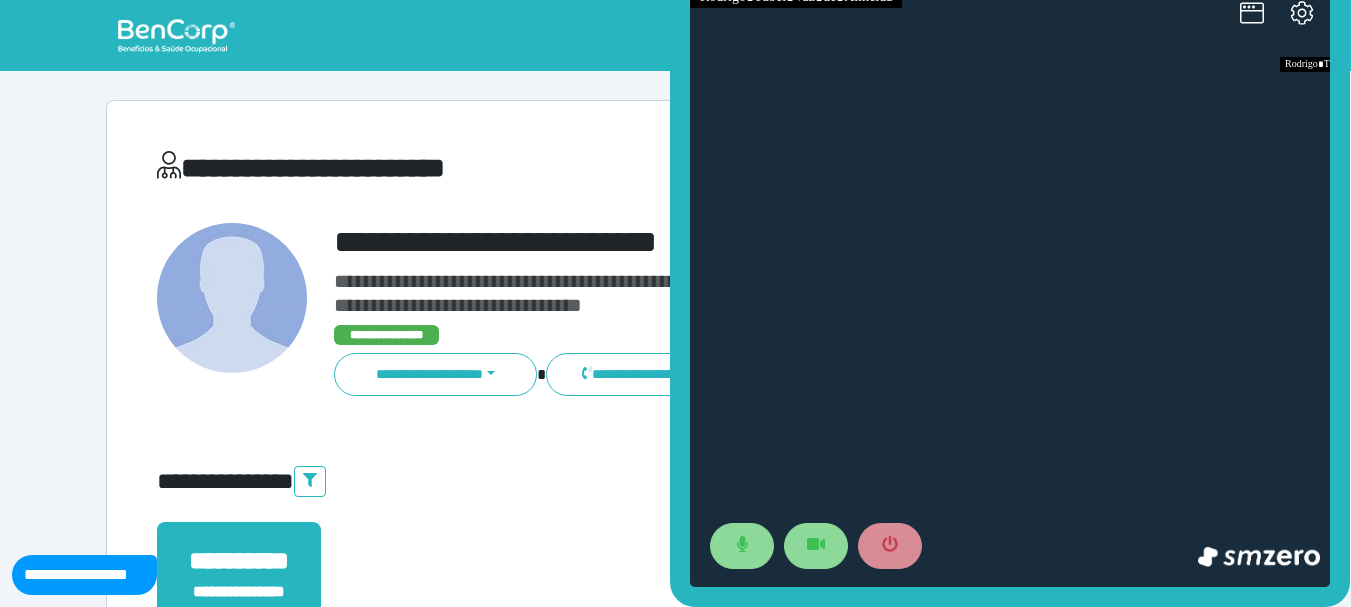 click on "**********" at bounding box center (675, 568) 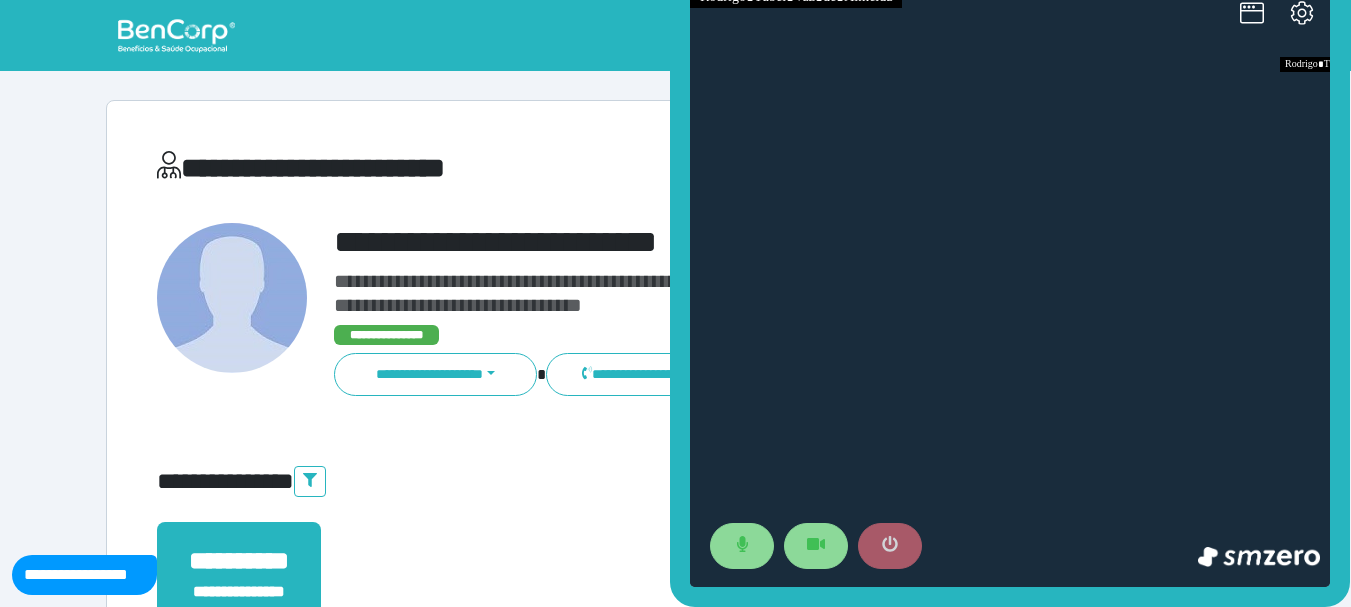 click at bounding box center [890, 546] 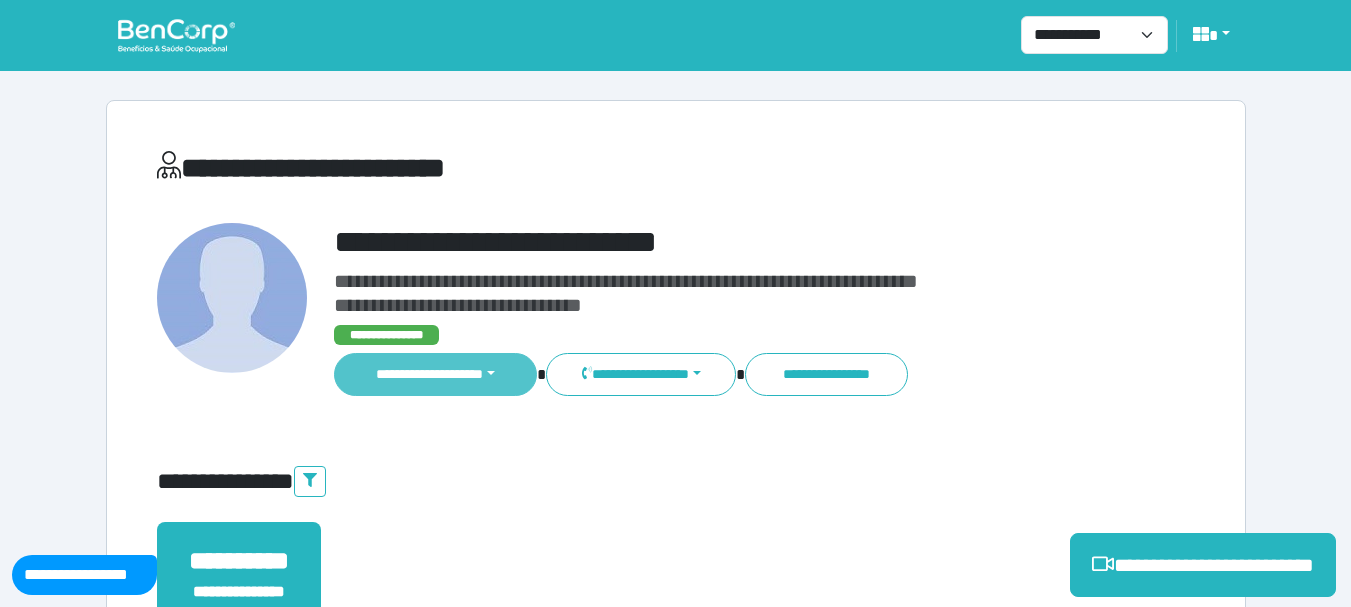 click on "**********" at bounding box center [436, 374] 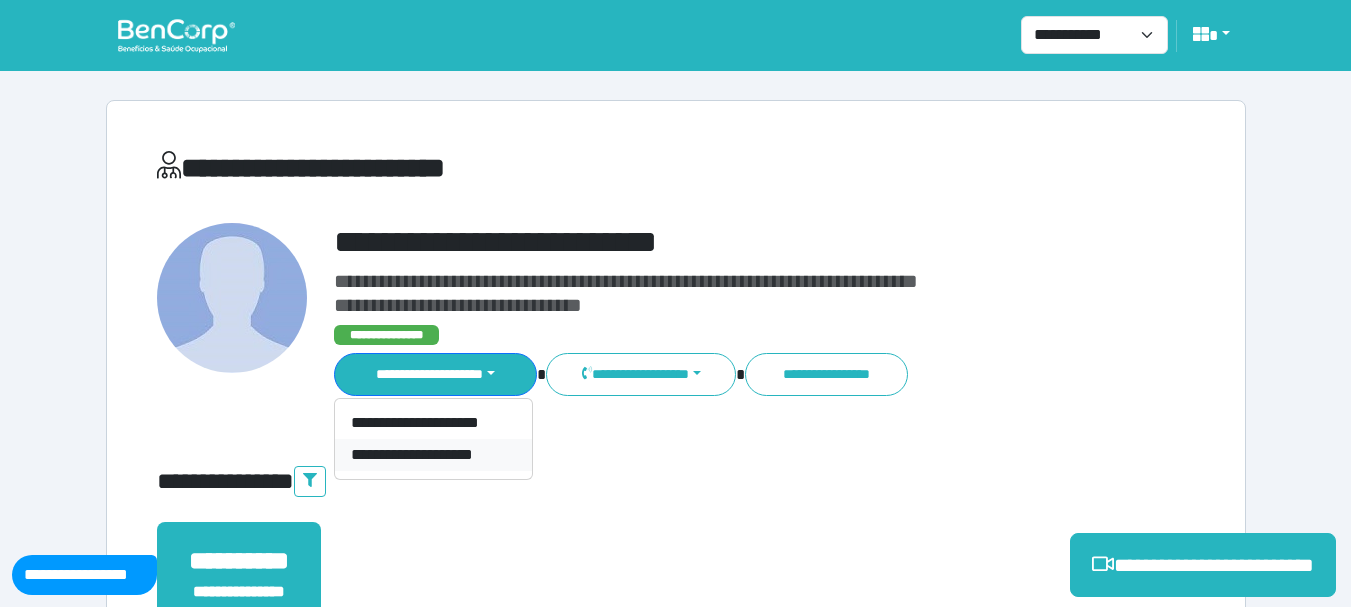 click on "**********" at bounding box center [433, 455] 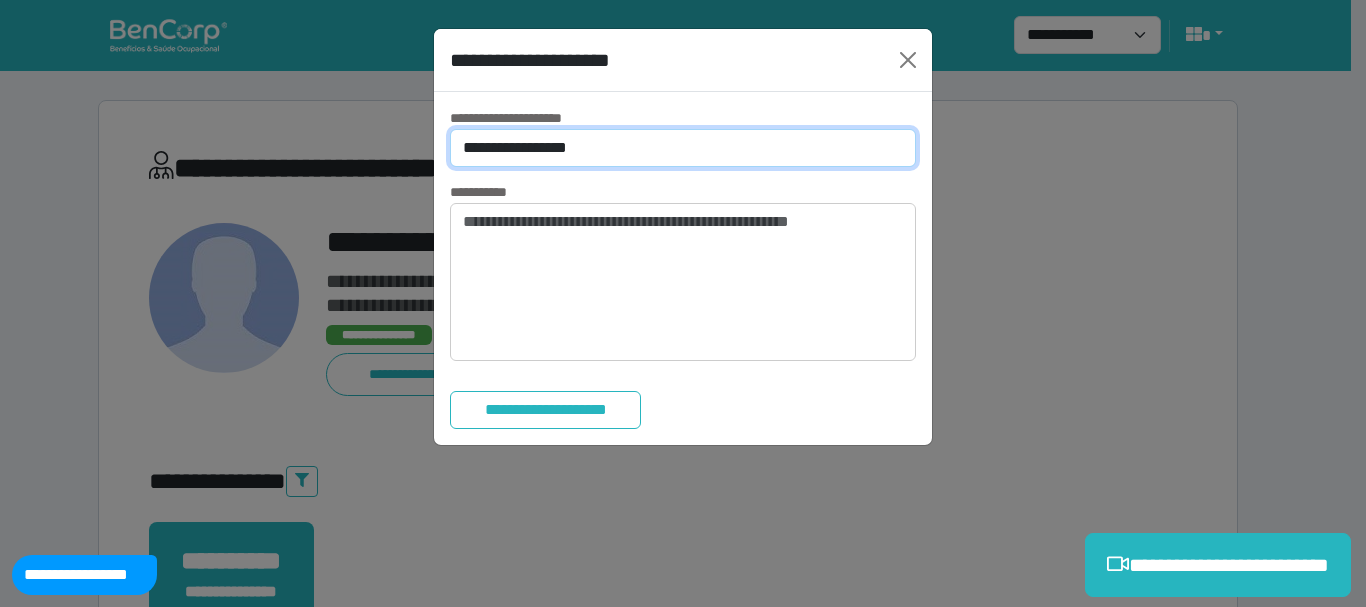 click on "**********" at bounding box center [683, 148] 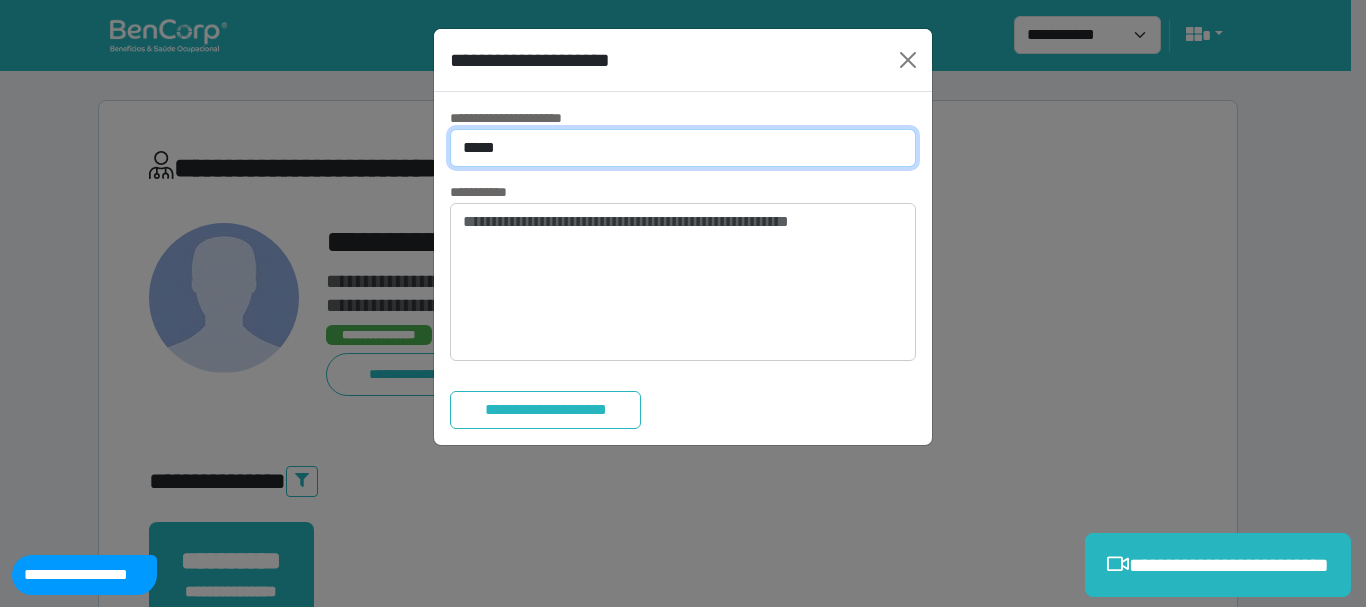 click on "**********" at bounding box center [683, 148] 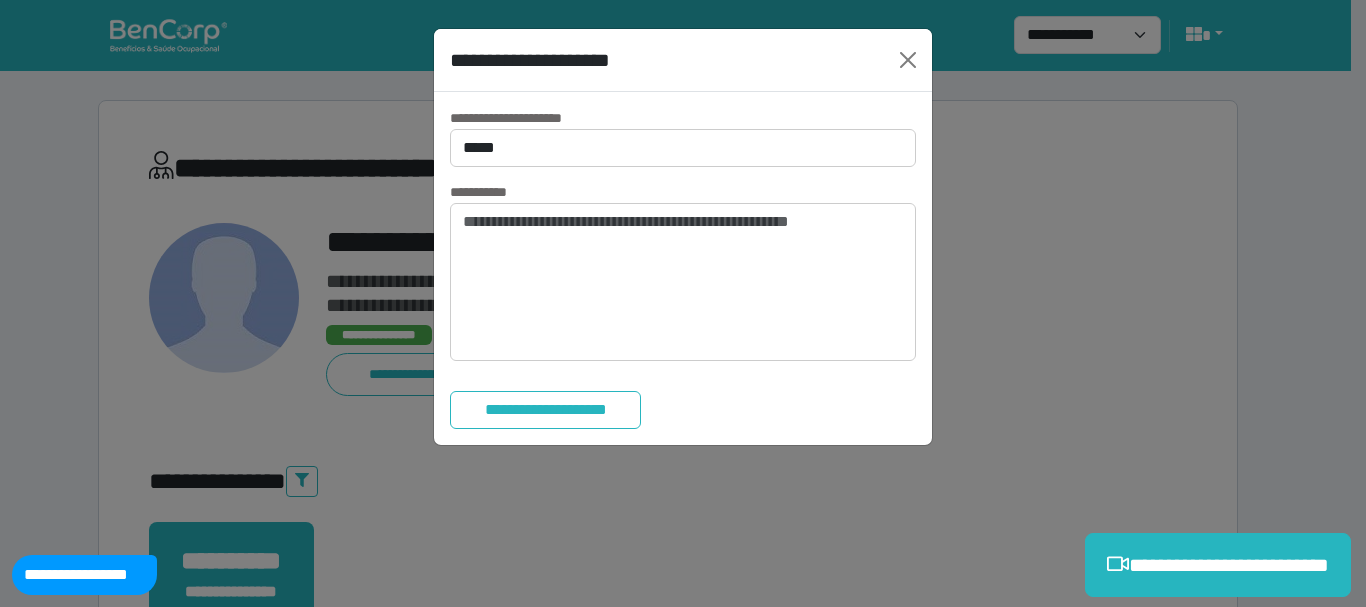 click on "**********" at bounding box center (683, 303) 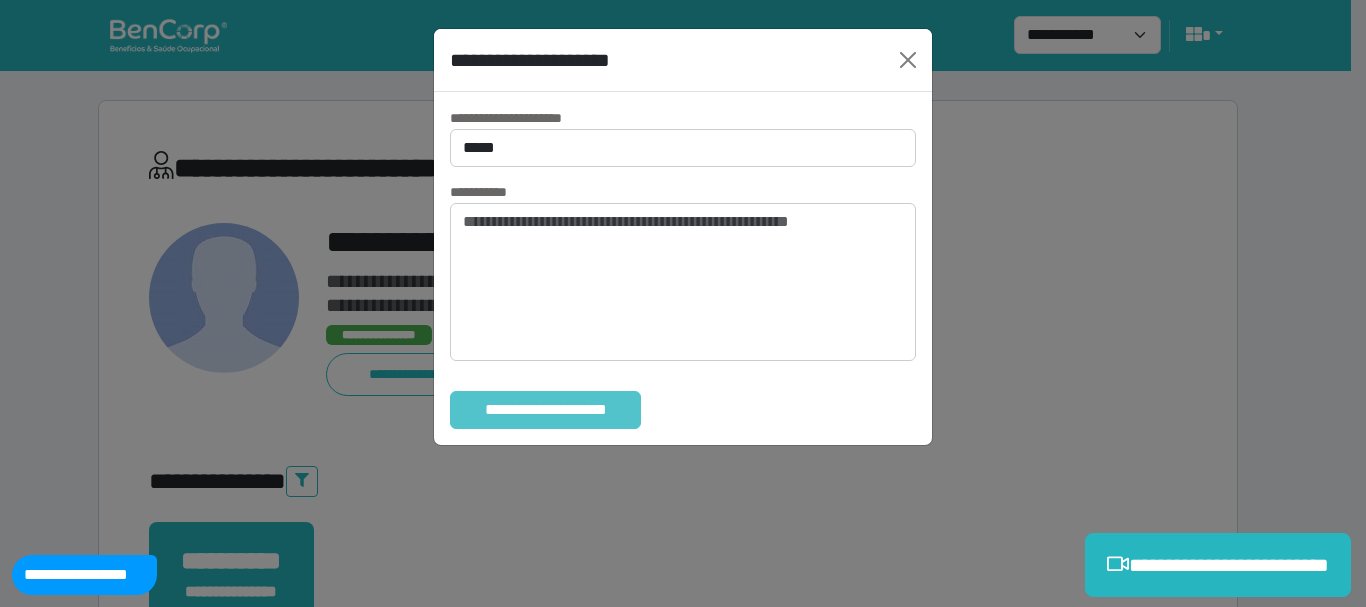 click on "**********" at bounding box center [545, 410] 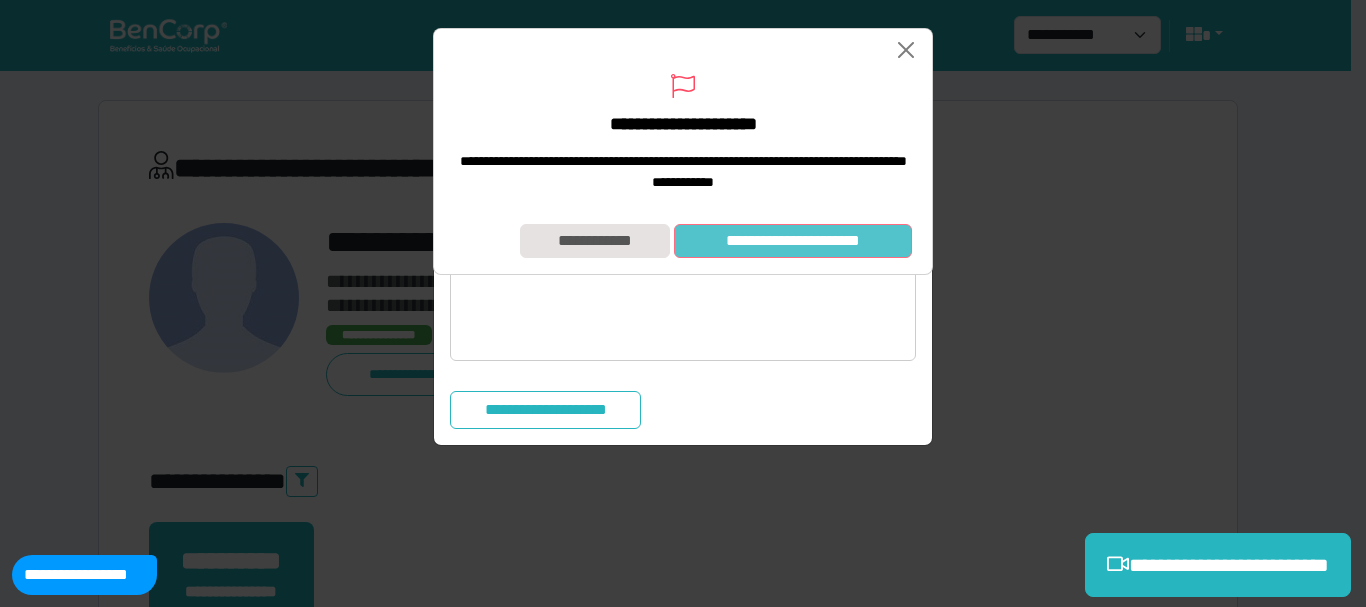 click on "**********" at bounding box center (793, 241) 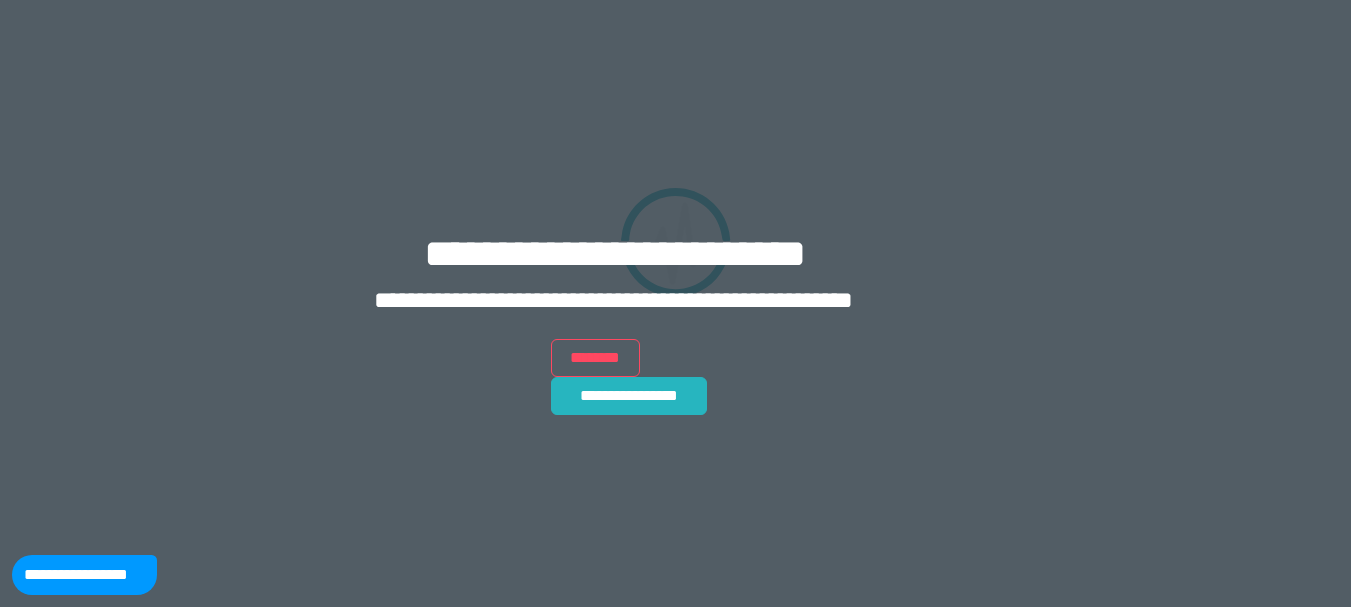 scroll, scrollTop: 0, scrollLeft: 0, axis: both 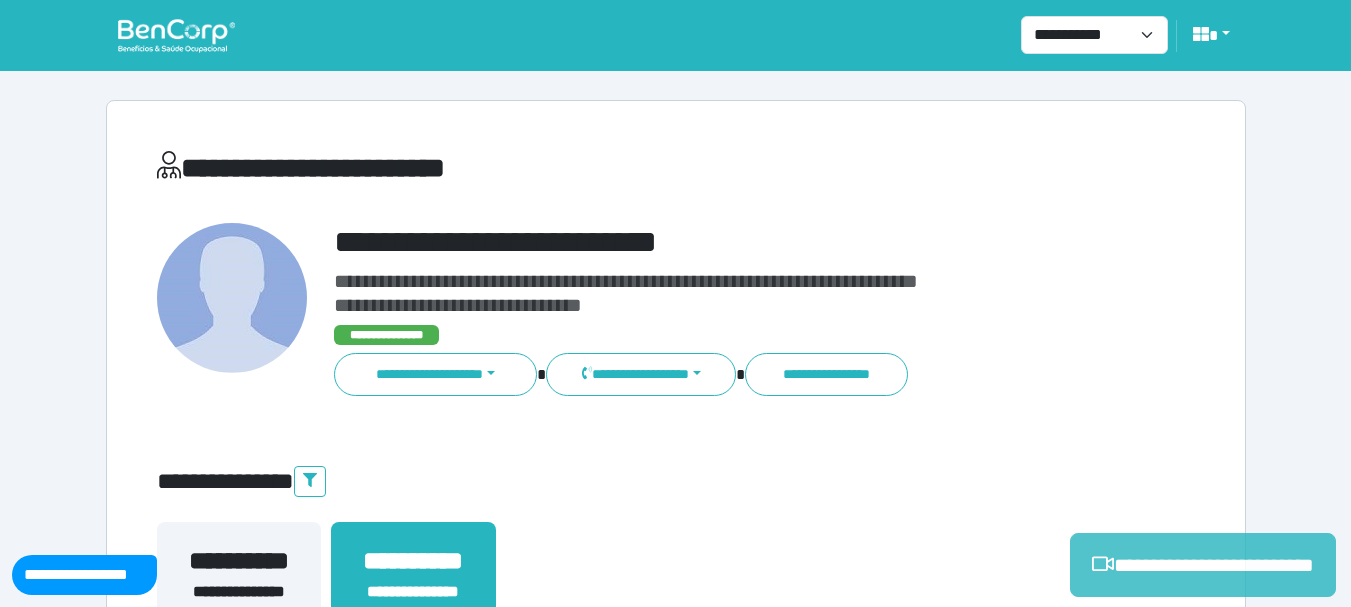 click on "**********" at bounding box center (1203, 565) 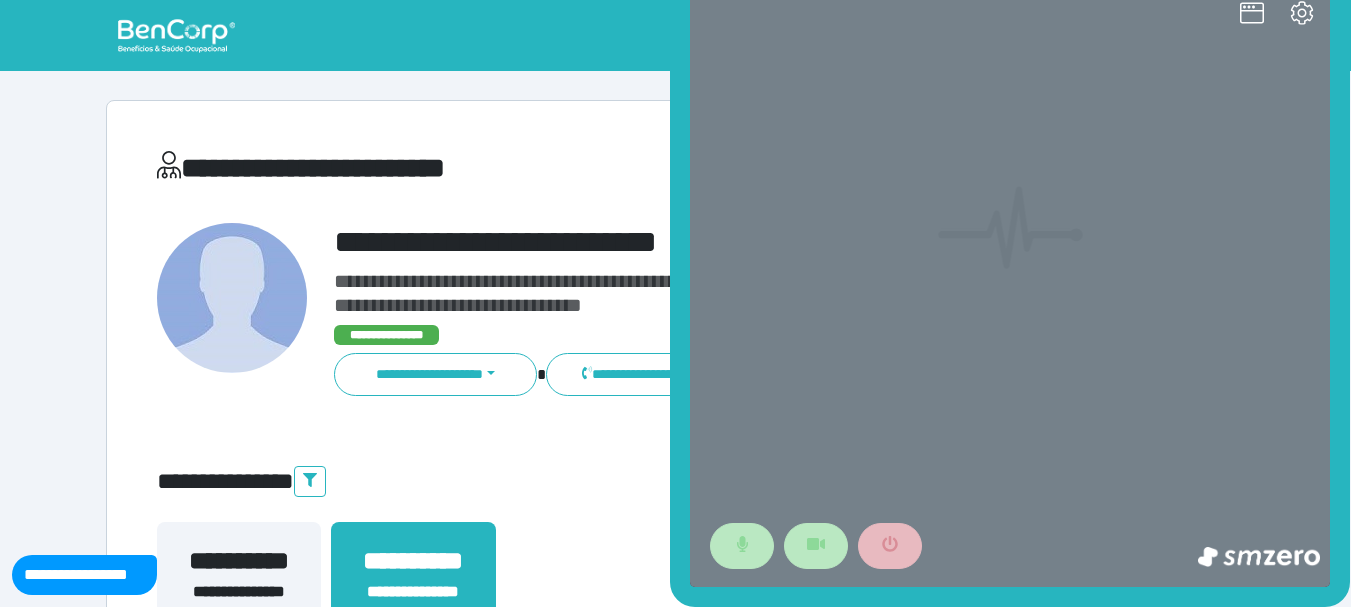 scroll, scrollTop: 0, scrollLeft: 0, axis: both 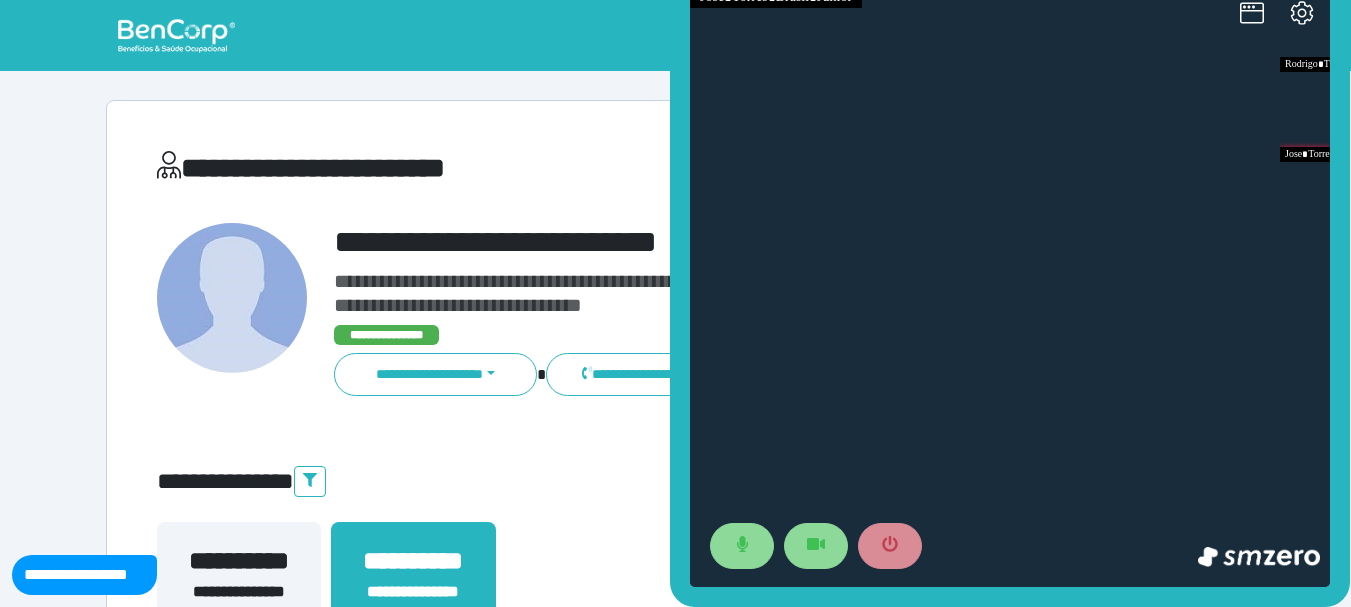 click at bounding box center [1010, 287] 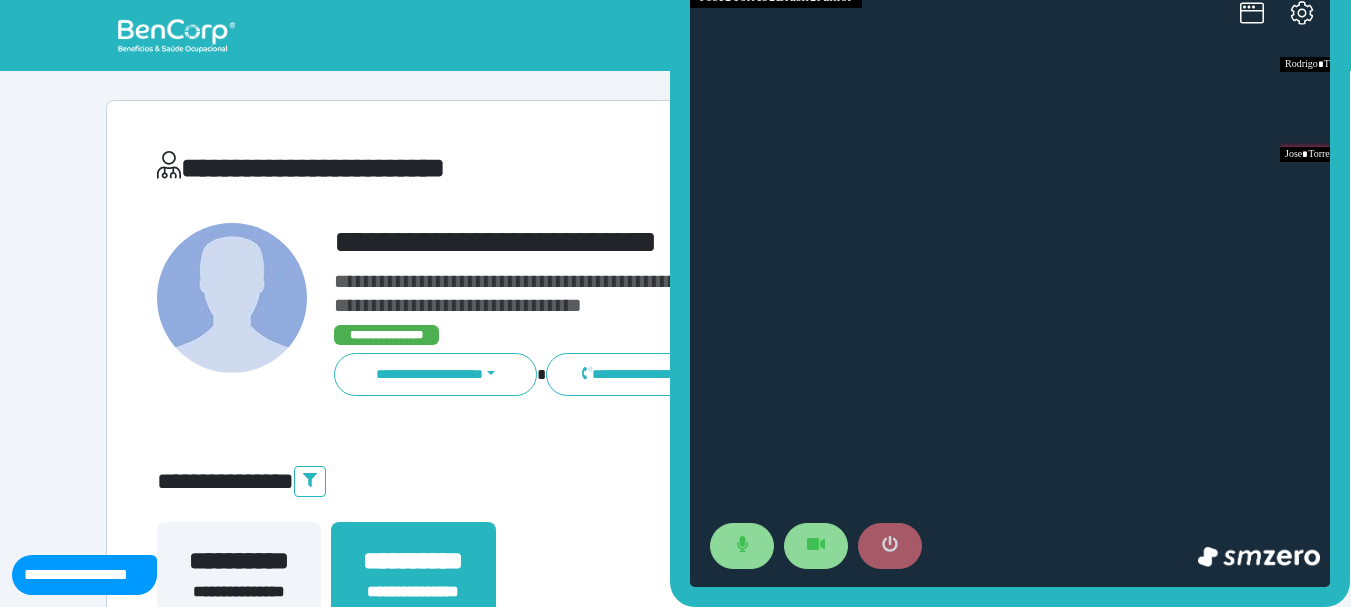 click at bounding box center (890, 546) 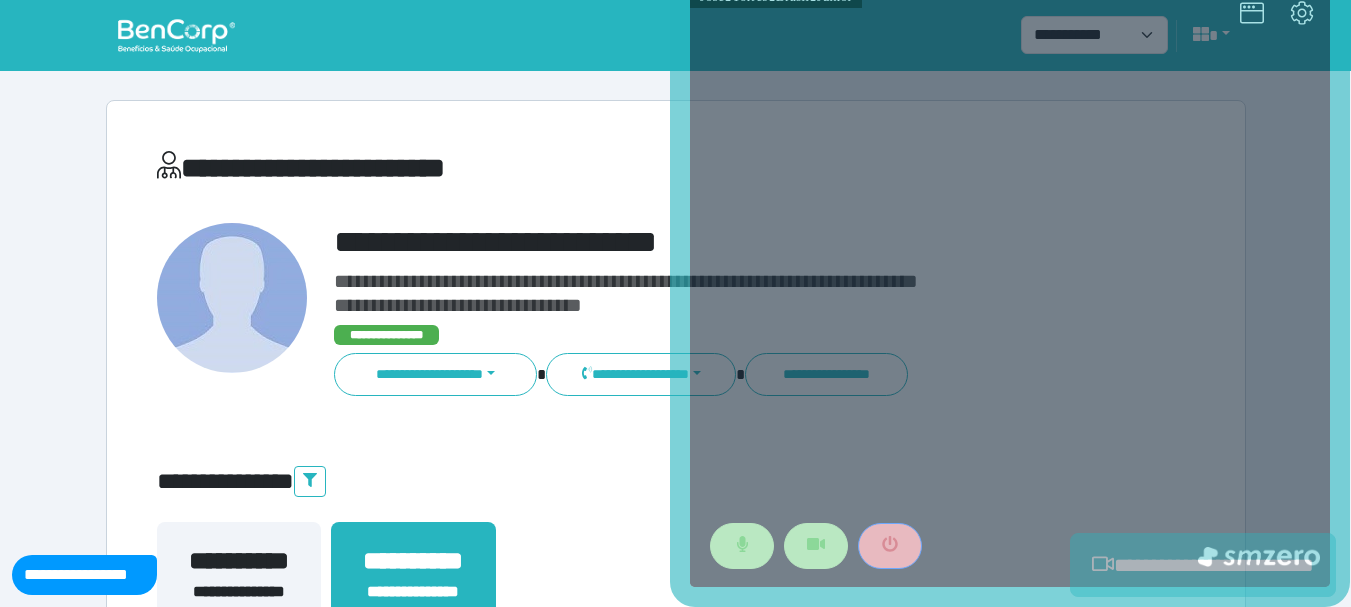 scroll, scrollTop: 400, scrollLeft: 0, axis: vertical 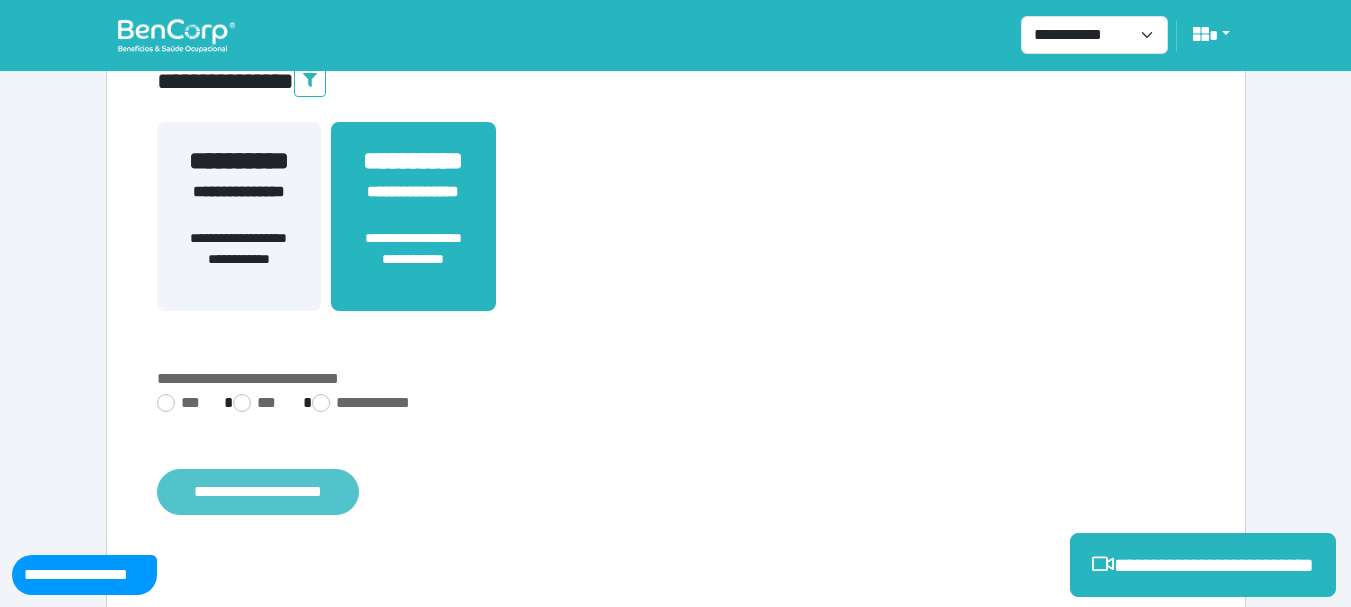 click on "**********" at bounding box center (258, 492) 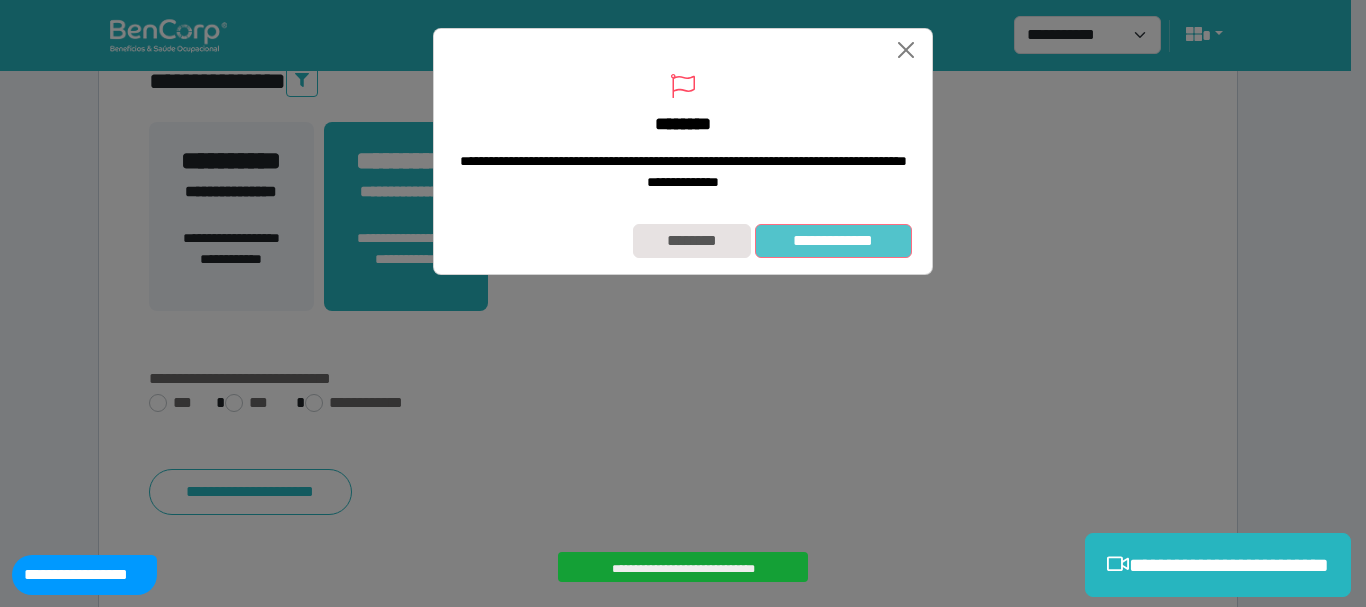 click on "**********" at bounding box center (833, 241) 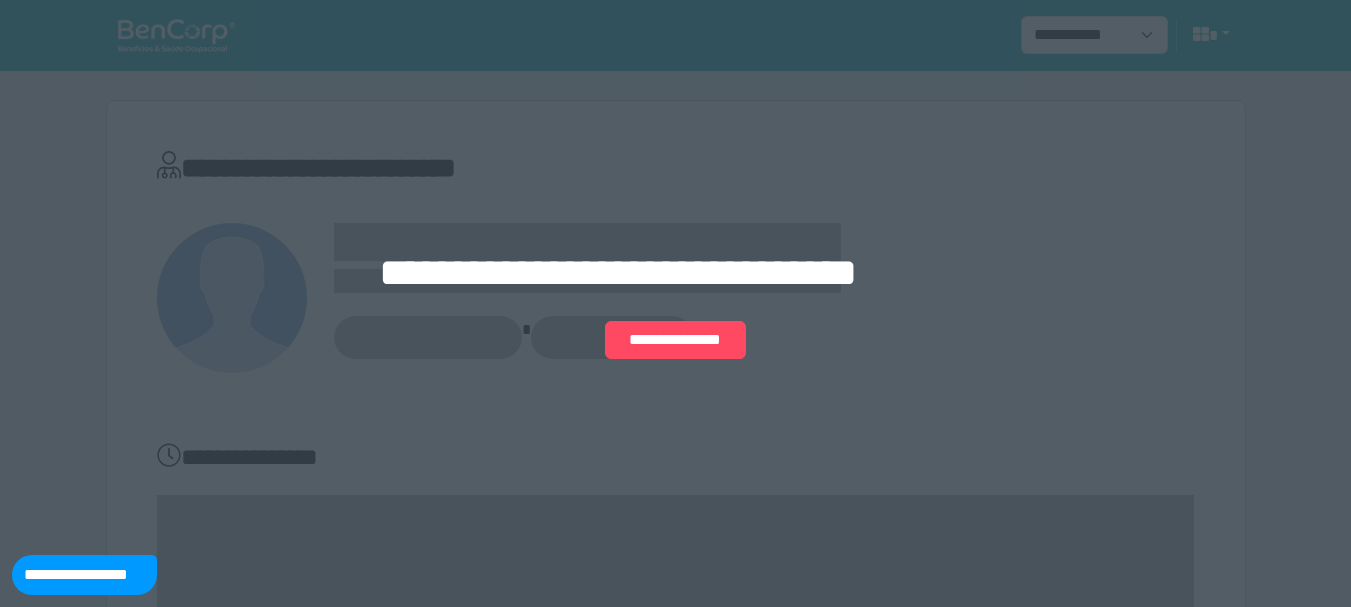 scroll, scrollTop: 0, scrollLeft: 0, axis: both 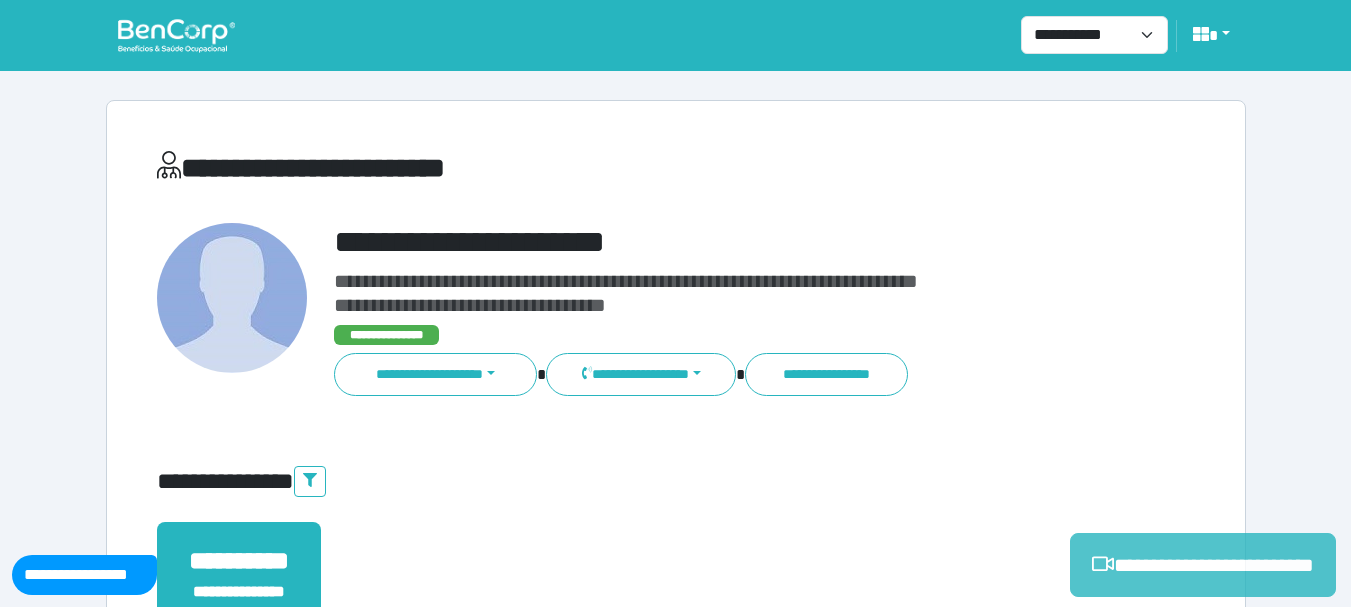 click on "**********" at bounding box center (1203, 565) 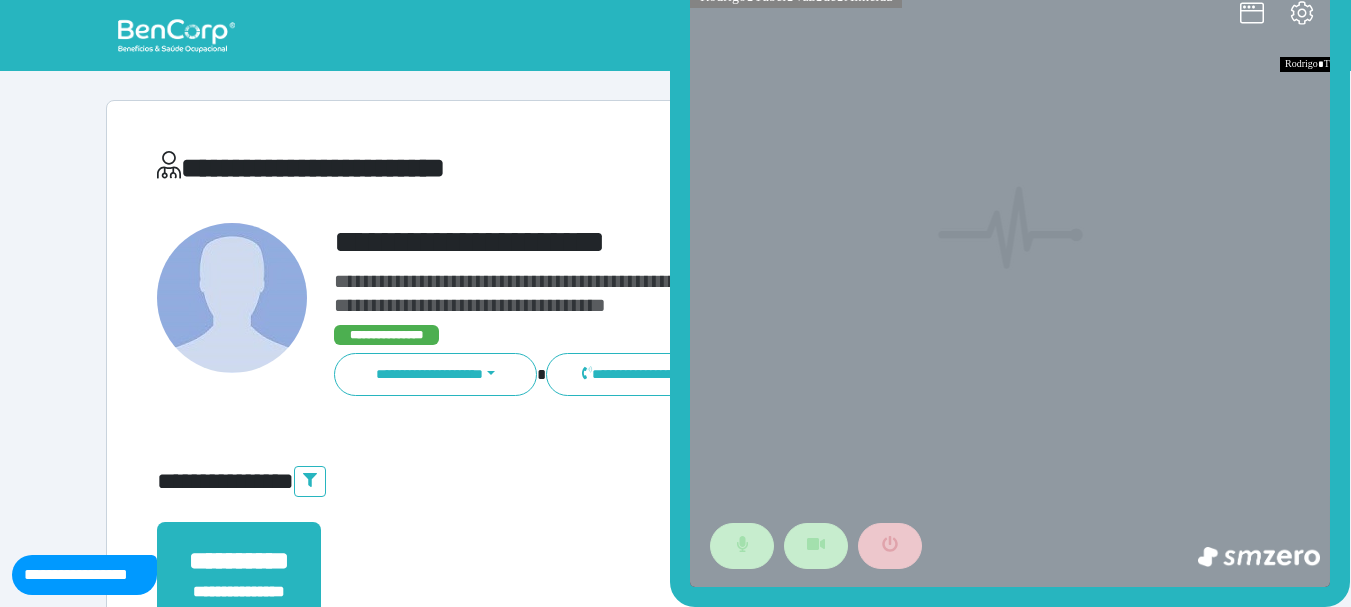 scroll, scrollTop: 0, scrollLeft: 0, axis: both 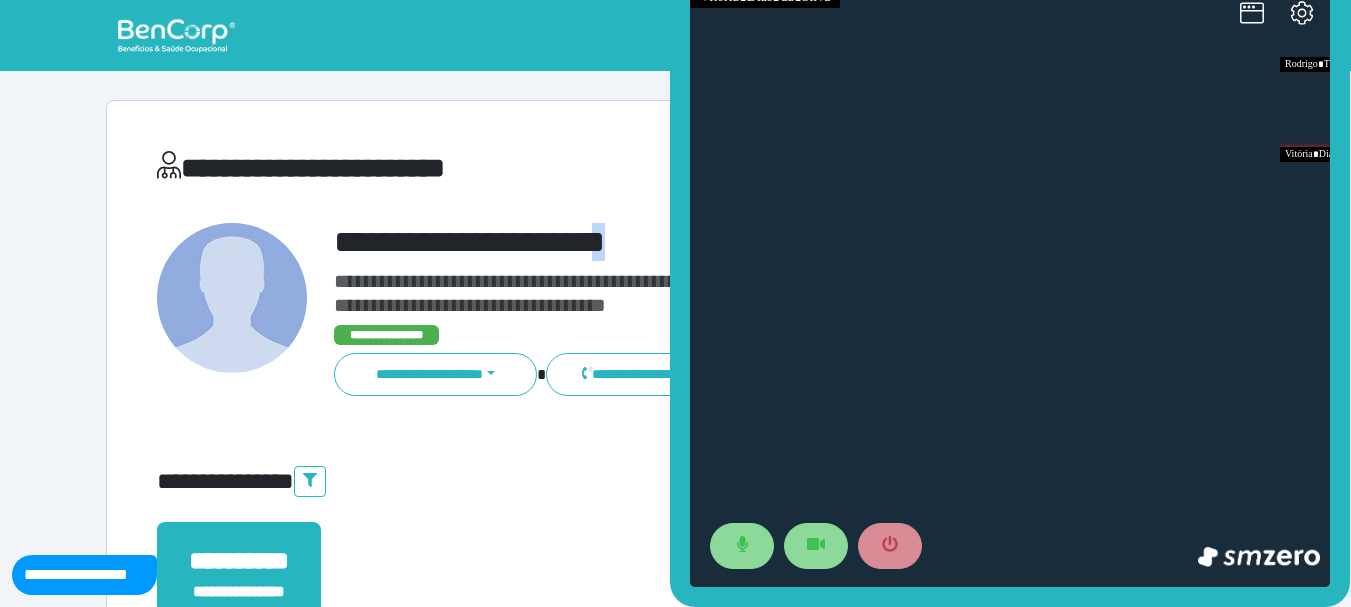 drag, startPoint x: 669, startPoint y: 237, endPoint x: 599, endPoint y: 234, distance: 70.064255 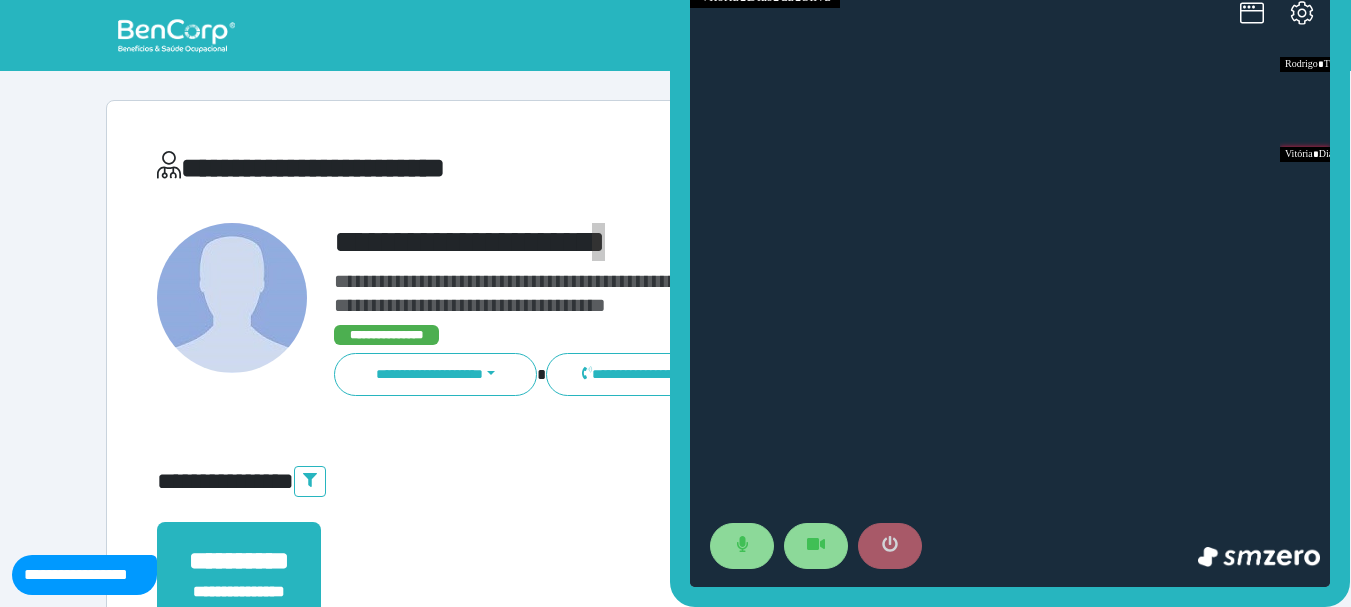 click at bounding box center [890, 546] 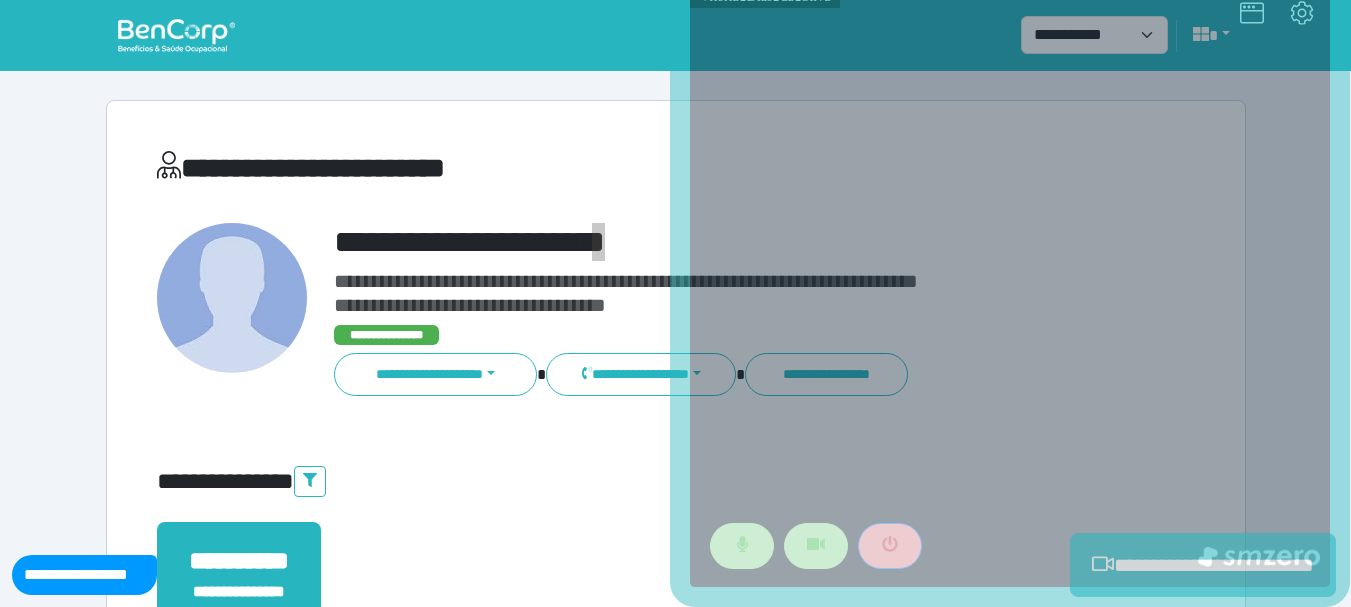 scroll, scrollTop: 400, scrollLeft: 0, axis: vertical 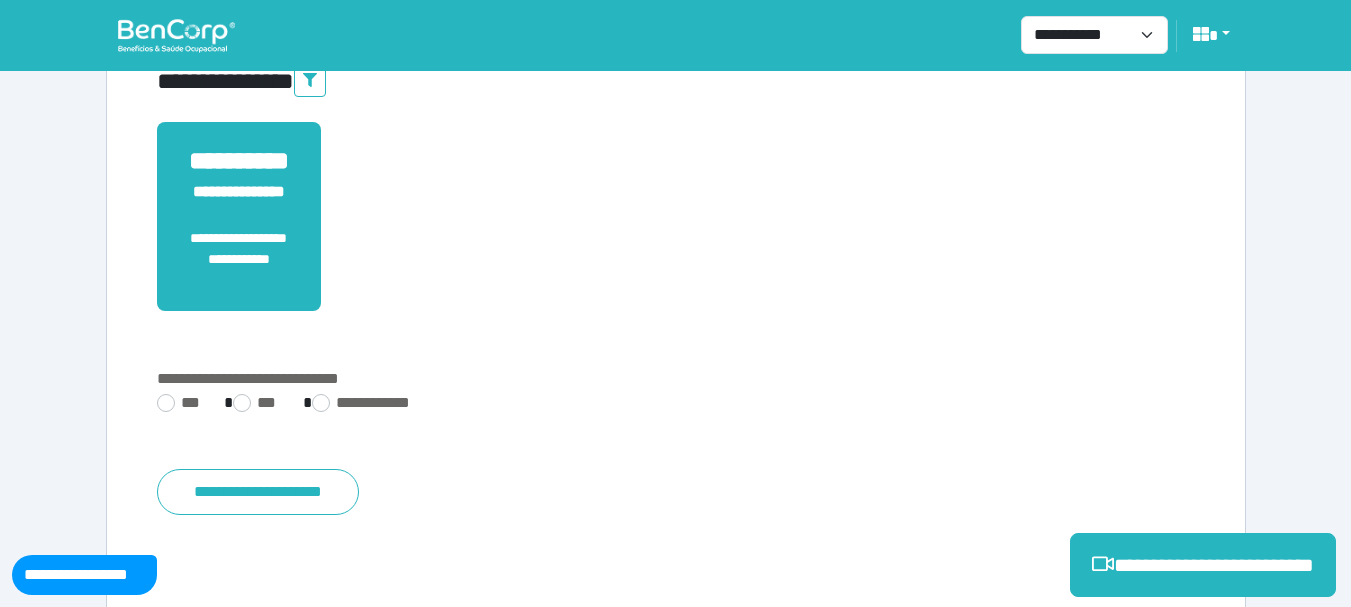 click on "**********" at bounding box center (676, 379) 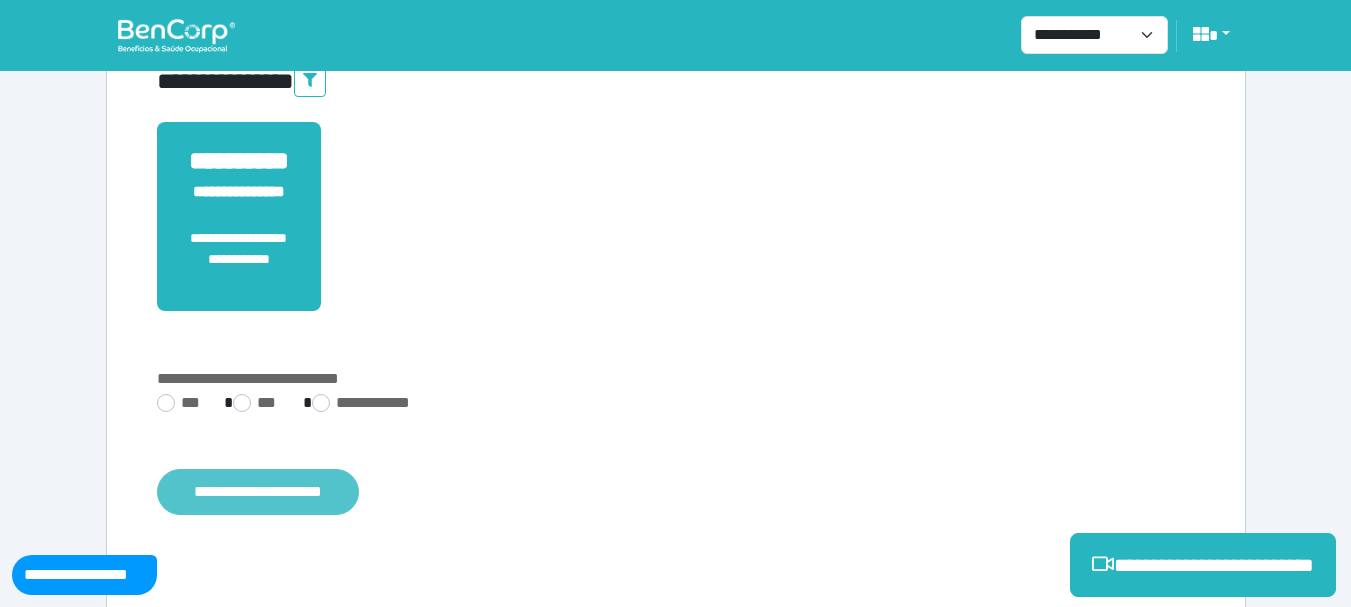 click on "**********" at bounding box center (258, 492) 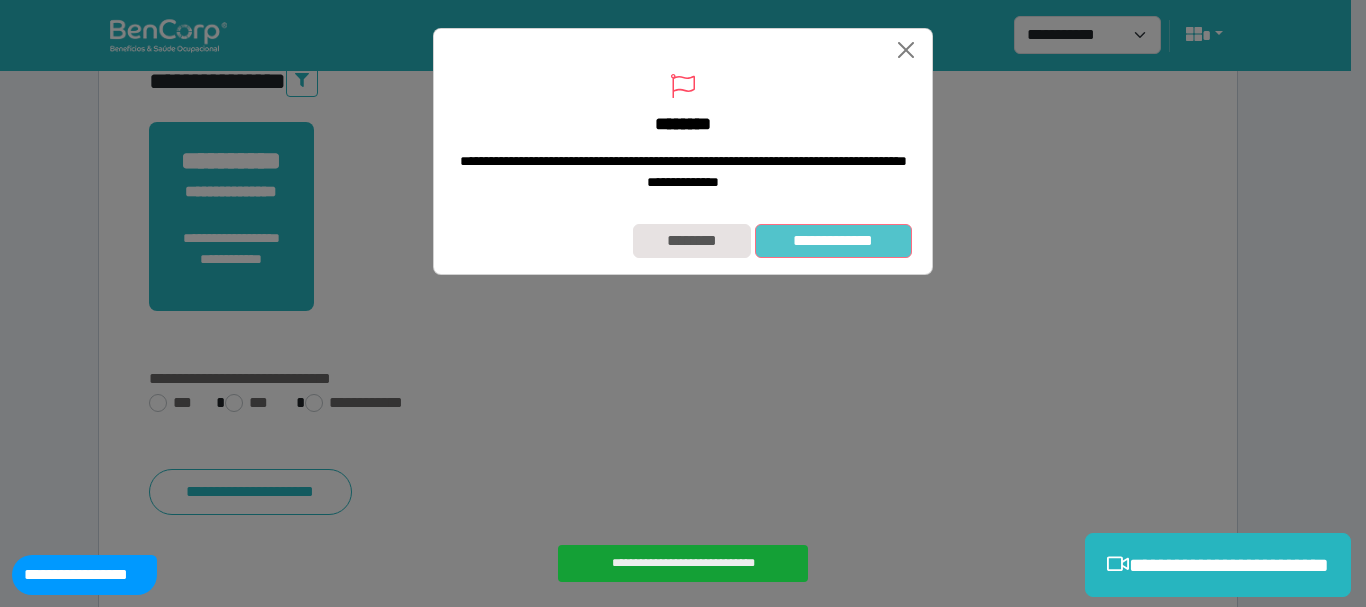 click on "**********" at bounding box center (833, 241) 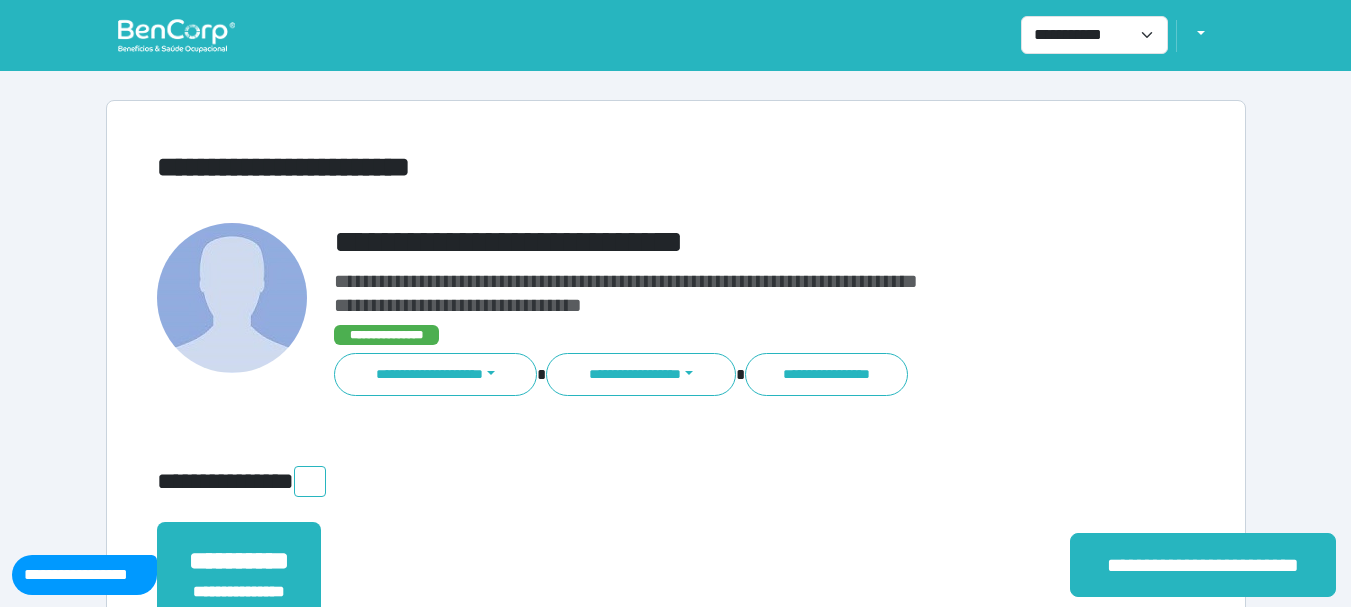 scroll, scrollTop: 0, scrollLeft: 0, axis: both 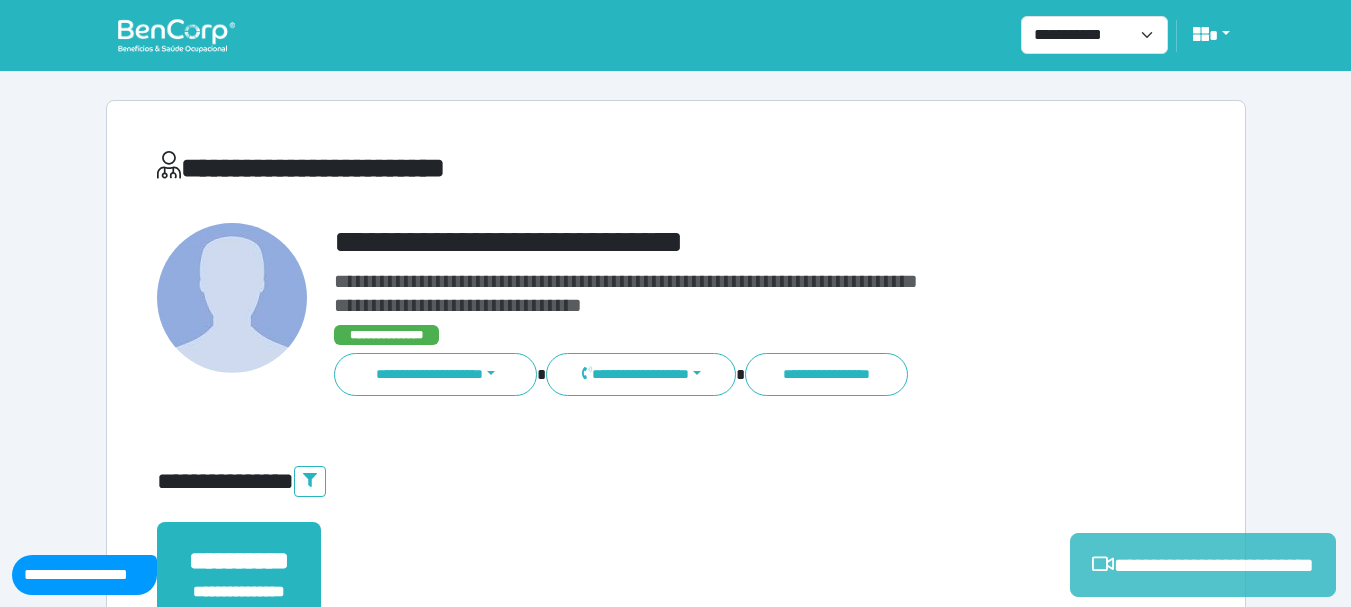 click on "**********" at bounding box center (1203, 565) 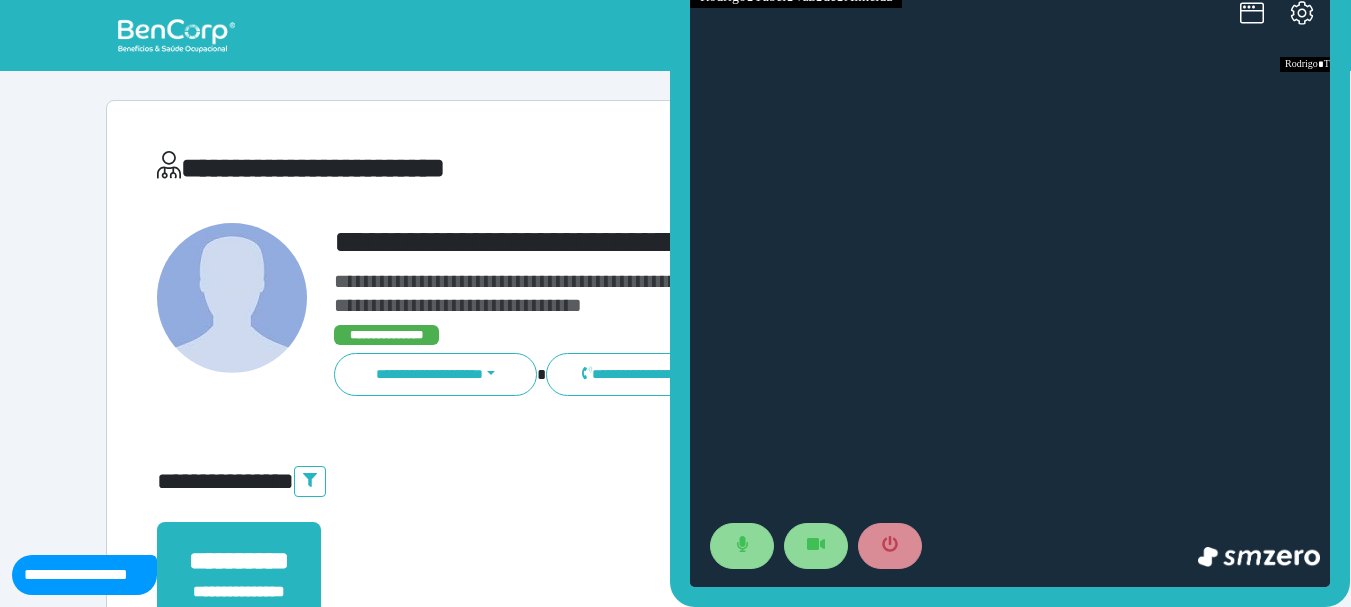 scroll, scrollTop: 0, scrollLeft: 0, axis: both 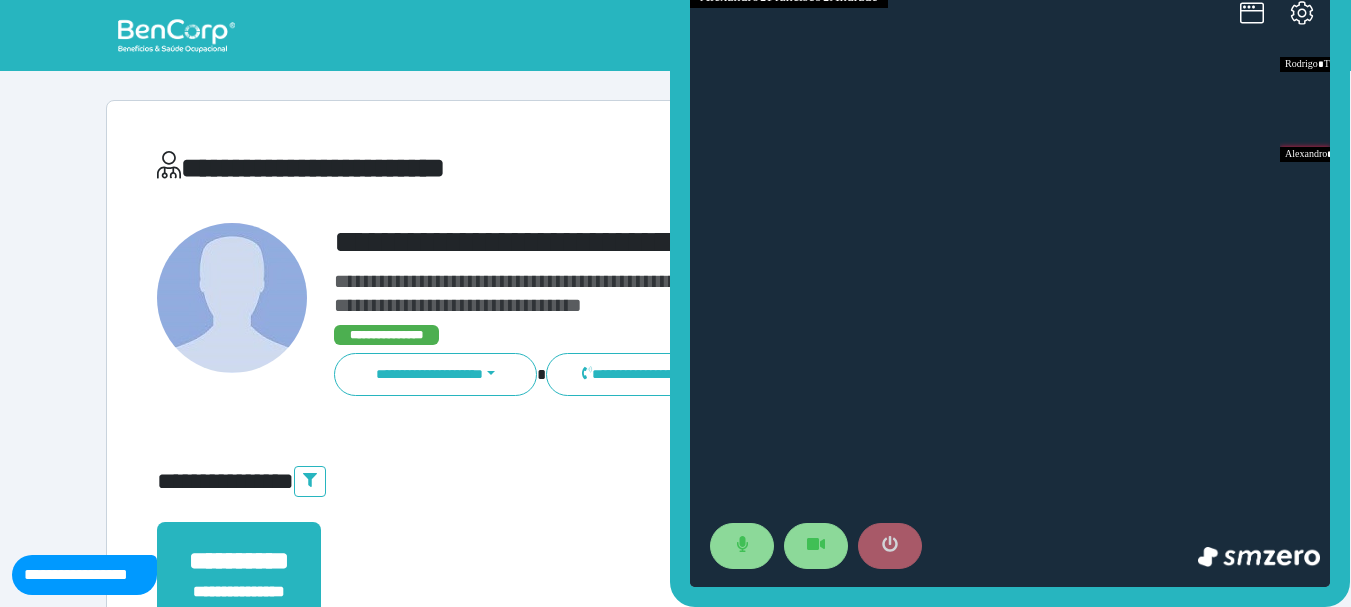 click at bounding box center (890, 546) 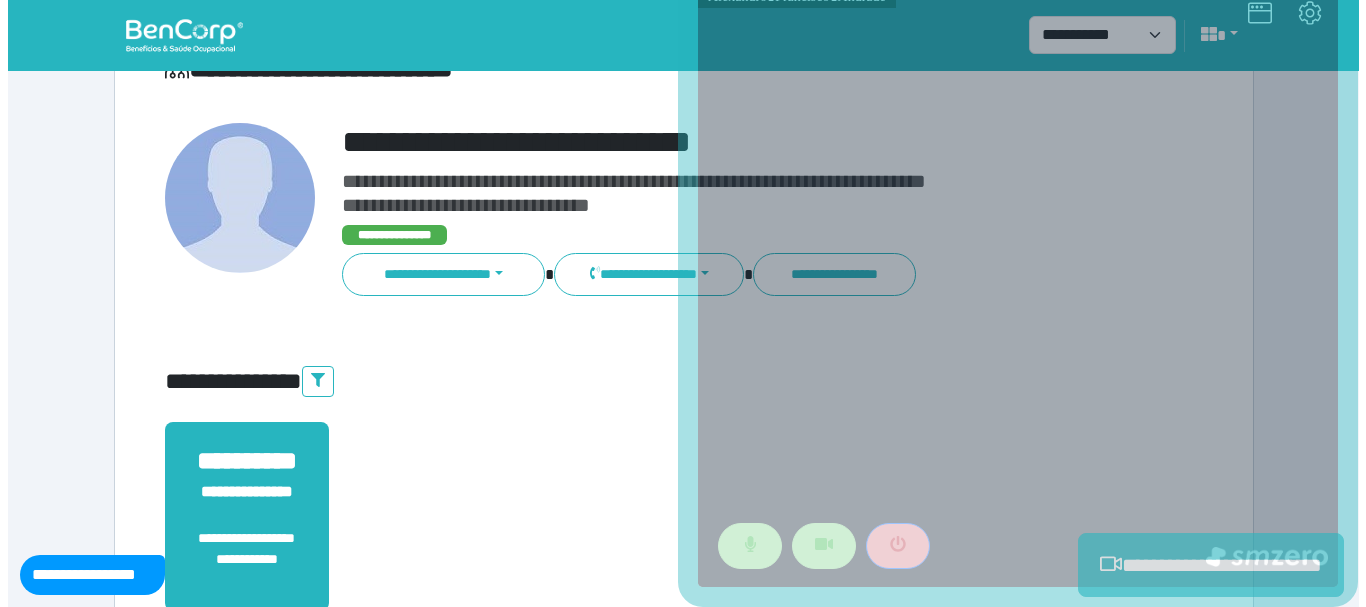 scroll, scrollTop: 200, scrollLeft: 0, axis: vertical 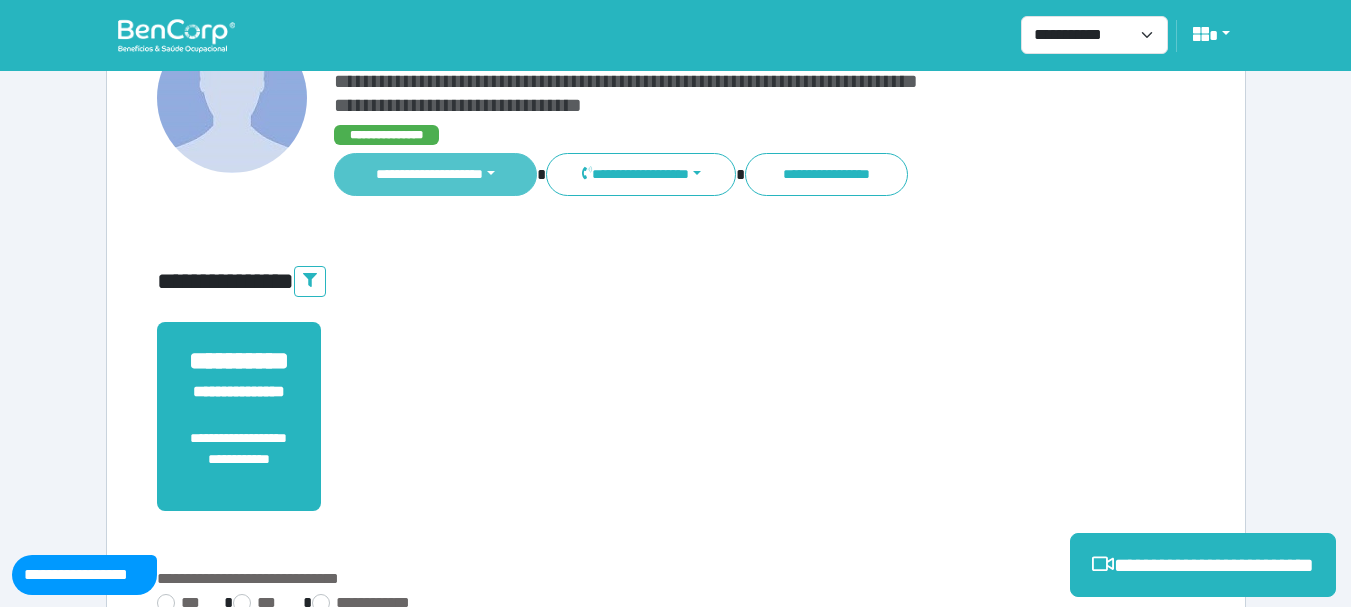 click on "**********" at bounding box center (436, 174) 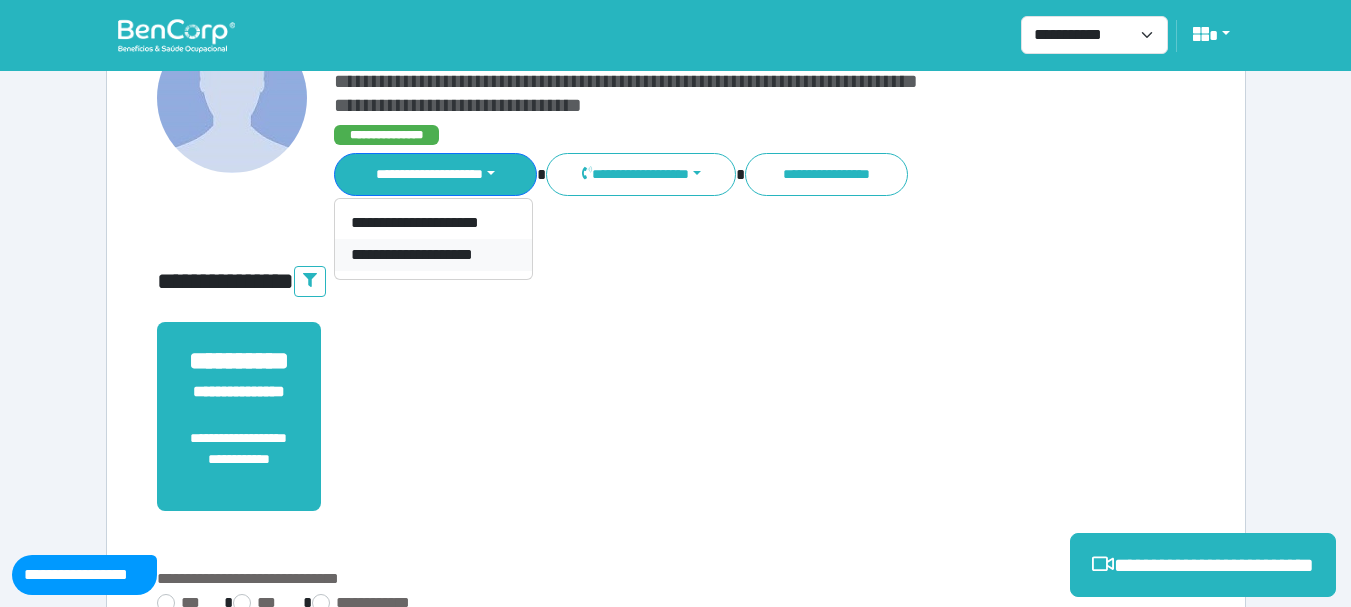 click on "**********" at bounding box center [433, 255] 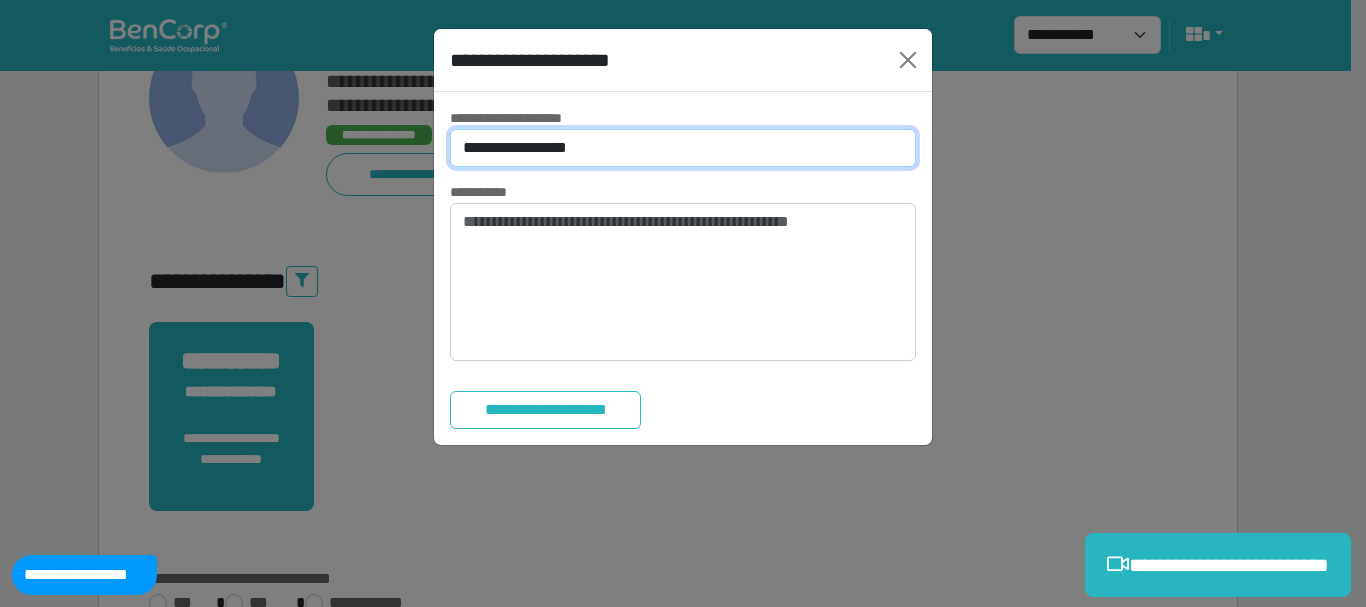 click on "**********" at bounding box center (683, 148) 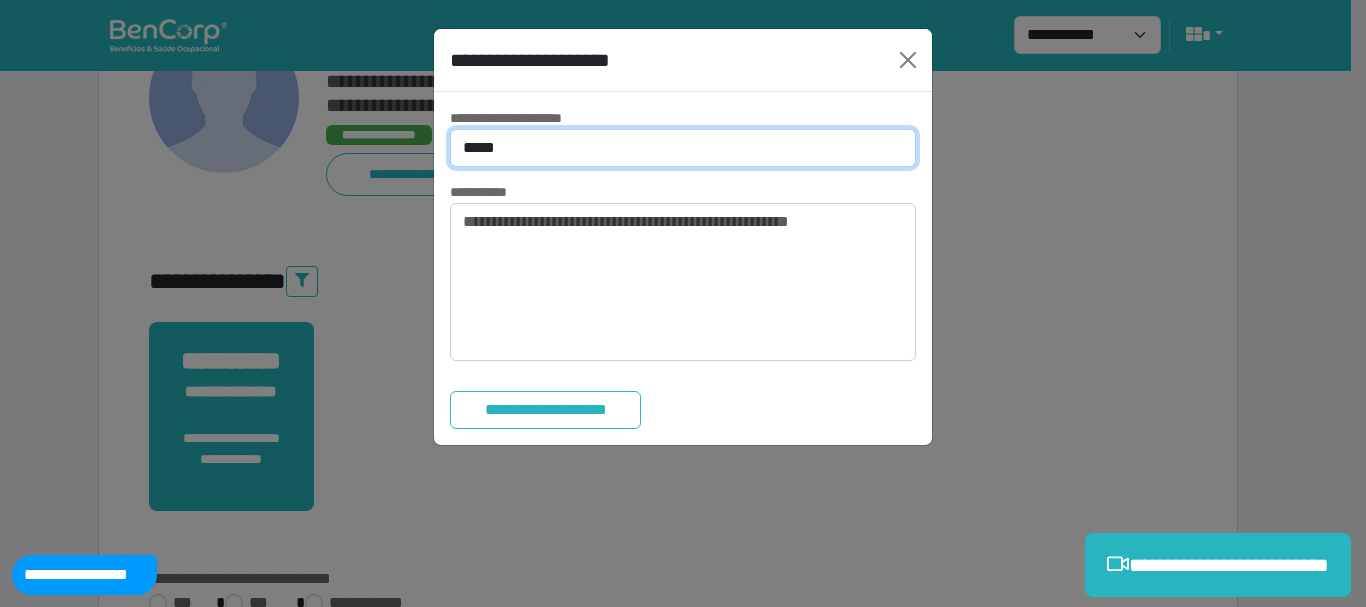 click on "**********" at bounding box center (683, 148) 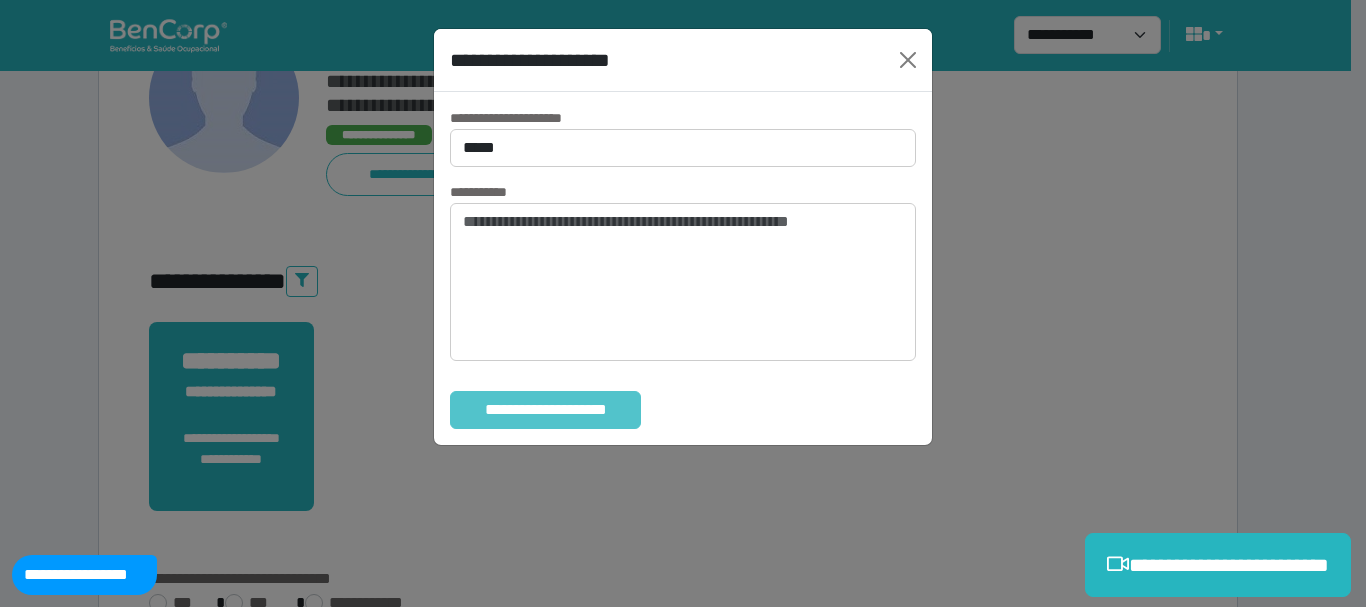 click on "**********" at bounding box center (545, 410) 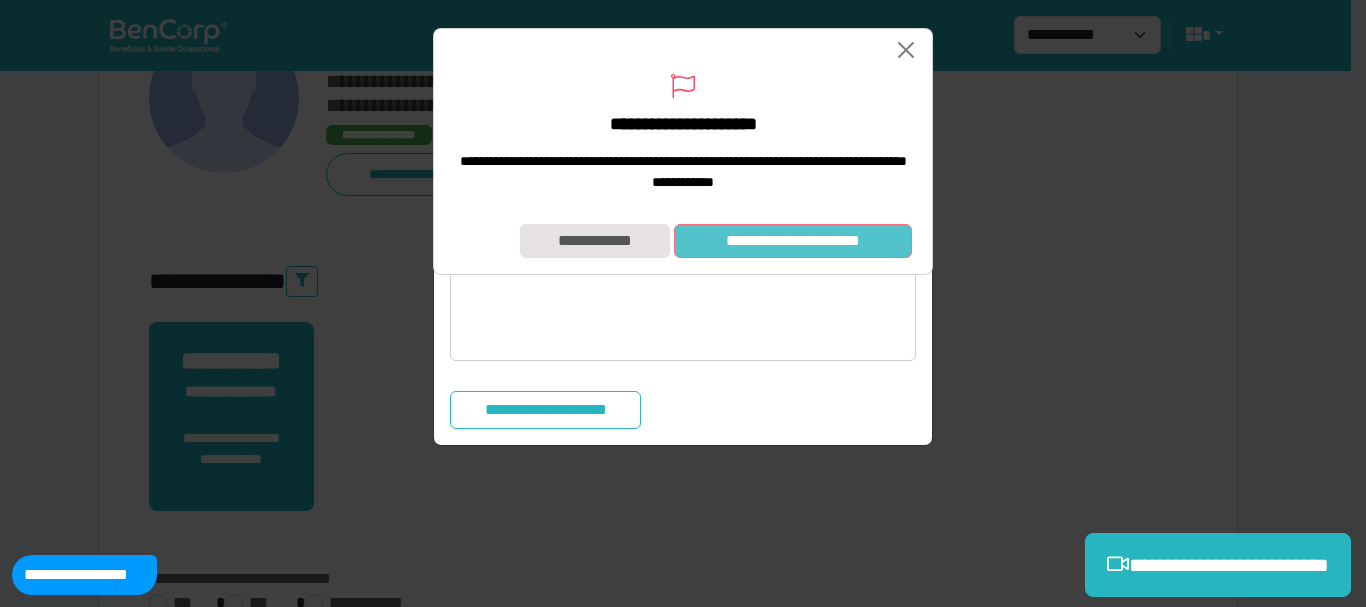 click on "**********" at bounding box center (793, 241) 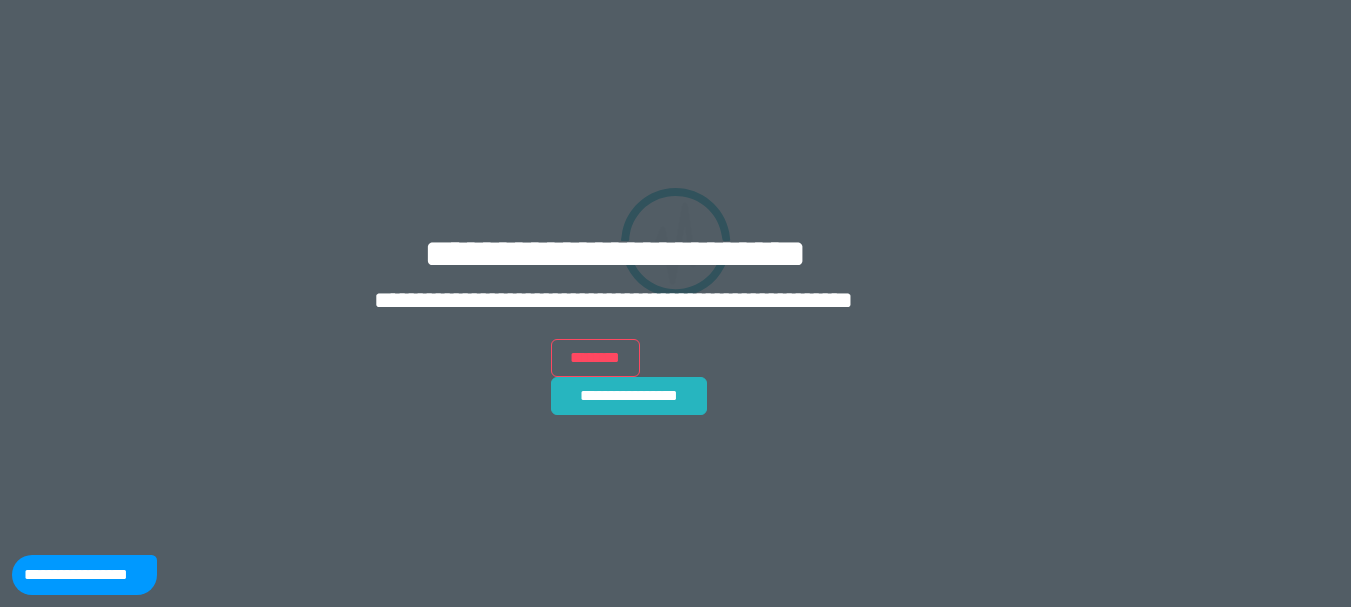 scroll, scrollTop: 0, scrollLeft: 0, axis: both 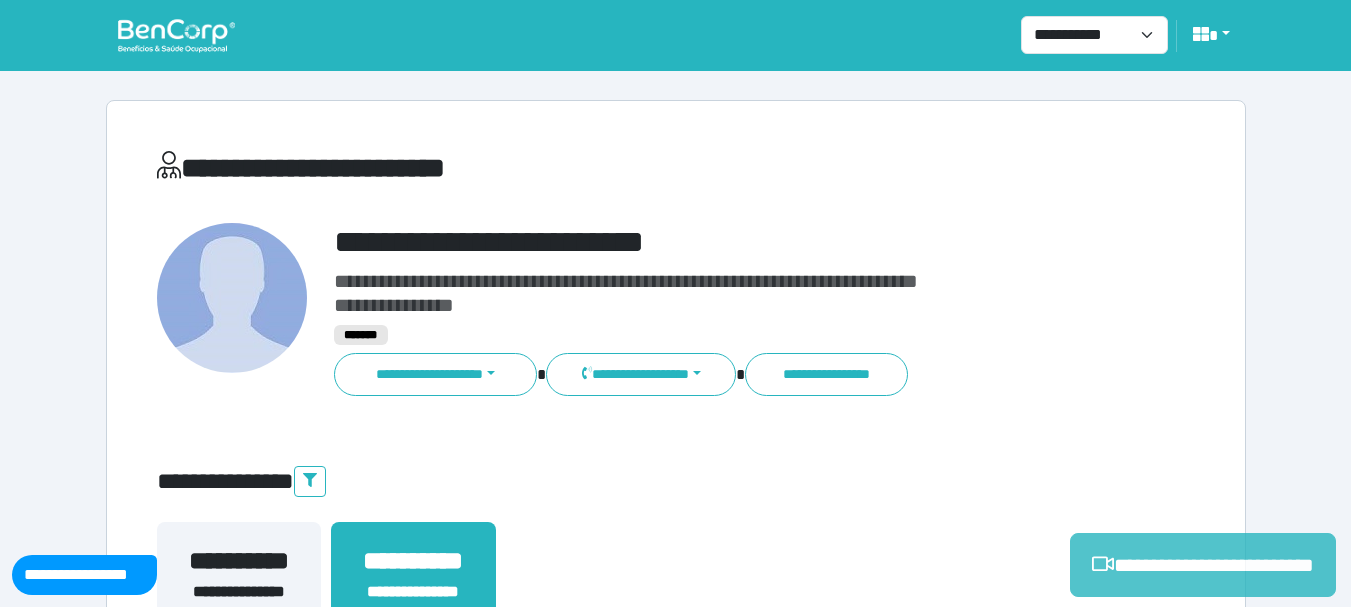 click on "**********" at bounding box center (1203, 565) 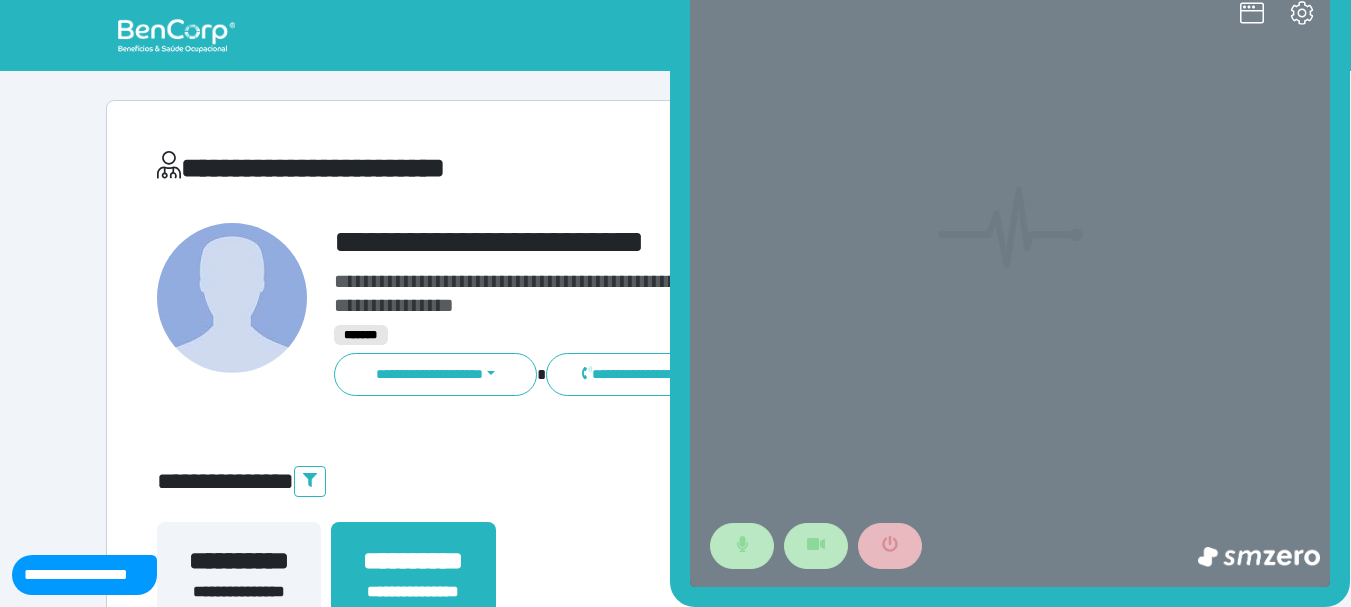 scroll, scrollTop: 0, scrollLeft: 0, axis: both 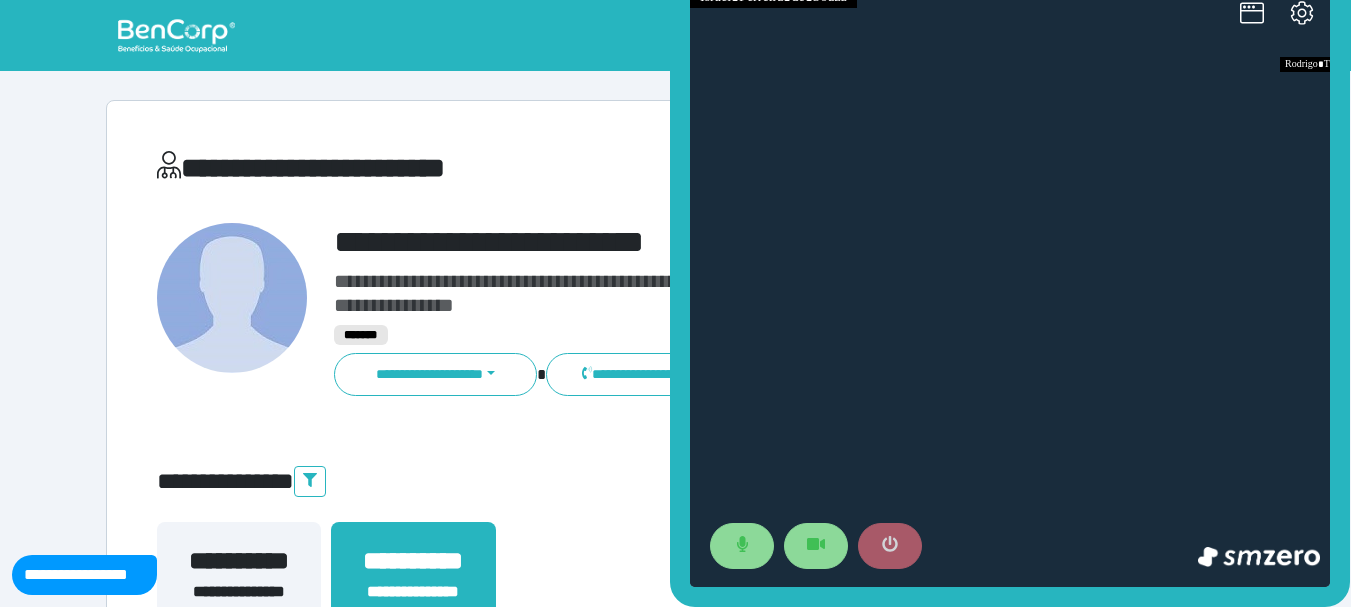 click at bounding box center (890, 546) 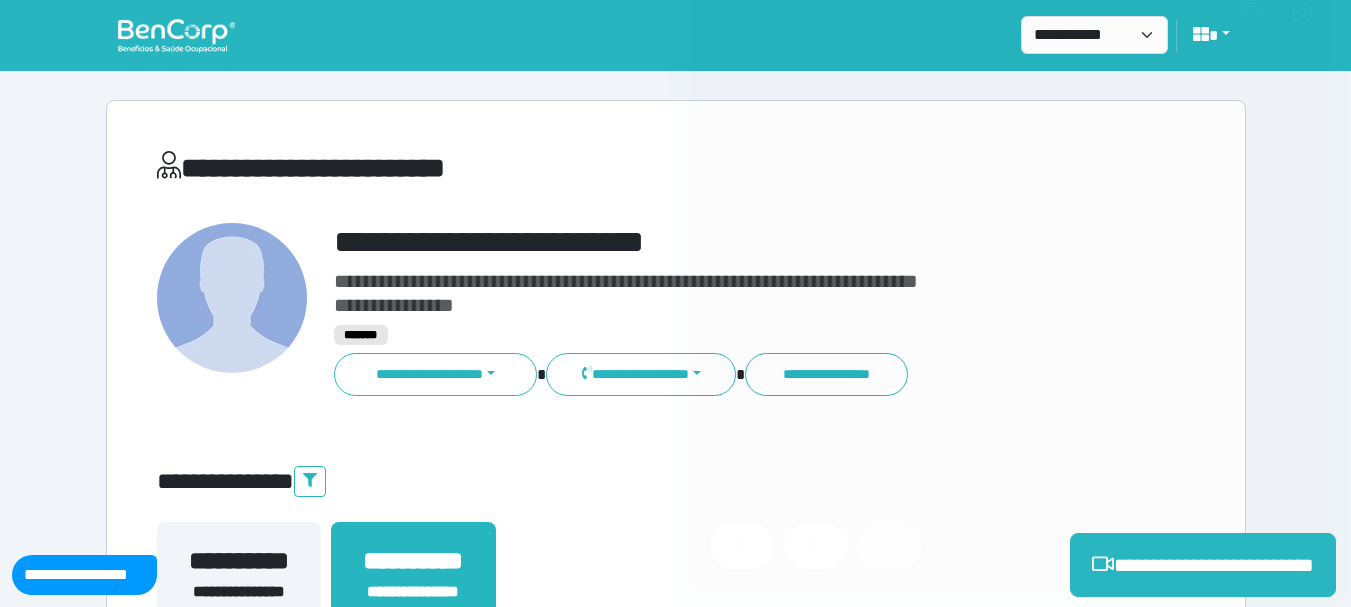 scroll, scrollTop: 300, scrollLeft: 0, axis: vertical 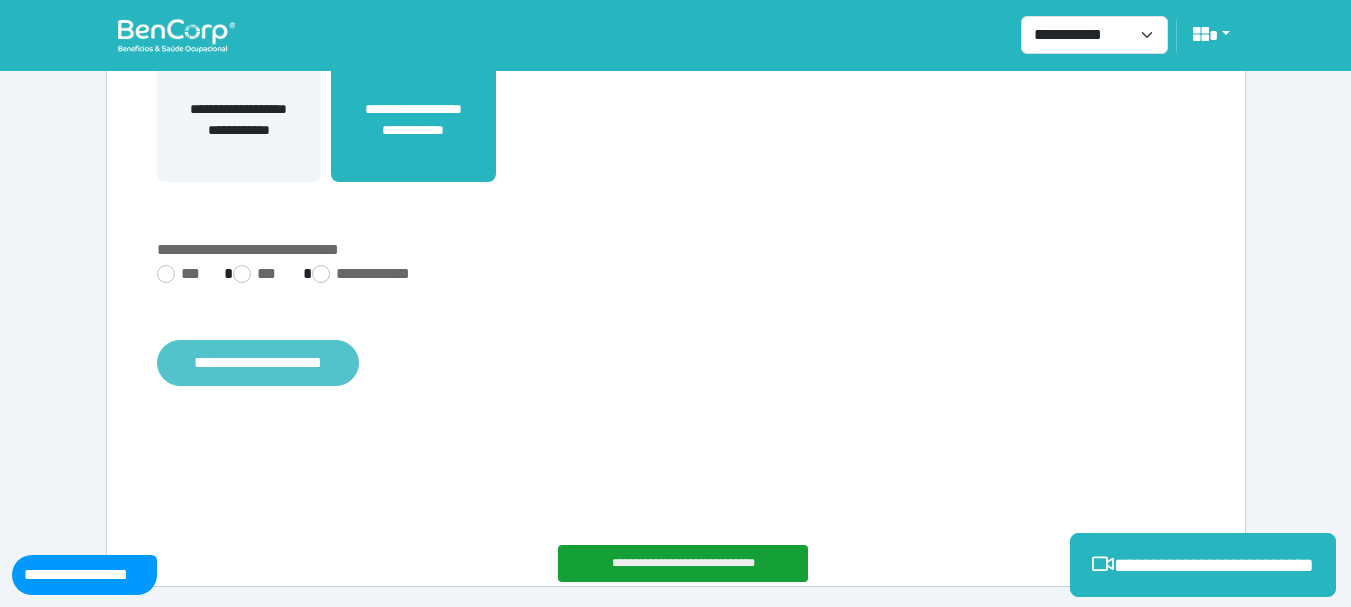 click on "**********" at bounding box center (258, 363) 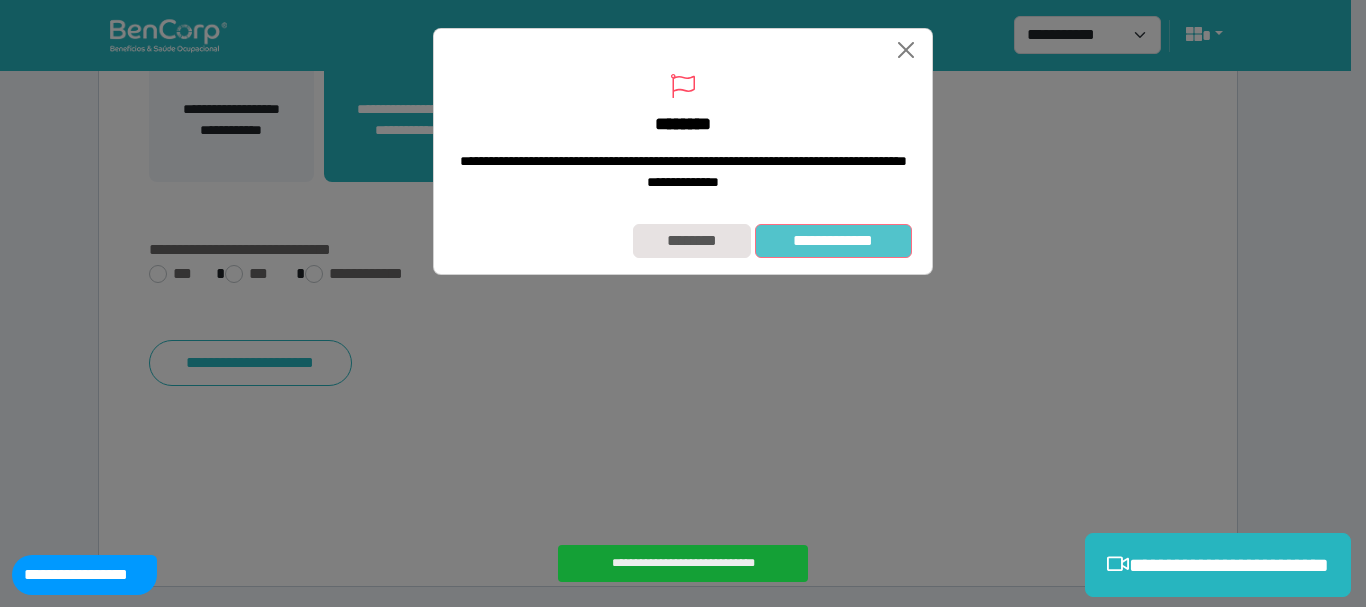 click on "**********" at bounding box center (833, 241) 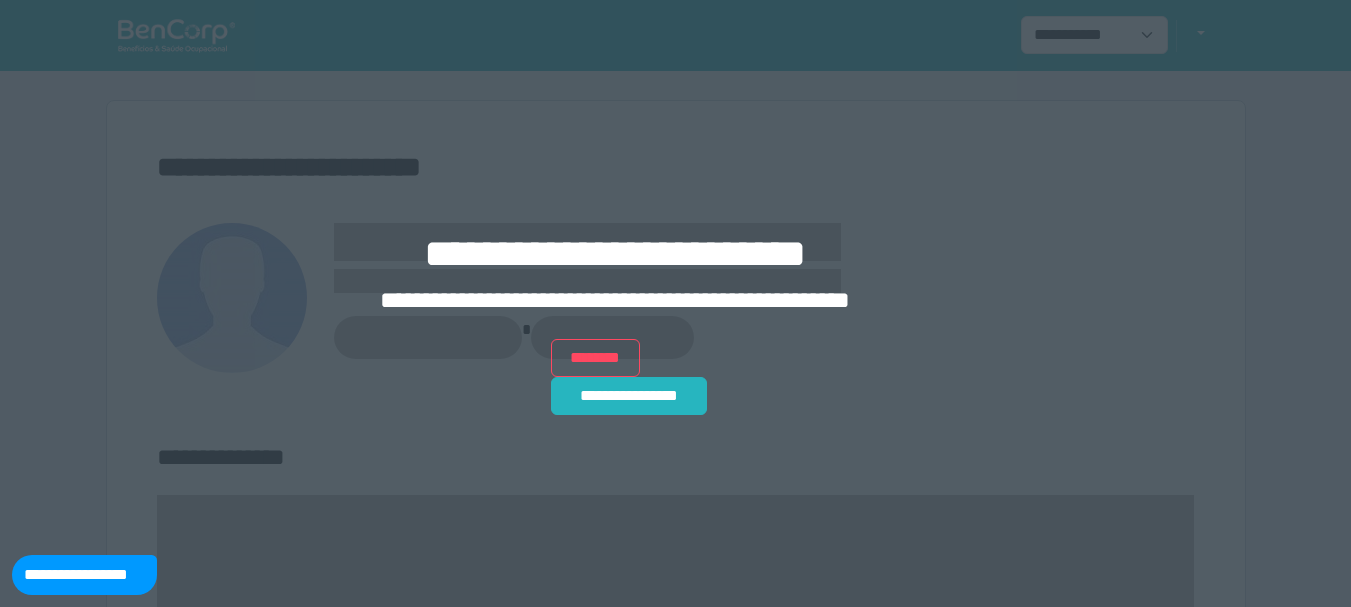 scroll, scrollTop: 0, scrollLeft: 0, axis: both 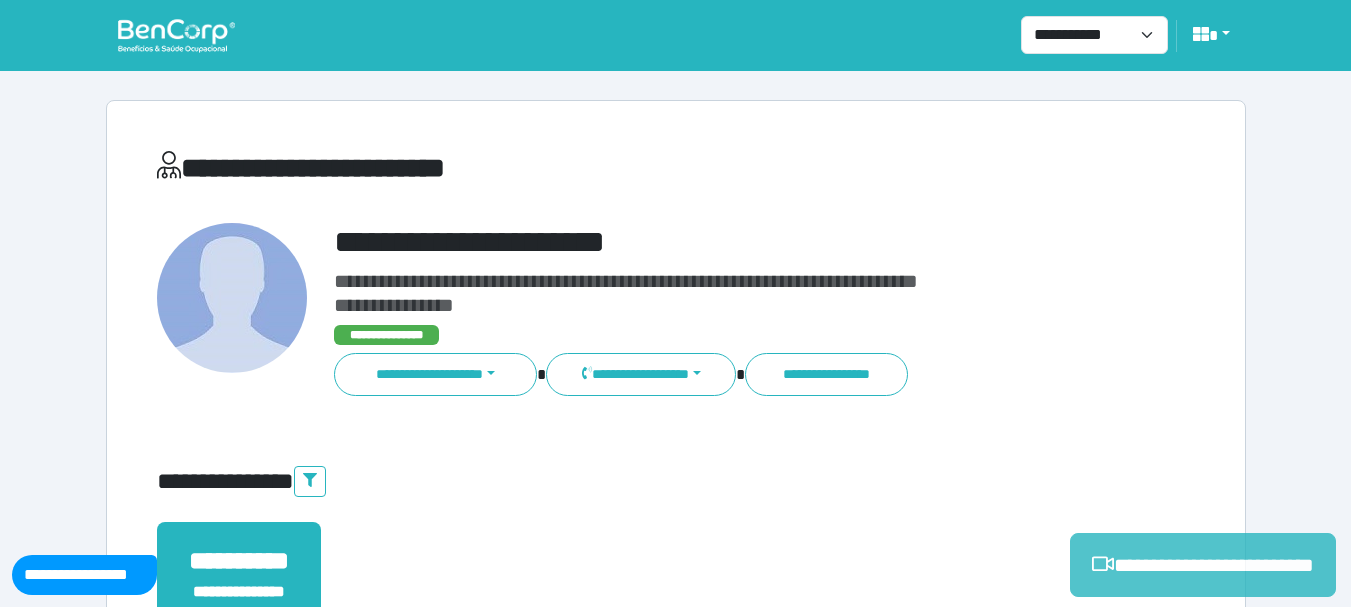 click on "**********" at bounding box center [1203, 565] 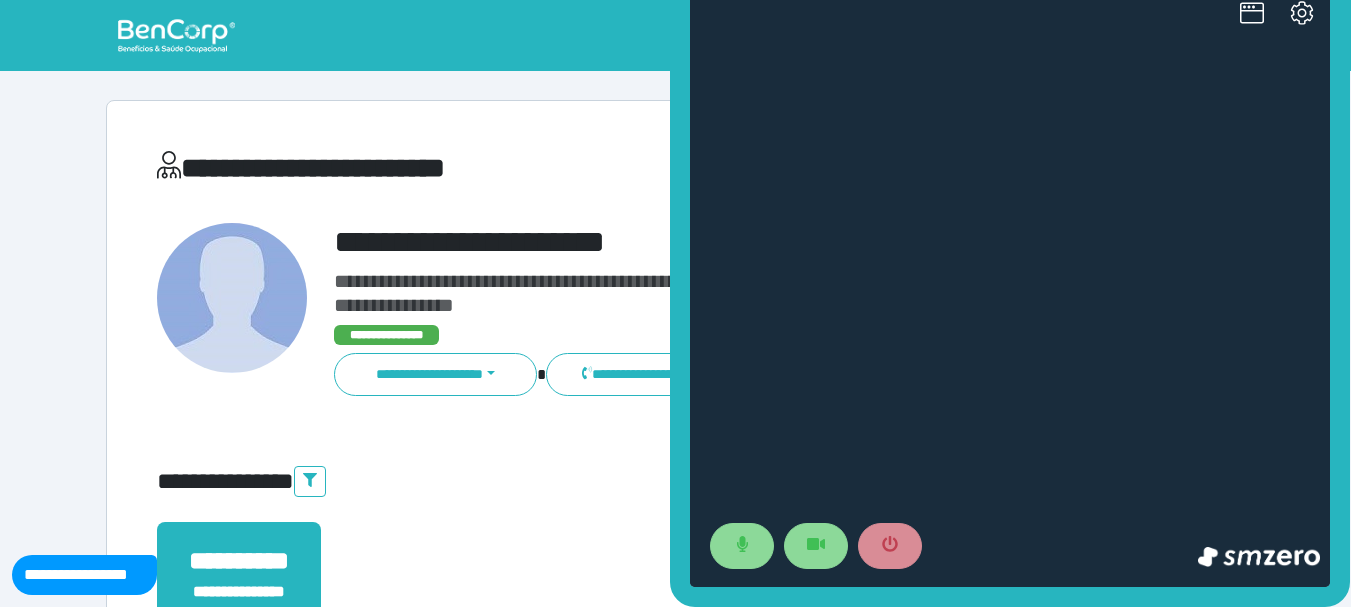scroll, scrollTop: 0, scrollLeft: 0, axis: both 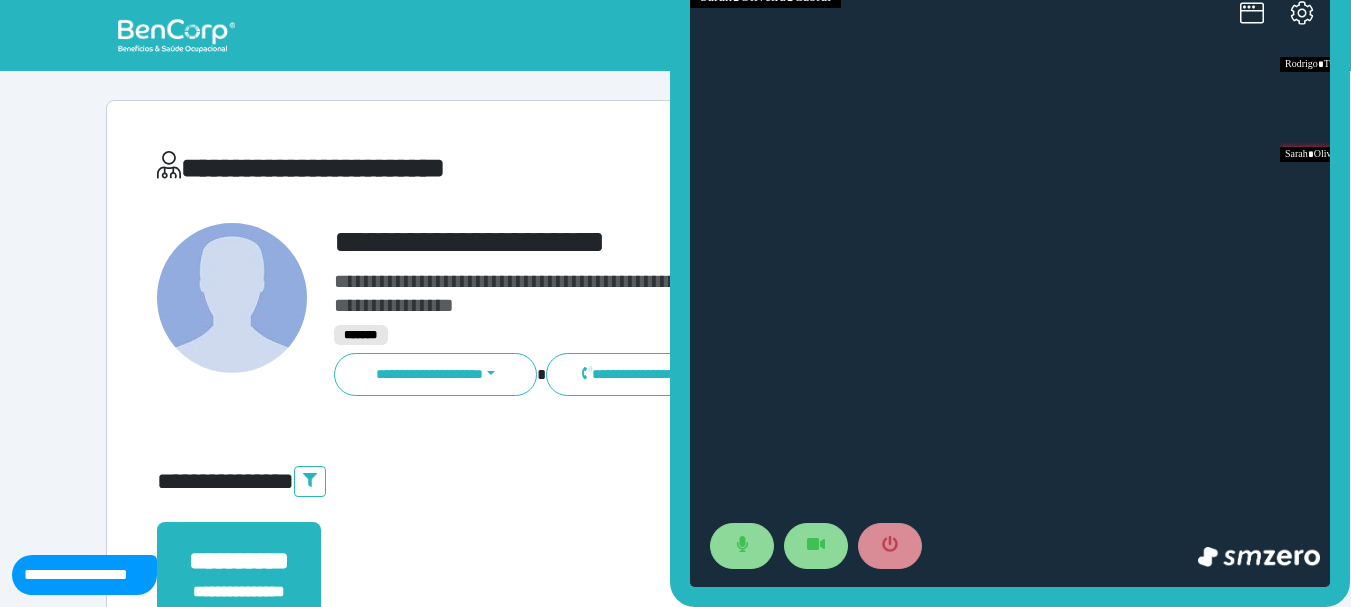 click at bounding box center (1010, 287) 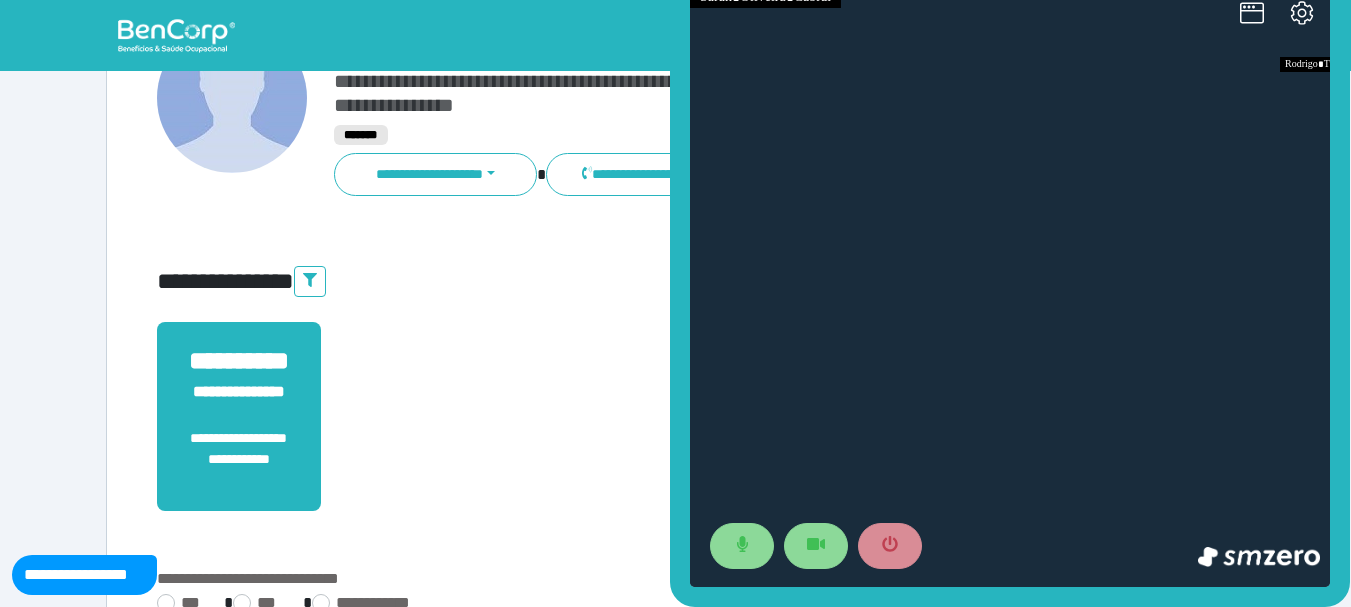 scroll, scrollTop: 400, scrollLeft: 0, axis: vertical 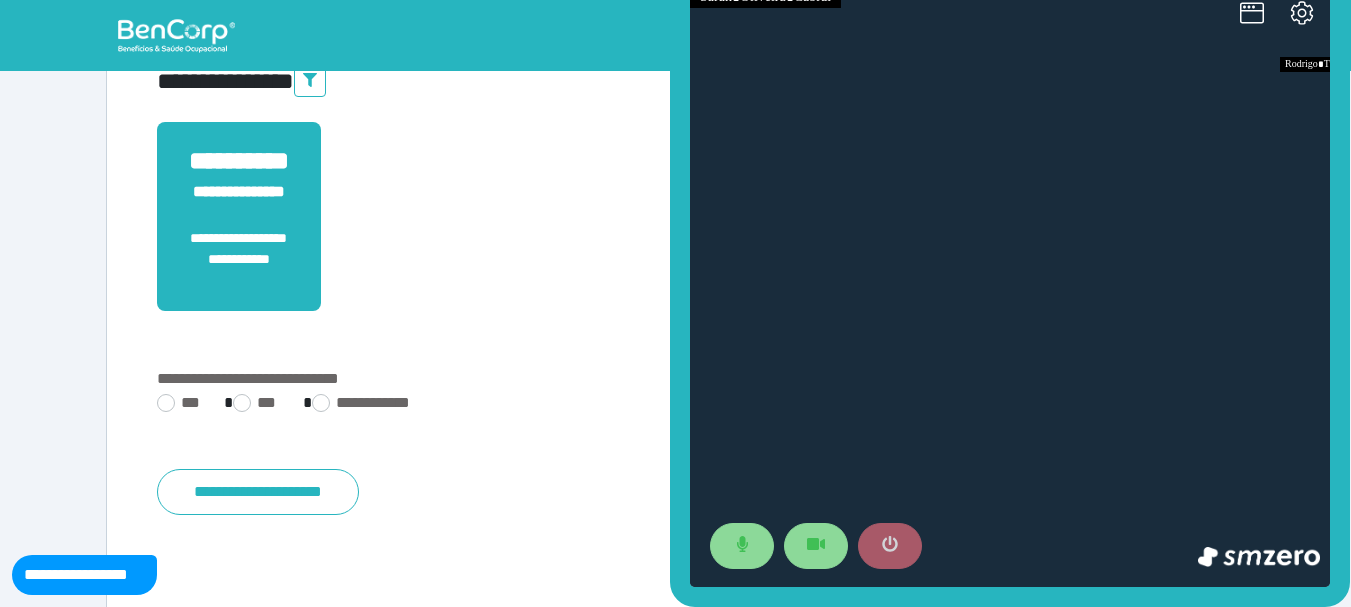 click at bounding box center (890, 546) 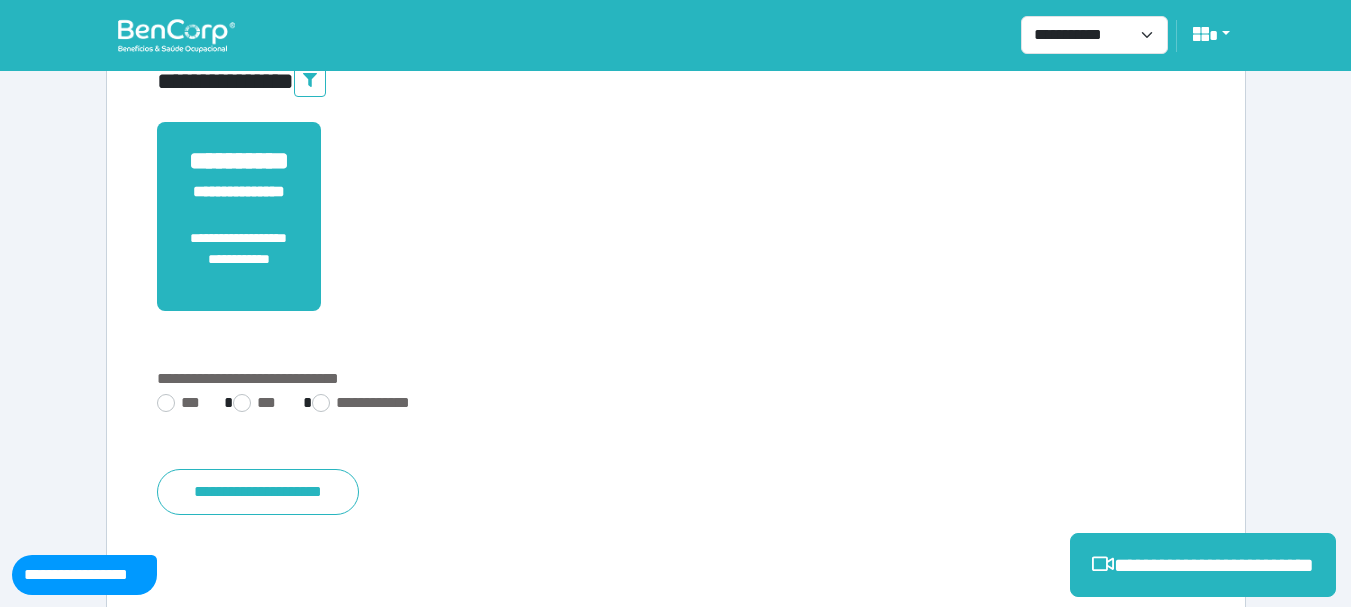 click on "***" at bounding box center [182, 403] 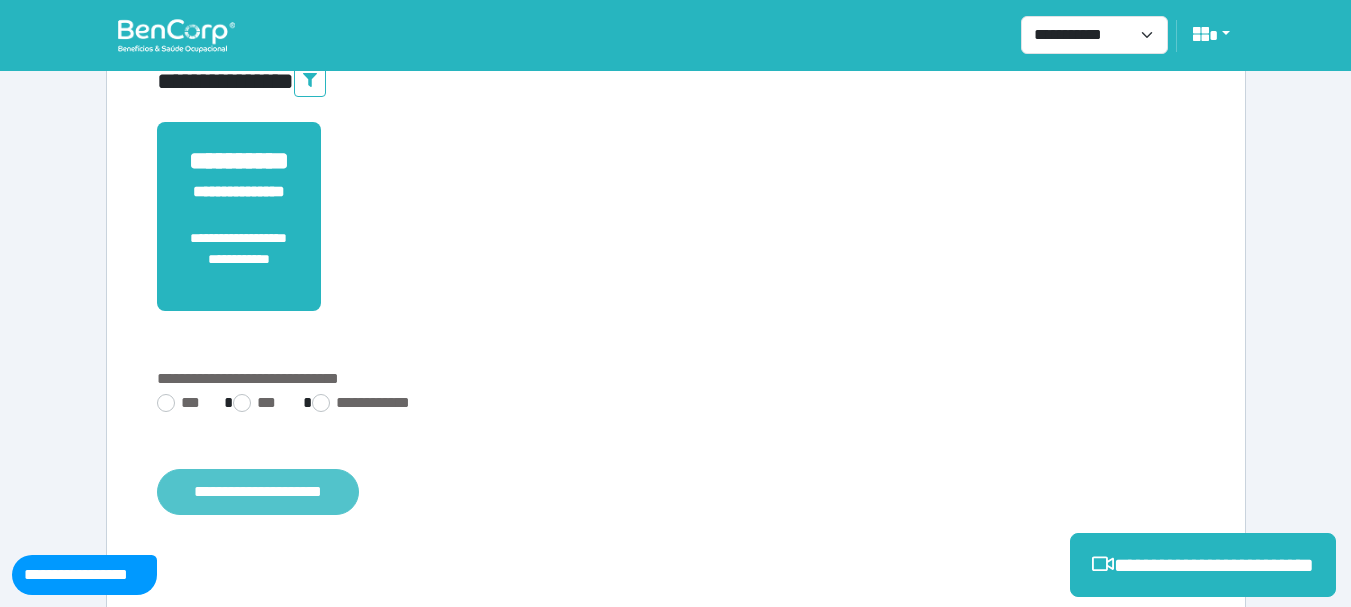 click on "**********" at bounding box center (258, 492) 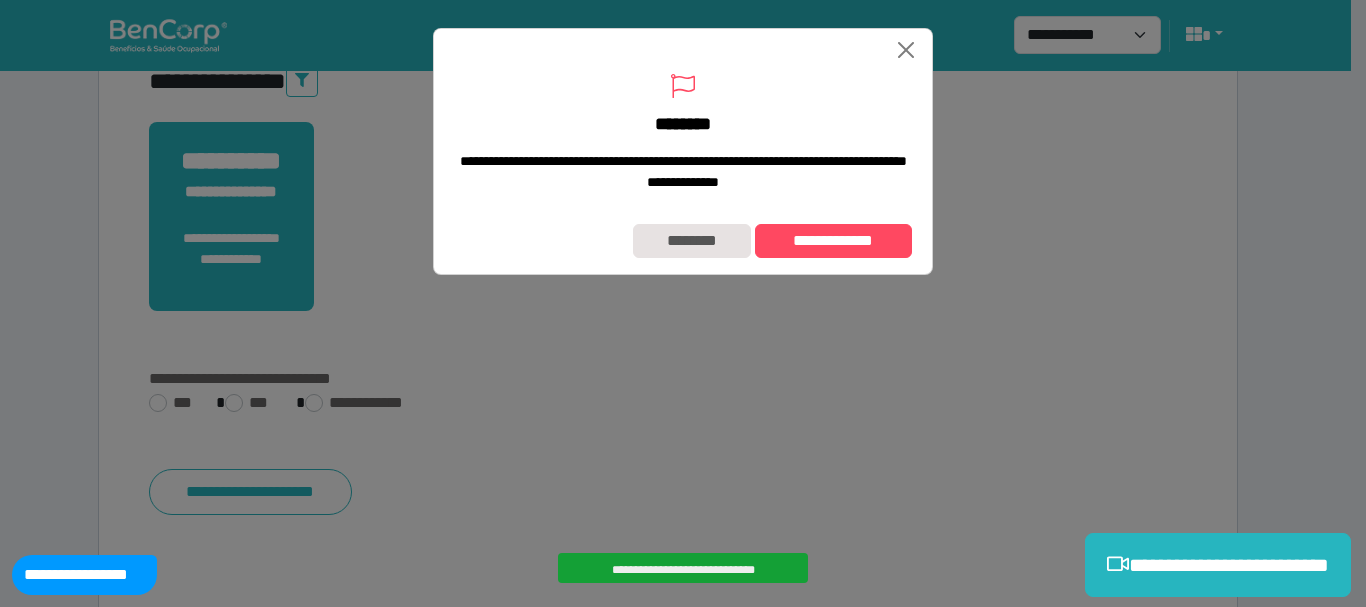 click on "**********" at bounding box center [683, 241] 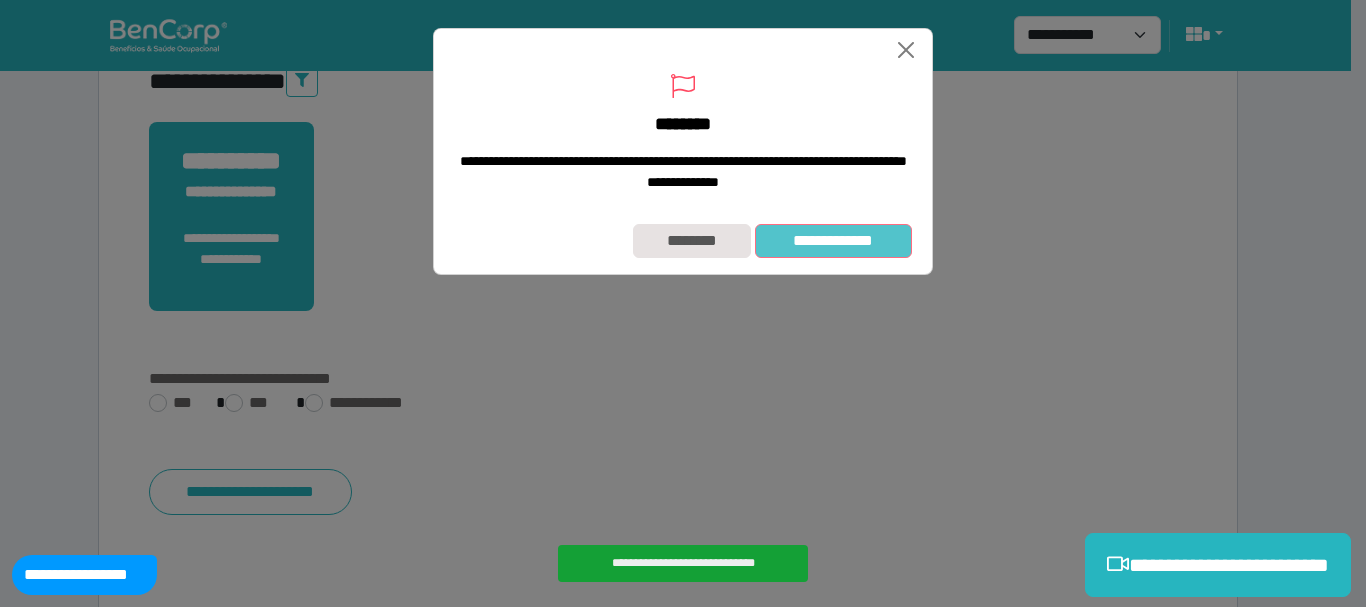 click on "**********" at bounding box center [833, 241] 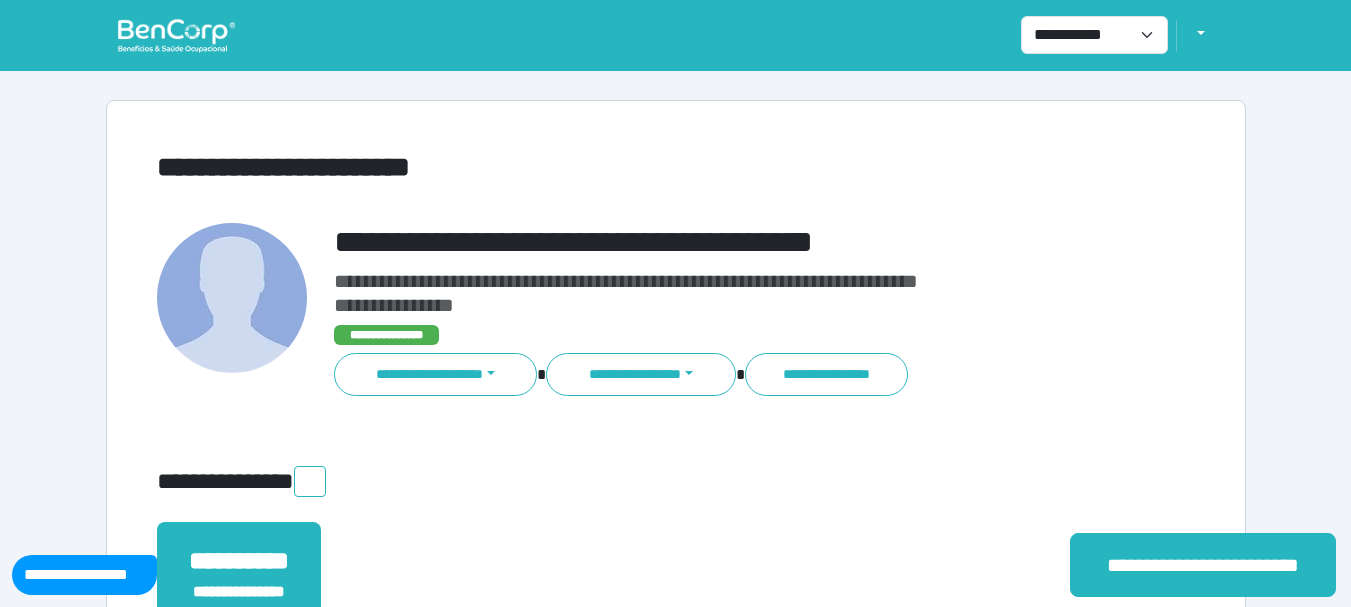 scroll, scrollTop: 0, scrollLeft: 0, axis: both 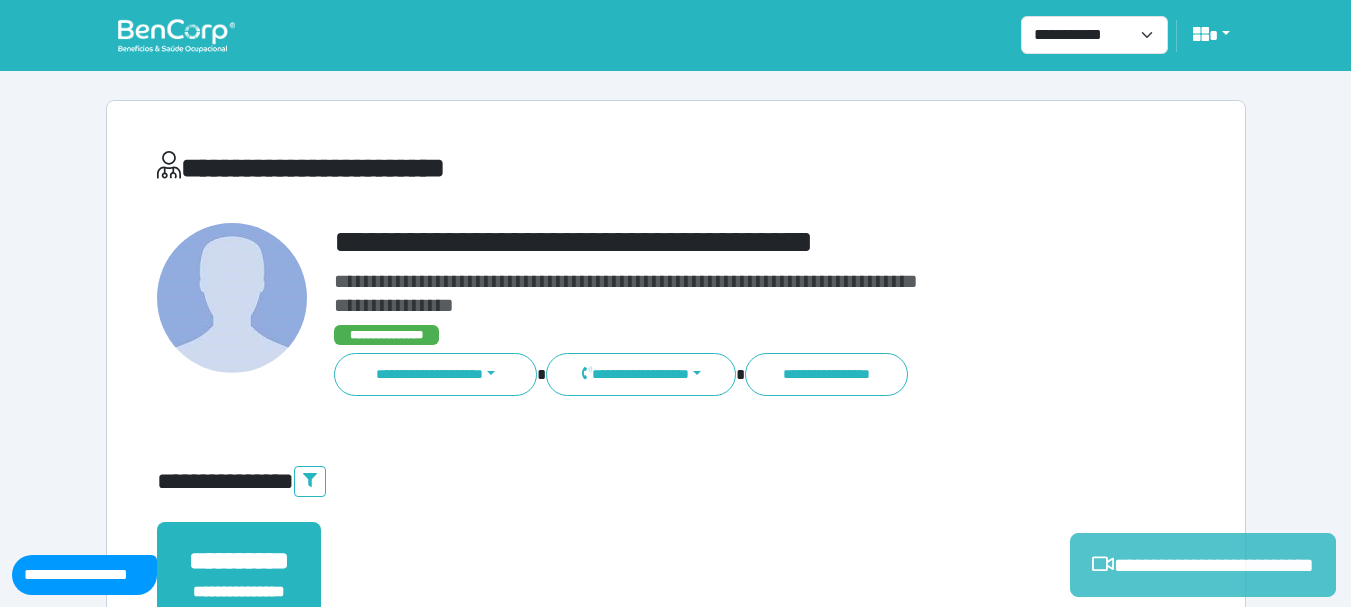 click on "**********" at bounding box center (1203, 565) 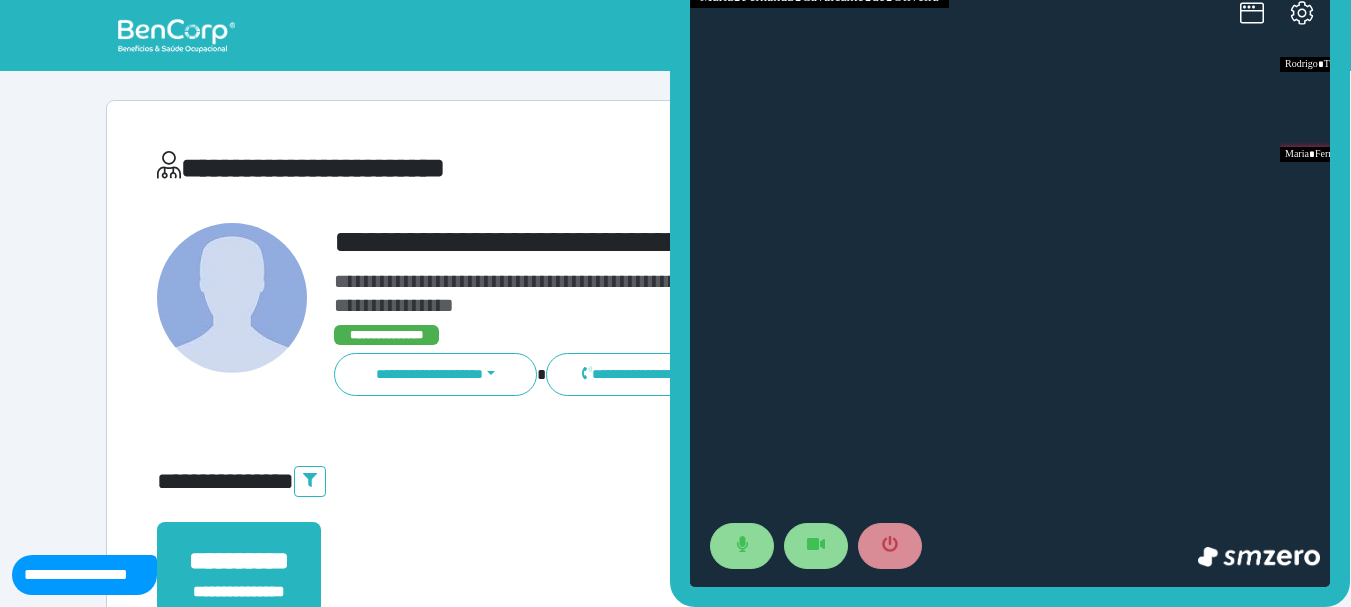 scroll, scrollTop: 0, scrollLeft: 0, axis: both 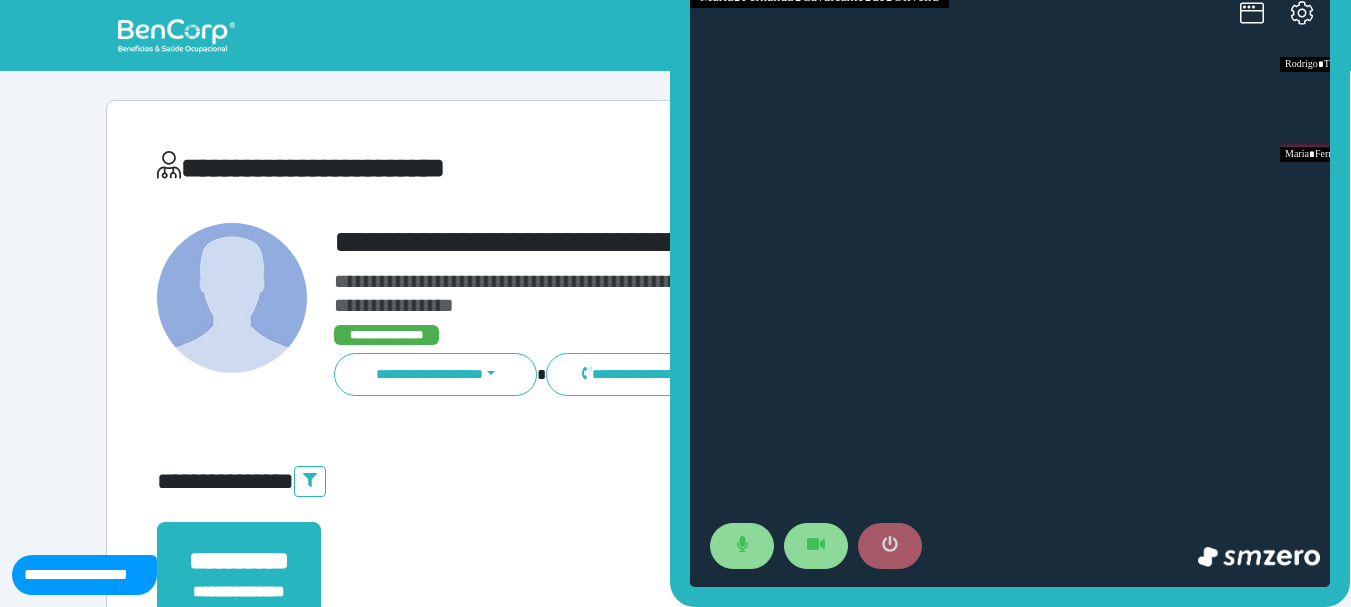 click at bounding box center (890, 546) 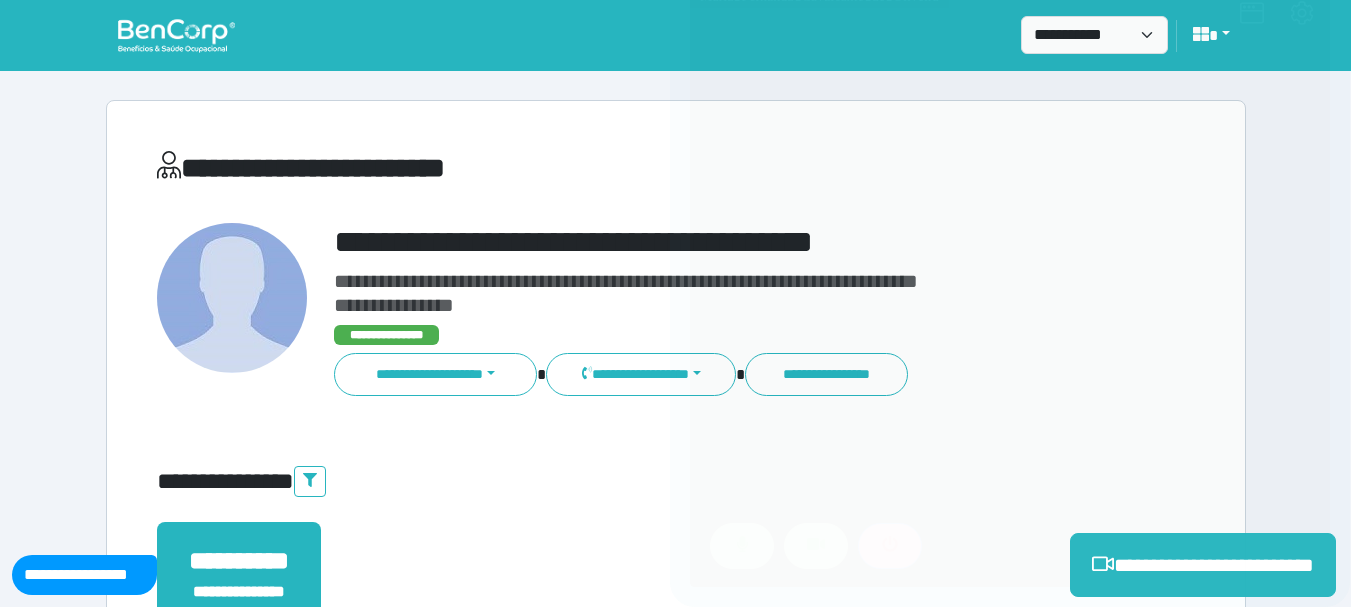 scroll, scrollTop: 300, scrollLeft: 0, axis: vertical 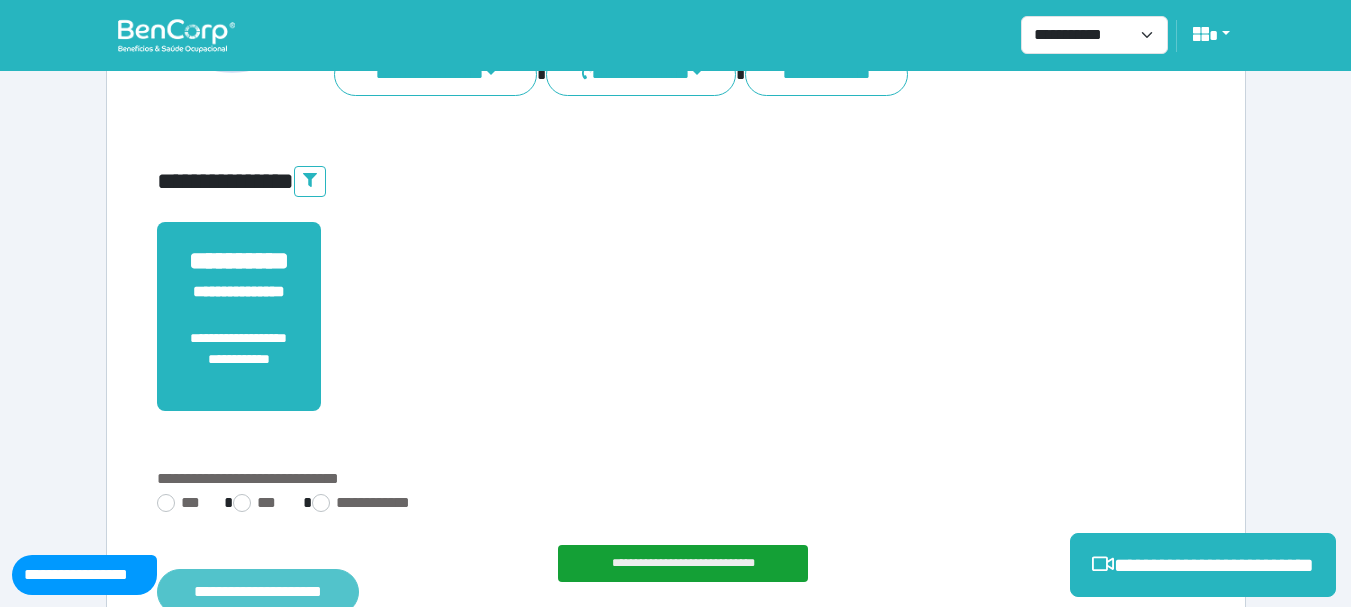 click on "**********" at bounding box center [258, 592] 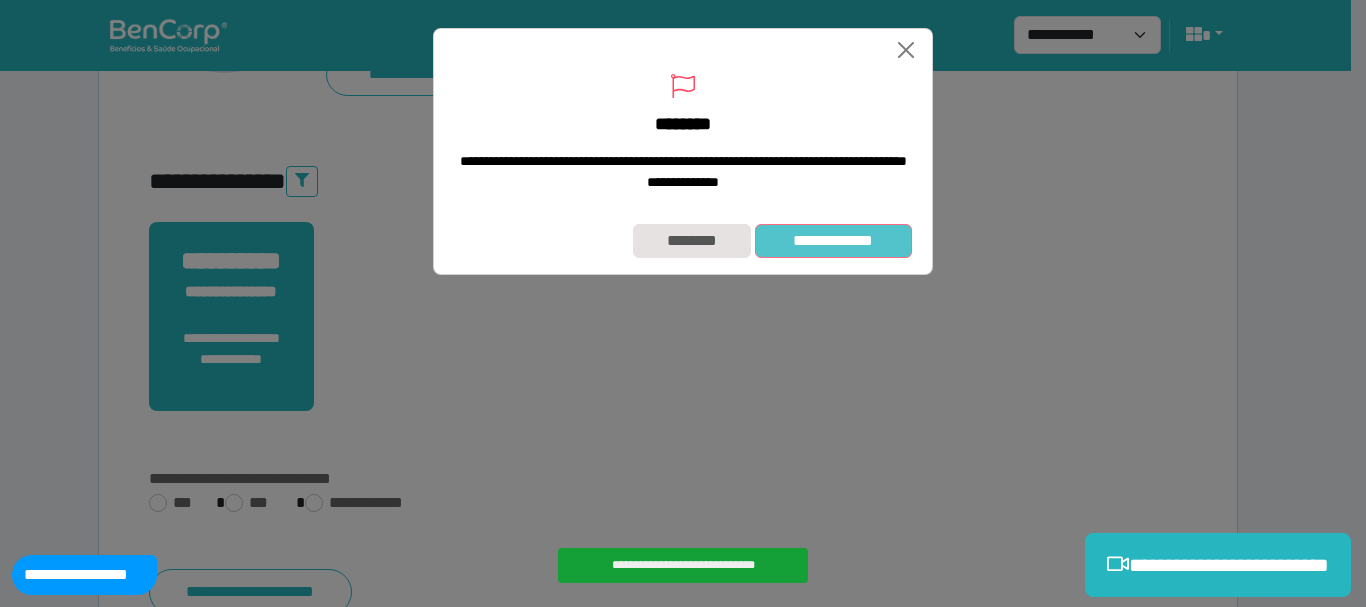 click on "**********" at bounding box center [833, 241] 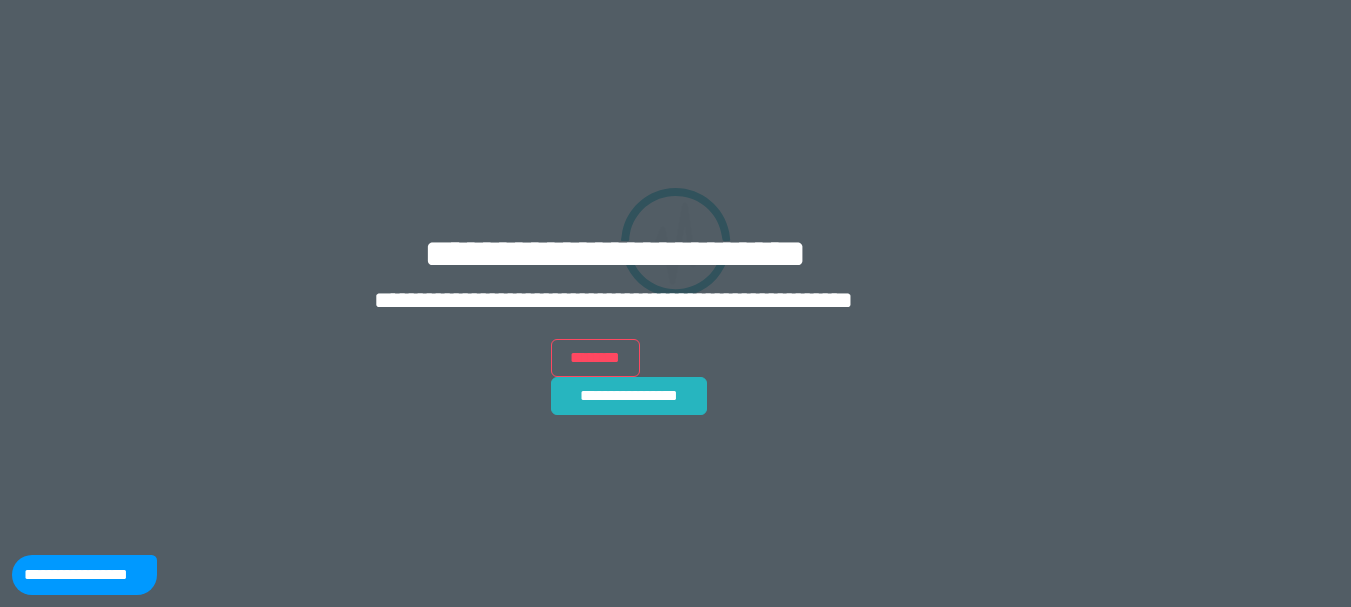 scroll, scrollTop: 0, scrollLeft: 0, axis: both 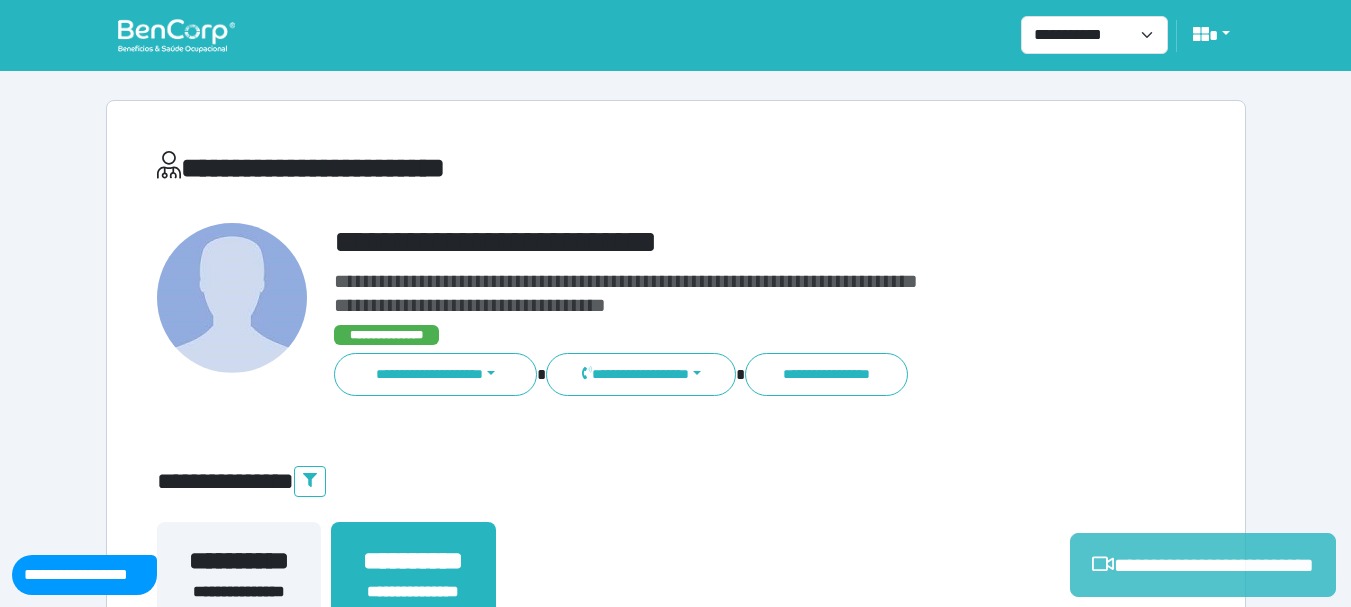 click on "**********" at bounding box center [1203, 565] 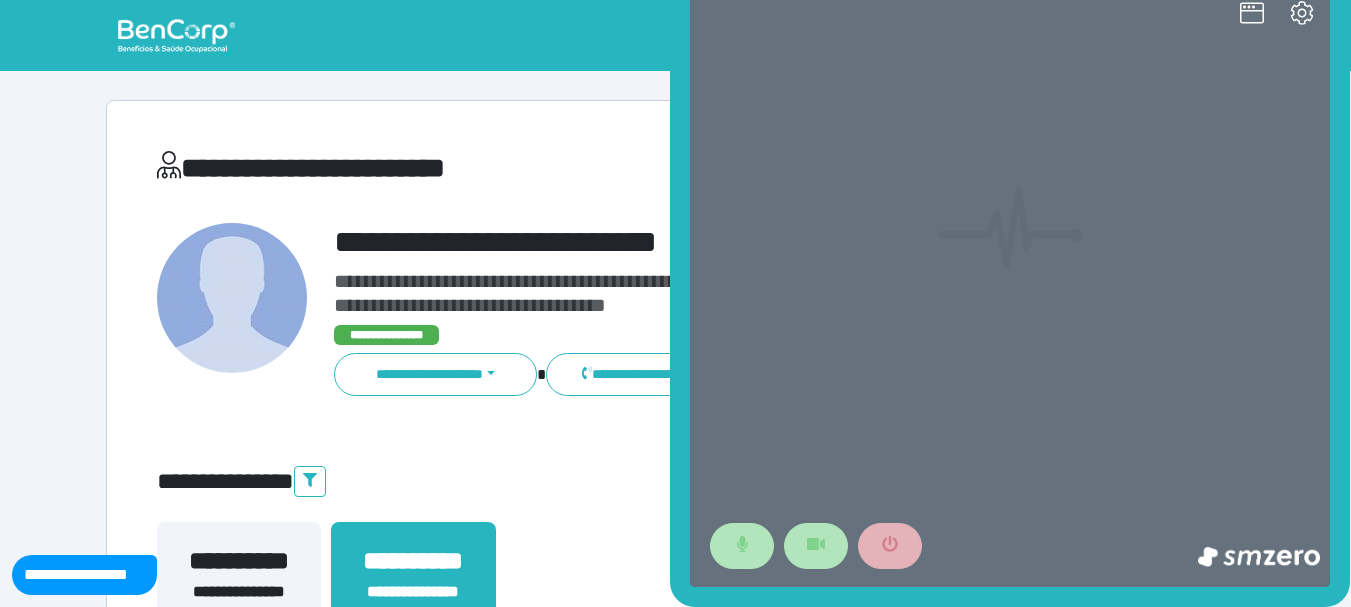 scroll, scrollTop: 0, scrollLeft: 0, axis: both 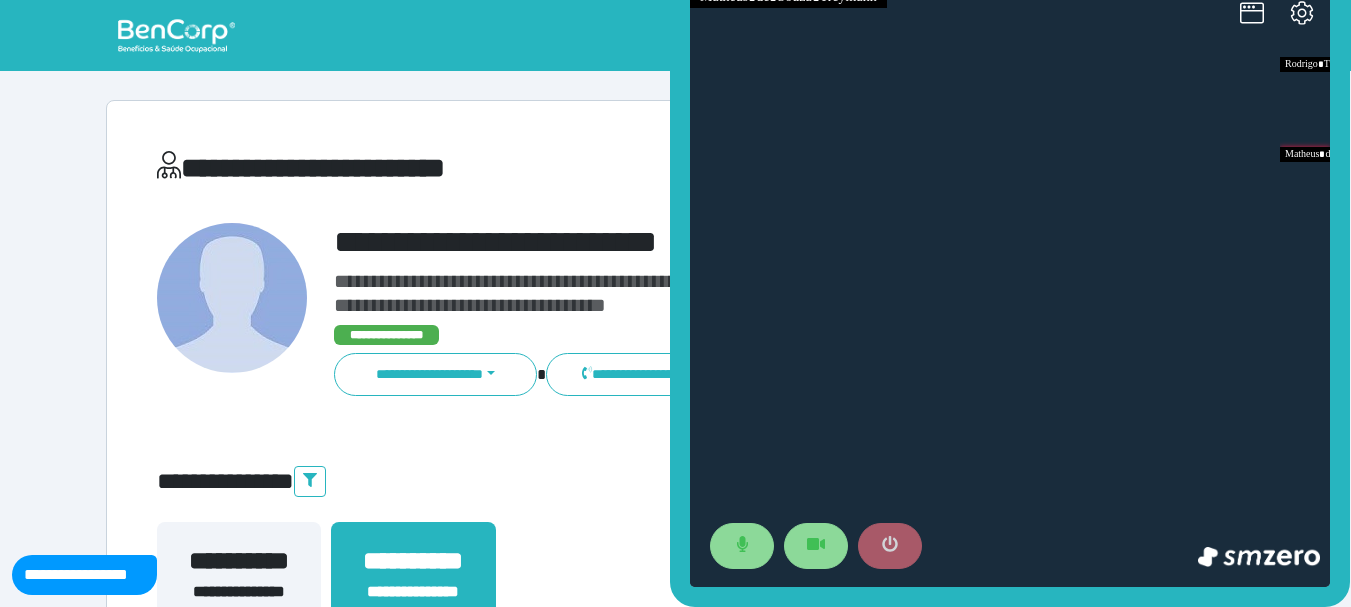 click 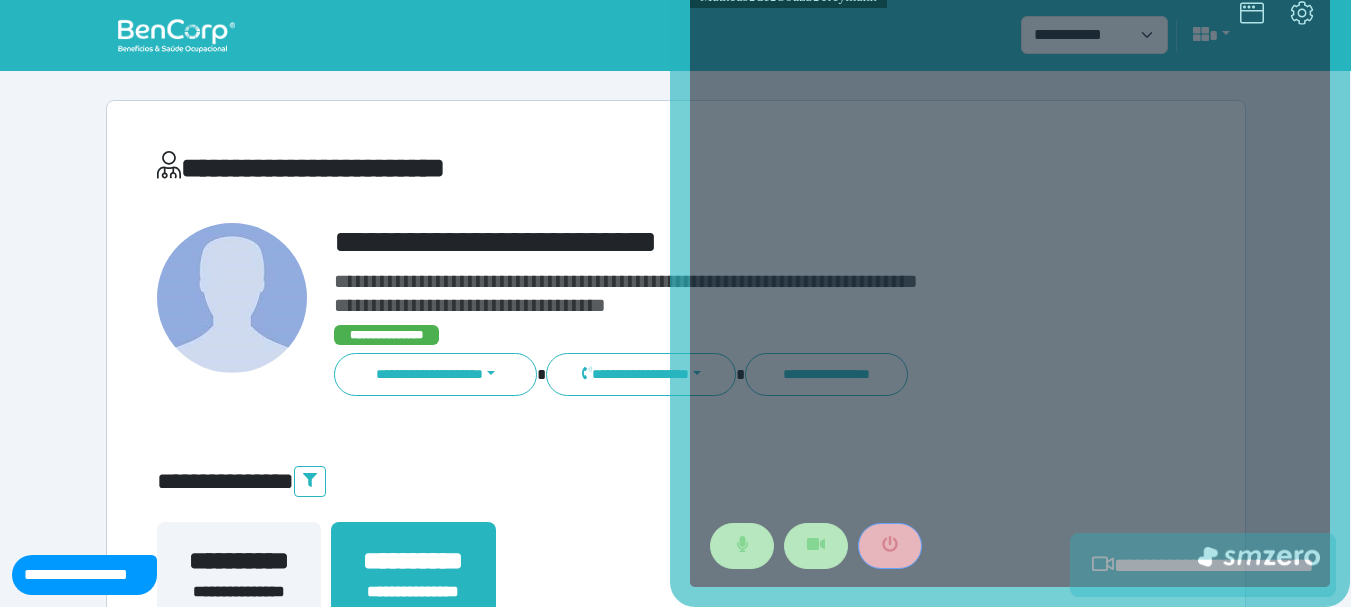 scroll, scrollTop: 400, scrollLeft: 0, axis: vertical 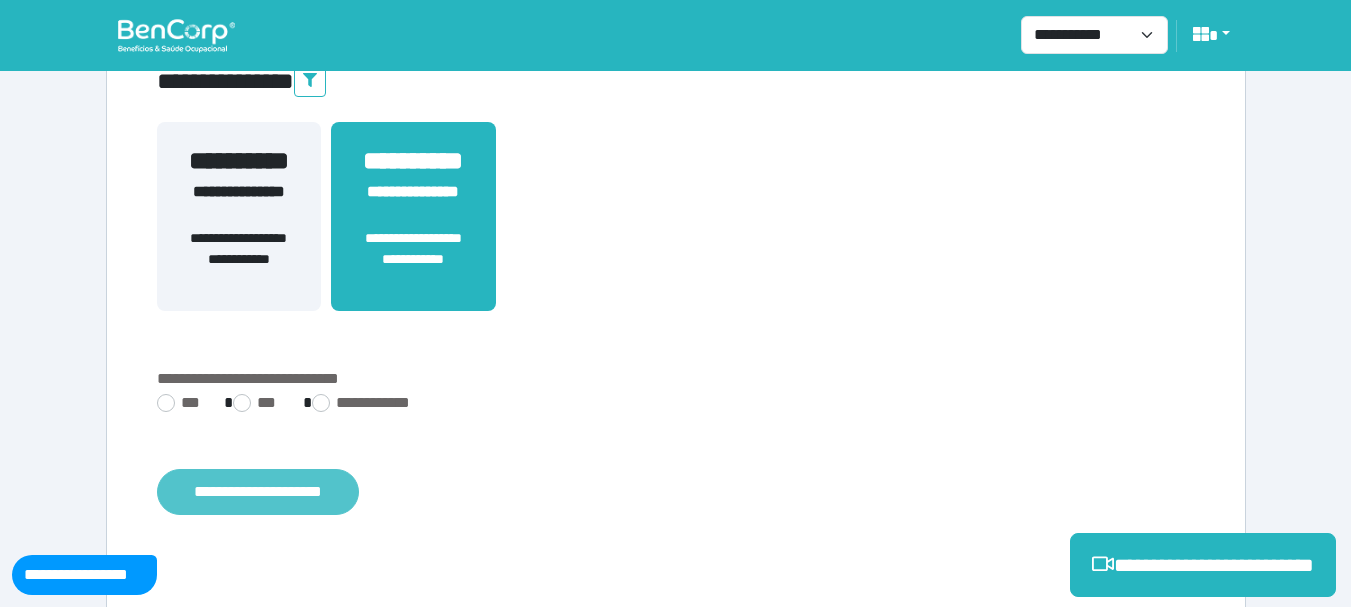 click on "**********" at bounding box center [258, 492] 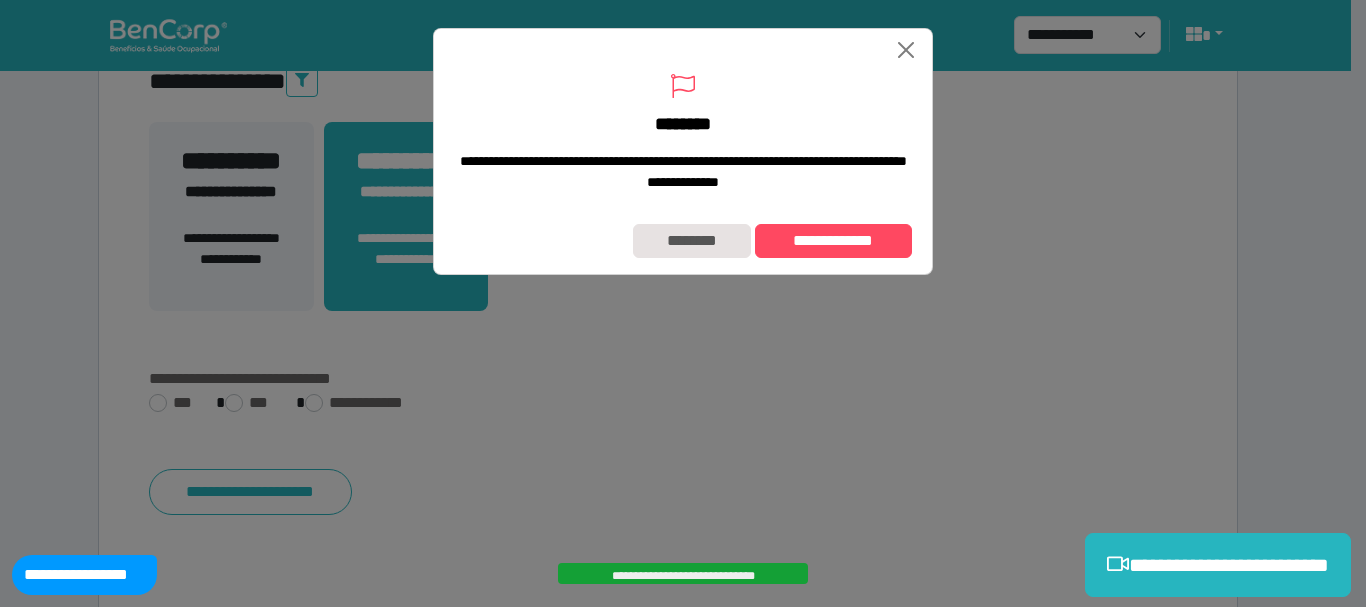 click on "**********" at bounding box center (683, 133) 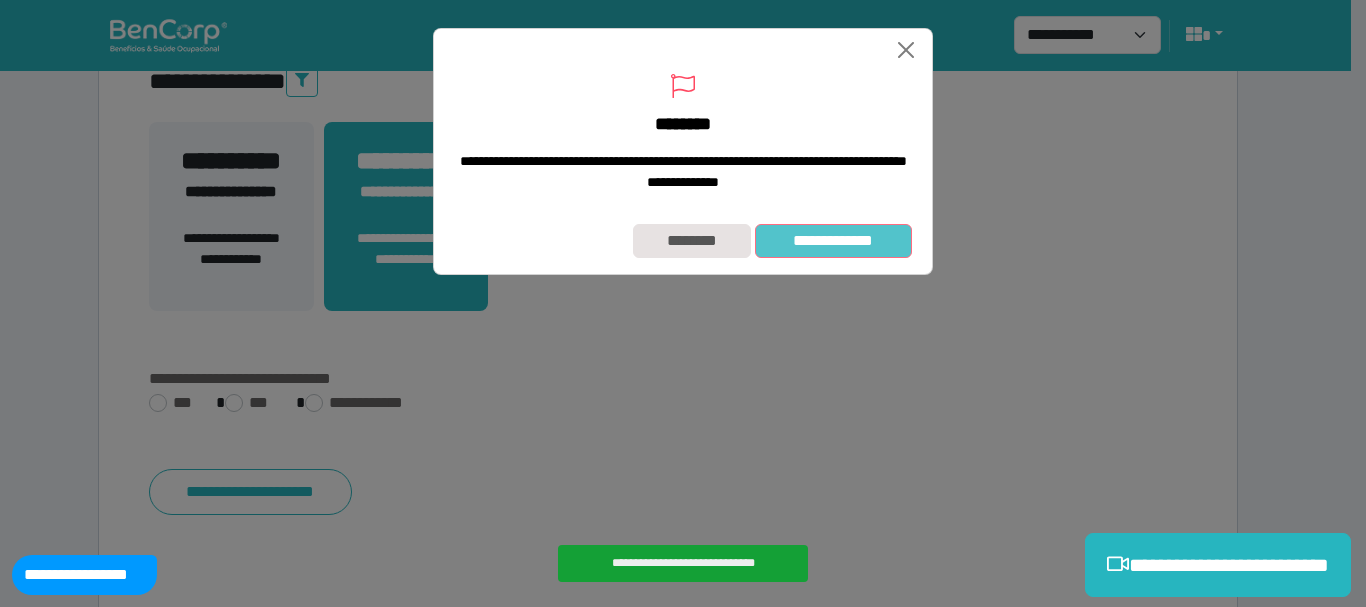 click on "**********" at bounding box center [833, 241] 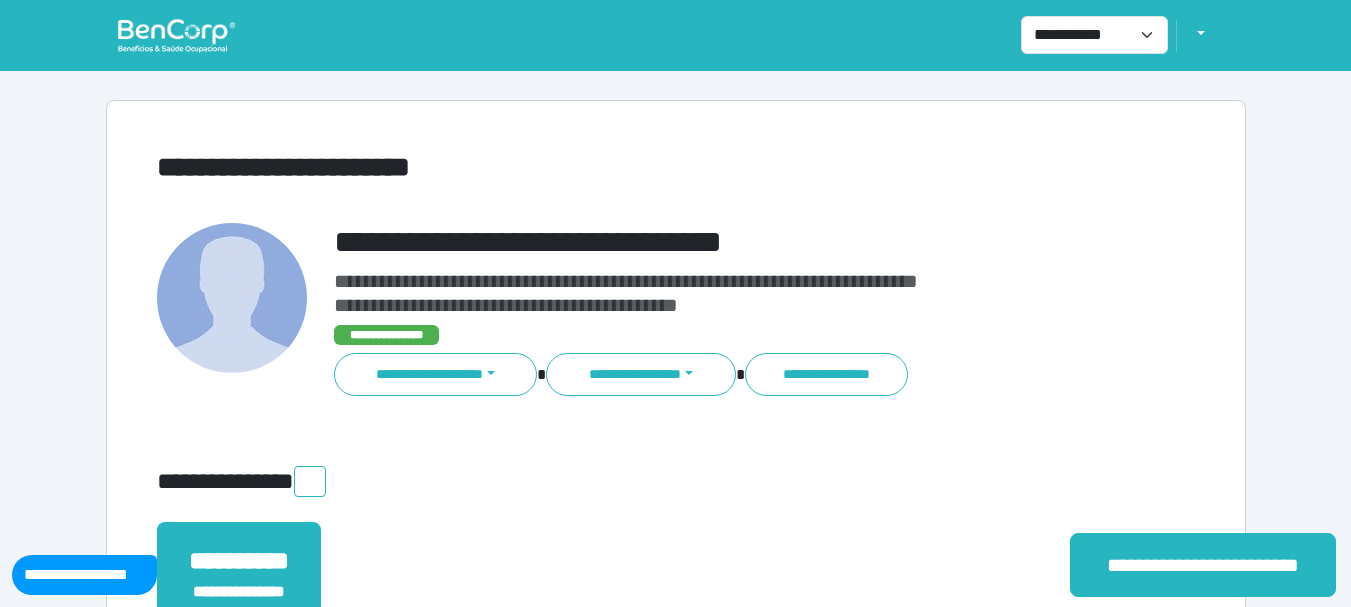 scroll, scrollTop: 0, scrollLeft: 0, axis: both 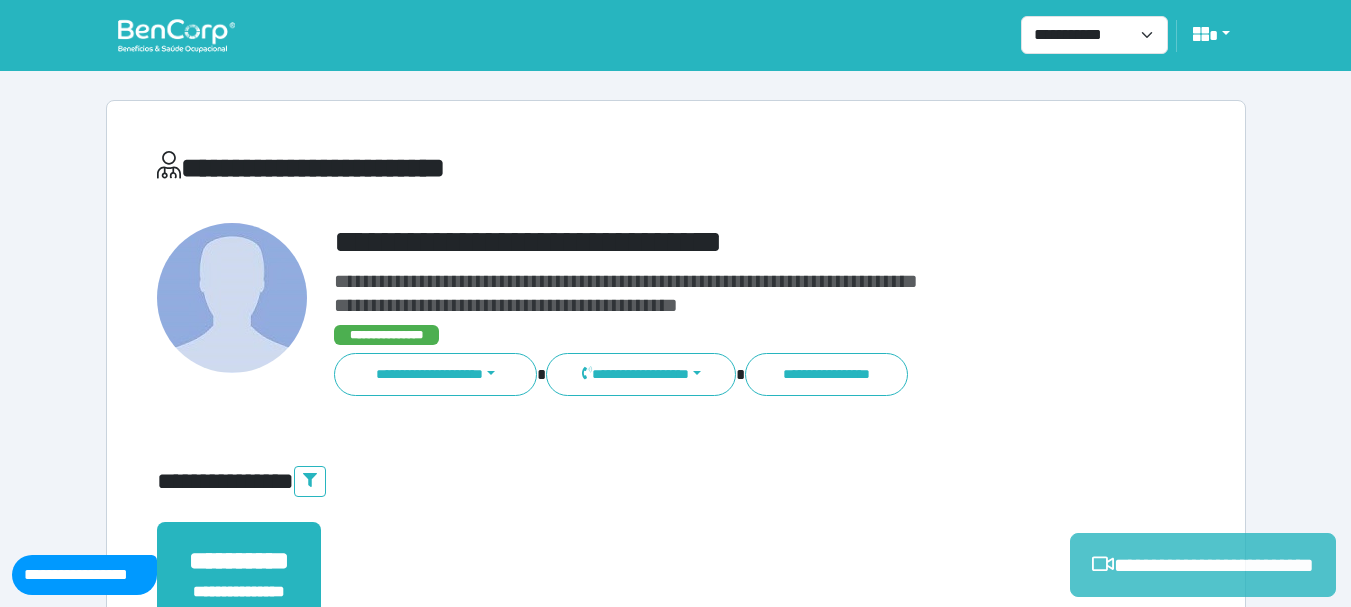 click on "**********" at bounding box center [1203, 565] 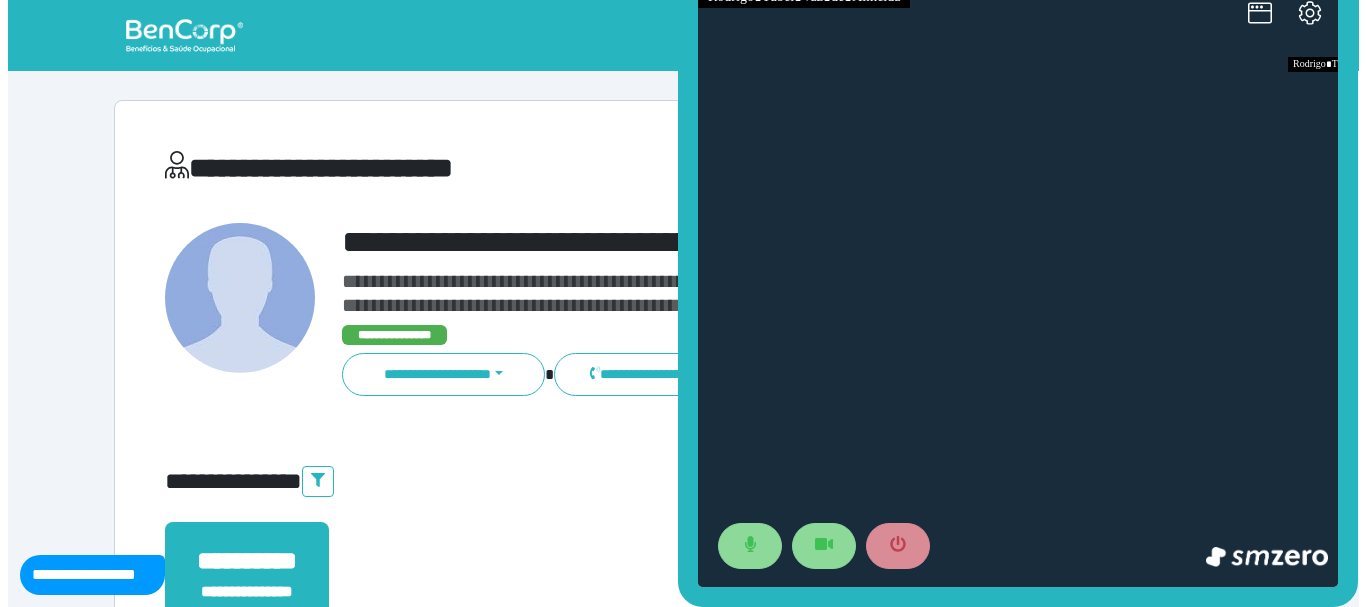 scroll, scrollTop: 0, scrollLeft: 0, axis: both 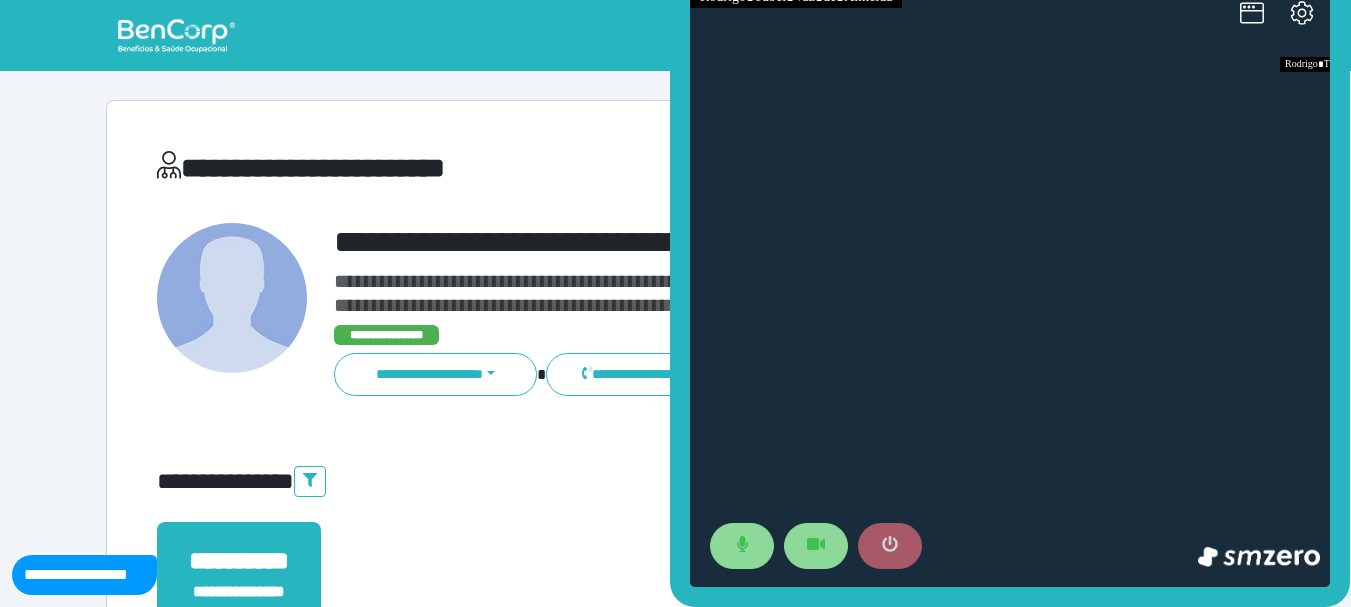 click 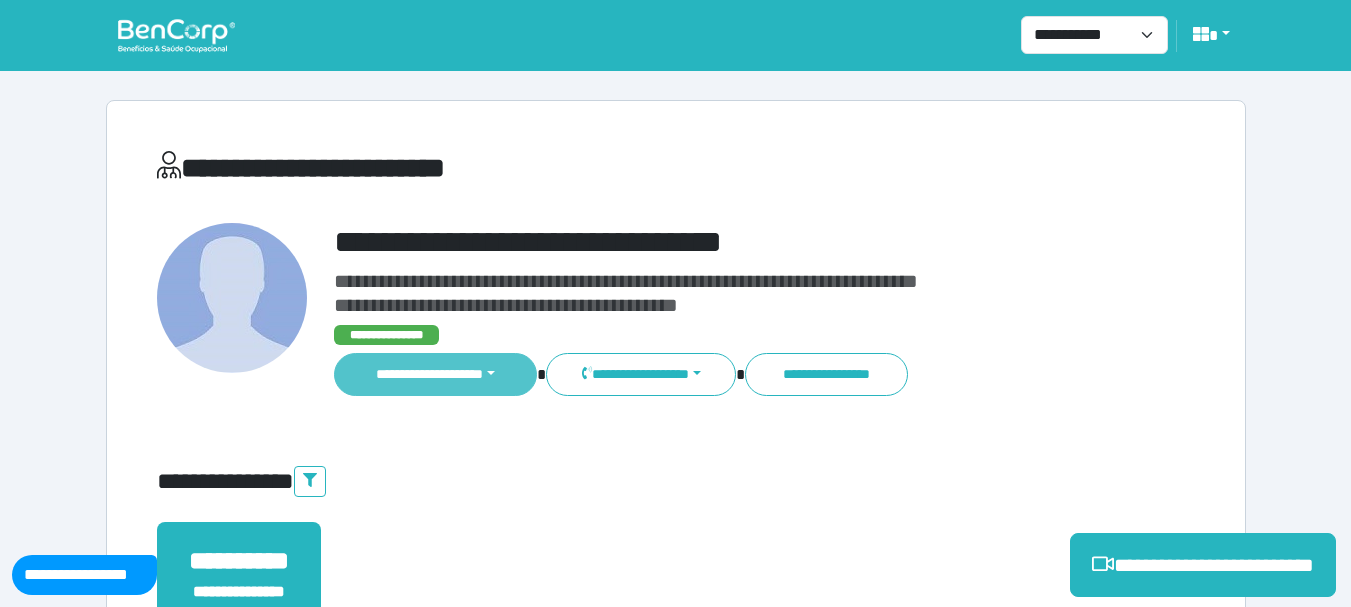 click on "**********" at bounding box center [436, 374] 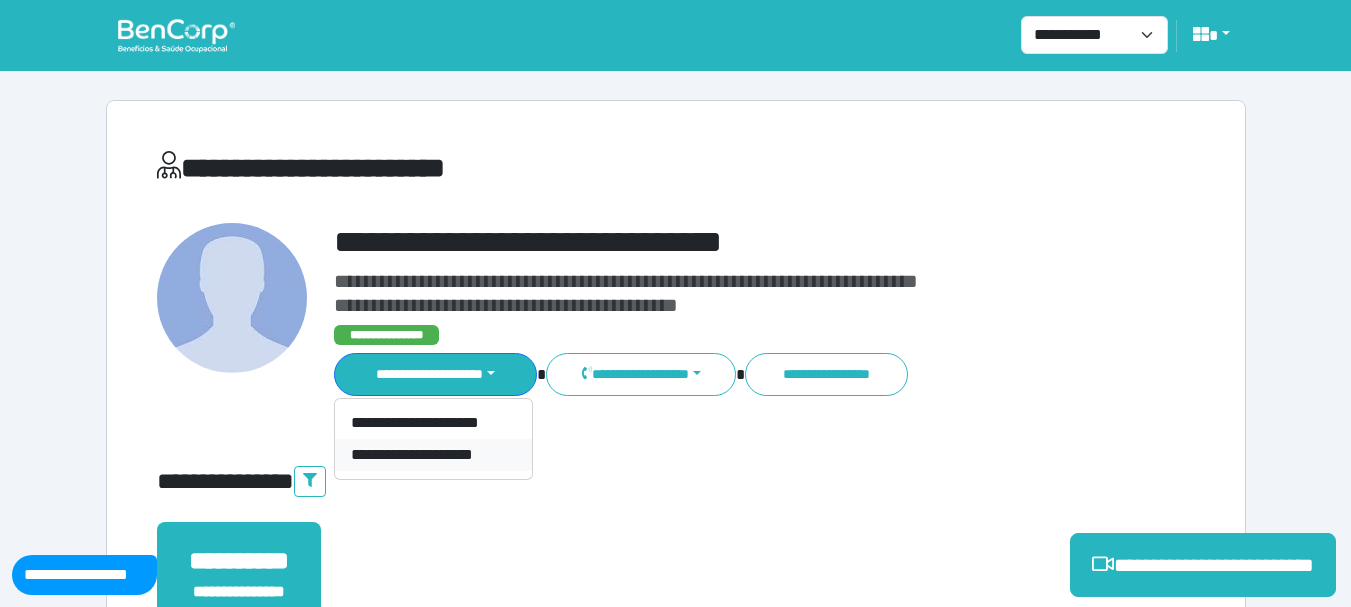 click on "**********" at bounding box center [433, 455] 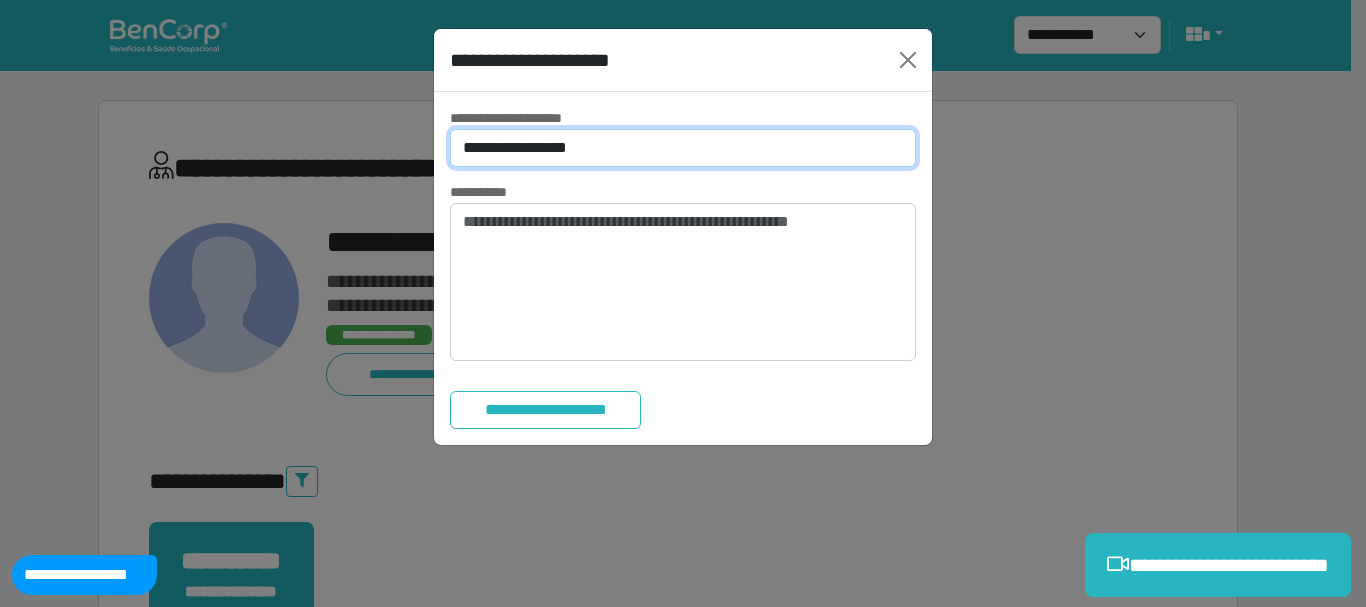 click on "**********" at bounding box center (683, 148) 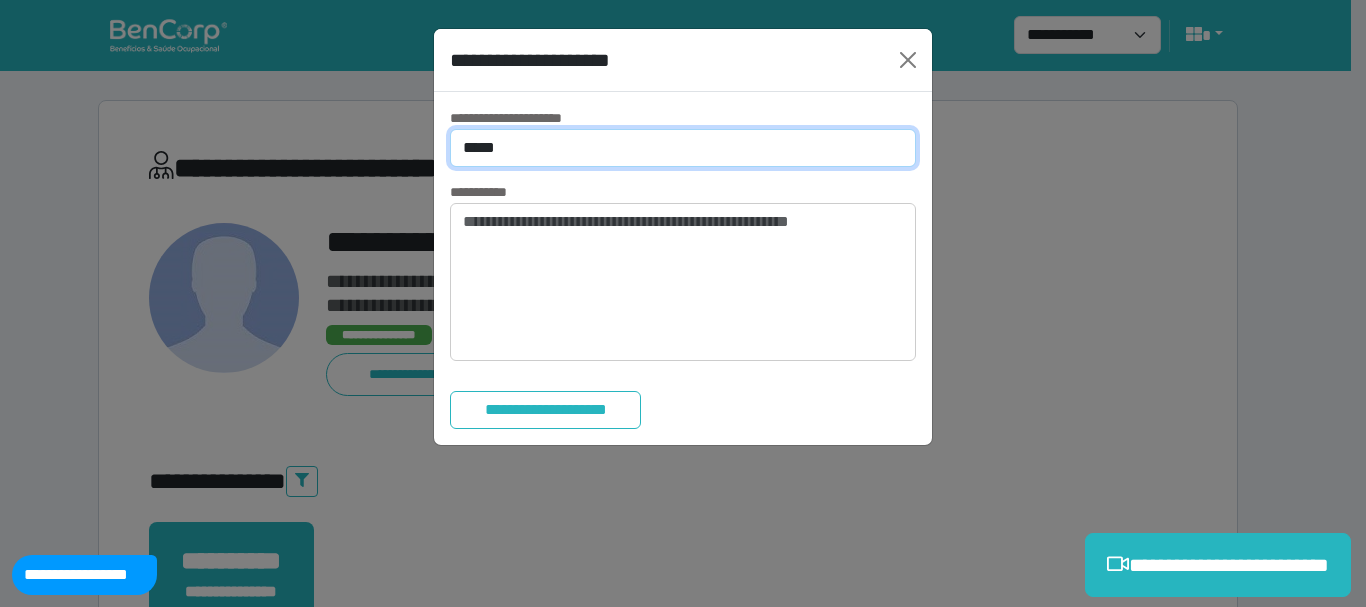 click on "**********" at bounding box center [683, 148] 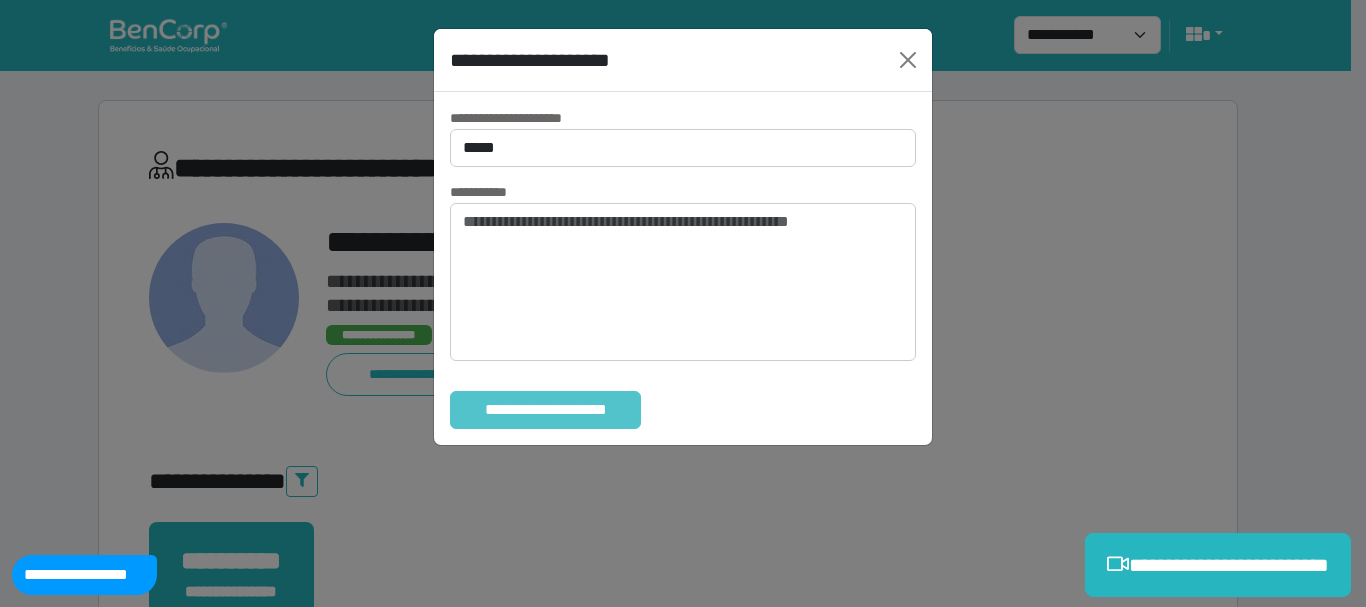 click on "**********" at bounding box center (545, 410) 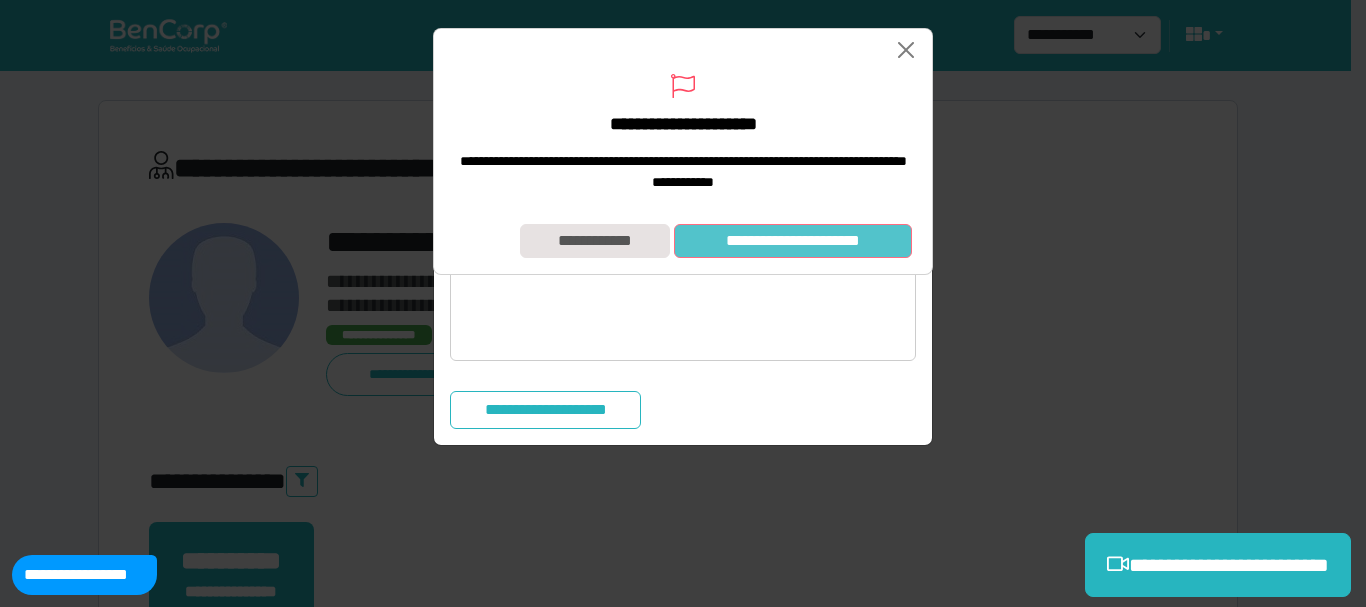 click on "**********" at bounding box center [793, 241] 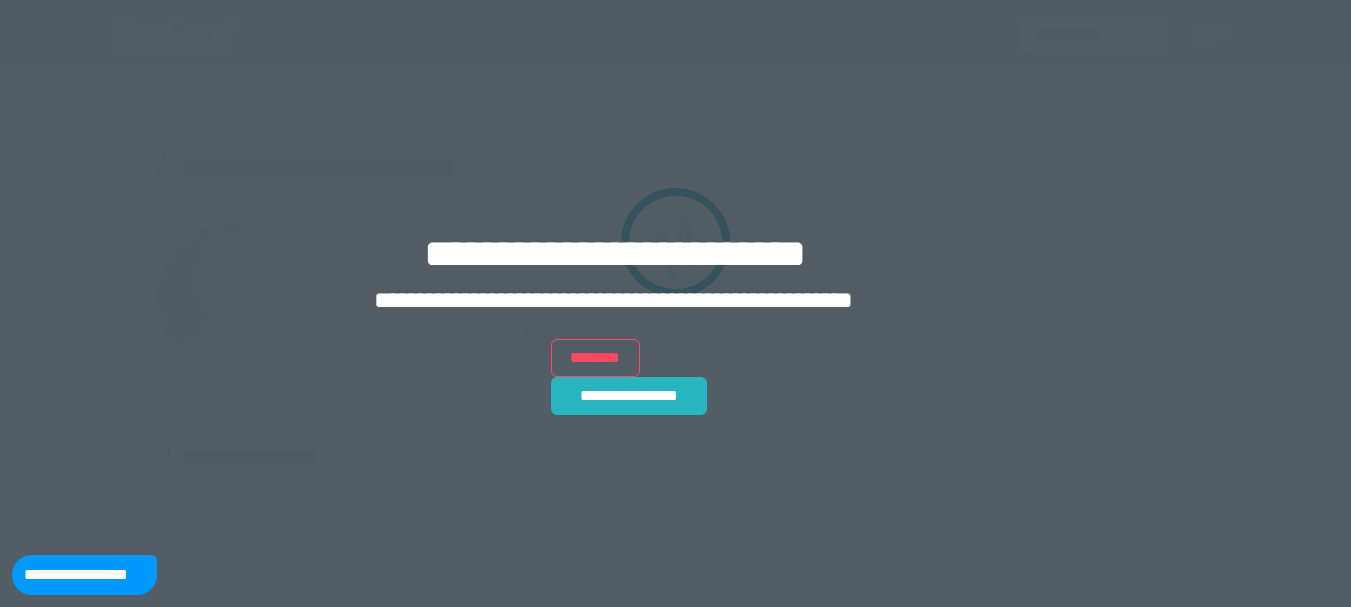 scroll, scrollTop: 0, scrollLeft: 0, axis: both 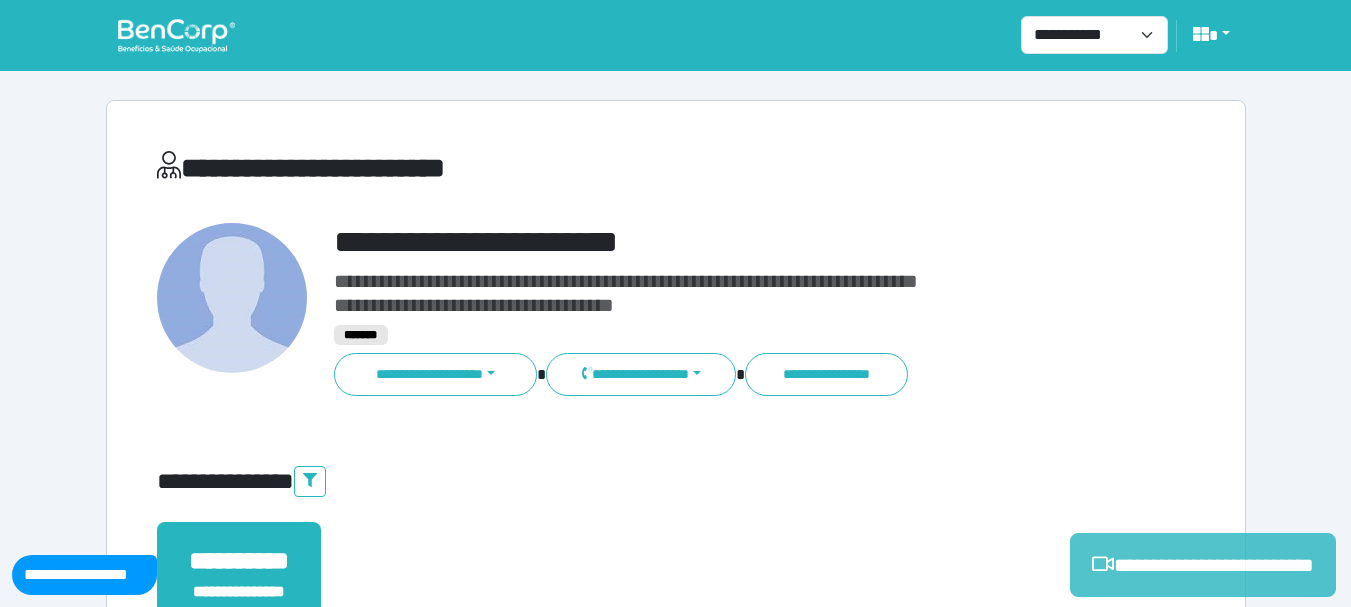 click on "**********" at bounding box center (1203, 565) 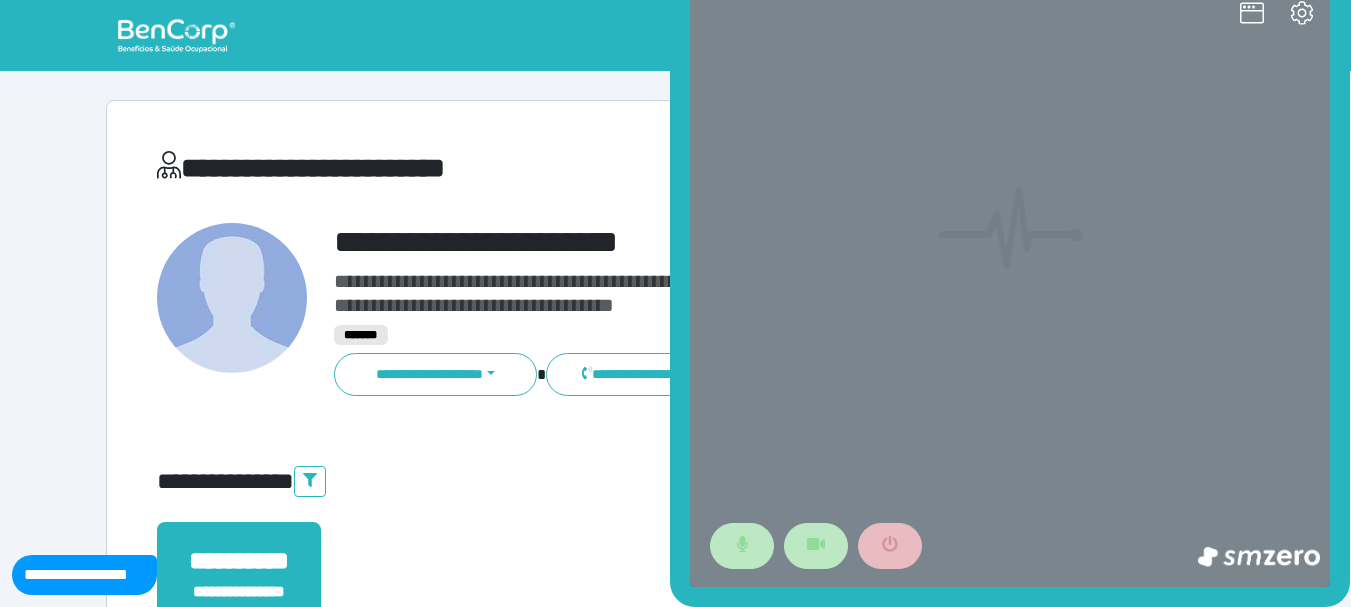 scroll, scrollTop: 0, scrollLeft: 0, axis: both 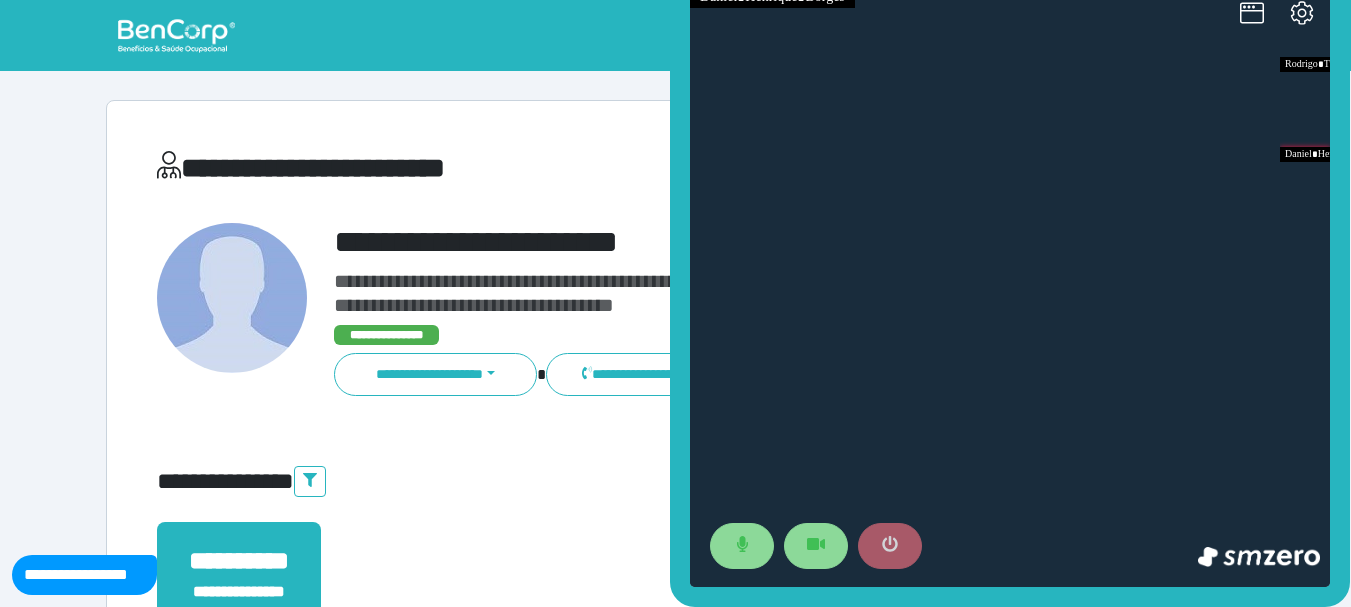 click at bounding box center [890, 546] 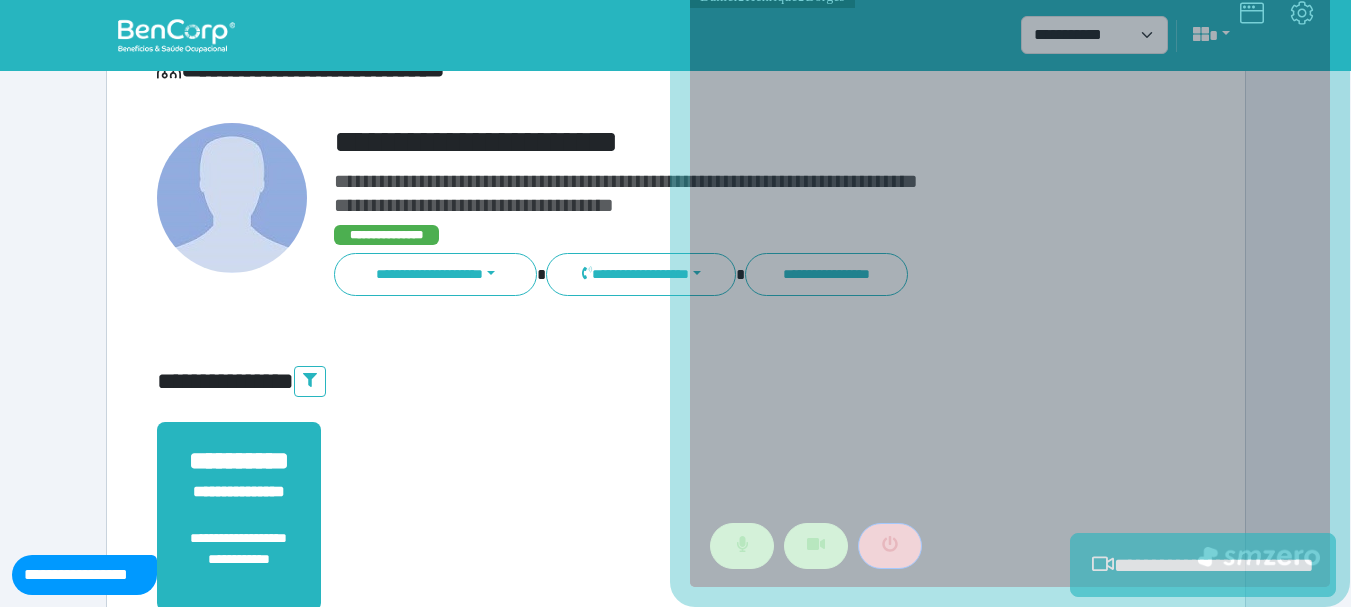 scroll, scrollTop: 529, scrollLeft: 0, axis: vertical 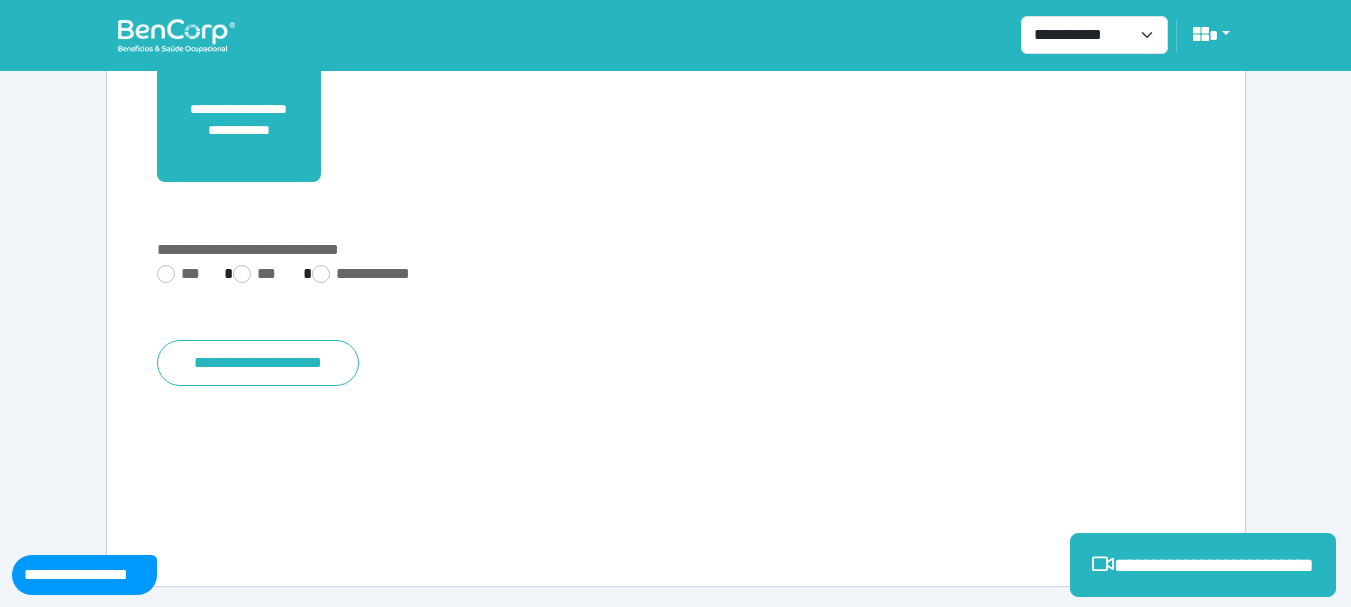 click on "**********" at bounding box center (676, 276) 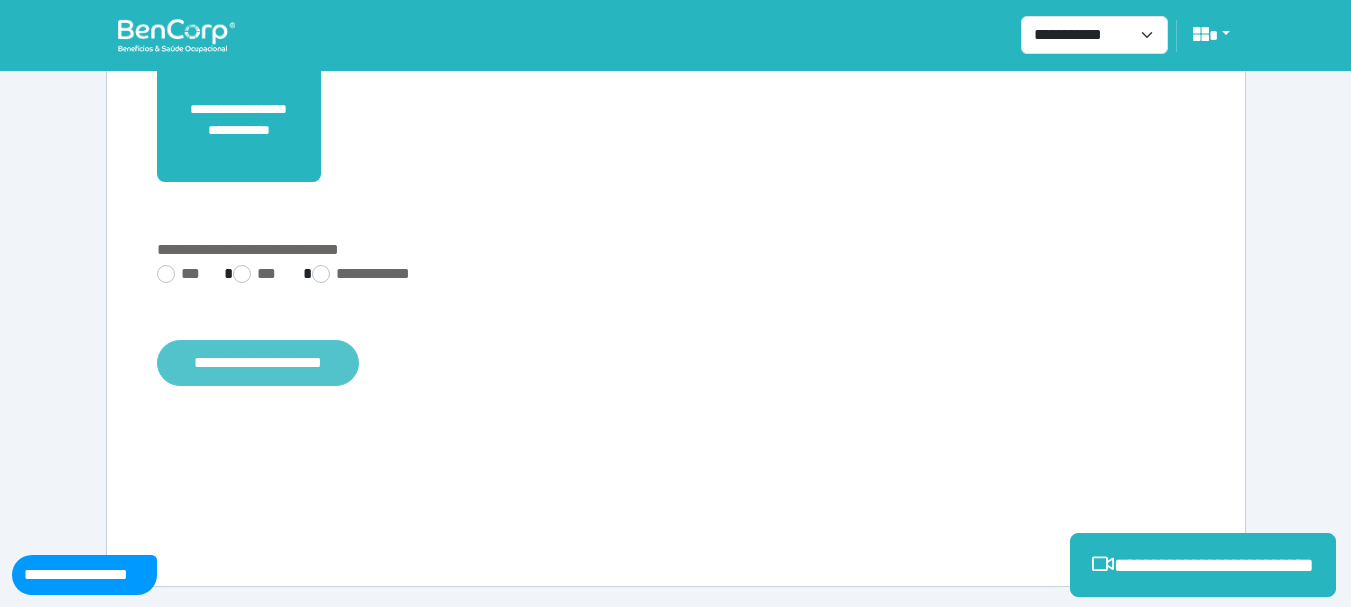 click on "**********" at bounding box center (258, 363) 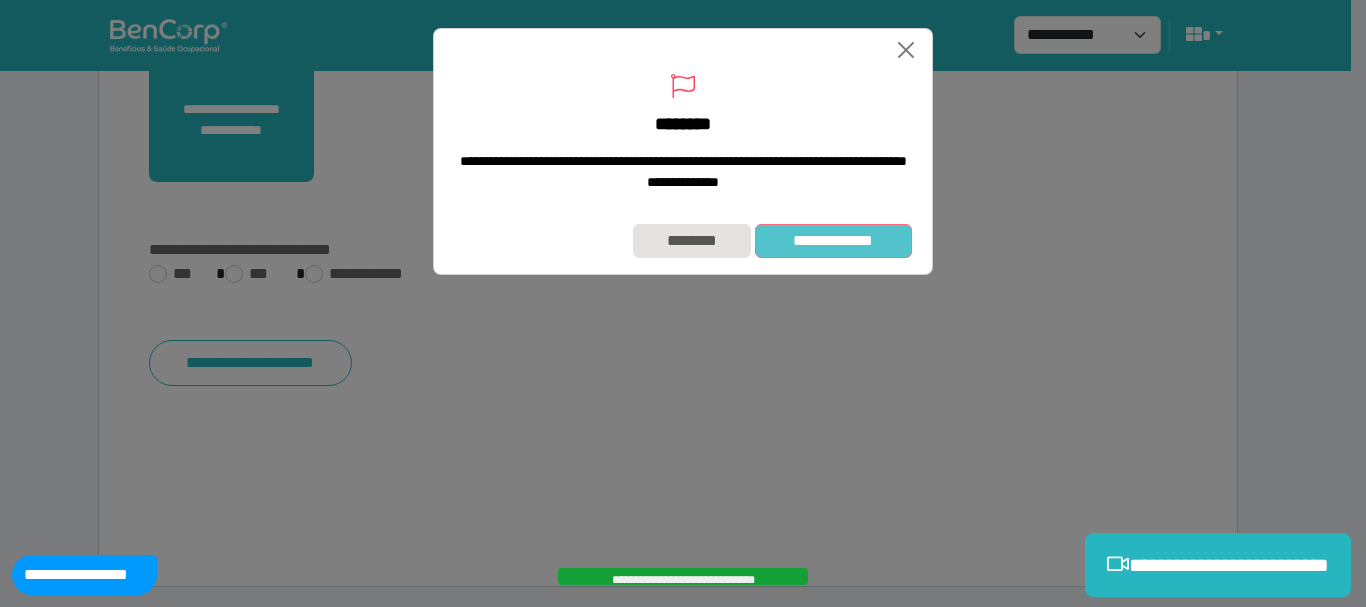 click on "**********" at bounding box center [833, 241] 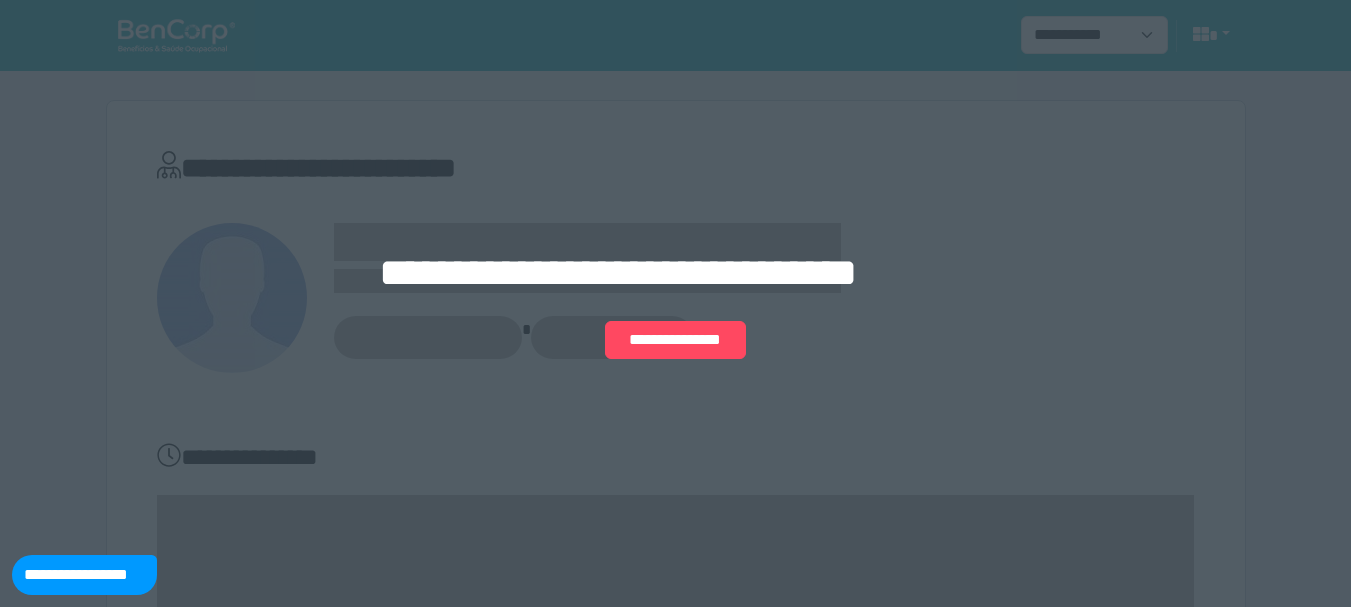 scroll, scrollTop: 0, scrollLeft: 0, axis: both 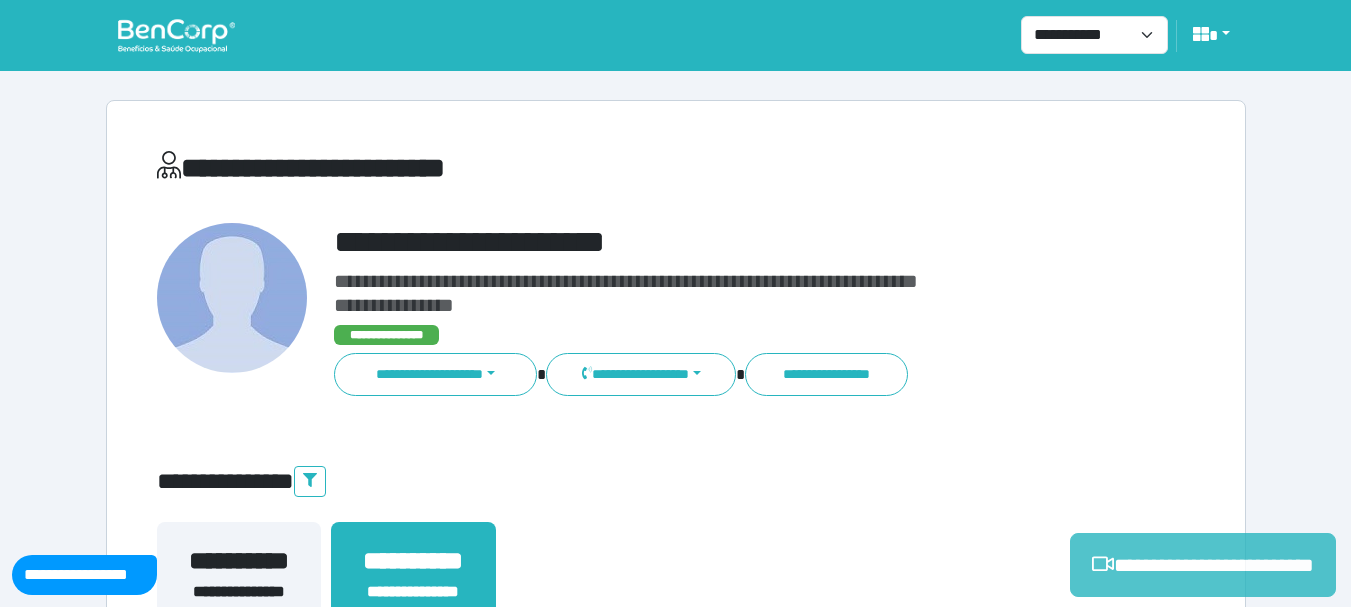 click on "**********" at bounding box center (1203, 565) 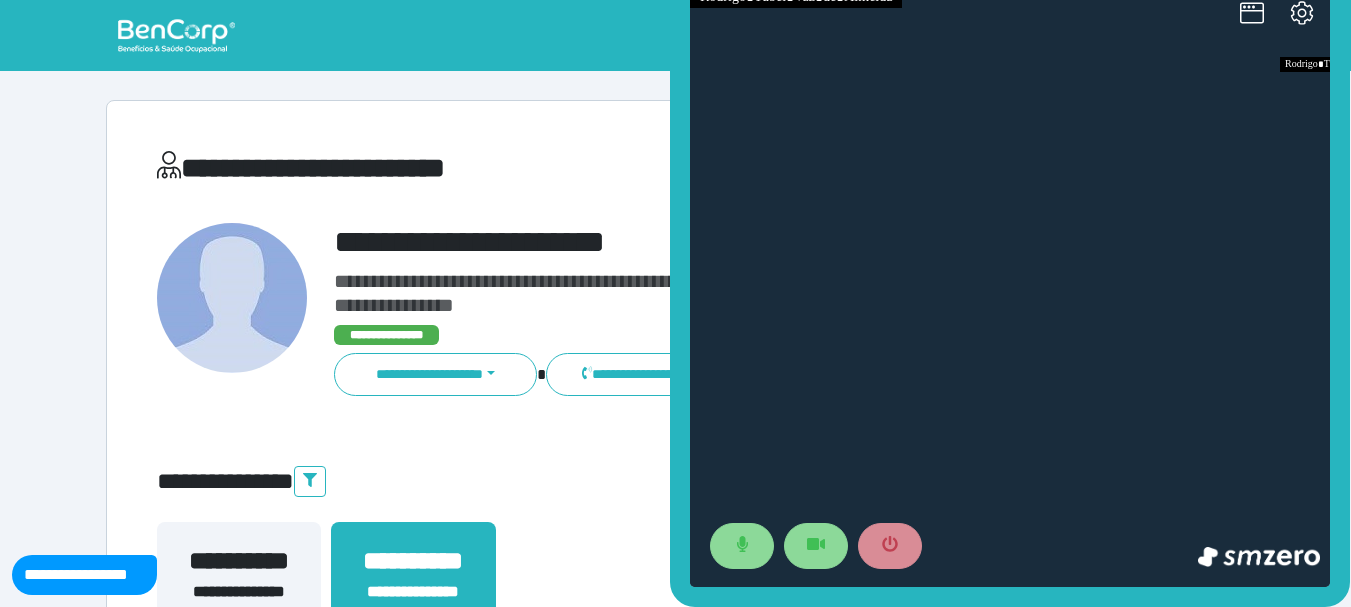 scroll, scrollTop: 0, scrollLeft: 0, axis: both 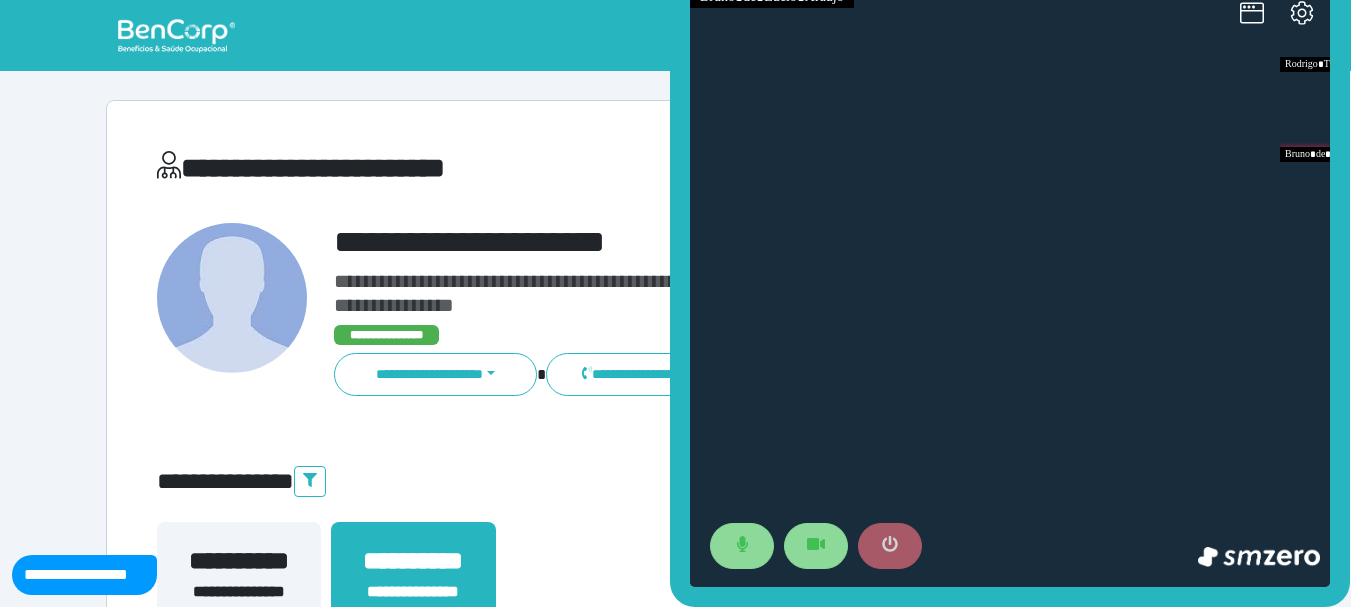 click at bounding box center [890, 546] 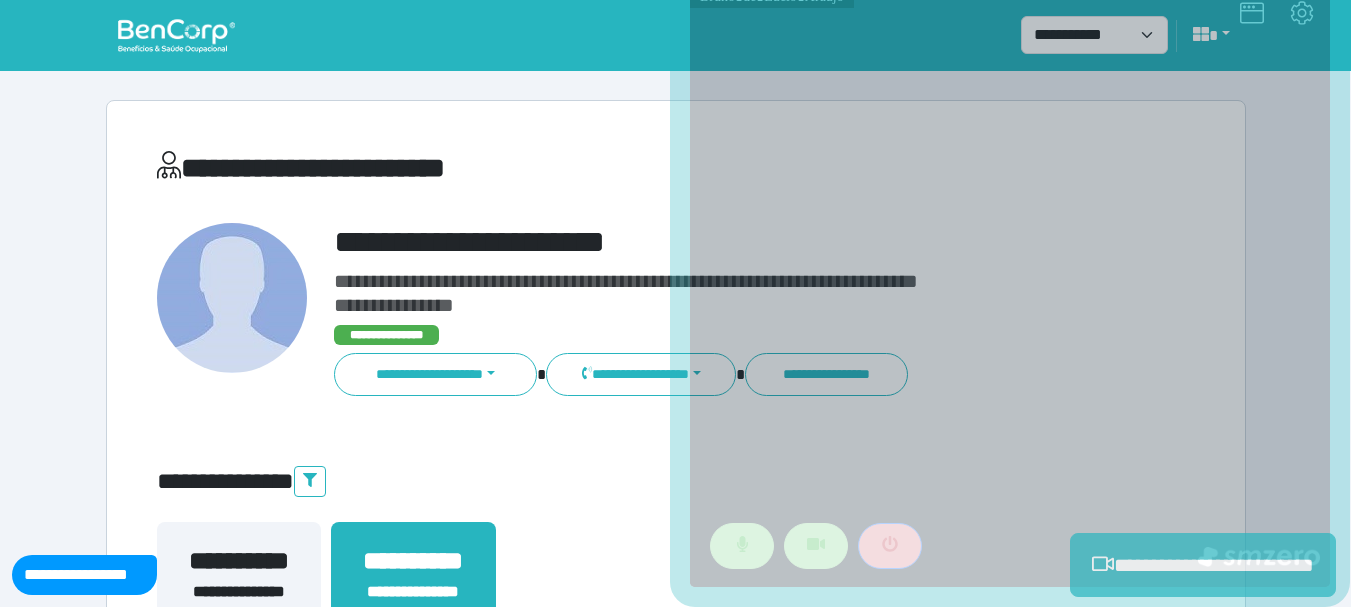 scroll, scrollTop: 529, scrollLeft: 0, axis: vertical 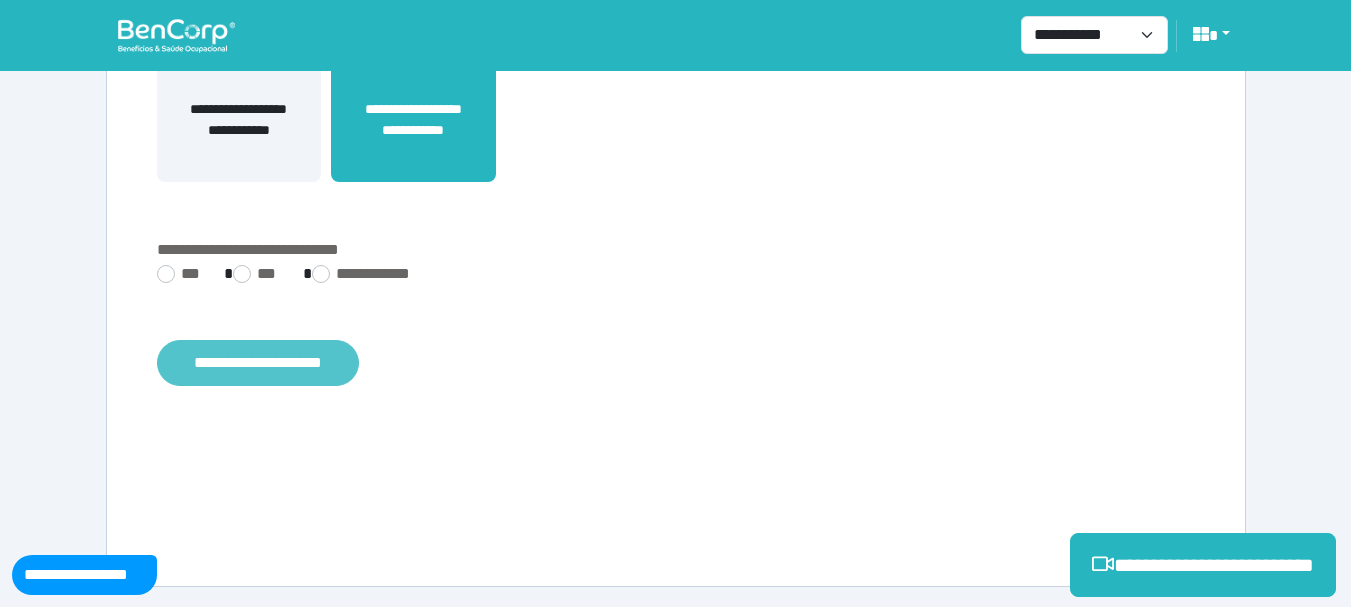 click on "**********" at bounding box center (258, 363) 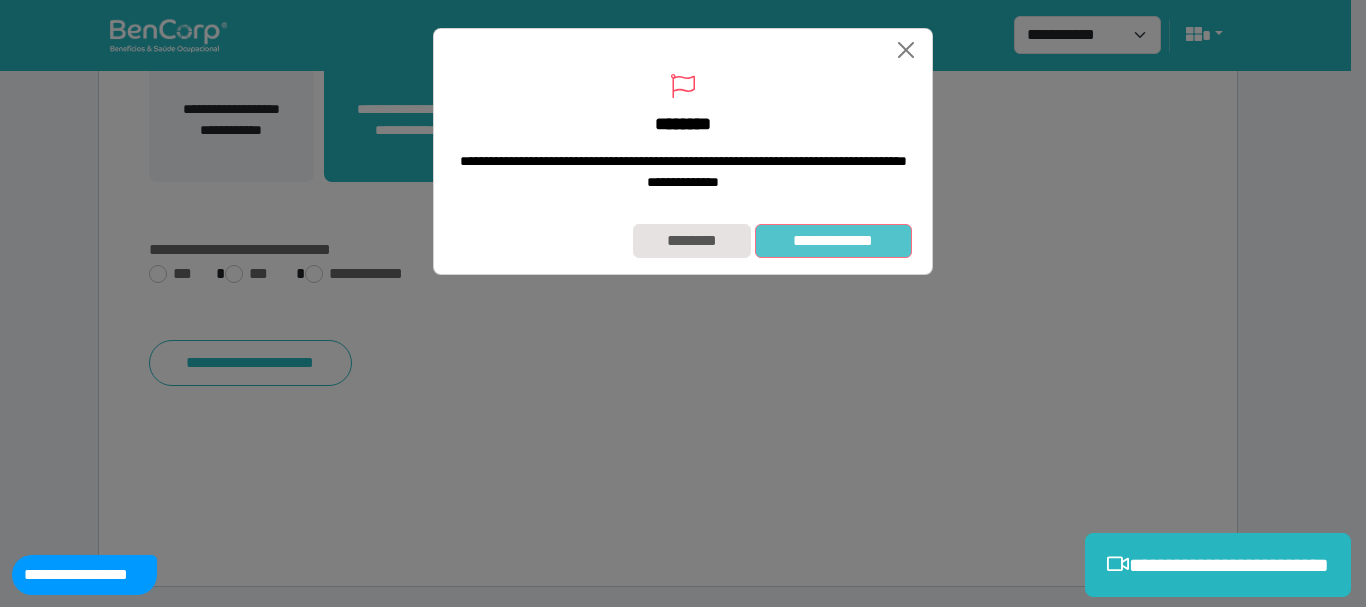 click on "**********" at bounding box center (833, 241) 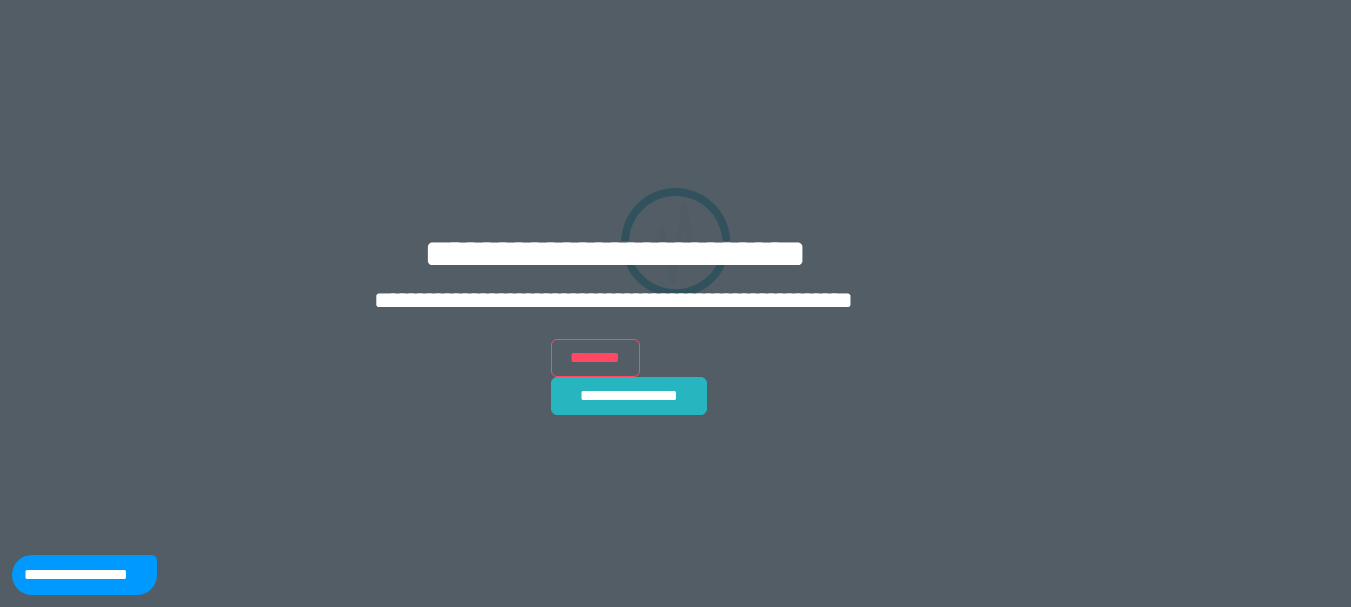 scroll, scrollTop: 0, scrollLeft: 0, axis: both 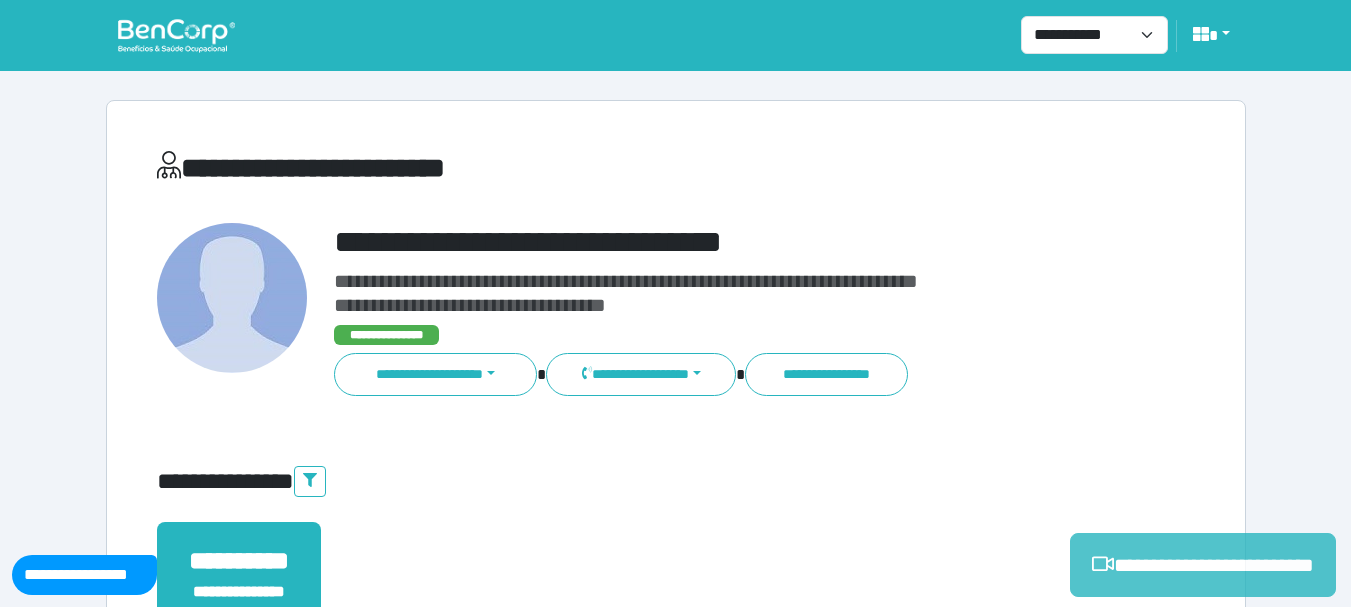 click on "**********" at bounding box center (1203, 565) 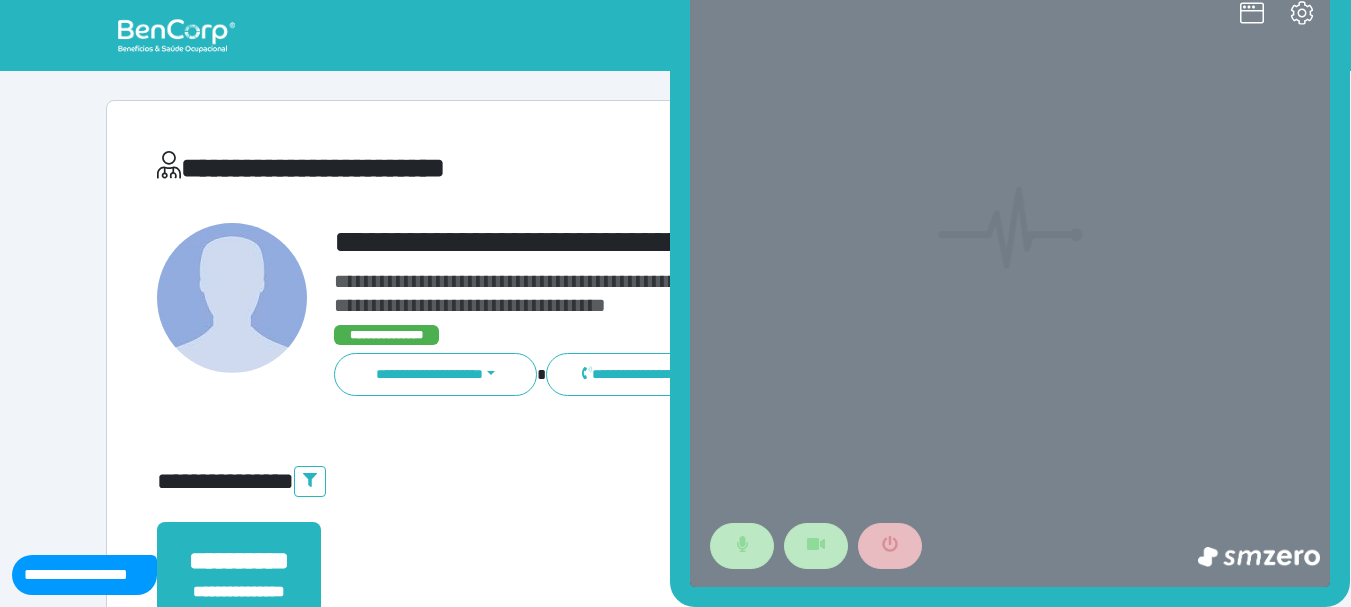 scroll, scrollTop: 0, scrollLeft: 0, axis: both 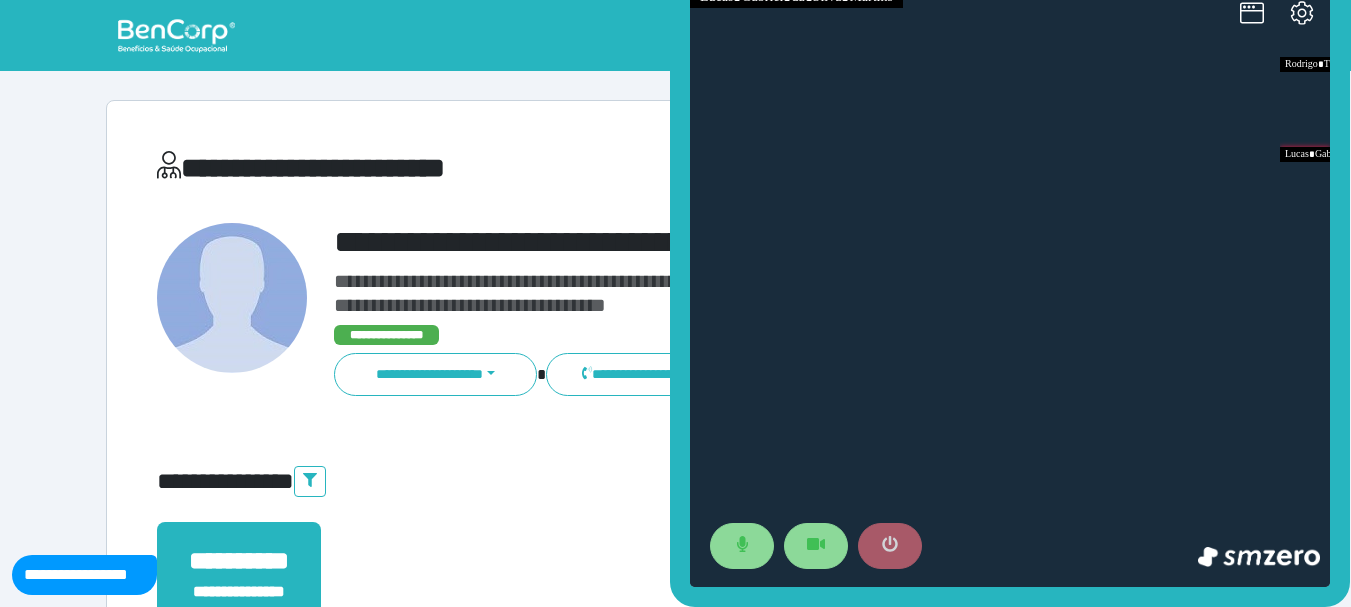click at bounding box center [890, 546] 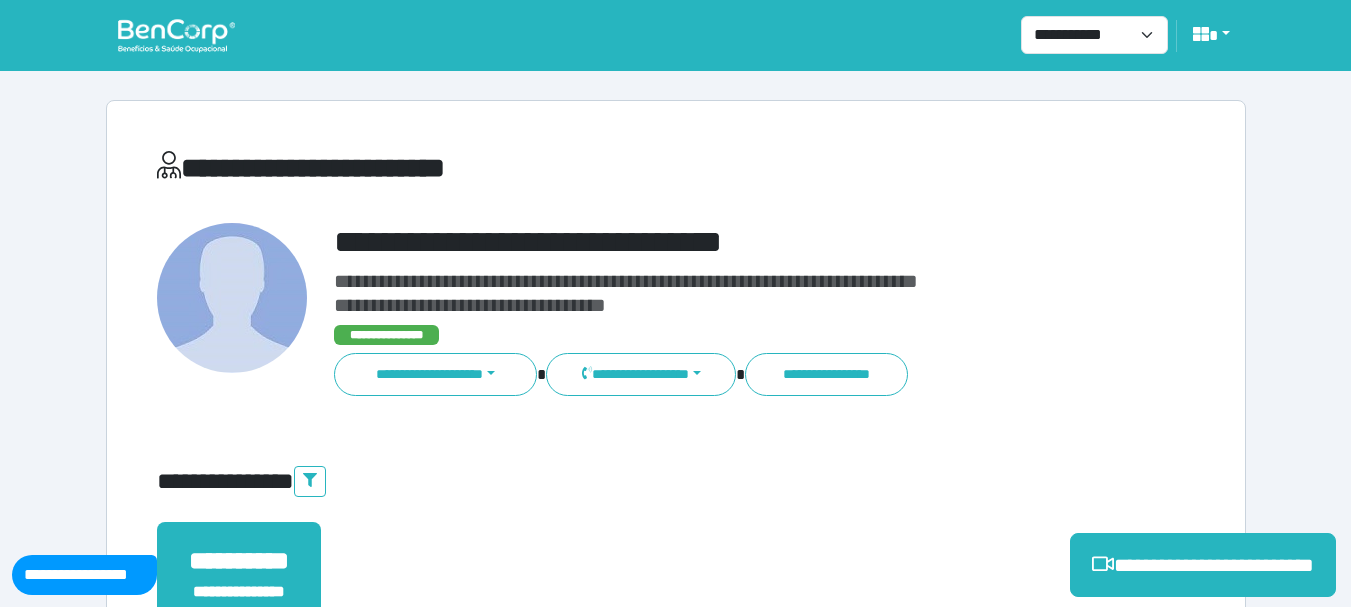 scroll, scrollTop: 500, scrollLeft: 0, axis: vertical 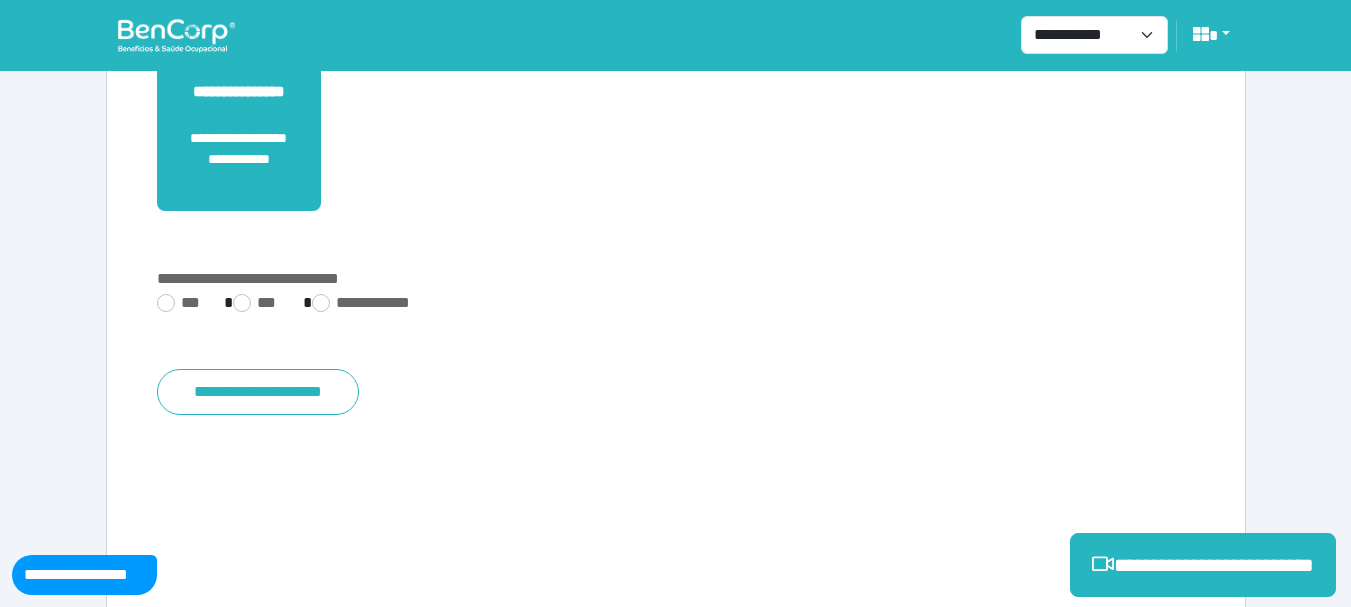 click on "**********" at bounding box center (676, 305) 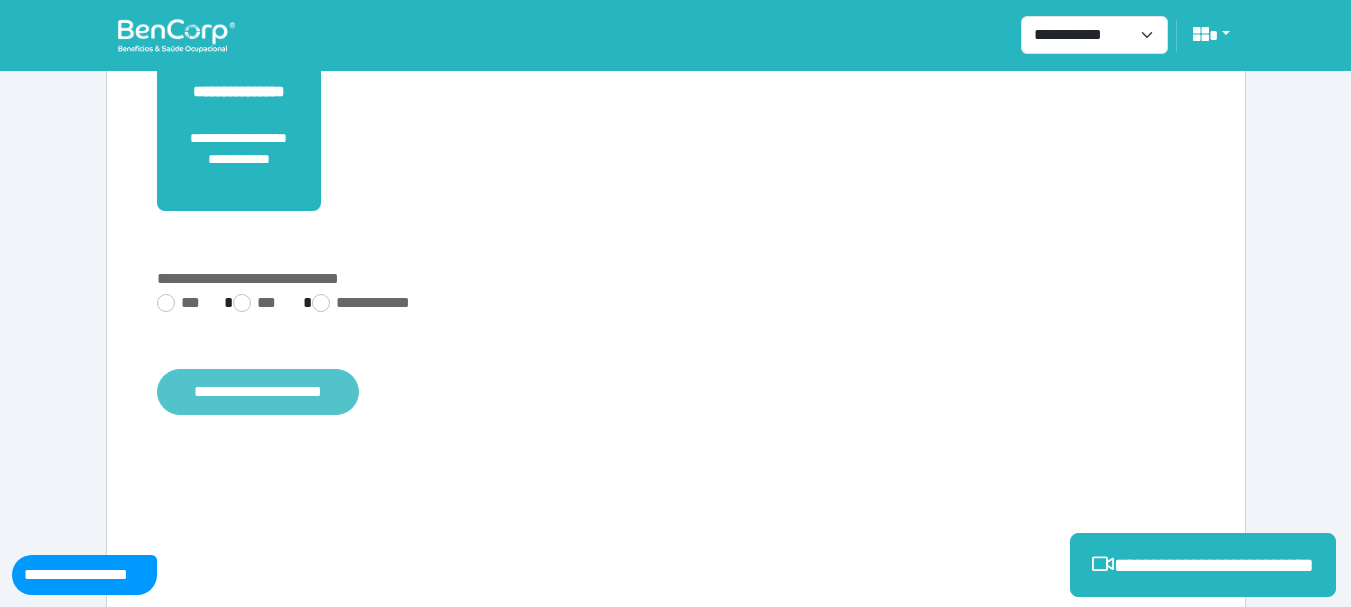 click on "**********" at bounding box center [258, 392] 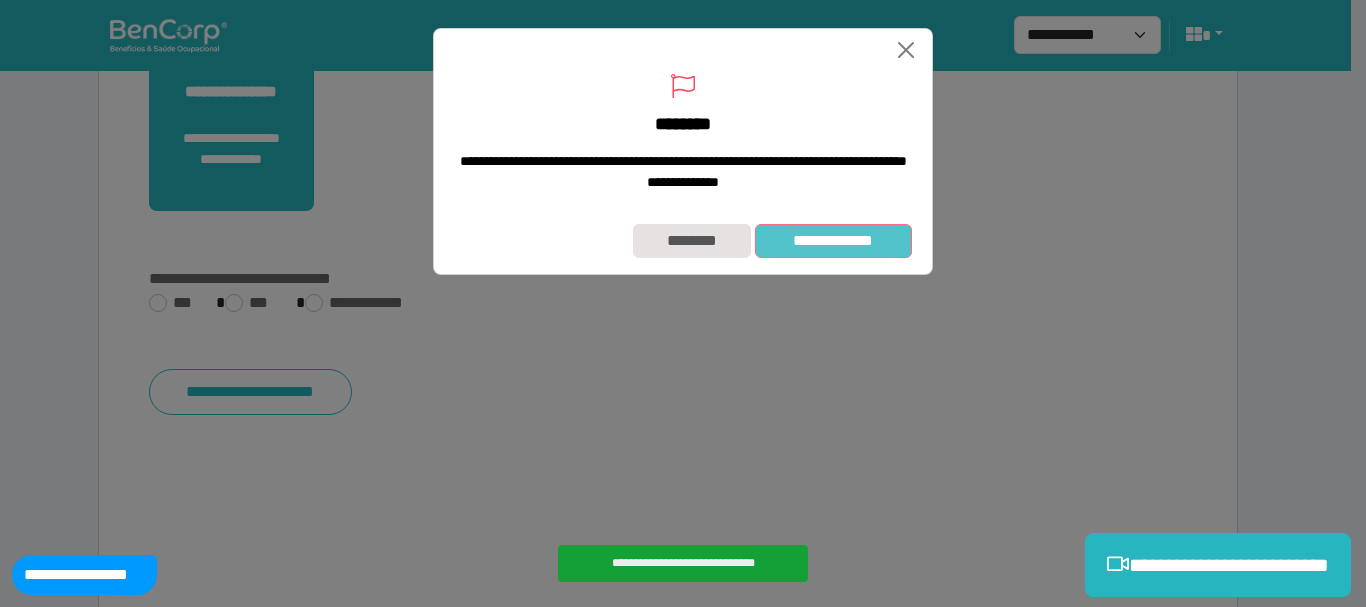 click on "**********" at bounding box center [833, 241] 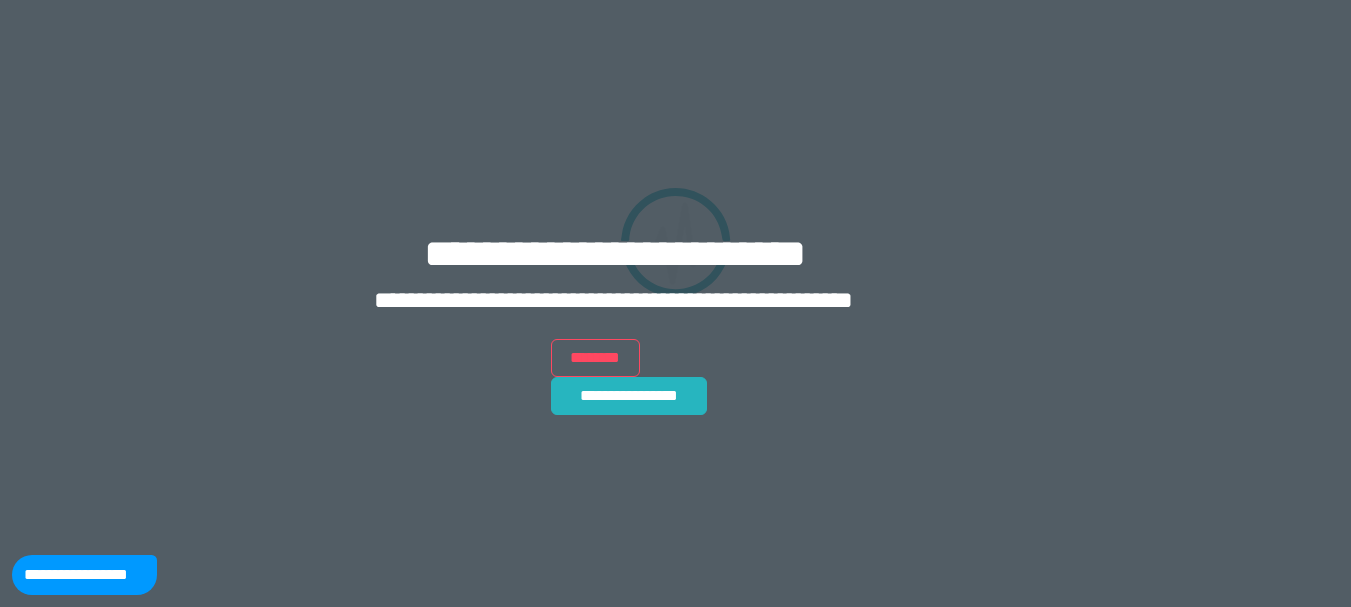 scroll, scrollTop: 0, scrollLeft: 0, axis: both 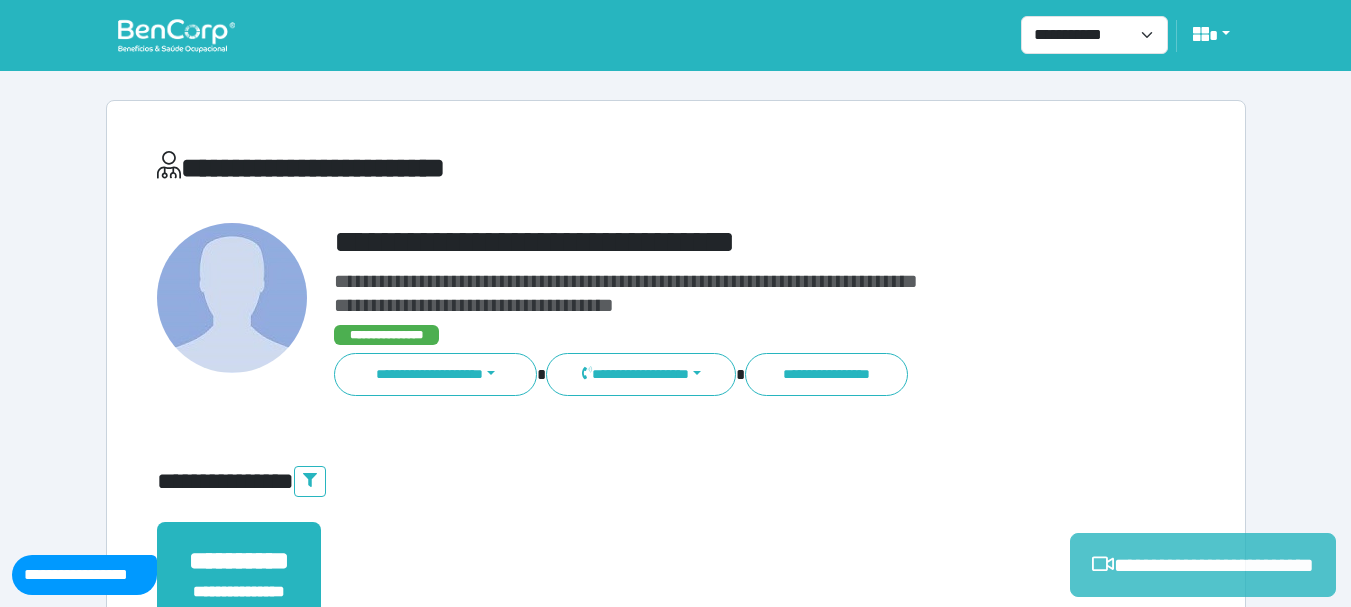 click on "**********" at bounding box center (1203, 565) 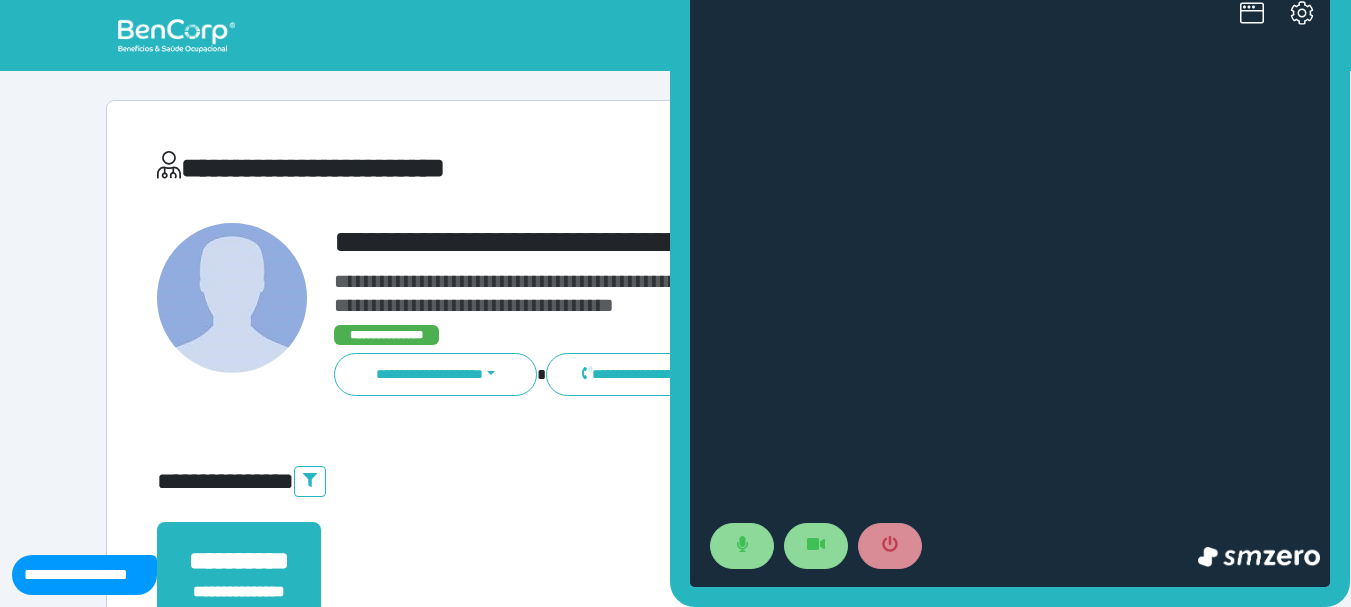 scroll, scrollTop: 0, scrollLeft: 0, axis: both 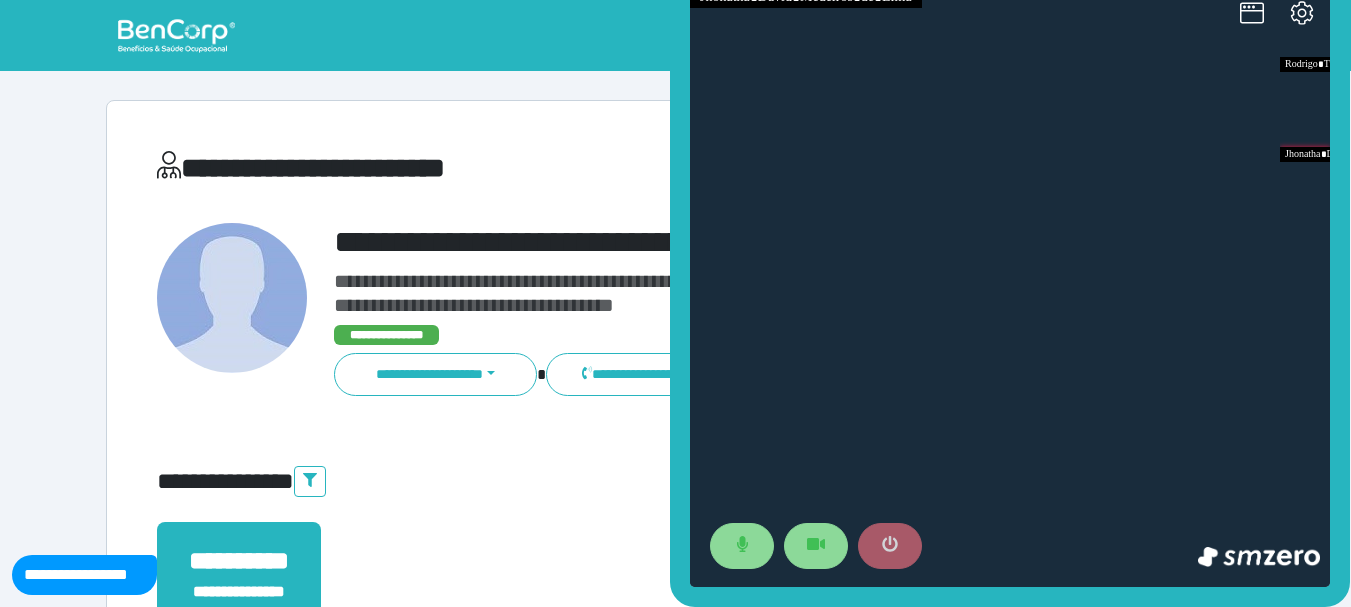 click at bounding box center [890, 546] 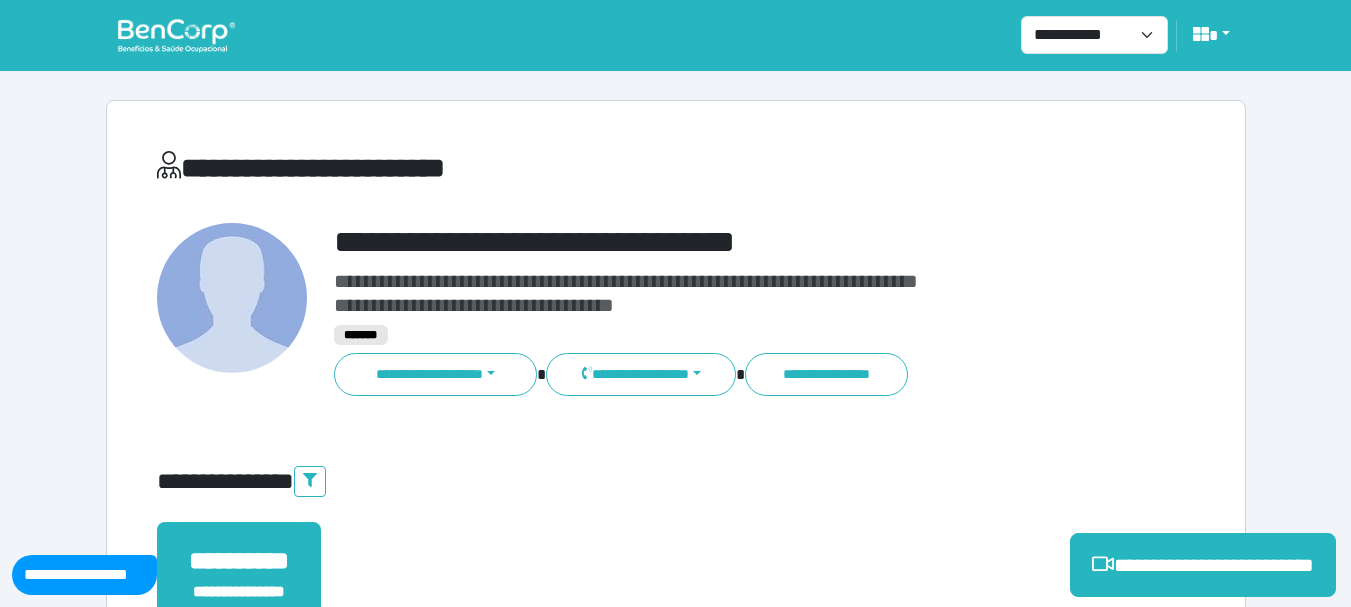 scroll, scrollTop: 500, scrollLeft: 0, axis: vertical 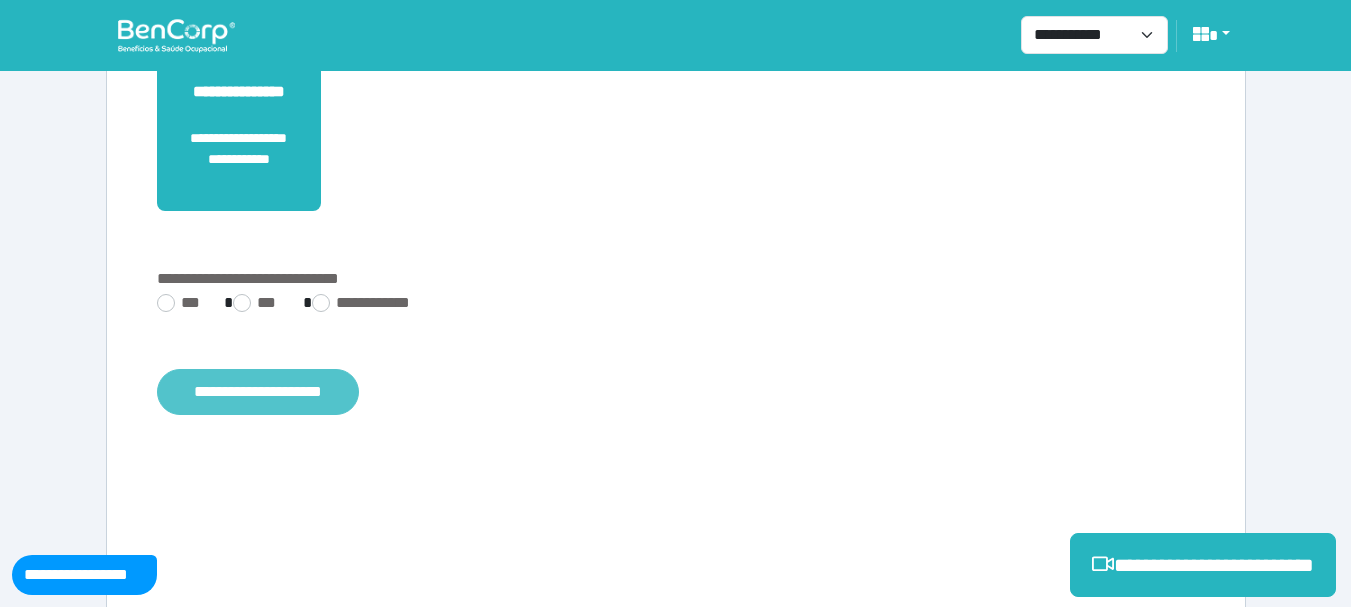 click on "**********" at bounding box center (258, 392) 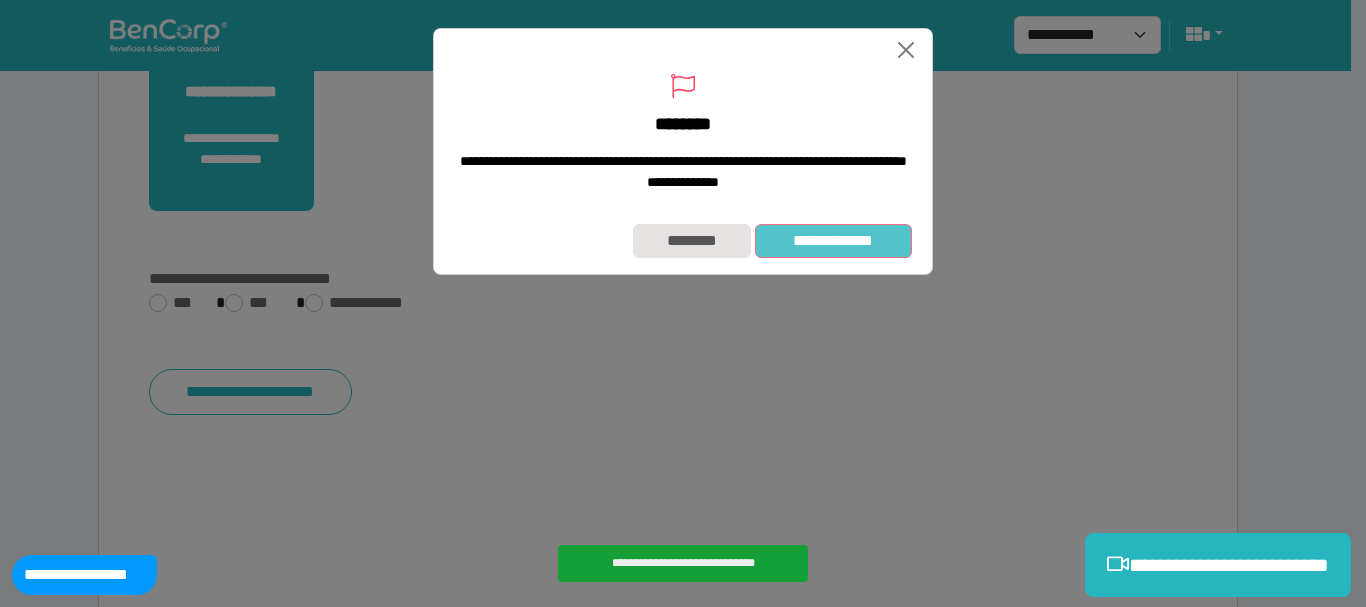 click on "**********" at bounding box center [833, 241] 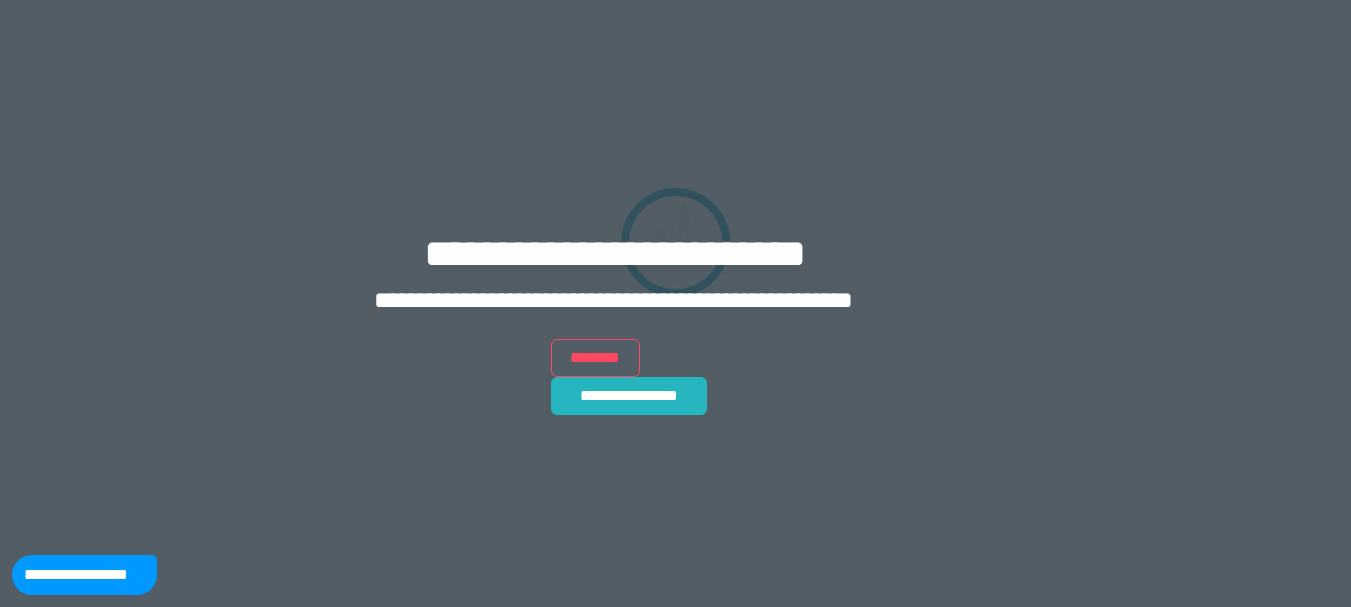 scroll, scrollTop: 0, scrollLeft: 0, axis: both 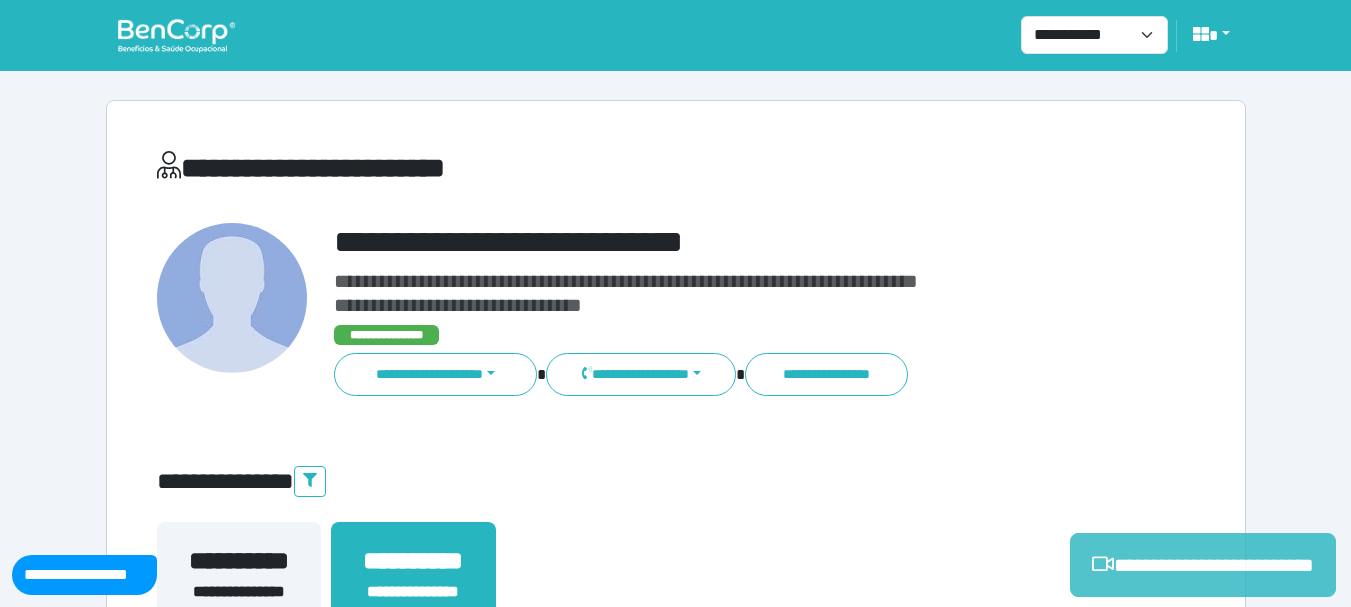 click on "**********" at bounding box center [1203, 565] 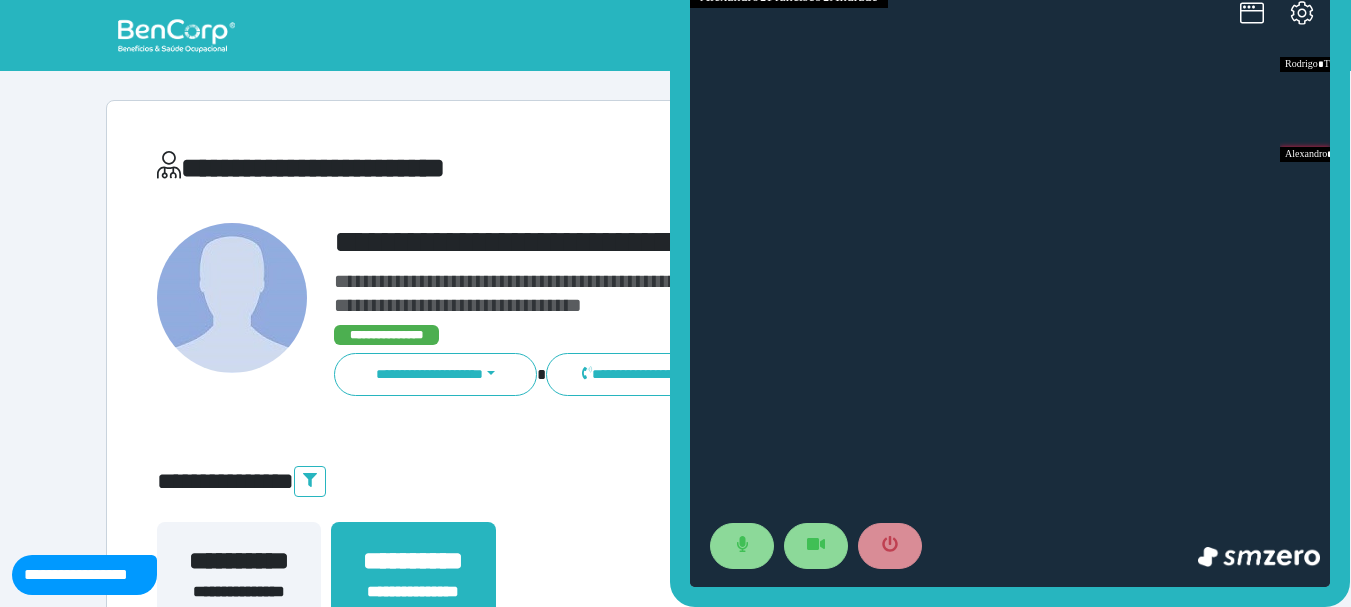 scroll, scrollTop: 100, scrollLeft: 0, axis: vertical 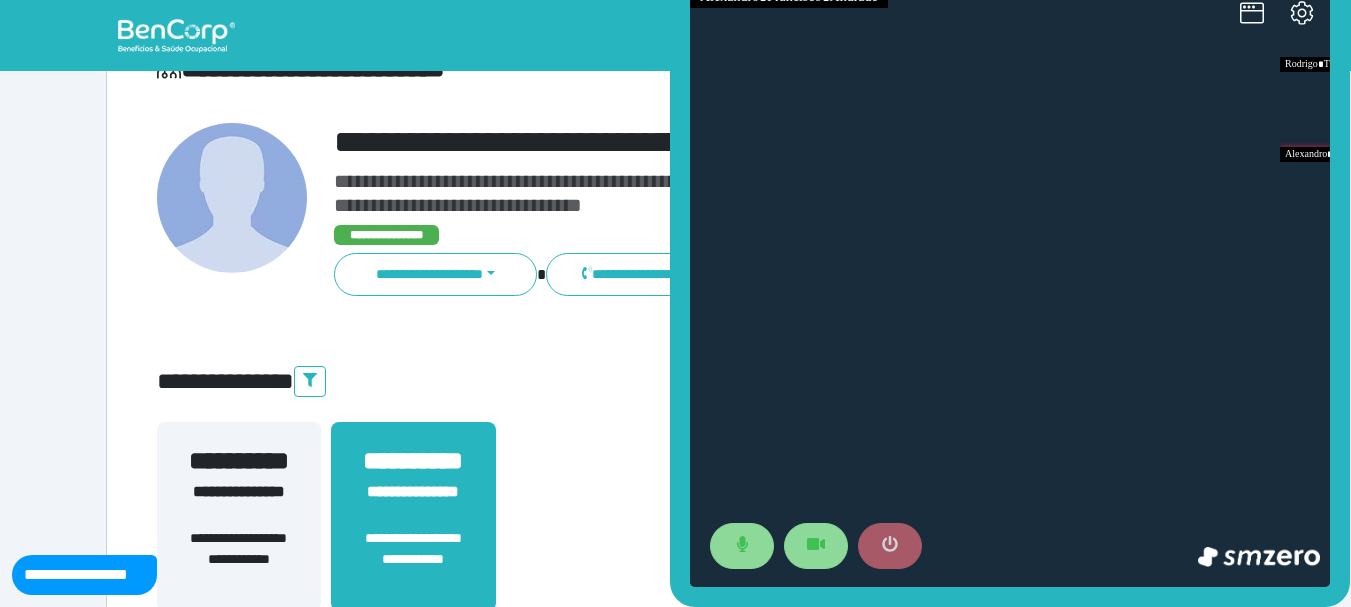 click at bounding box center [890, 546] 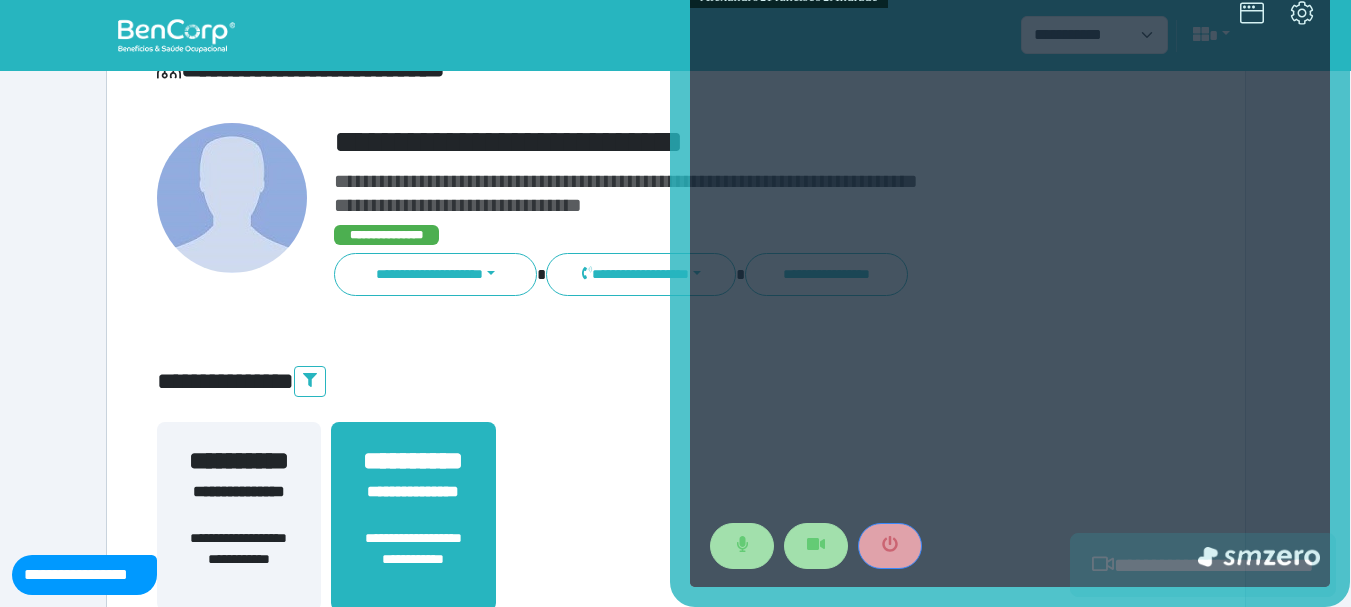 scroll, scrollTop: 500, scrollLeft: 0, axis: vertical 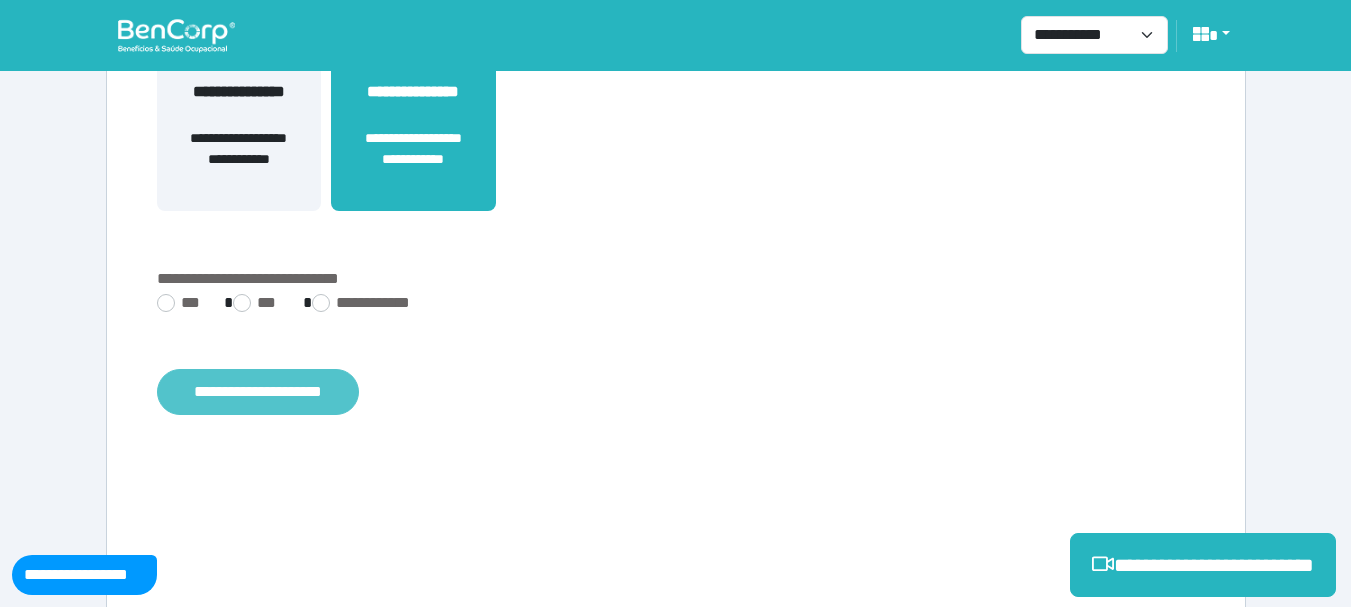 click on "**********" at bounding box center [258, 392] 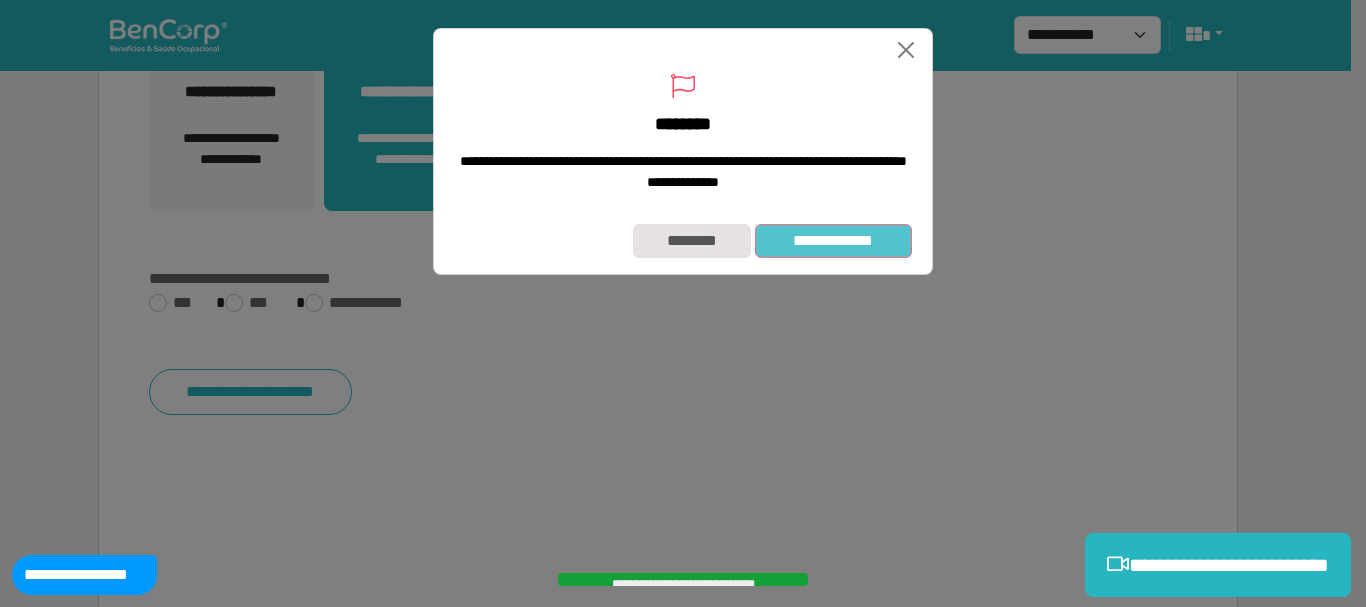 click on "**********" at bounding box center [833, 241] 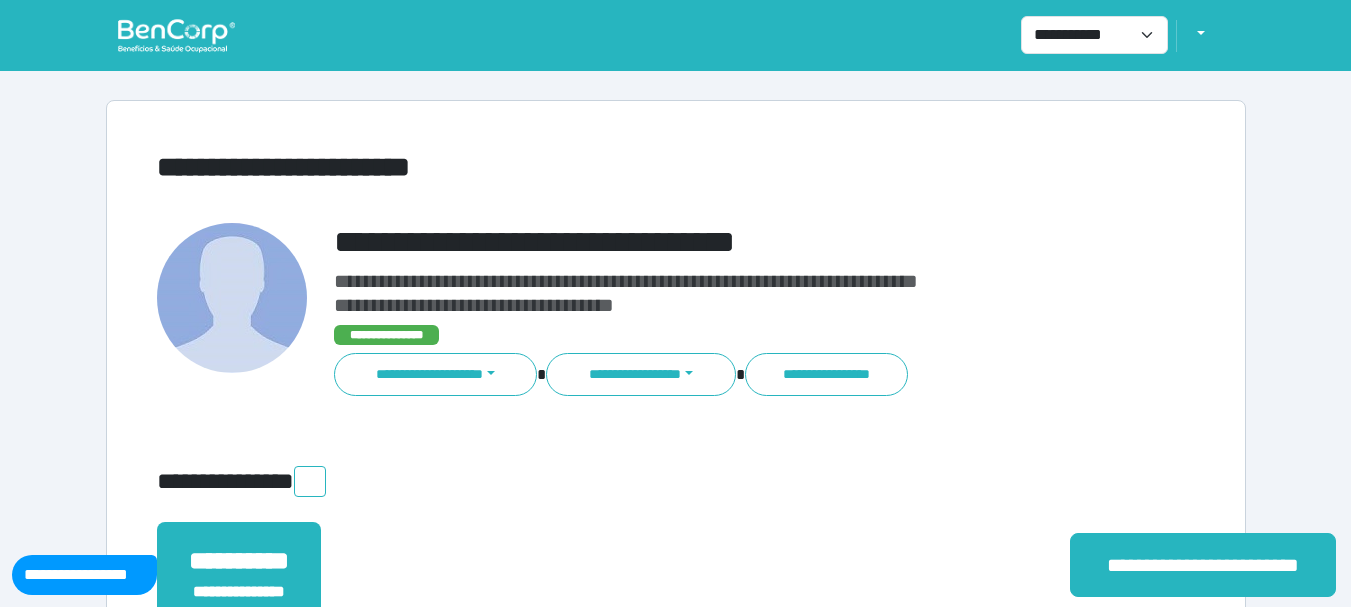 scroll, scrollTop: 0, scrollLeft: 0, axis: both 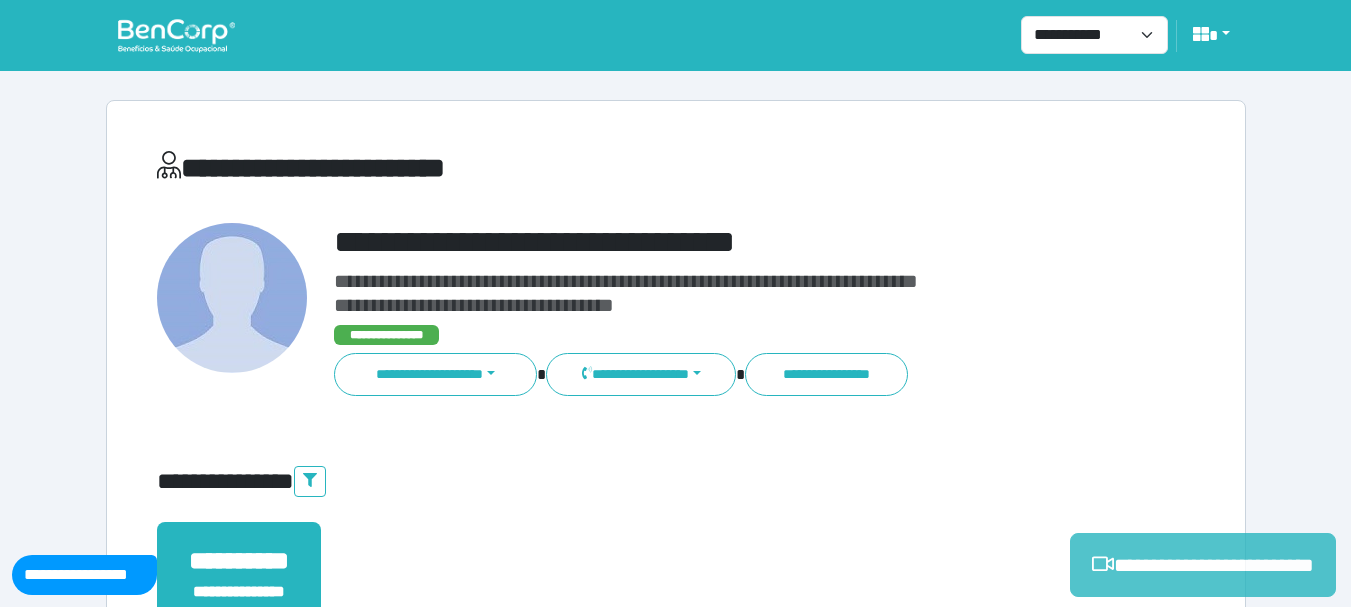 click on "**********" at bounding box center (1203, 565) 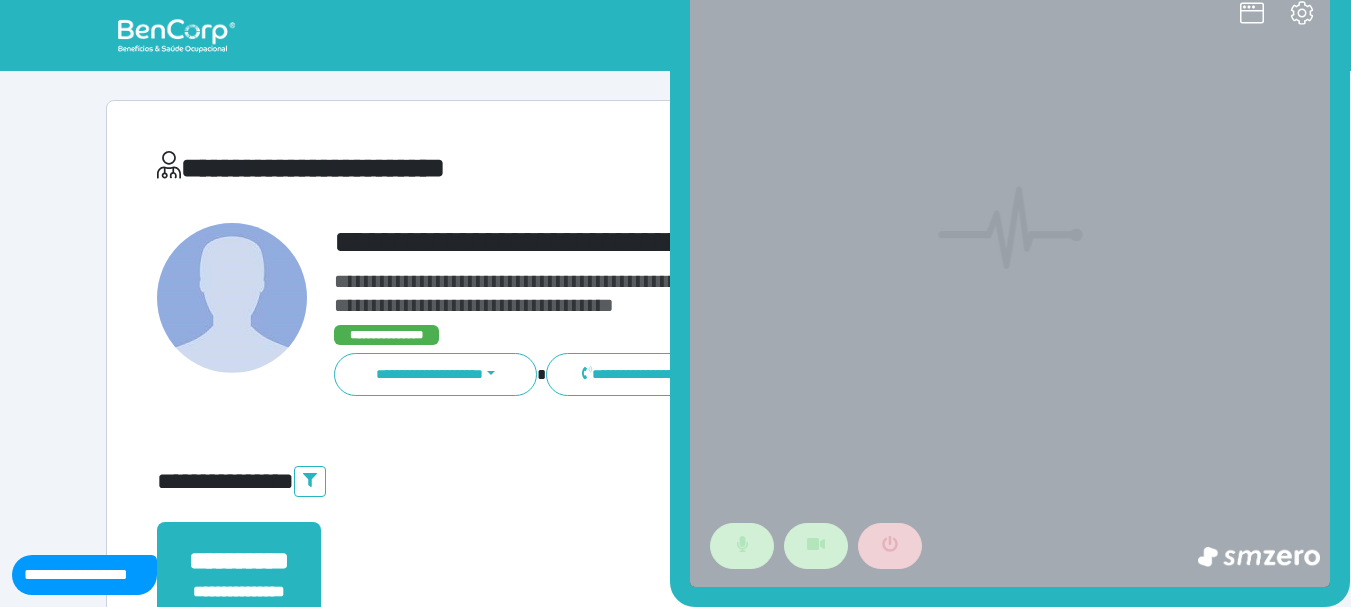 scroll, scrollTop: 0, scrollLeft: 0, axis: both 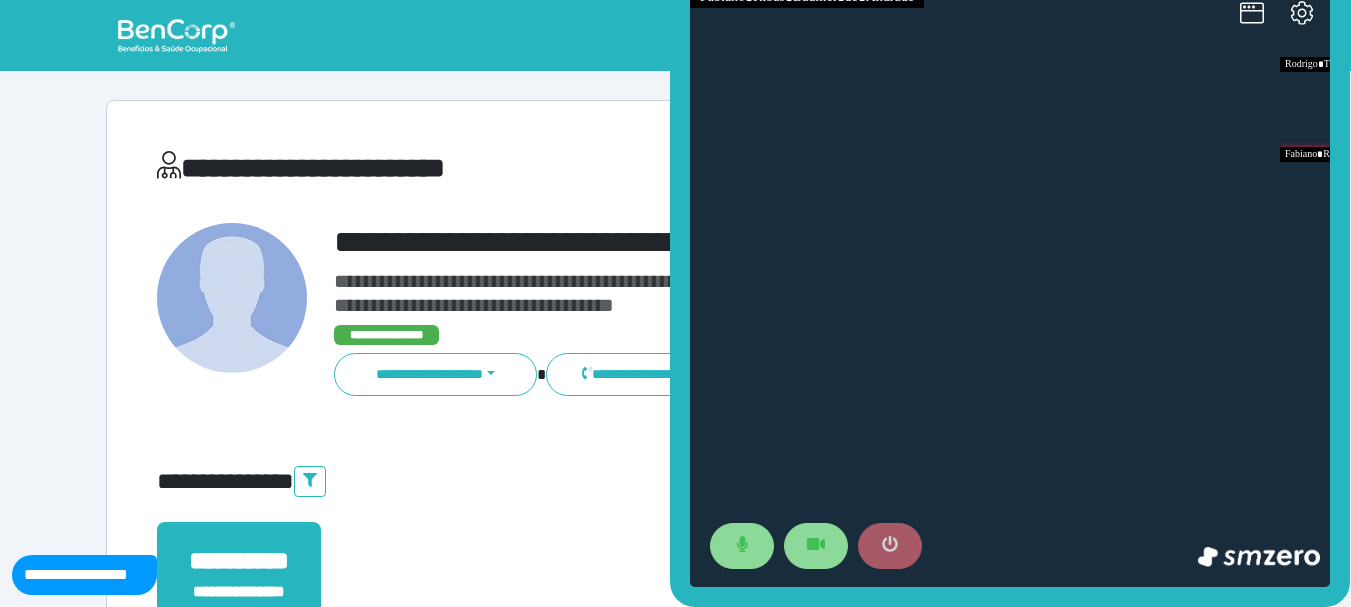 click at bounding box center [890, 546] 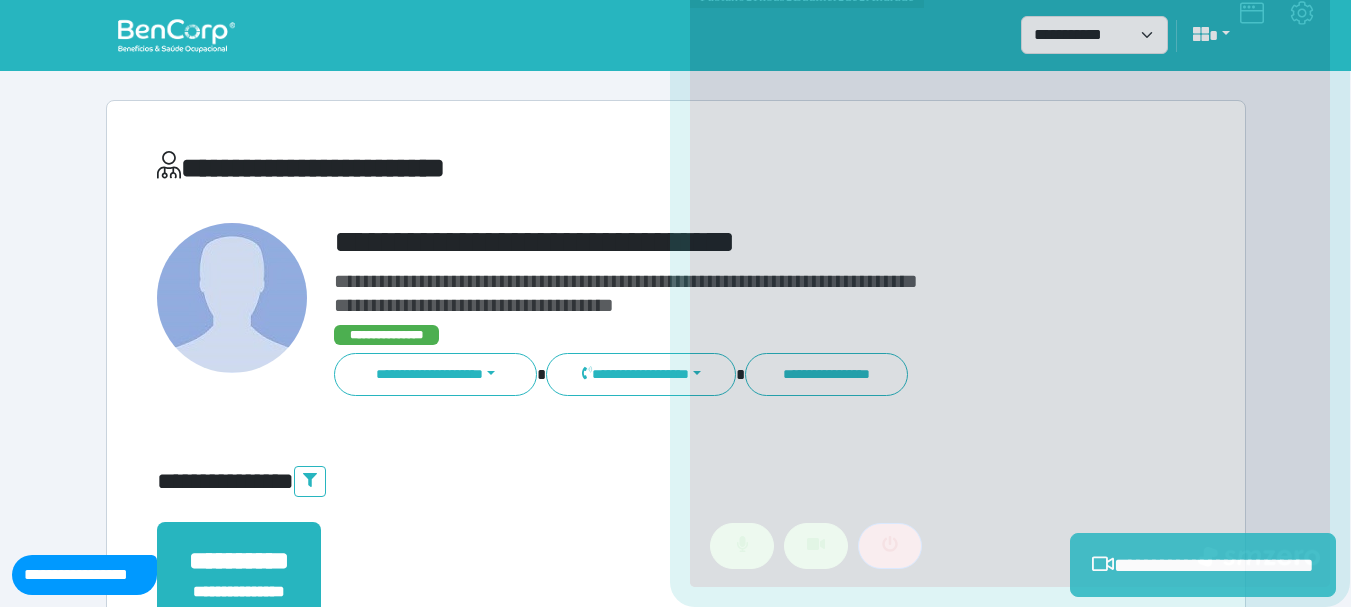 scroll, scrollTop: 400, scrollLeft: 0, axis: vertical 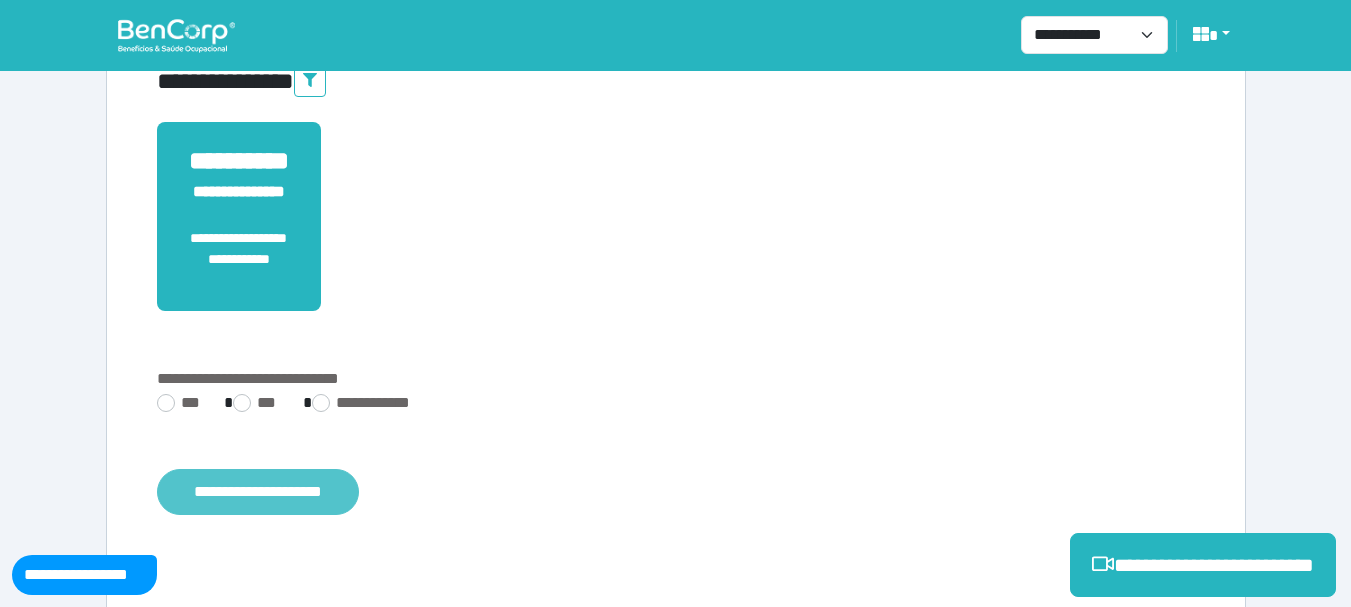 click on "**********" at bounding box center [258, 492] 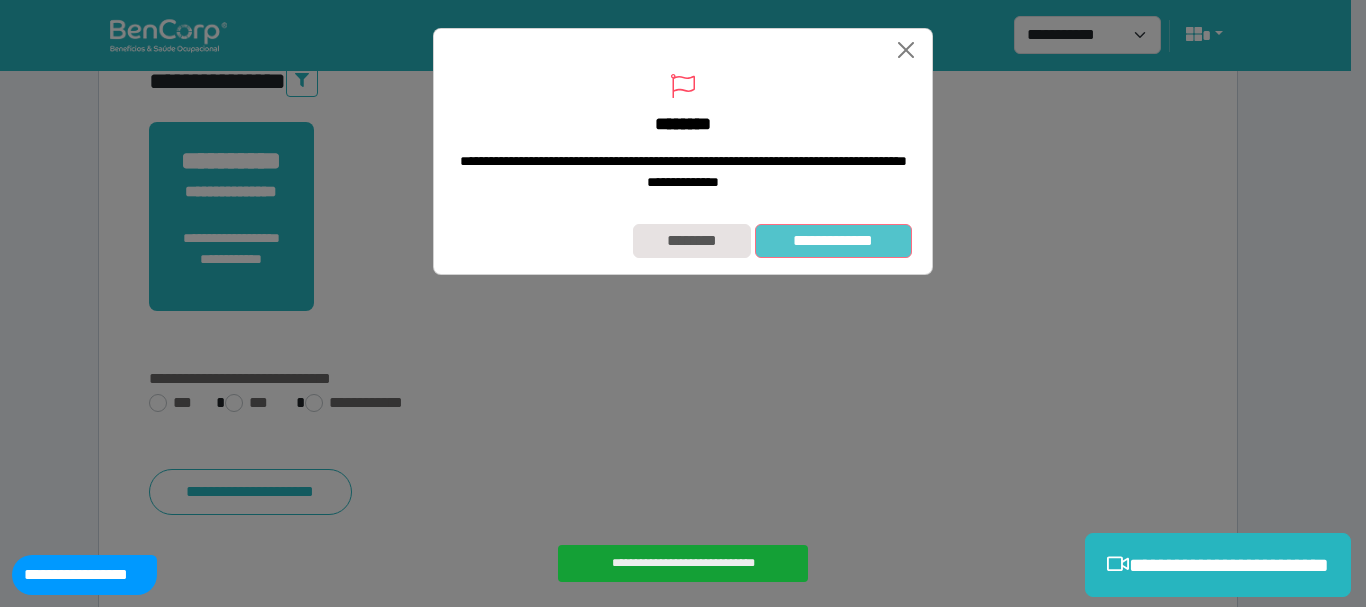 click on "**********" at bounding box center (833, 241) 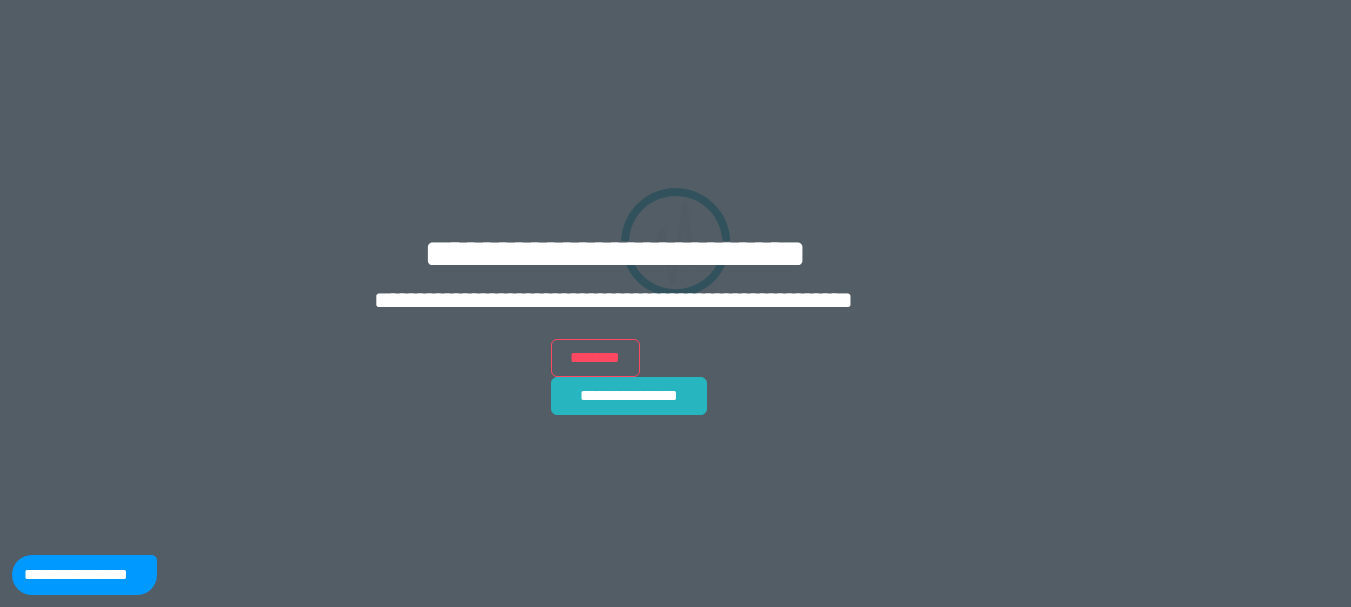 scroll, scrollTop: 0, scrollLeft: 0, axis: both 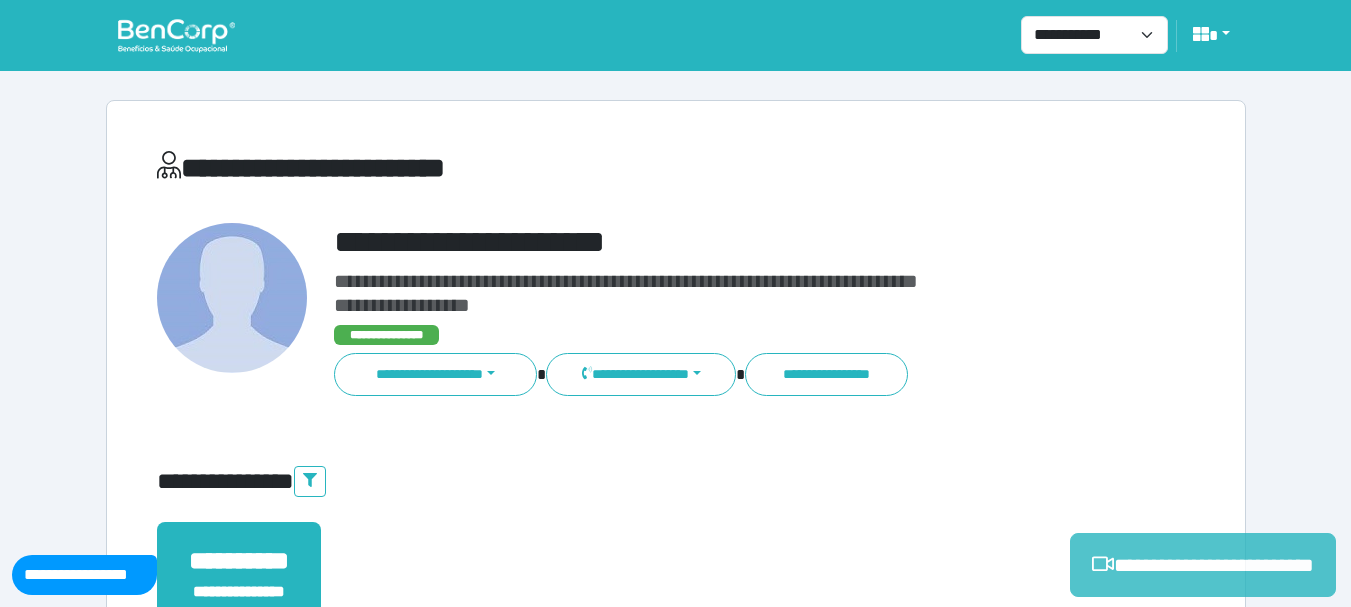 click on "**********" at bounding box center (1203, 565) 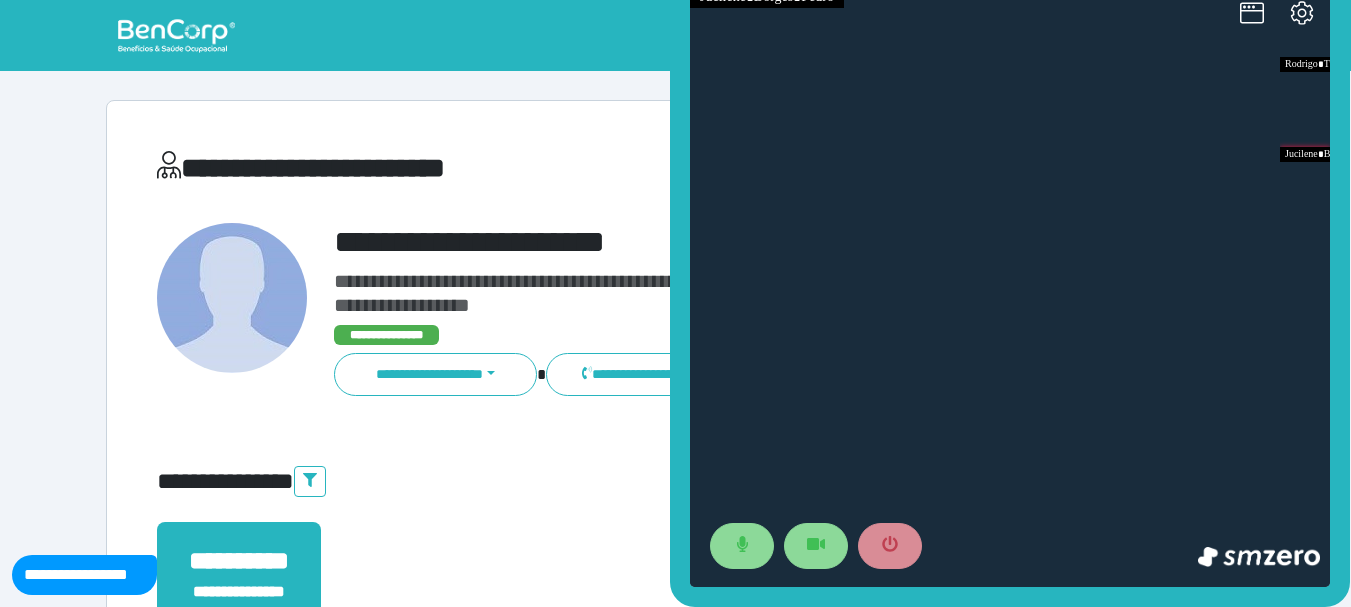 scroll, scrollTop: 0, scrollLeft: 0, axis: both 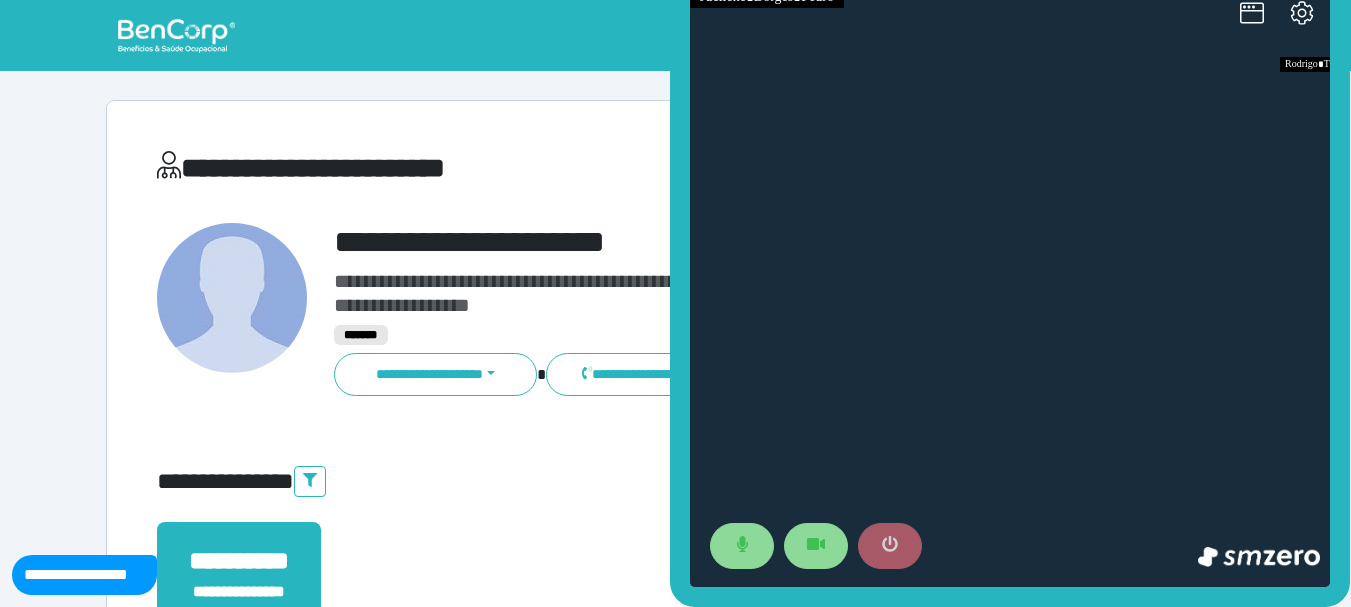 click 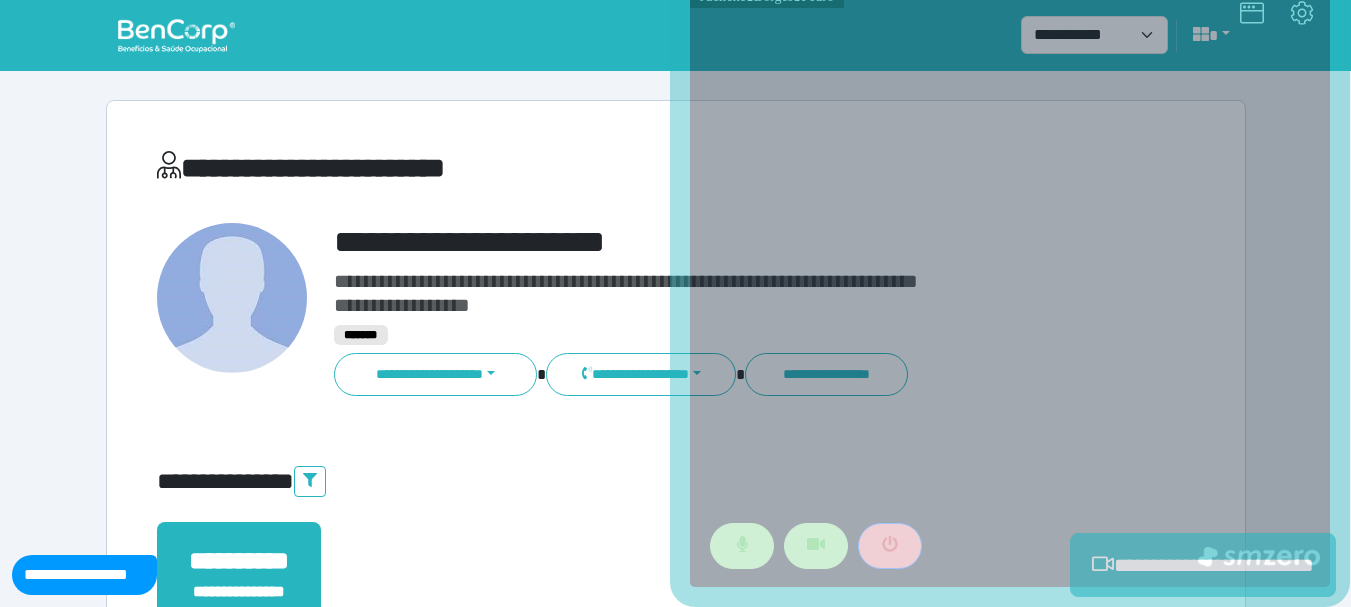 scroll, scrollTop: 529, scrollLeft: 0, axis: vertical 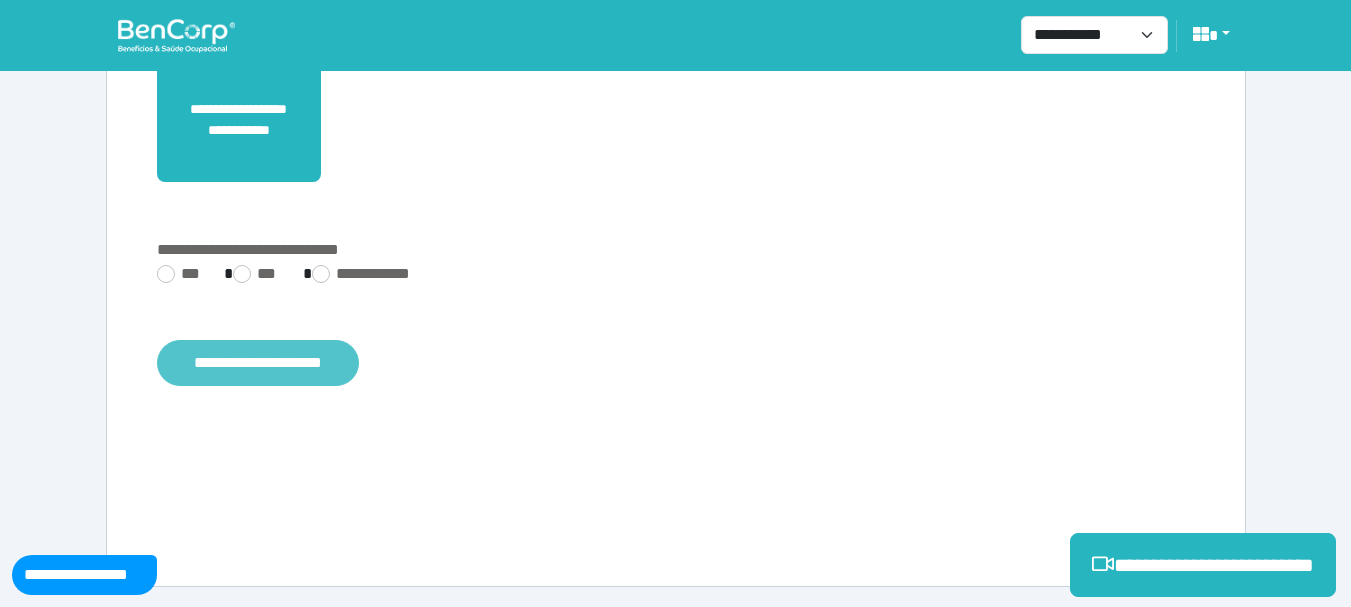 click on "**********" at bounding box center (258, 363) 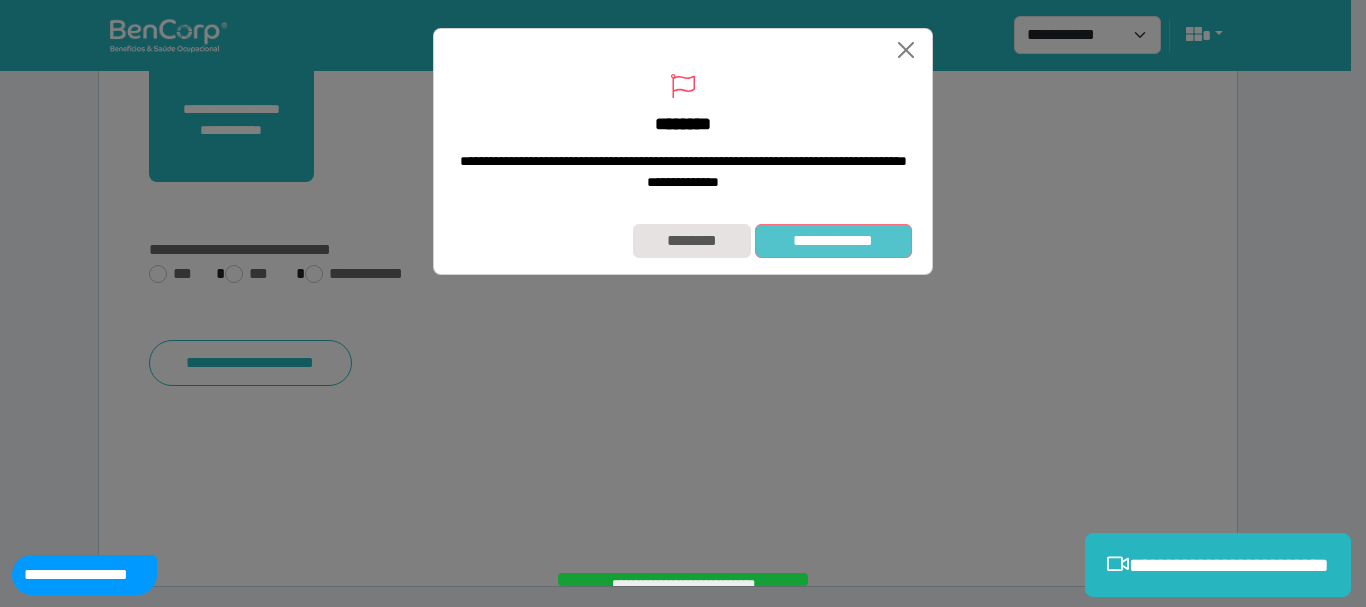 click on "**********" at bounding box center (833, 241) 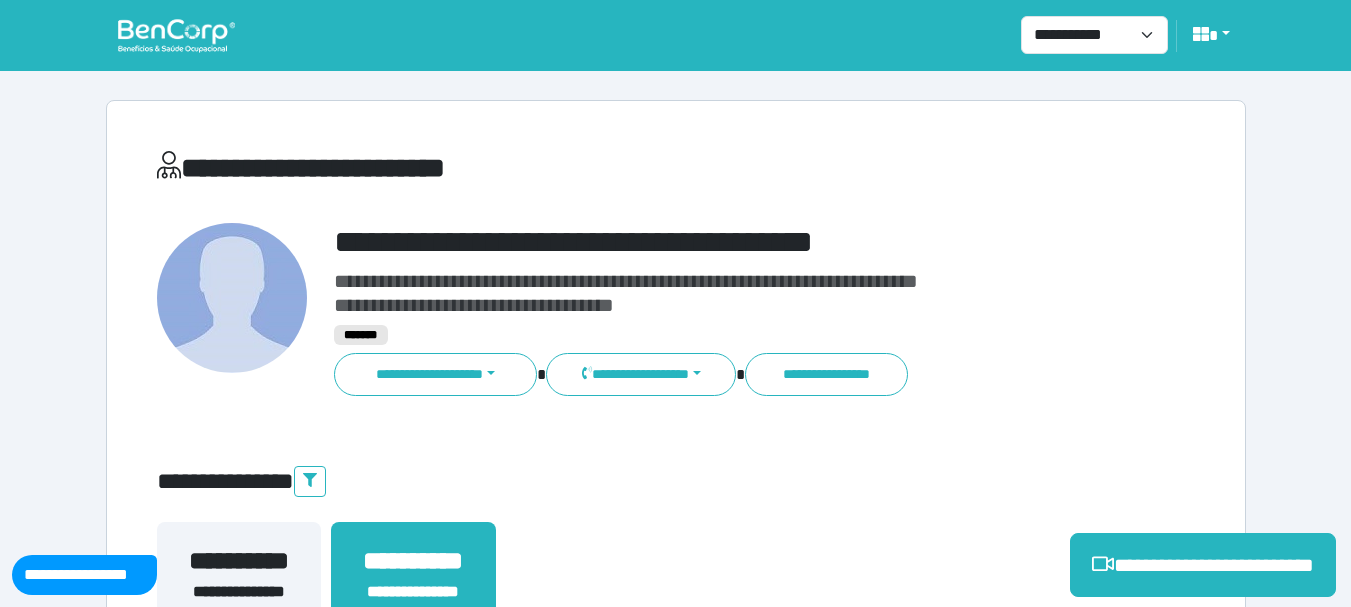 scroll, scrollTop: 0, scrollLeft: 0, axis: both 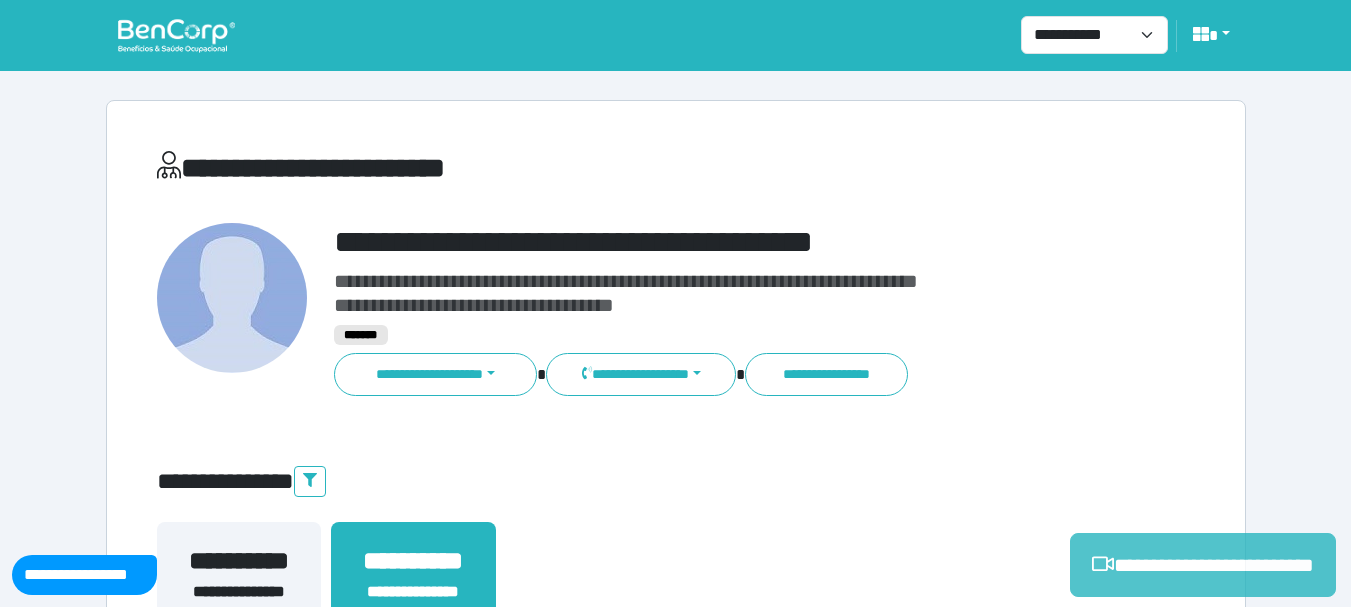 click on "**********" at bounding box center (1203, 565) 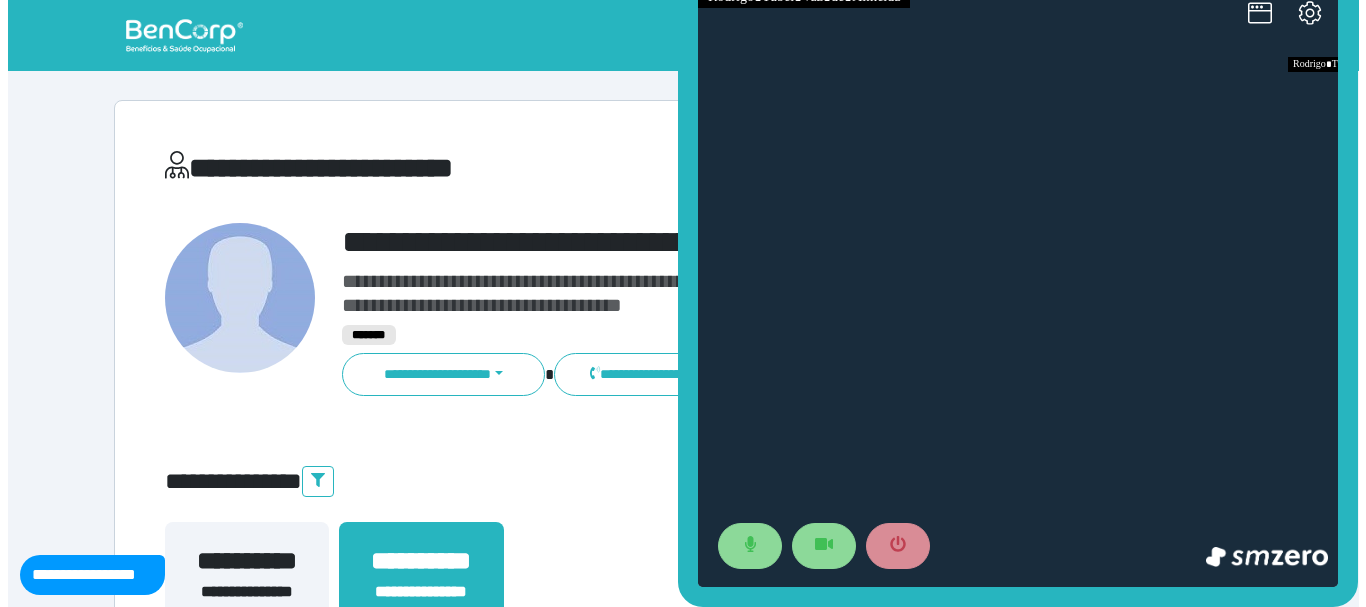 scroll, scrollTop: 0, scrollLeft: 0, axis: both 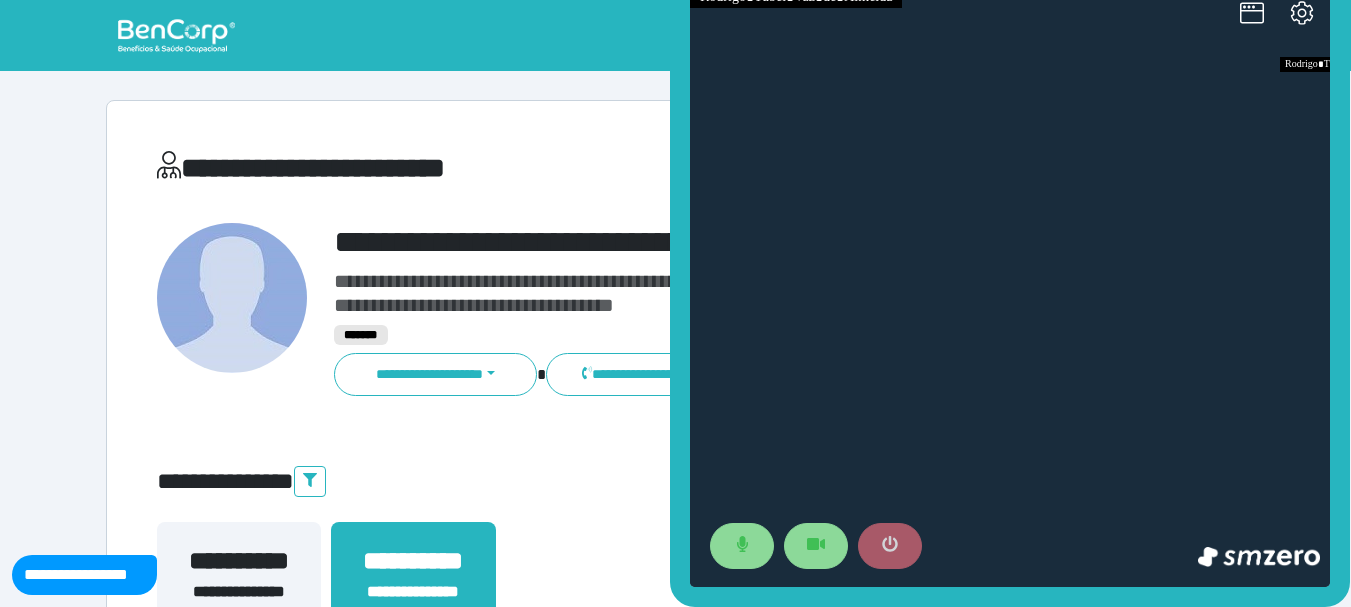 click at bounding box center (890, 546) 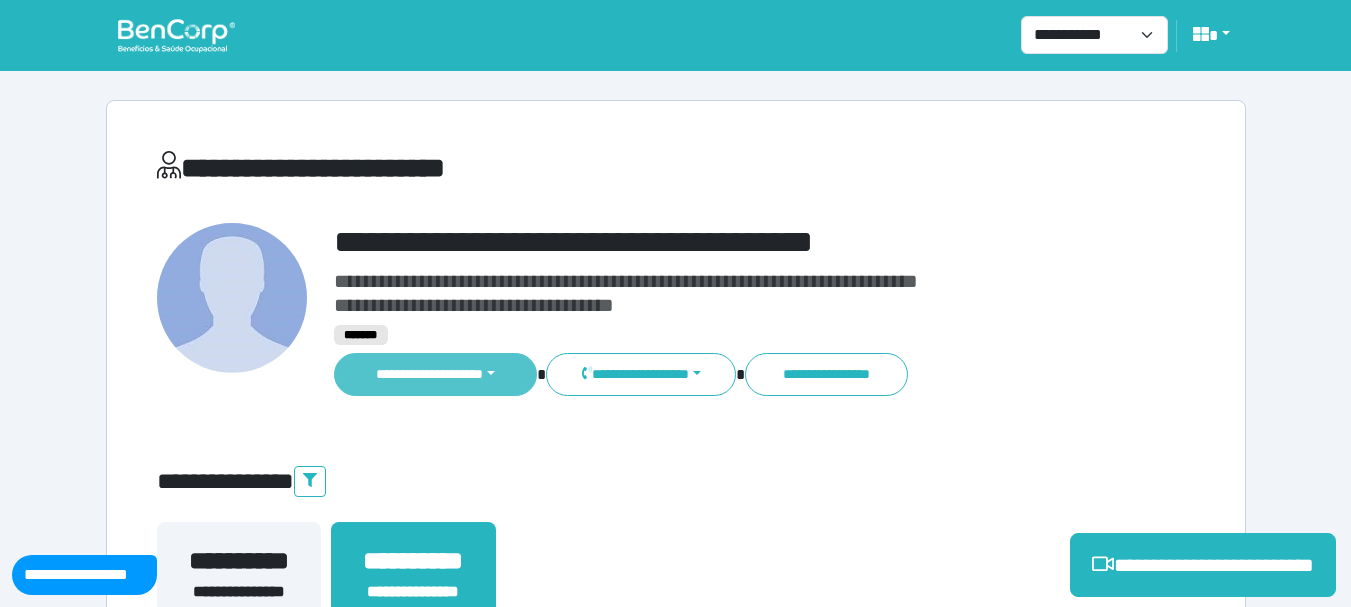 click on "**********" at bounding box center (436, 374) 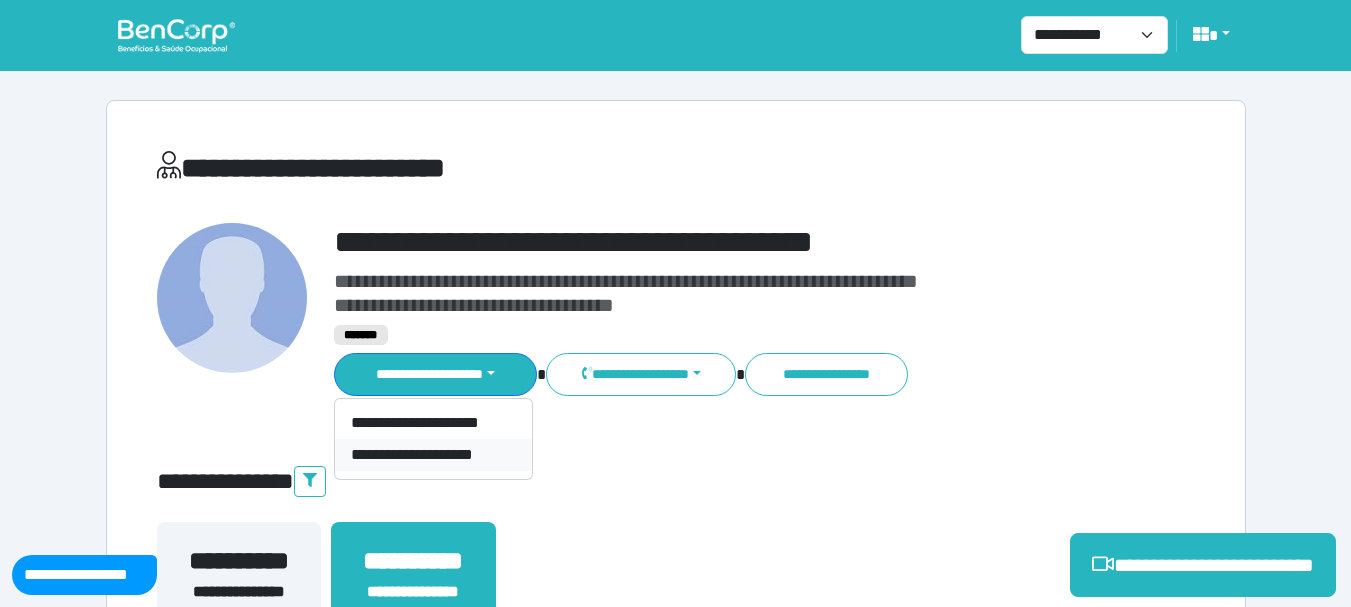click on "**********" at bounding box center (433, 455) 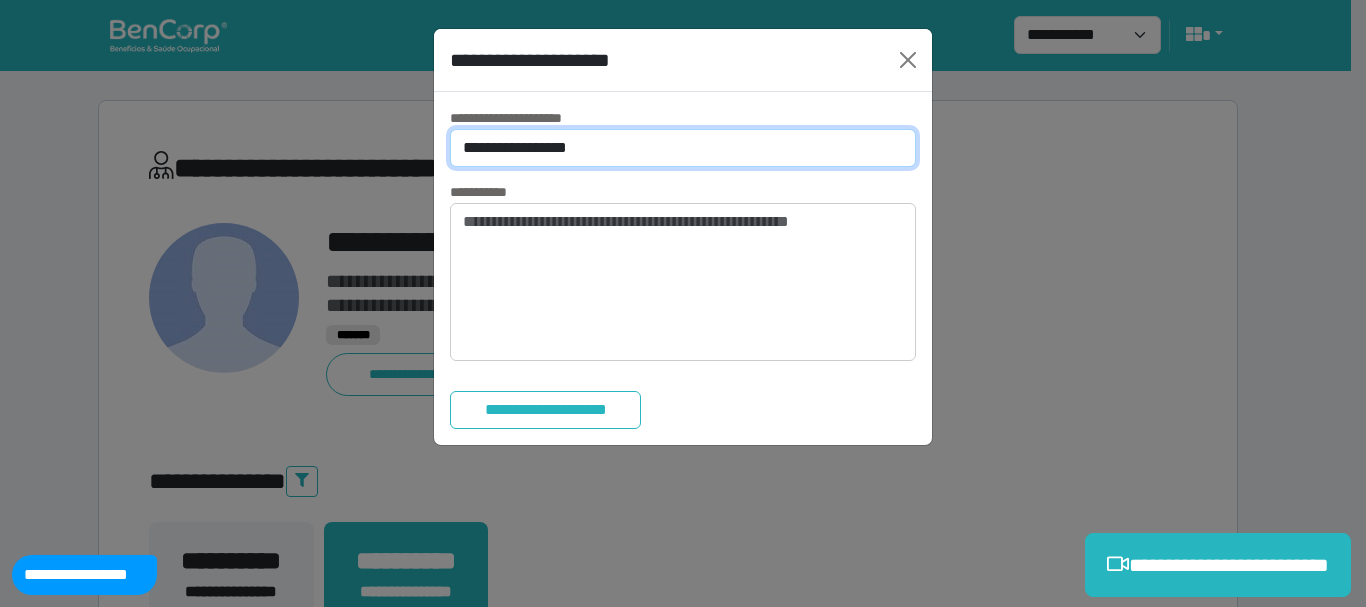 click on "**********" at bounding box center [683, 148] 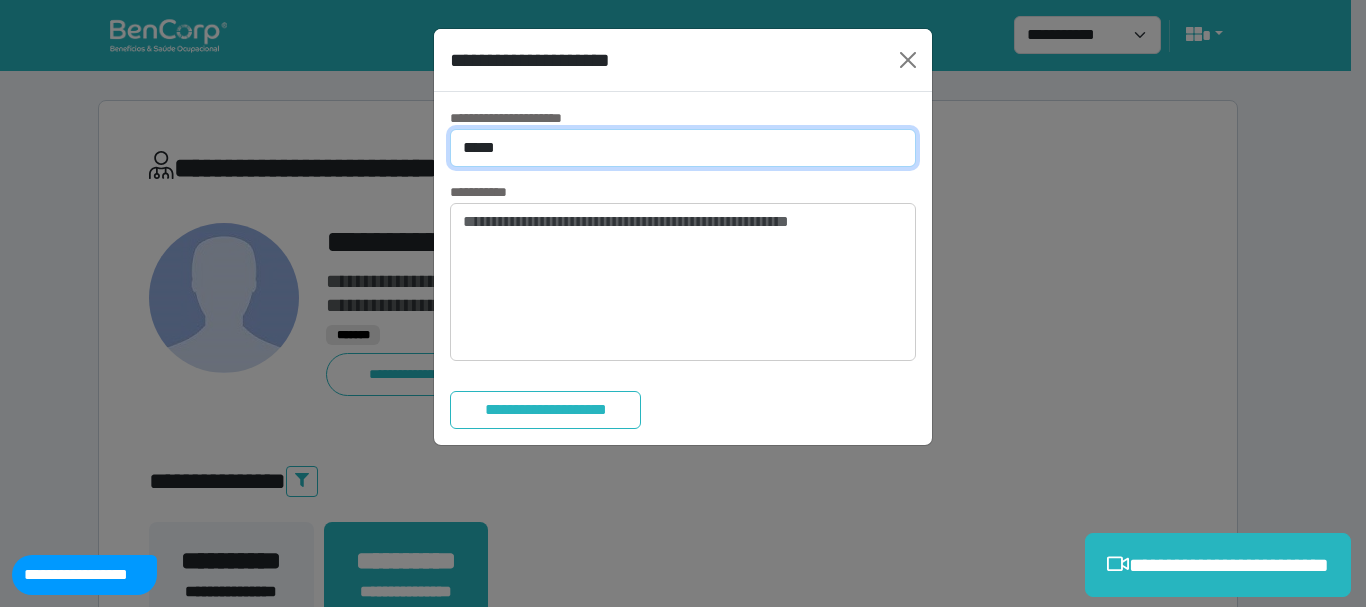 click on "**********" at bounding box center [683, 148] 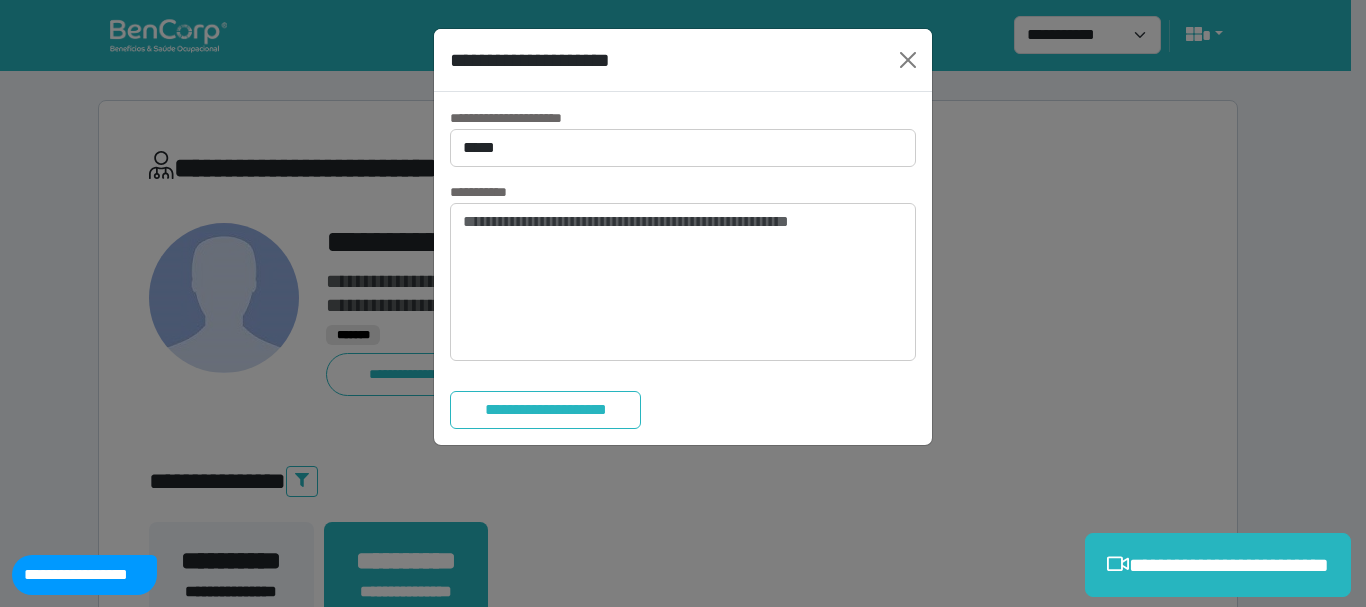 click on "**********" at bounding box center [683, 268] 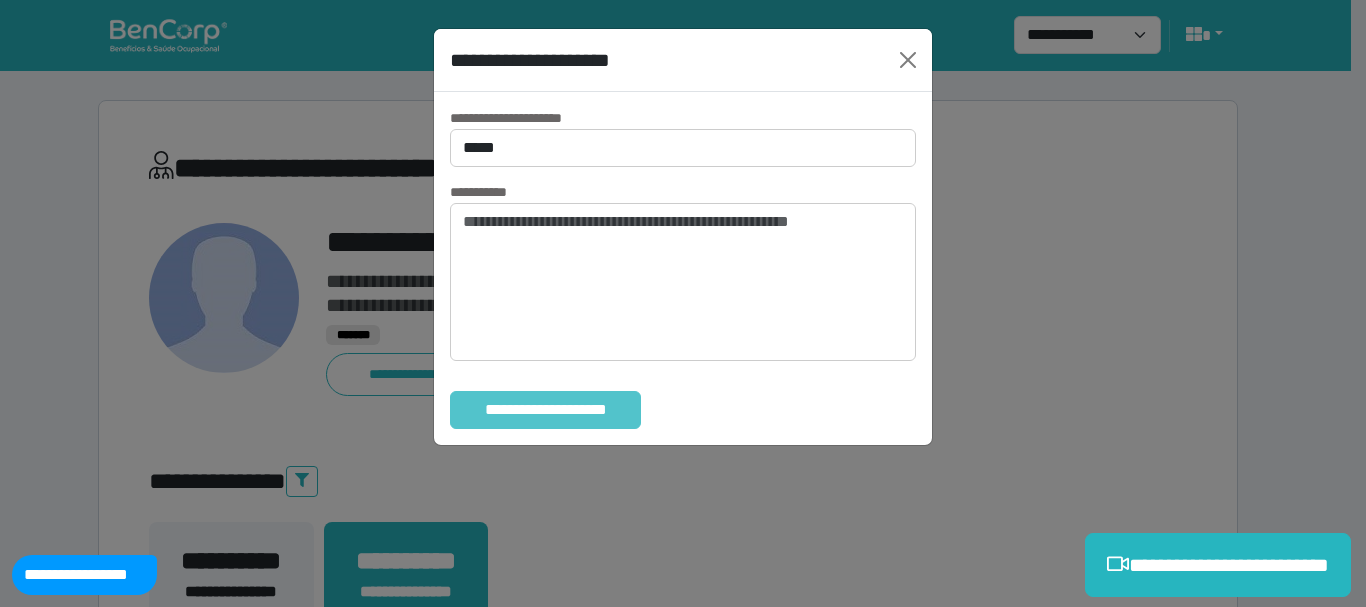 click on "**********" at bounding box center [545, 410] 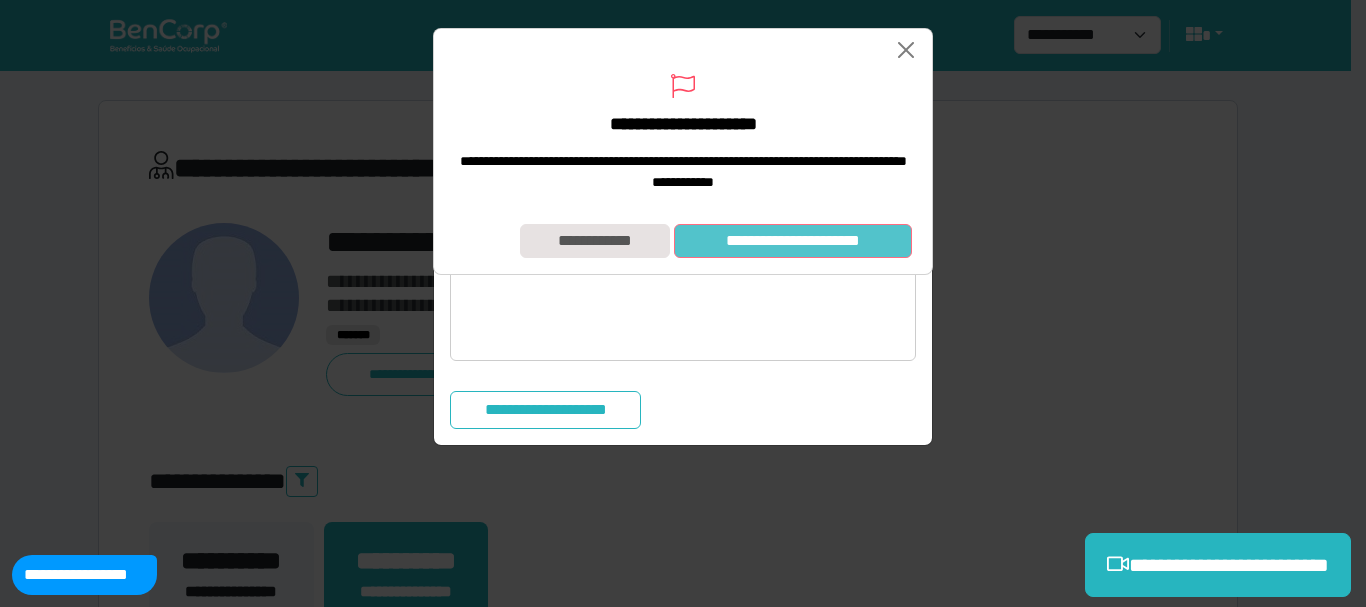 click on "**********" at bounding box center (793, 241) 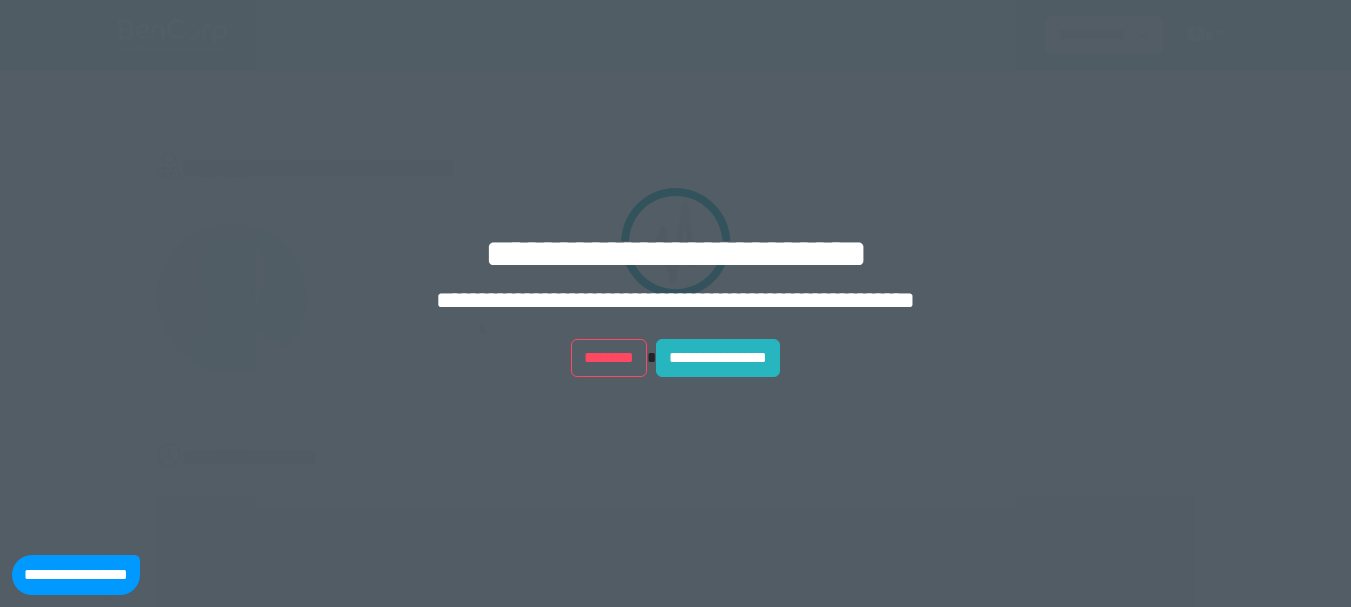 scroll, scrollTop: 0, scrollLeft: 0, axis: both 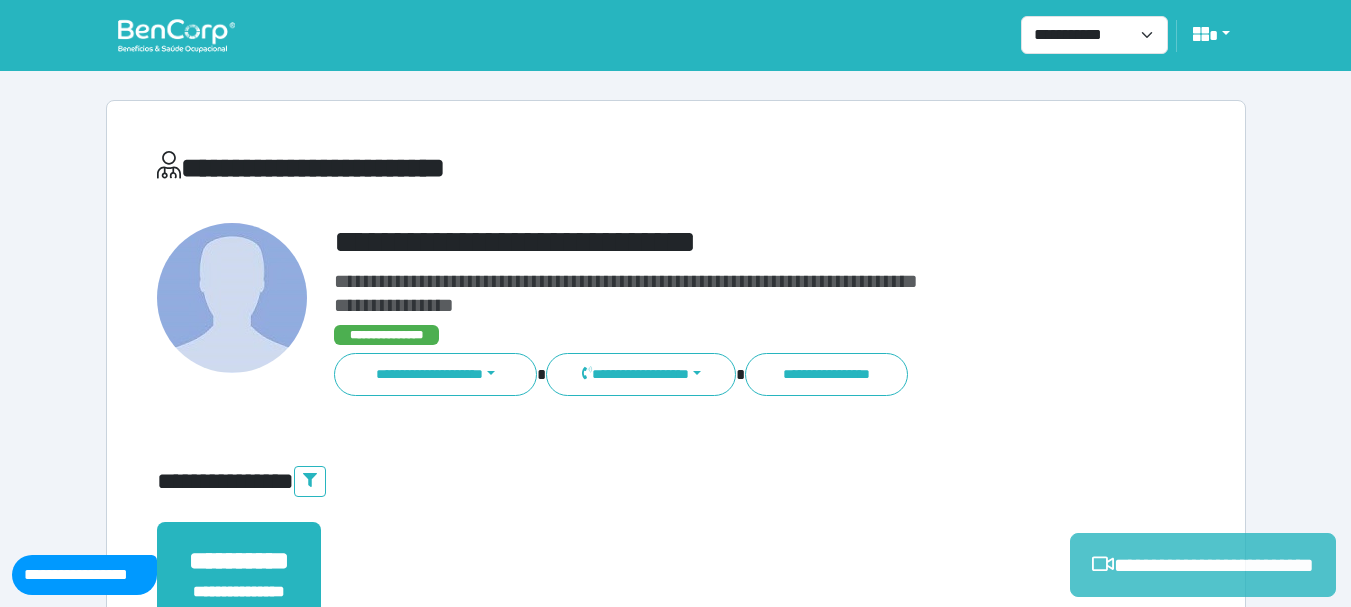 click on "**********" at bounding box center (1203, 565) 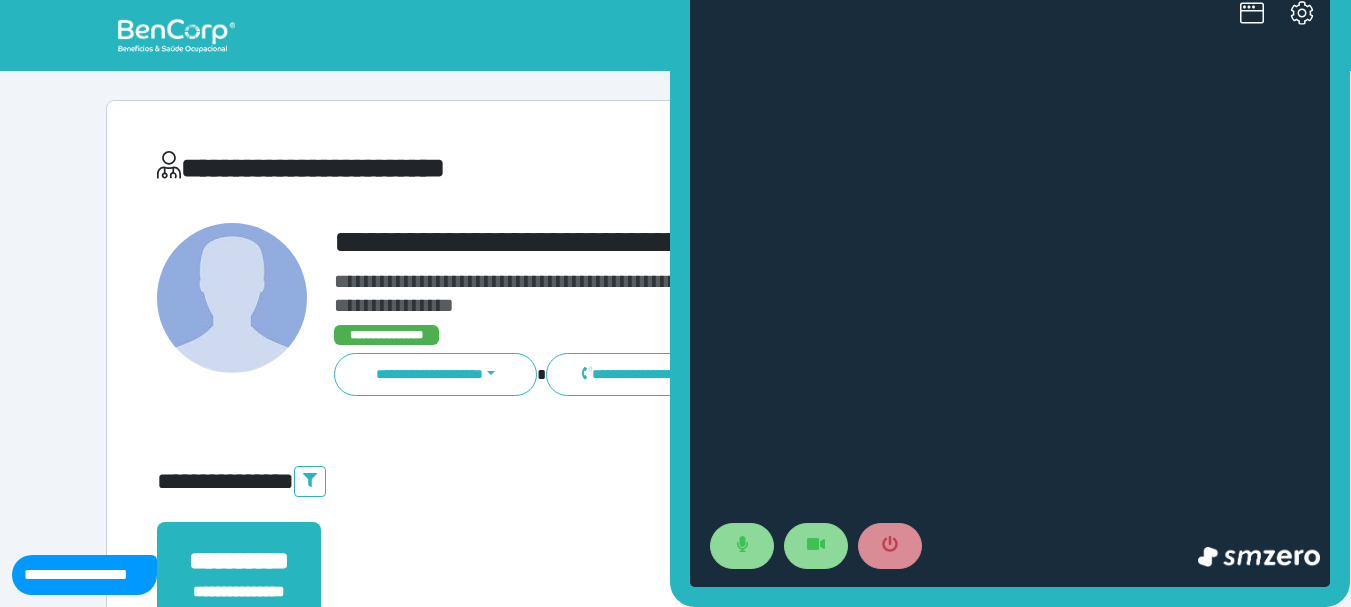 scroll, scrollTop: 0, scrollLeft: 0, axis: both 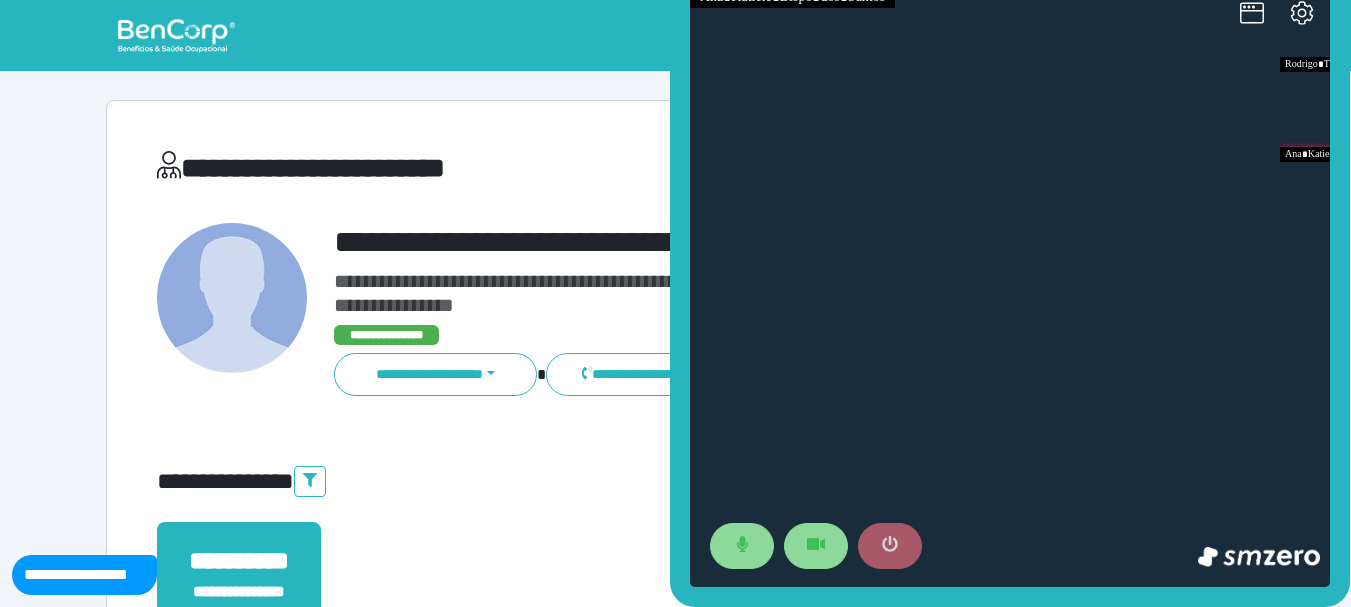 click at bounding box center [890, 546] 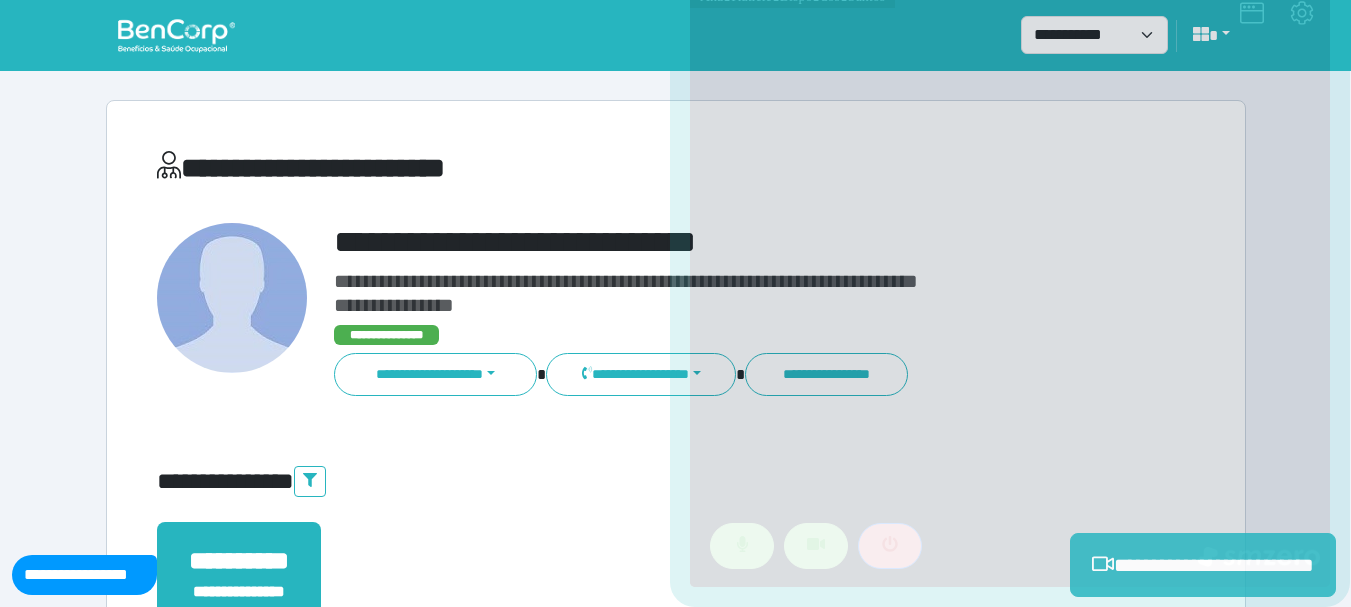 scroll, scrollTop: 400, scrollLeft: 0, axis: vertical 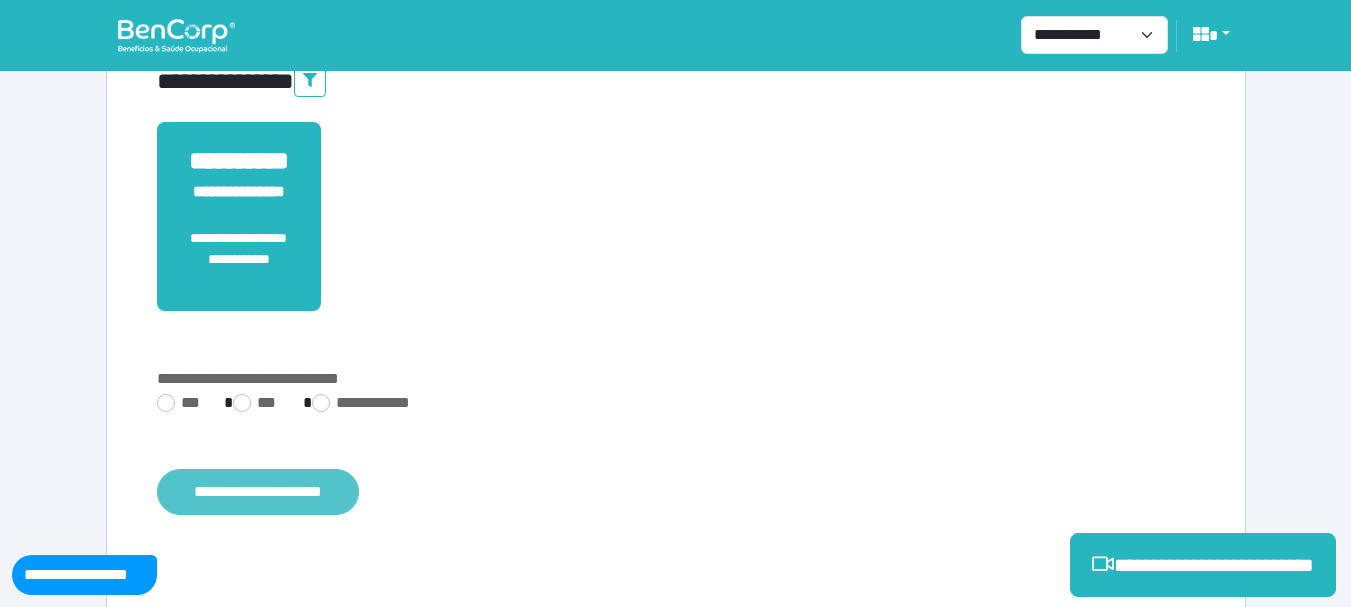 click on "**********" at bounding box center (258, 492) 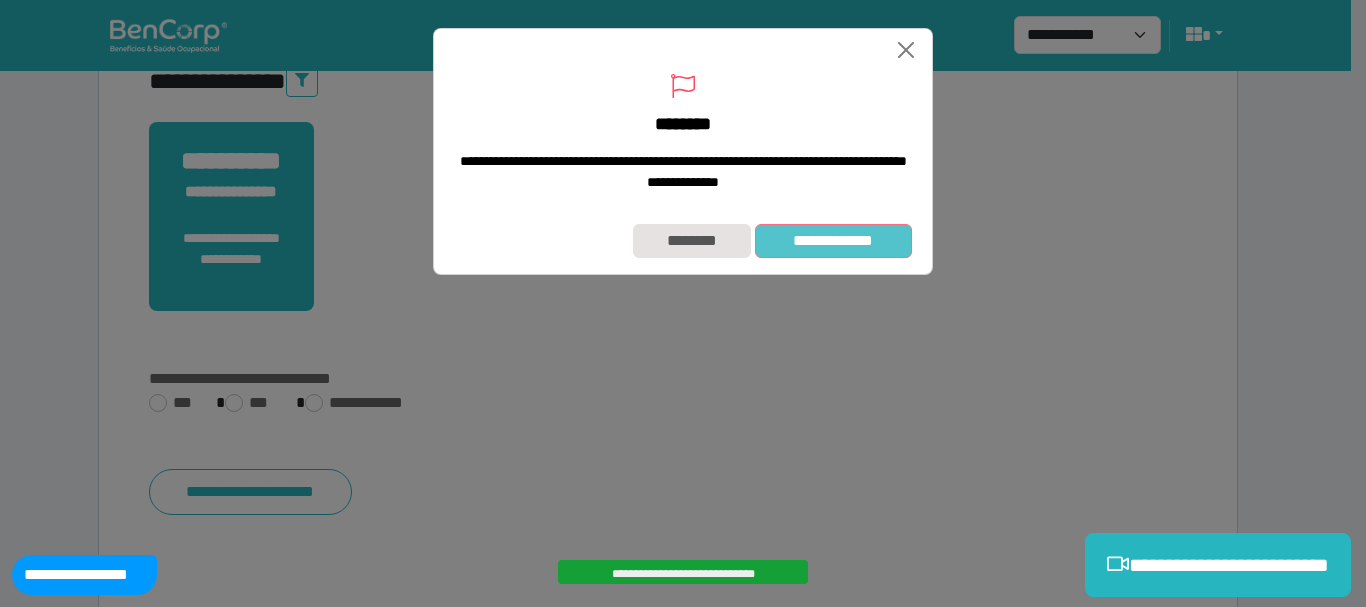 click on "**********" at bounding box center [833, 241] 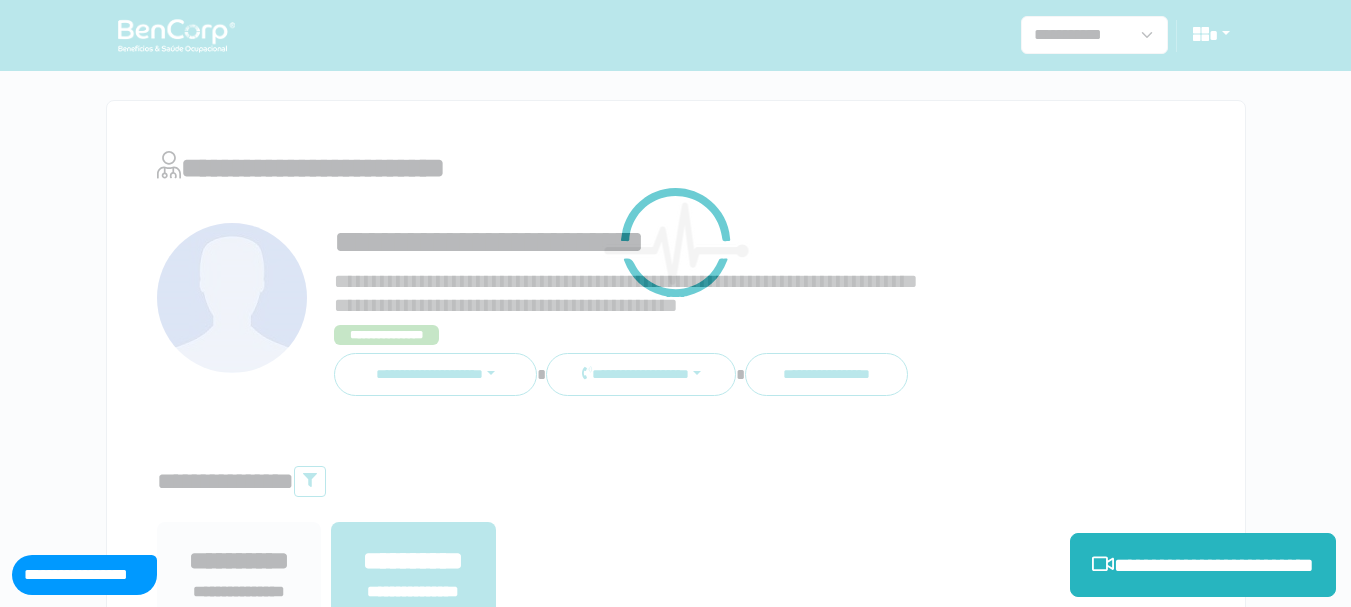 scroll, scrollTop: 0, scrollLeft: 0, axis: both 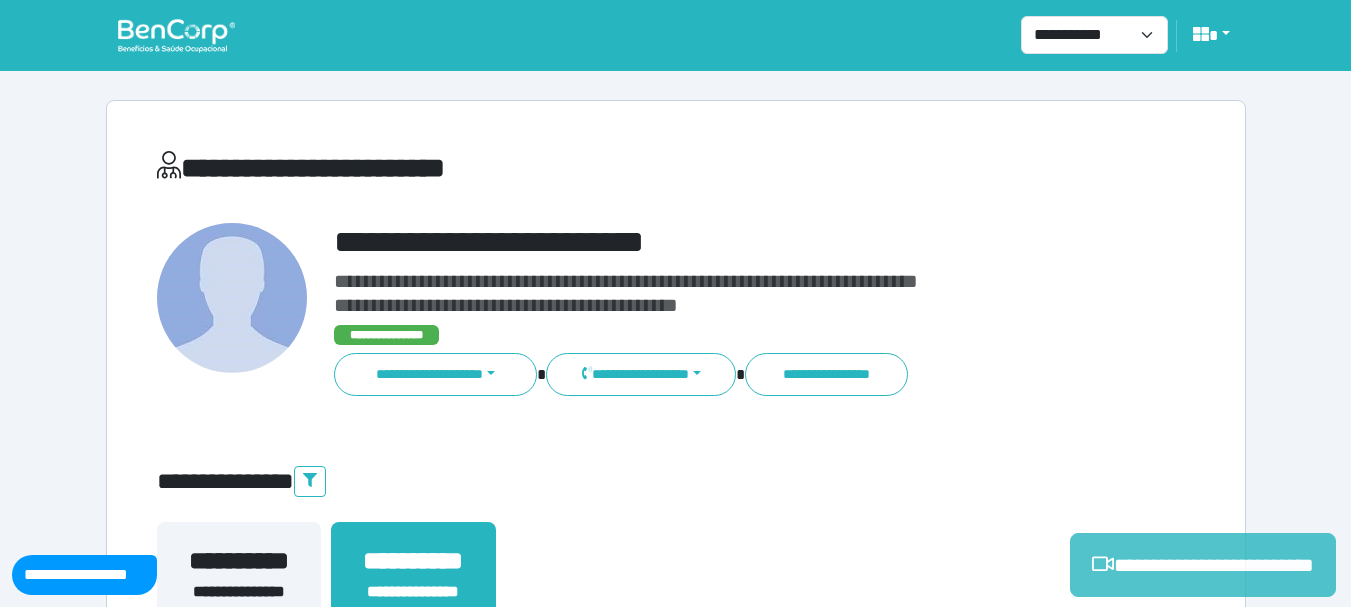 click on "**********" at bounding box center [1203, 565] 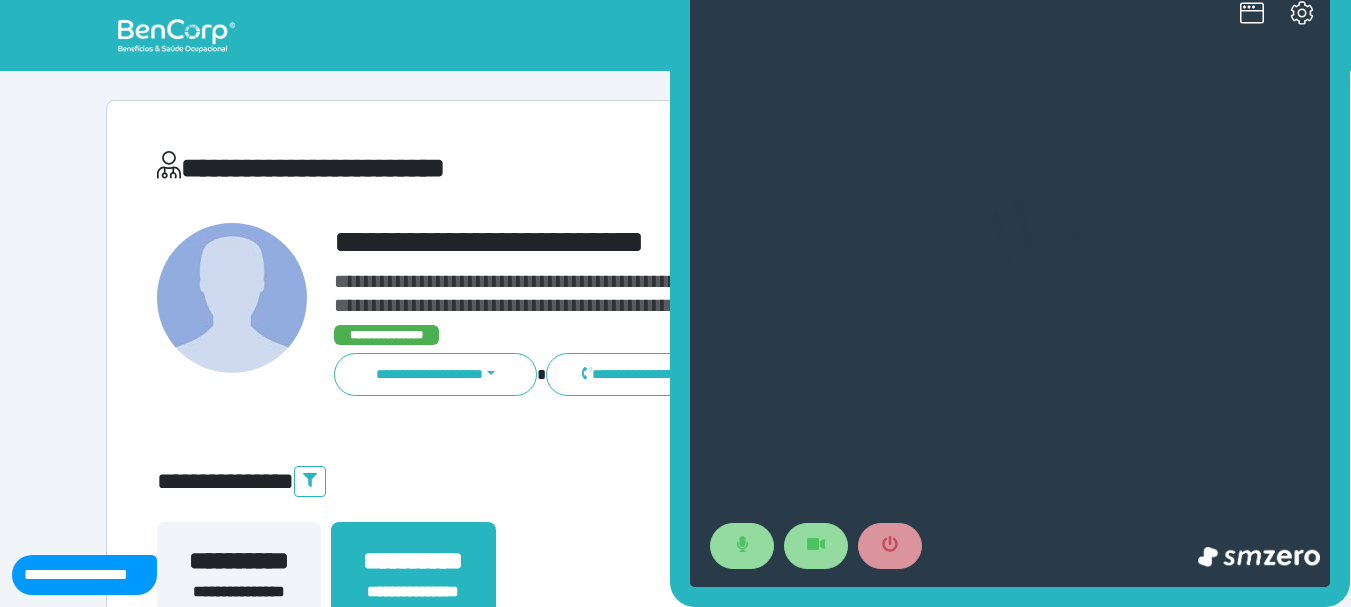 scroll, scrollTop: 0, scrollLeft: 0, axis: both 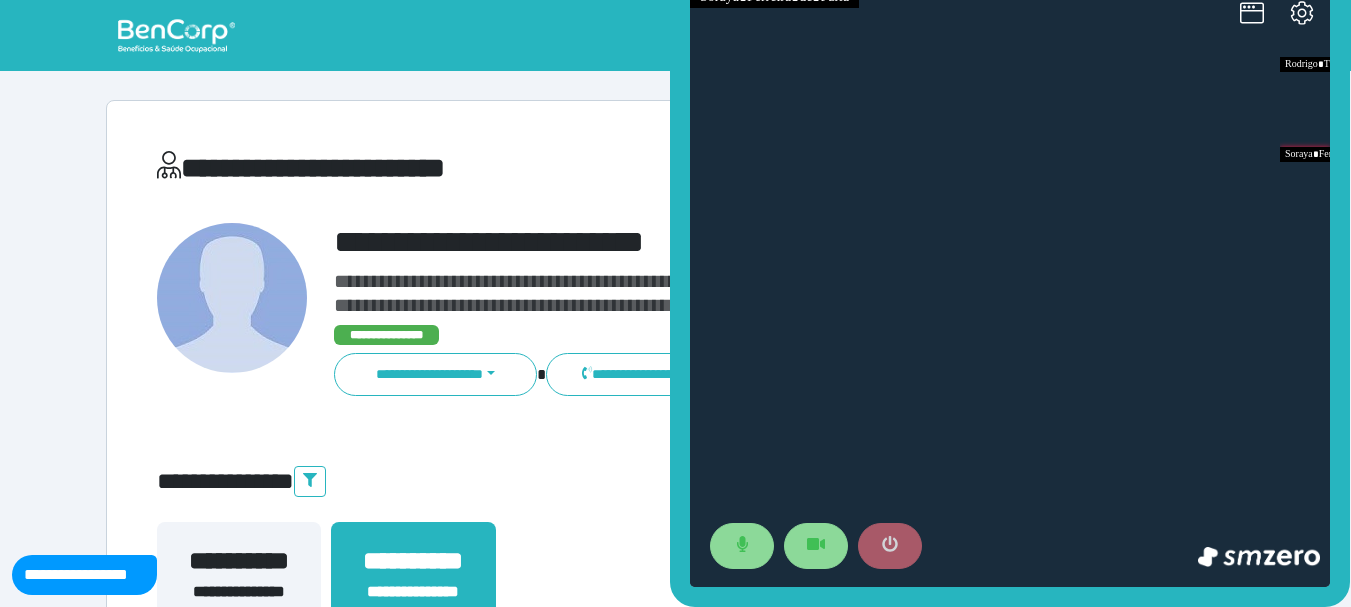 click at bounding box center [890, 546] 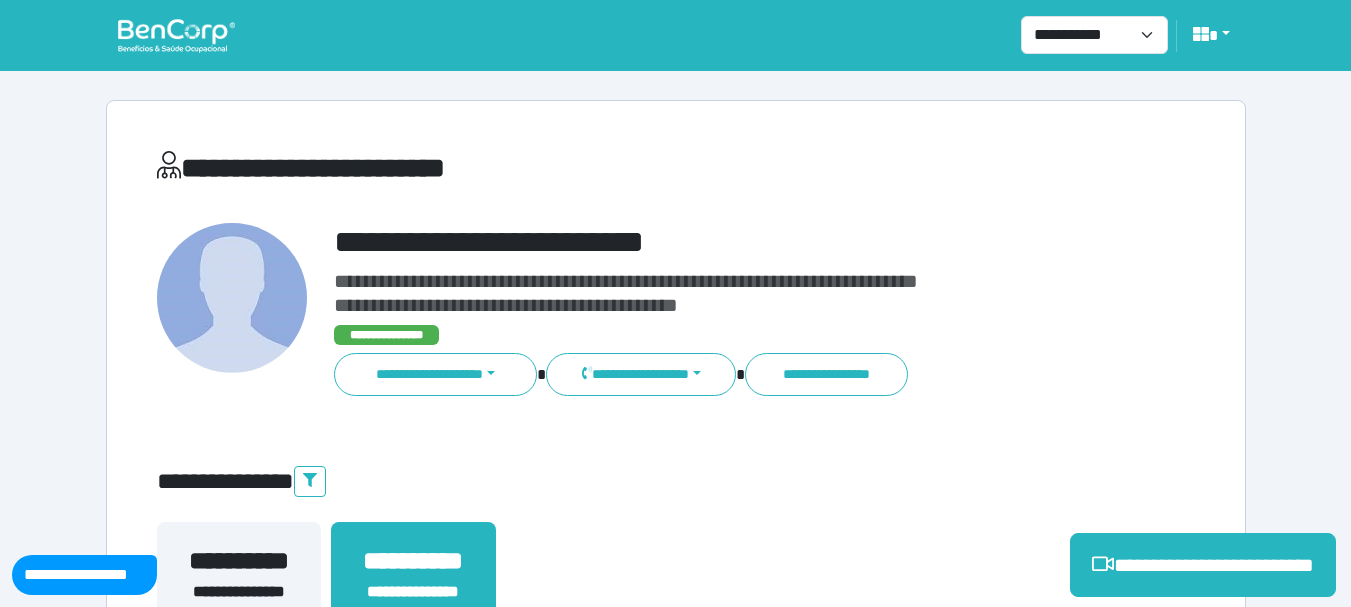 scroll, scrollTop: 500, scrollLeft: 0, axis: vertical 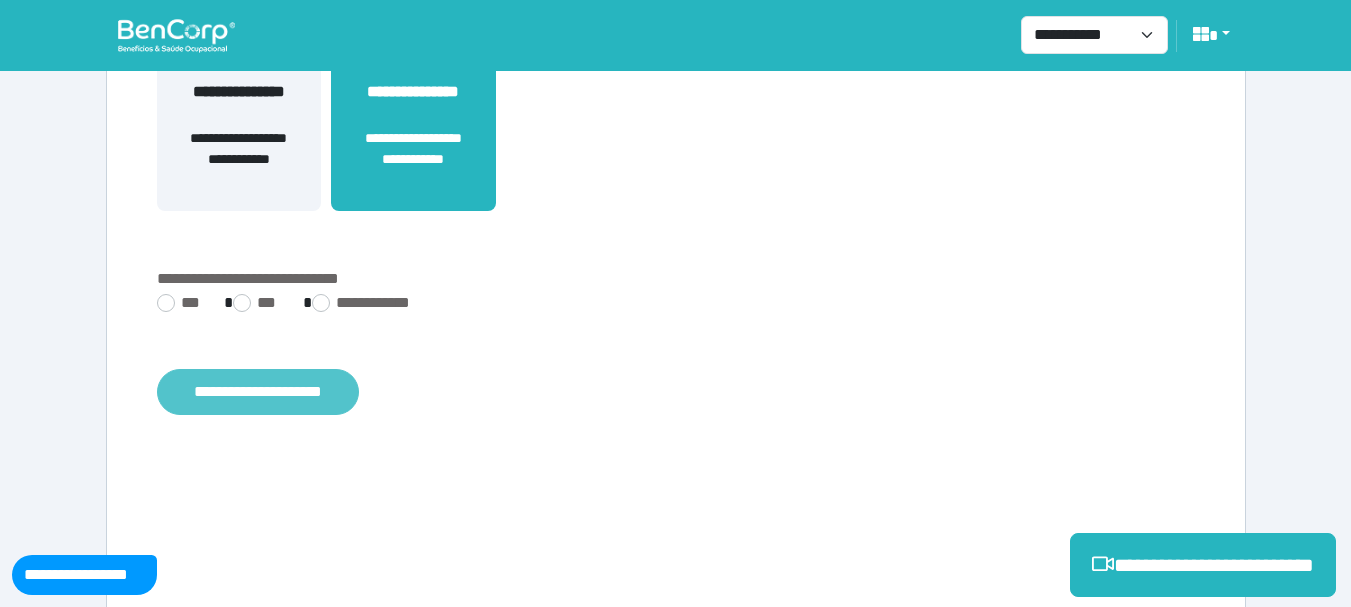 click on "**********" at bounding box center [258, 392] 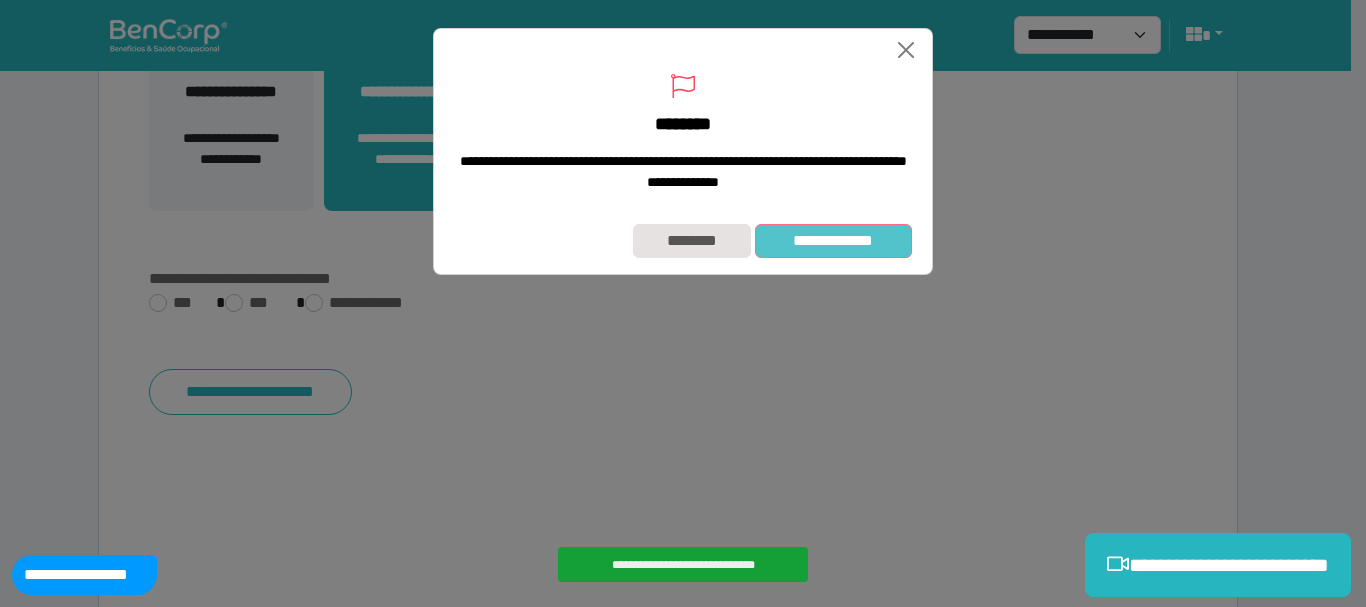 click on "**********" at bounding box center [833, 241] 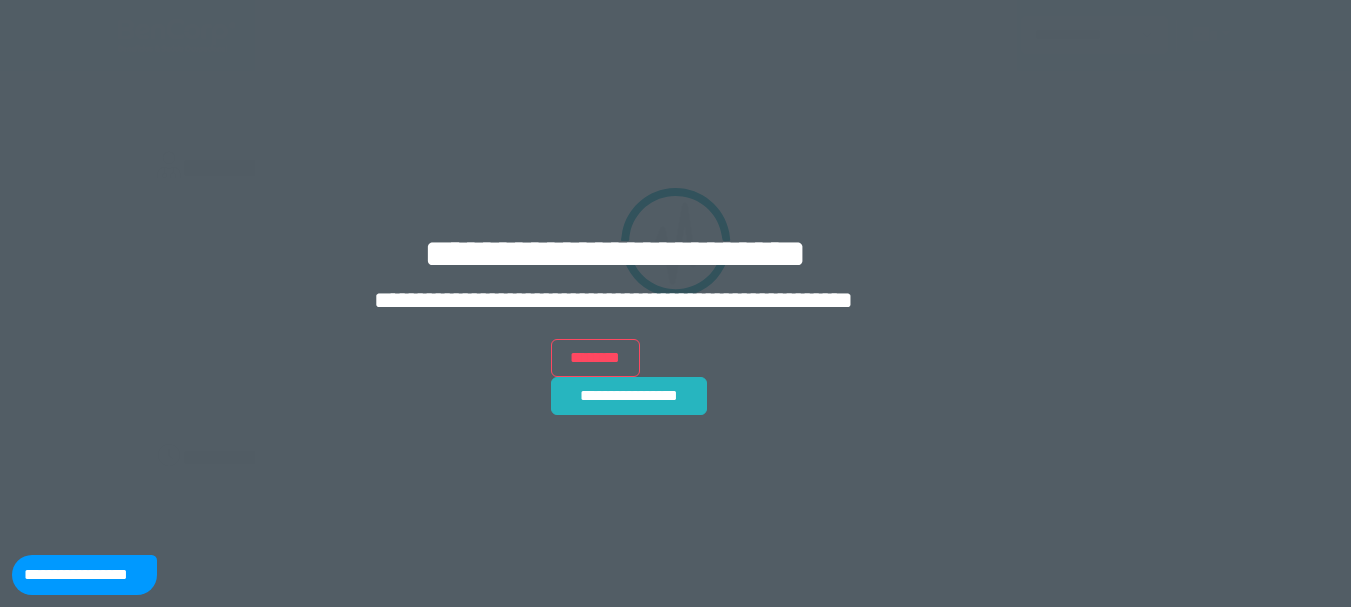 scroll, scrollTop: 0, scrollLeft: 0, axis: both 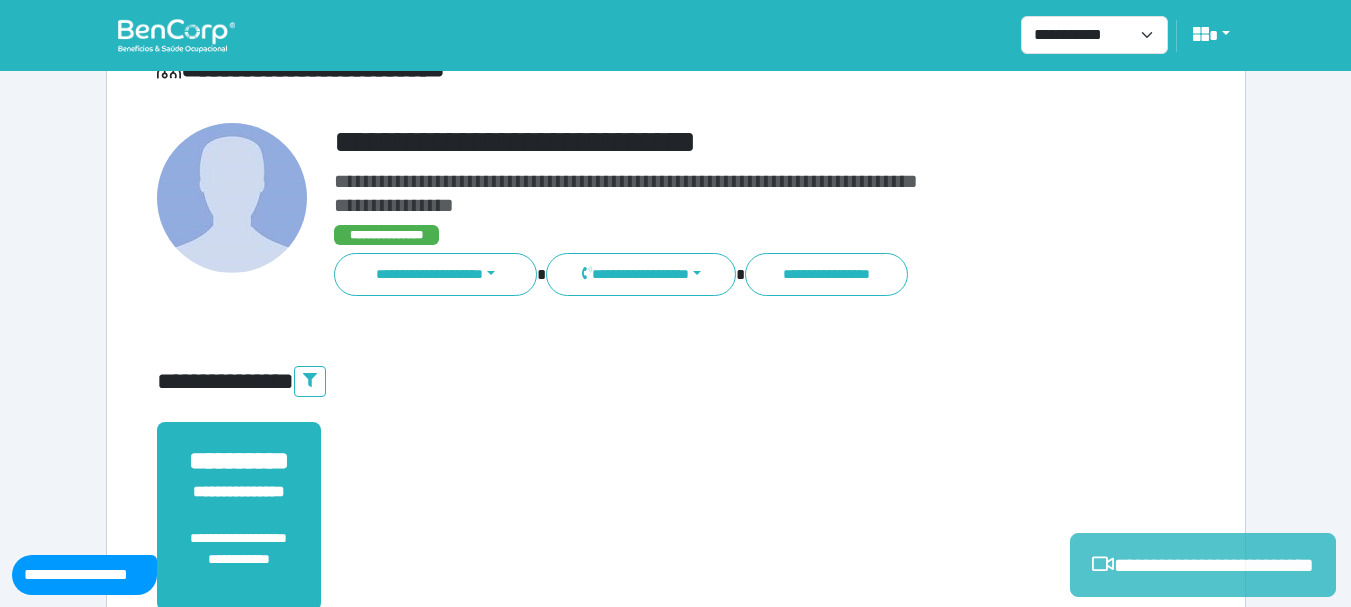 click on "**********" at bounding box center (1203, 565) 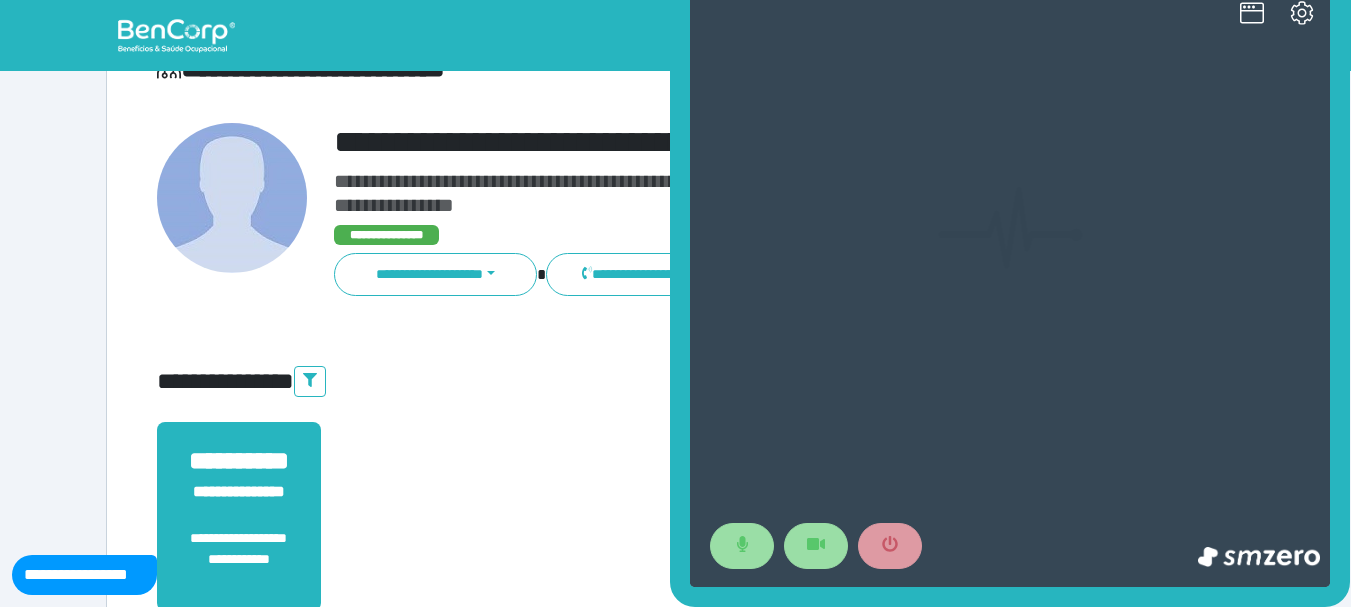 scroll, scrollTop: 0, scrollLeft: 0, axis: both 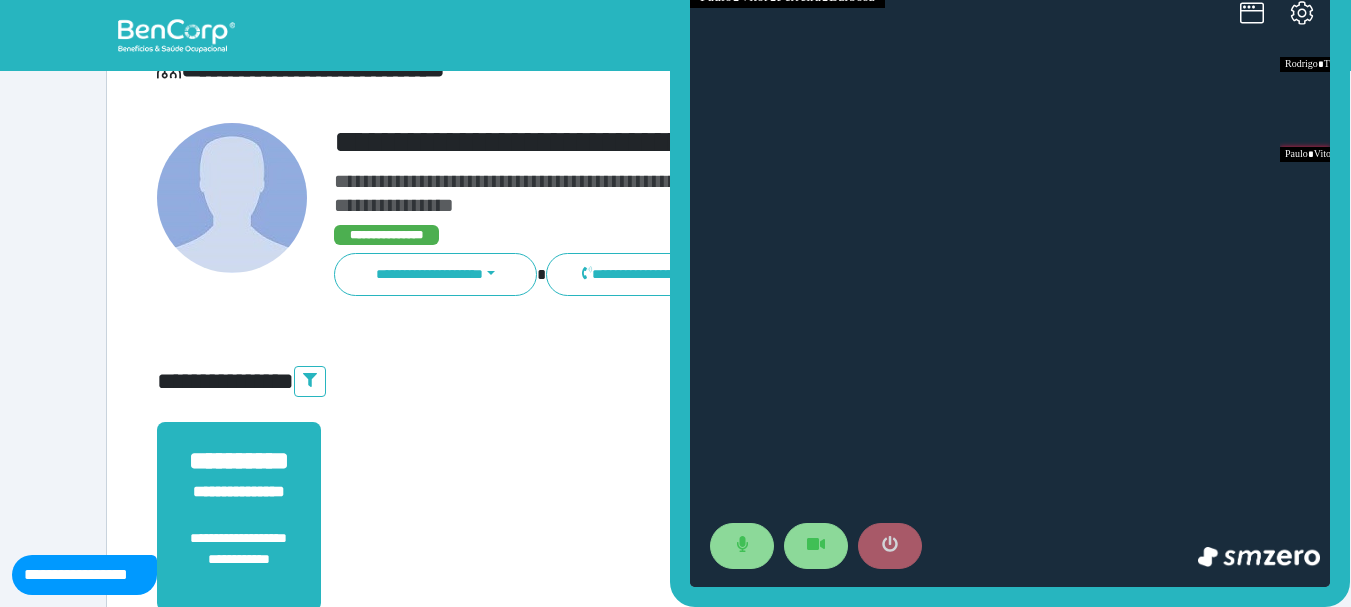 click at bounding box center [890, 546] 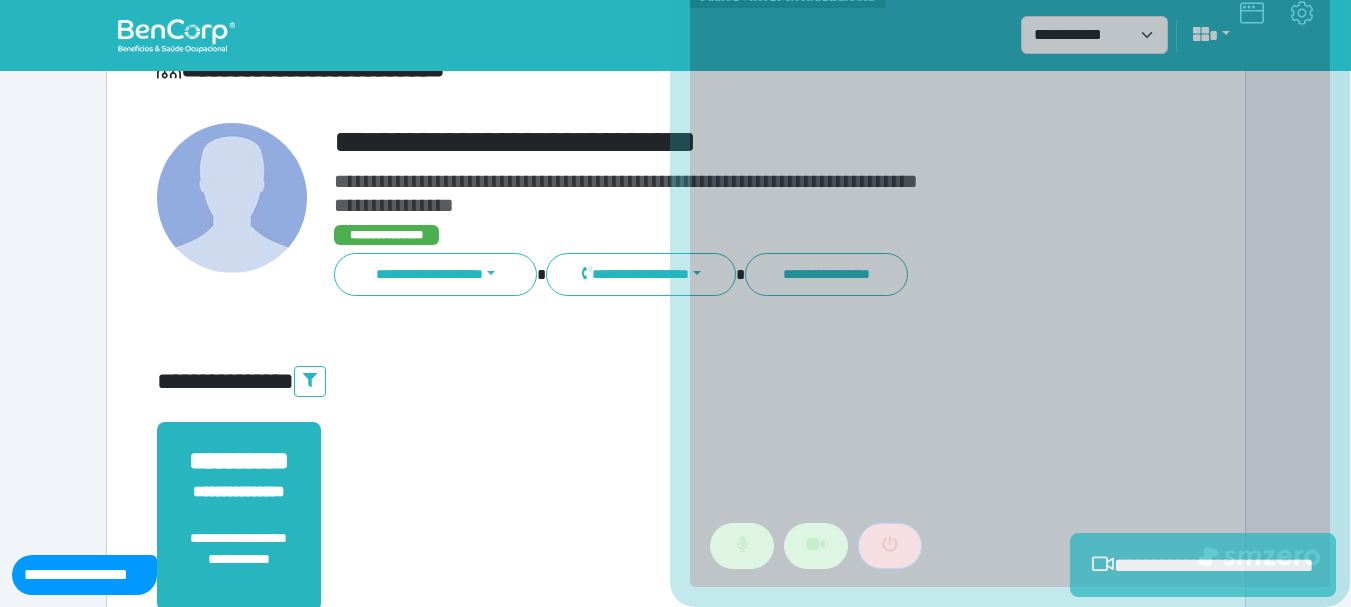scroll, scrollTop: 529, scrollLeft: 0, axis: vertical 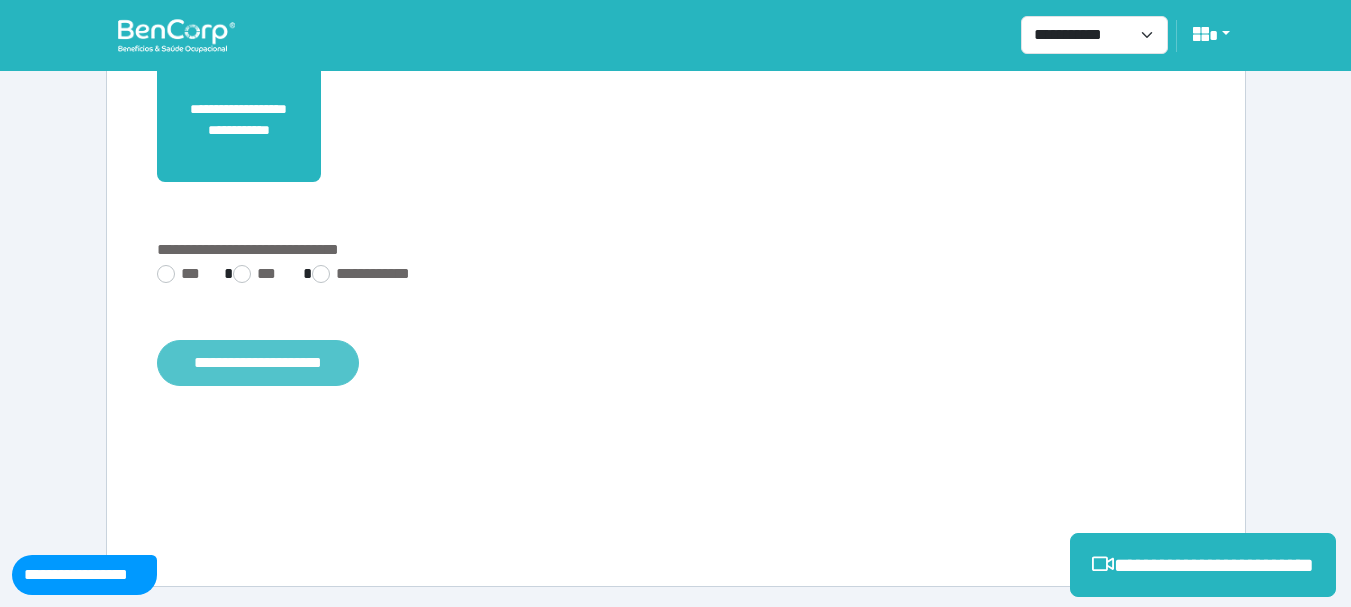 click on "**********" at bounding box center (258, 363) 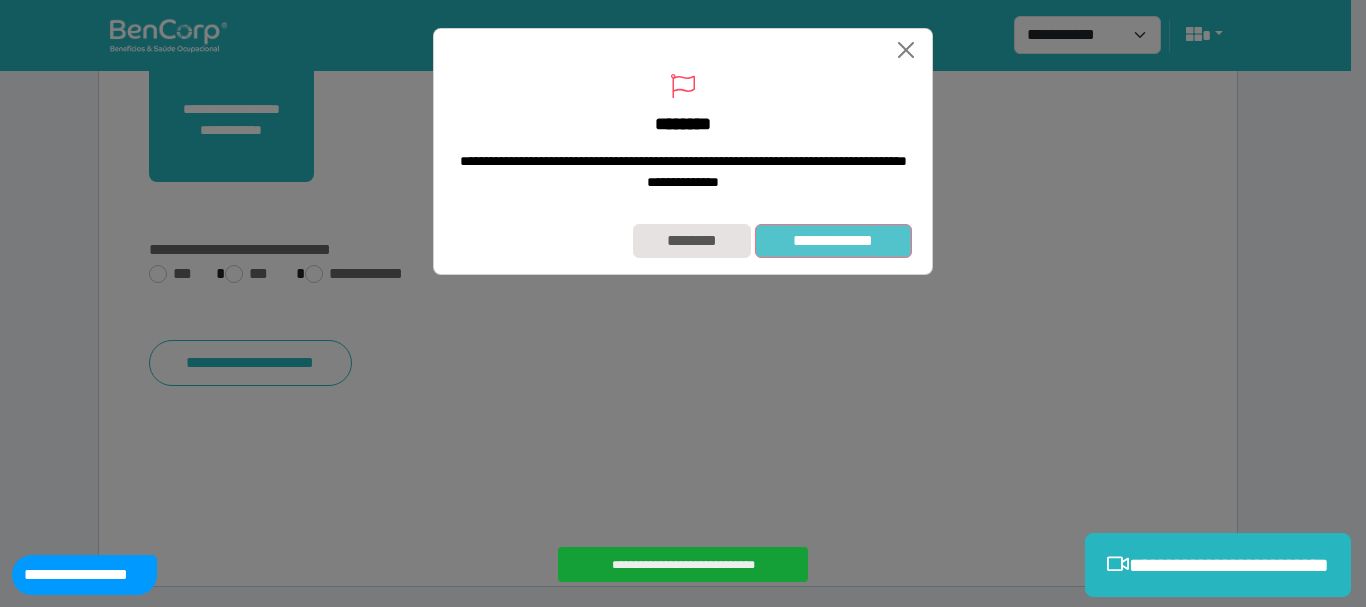 click on "**********" at bounding box center (833, 241) 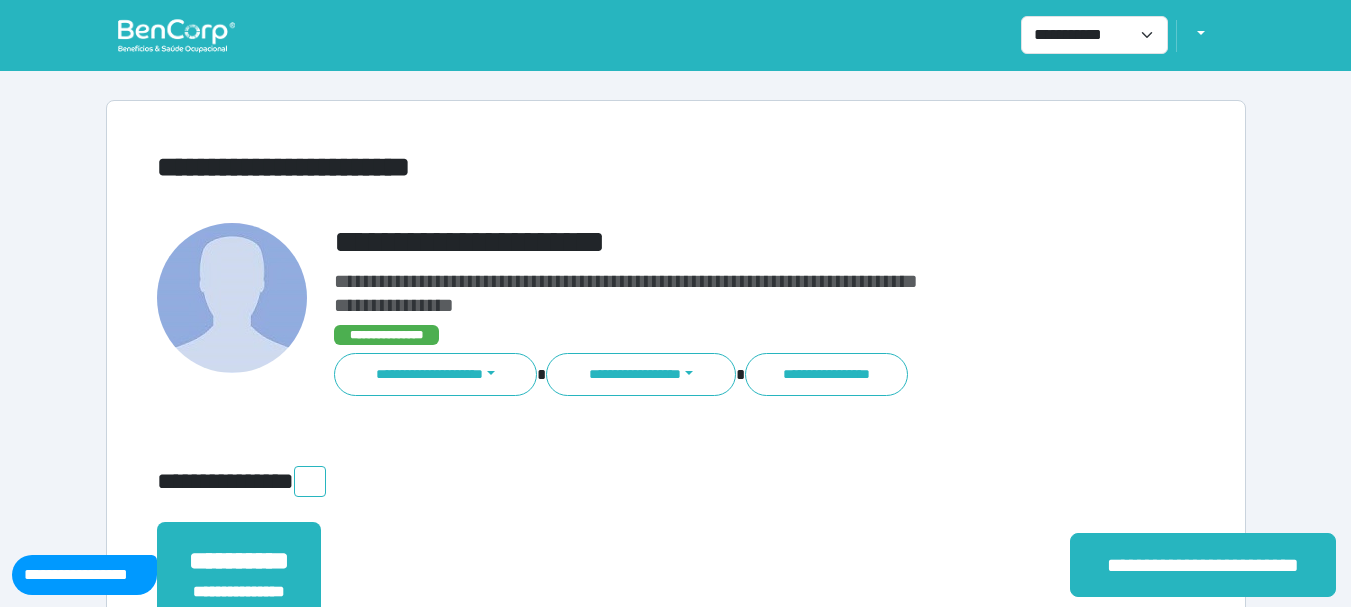 scroll, scrollTop: 0, scrollLeft: 0, axis: both 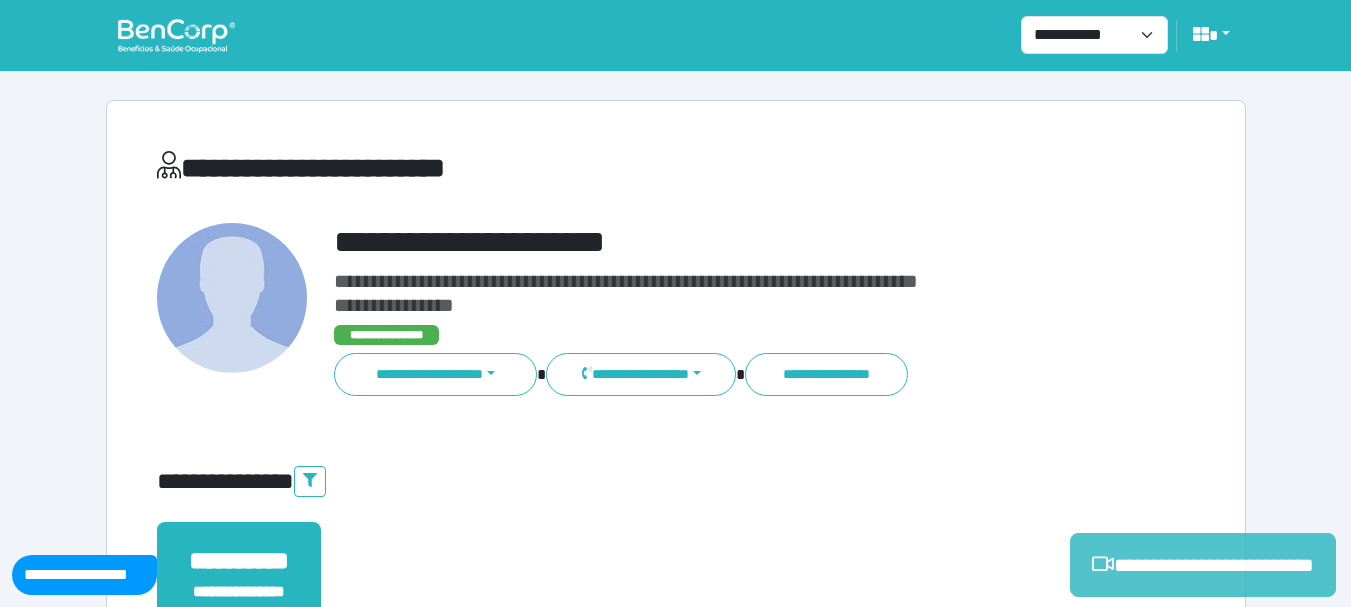 click on "**********" at bounding box center (1203, 565) 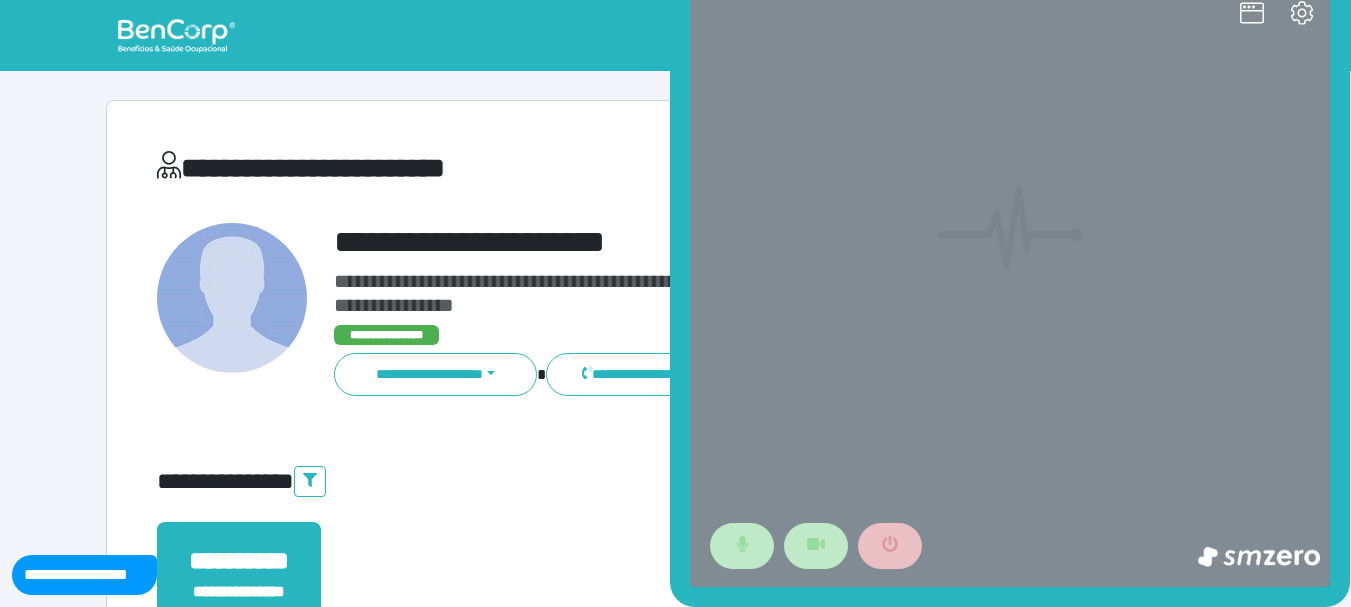 scroll, scrollTop: 0, scrollLeft: 0, axis: both 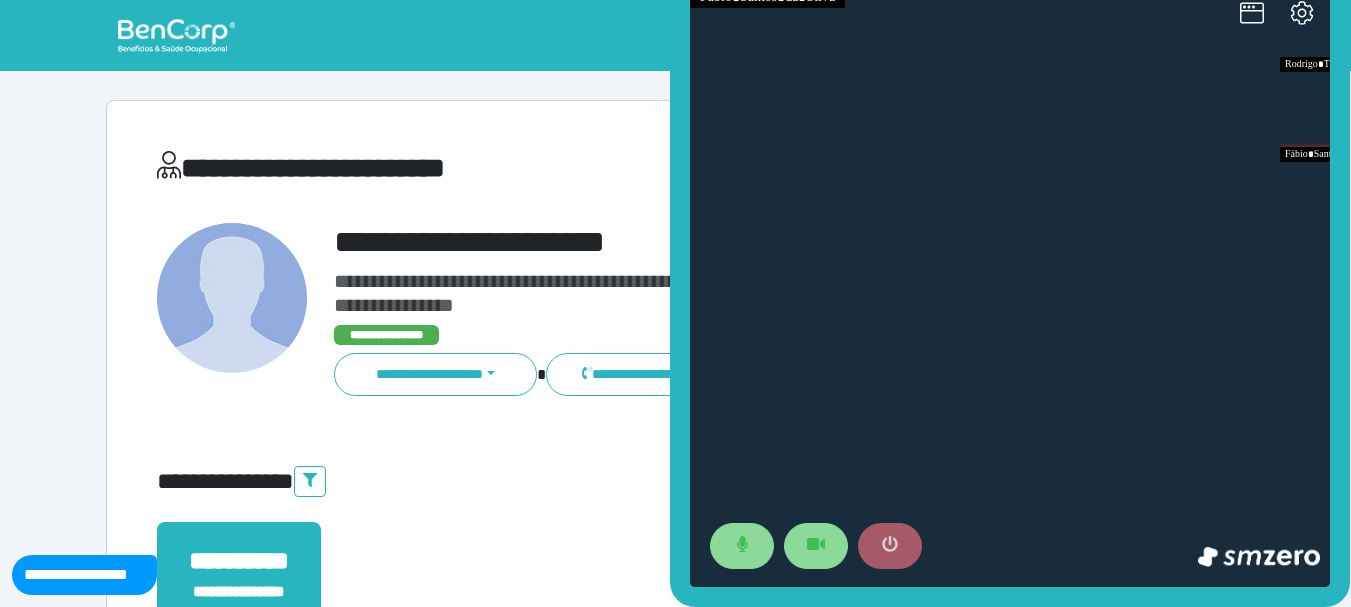 click at bounding box center [890, 546] 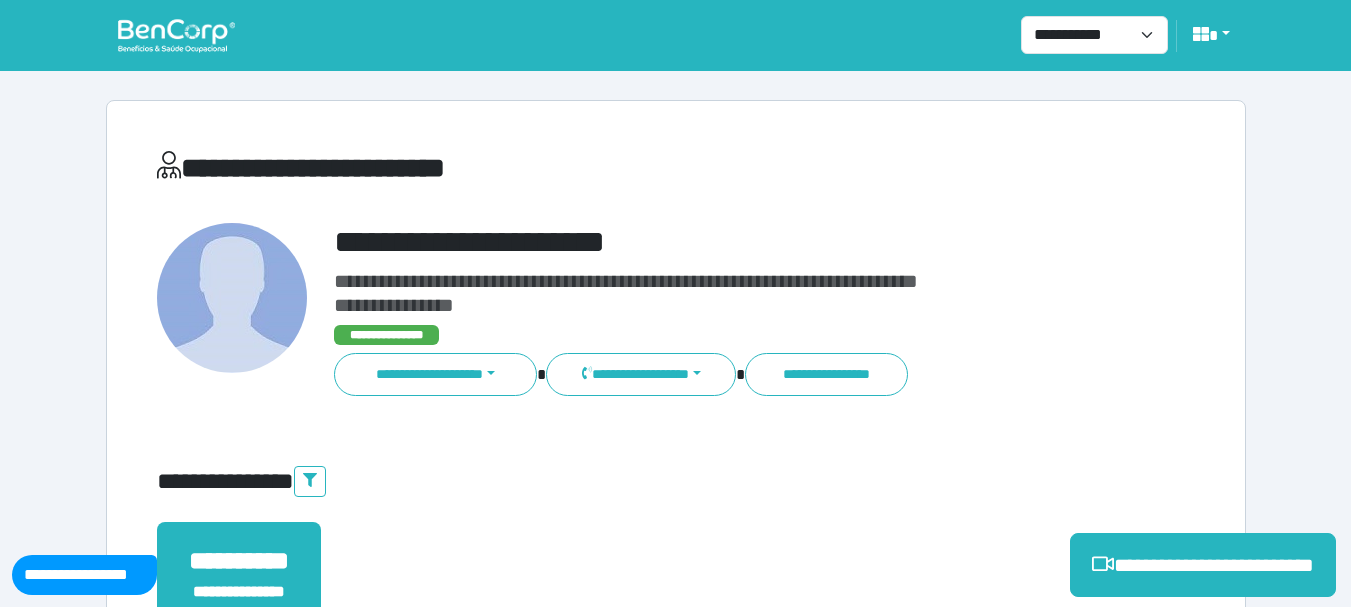 scroll, scrollTop: 300, scrollLeft: 0, axis: vertical 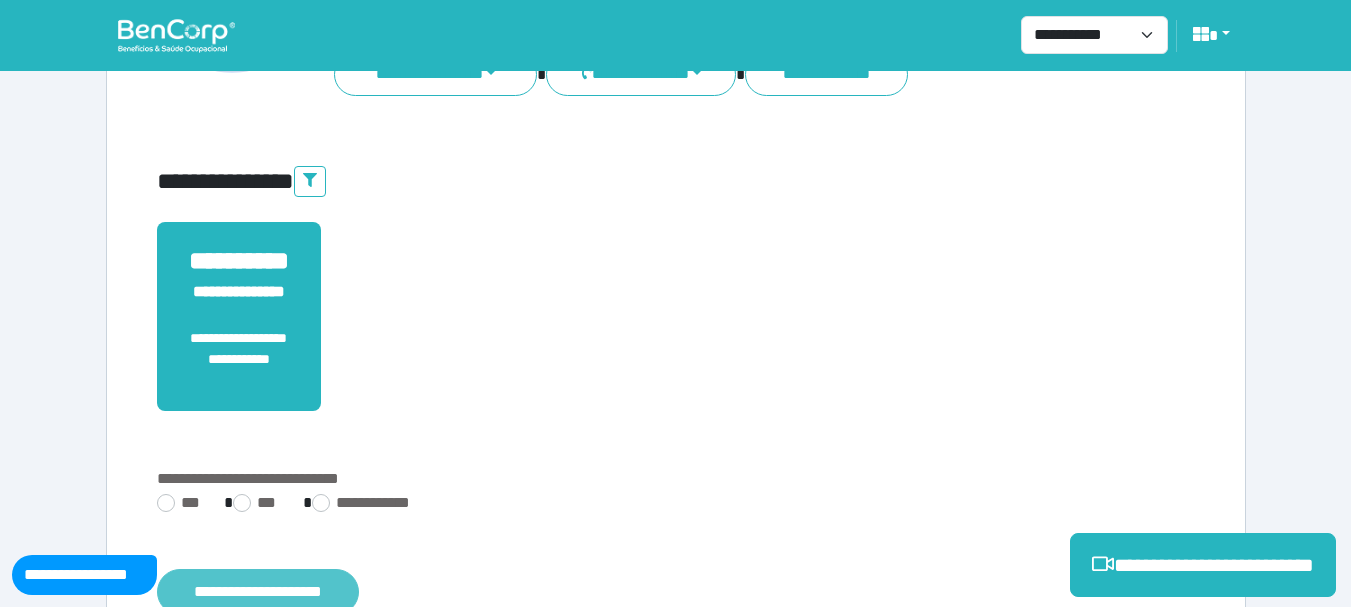 click on "**********" at bounding box center [258, 592] 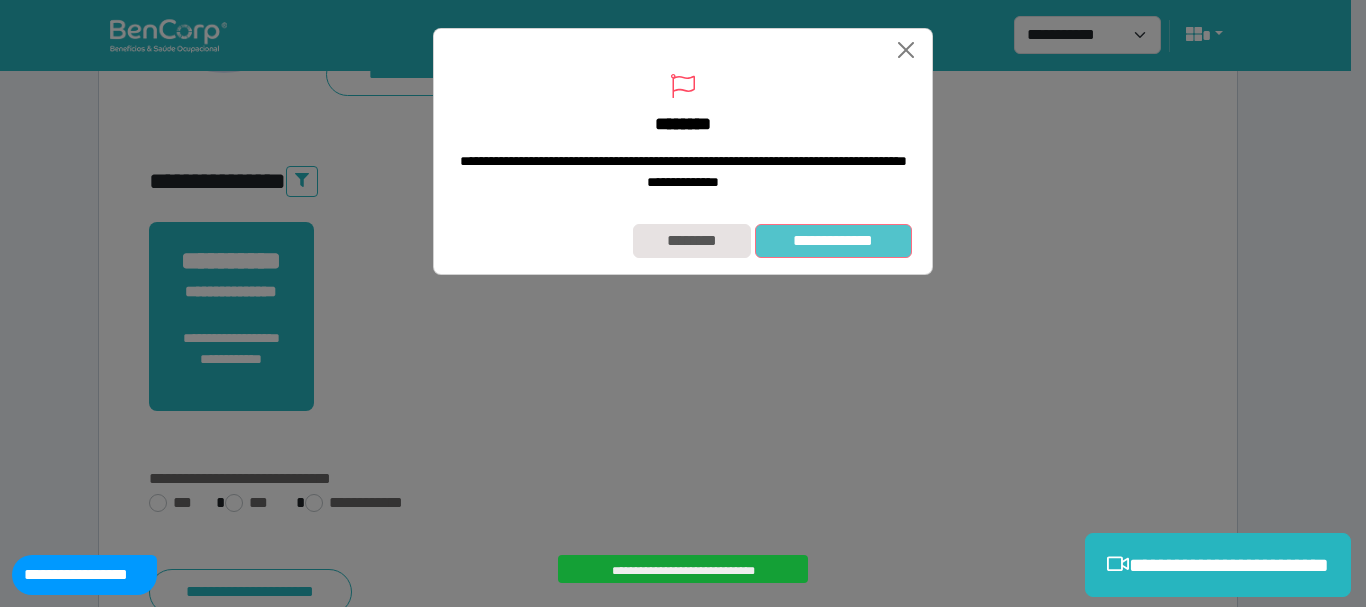 click on "**********" at bounding box center [833, 241] 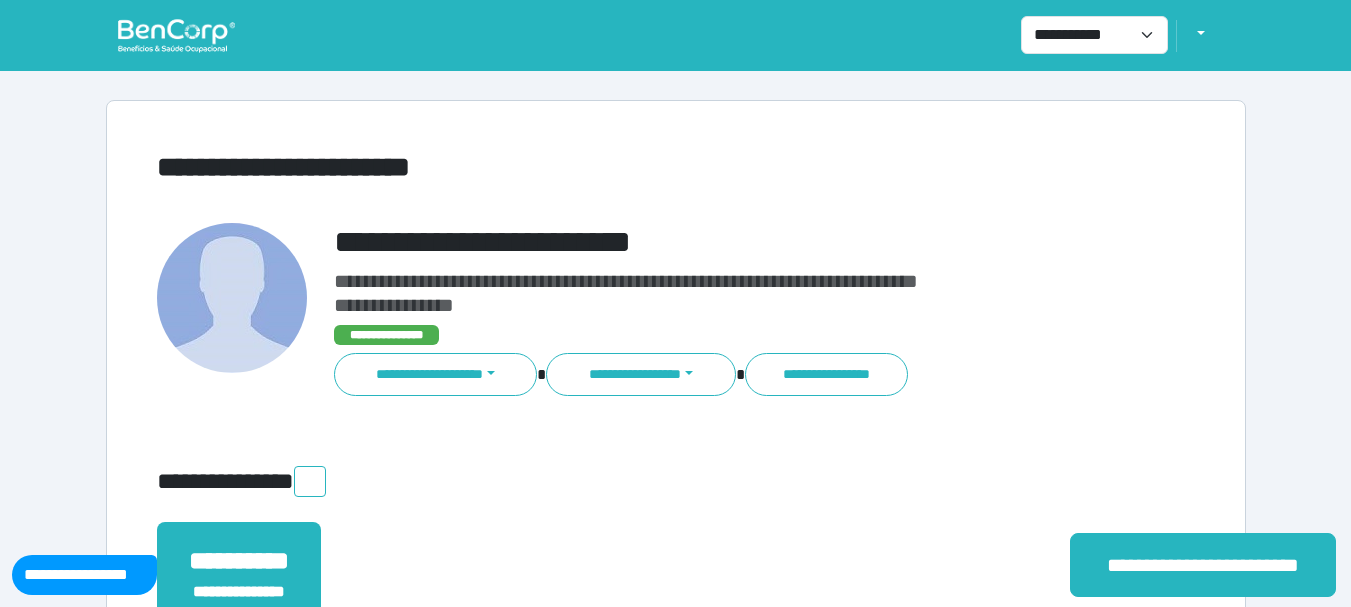 scroll, scrollTop: 0, scrollLeft: 0, axis: both 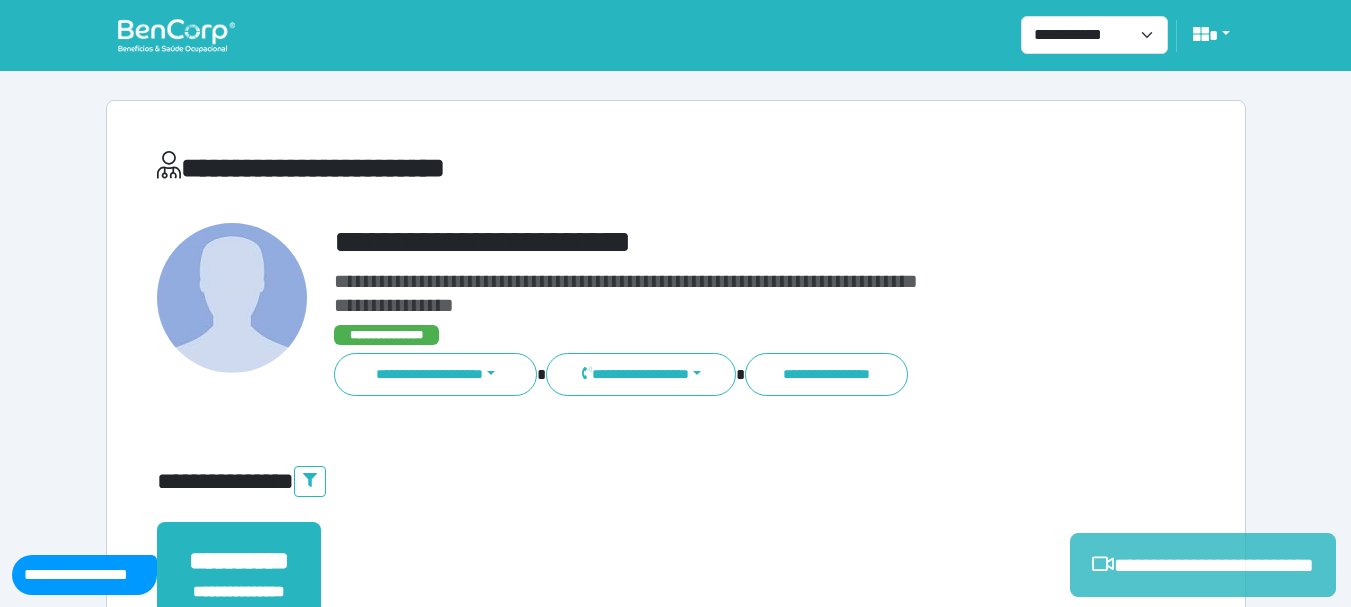 click on "**********" at bounding box center [1203, 565] 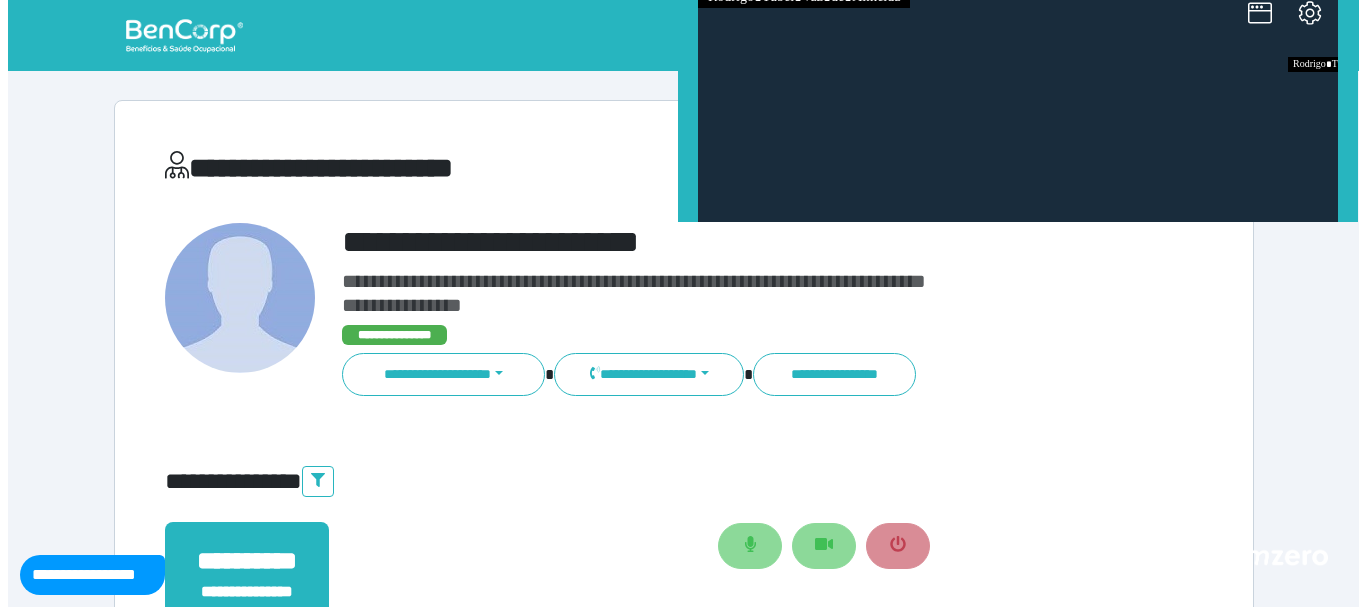 scroll, scrollTop: 0, scrollLeft: 0, axis: both 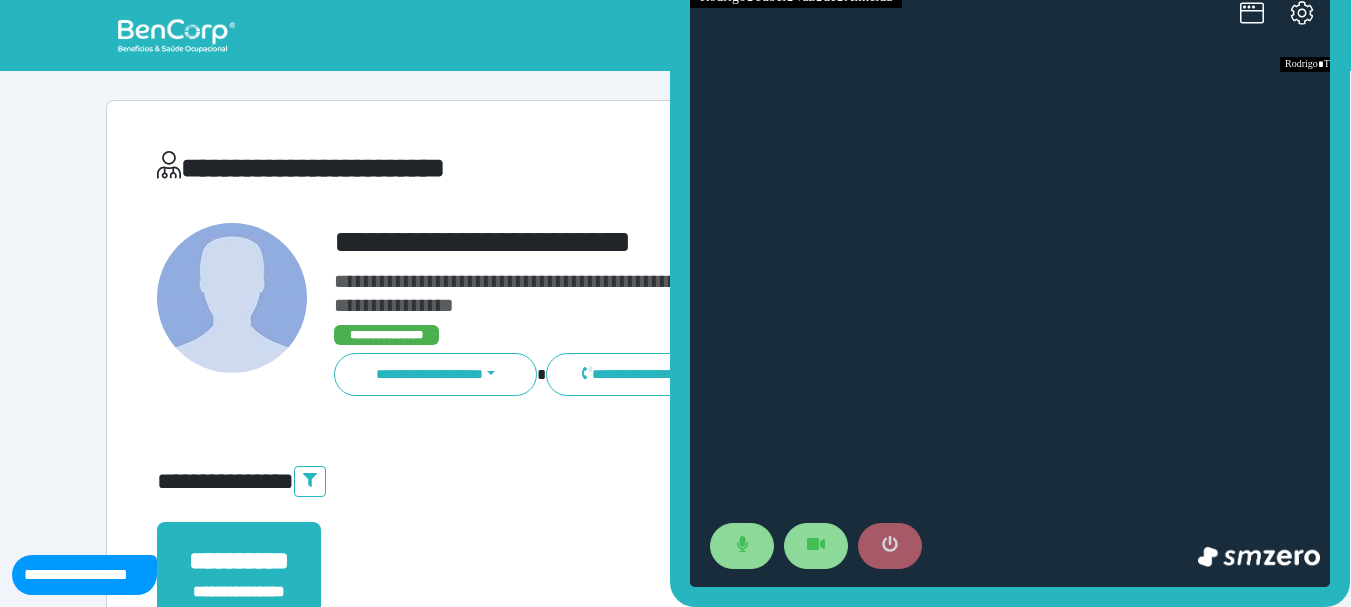 click at bounding box center [890, 546] 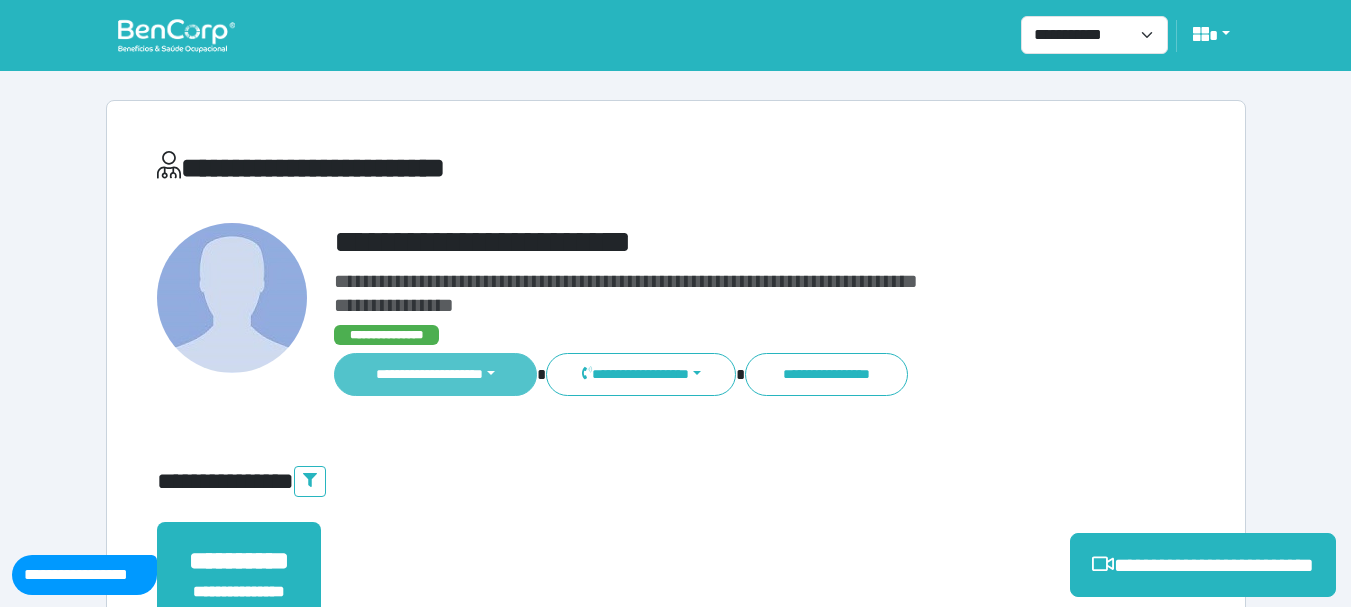 drag, startPoint x: 429, startPoint y: 329, endPoint x: 434, endPoint y: 355, distance: 26.476404 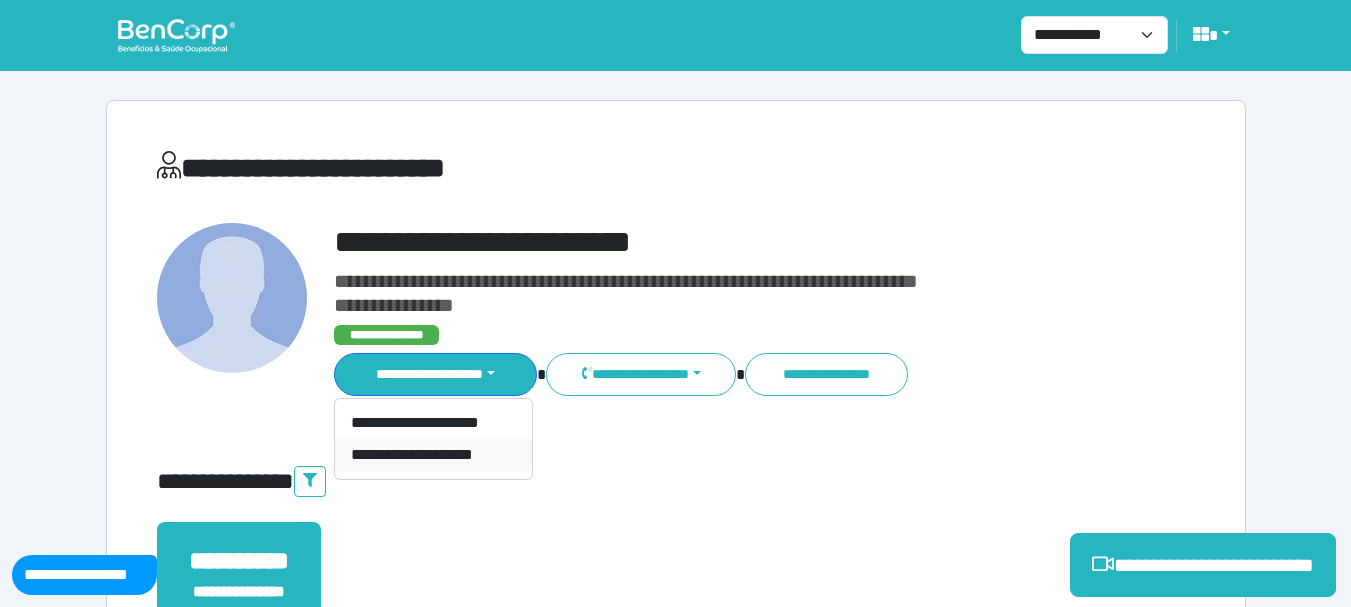 click on "**********" at bounding box center [433, 455] 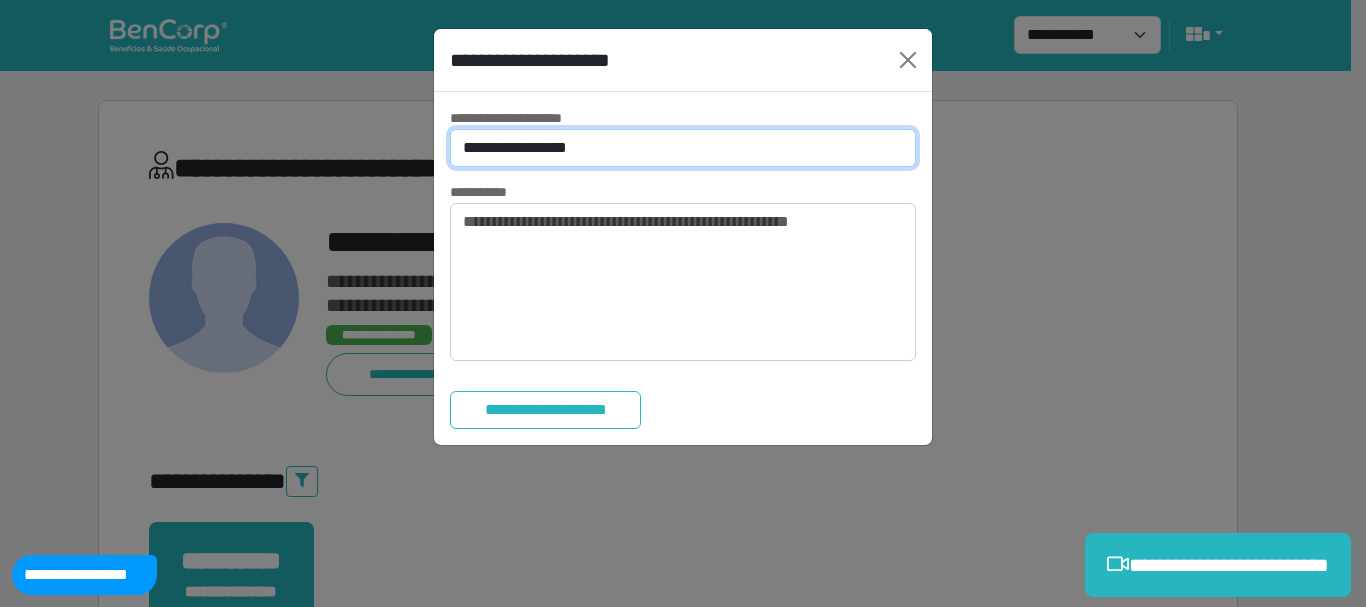click on "**********" at bounding box center [683, 148] 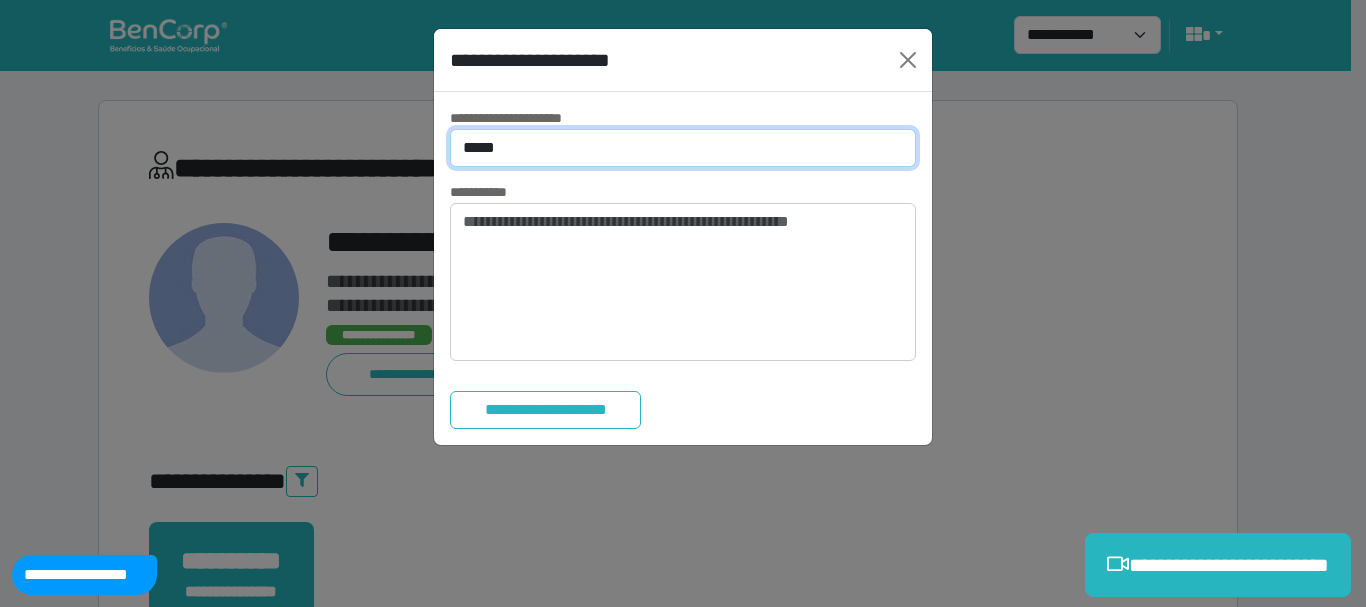 click on "**********" at bounding box center (683, 148) 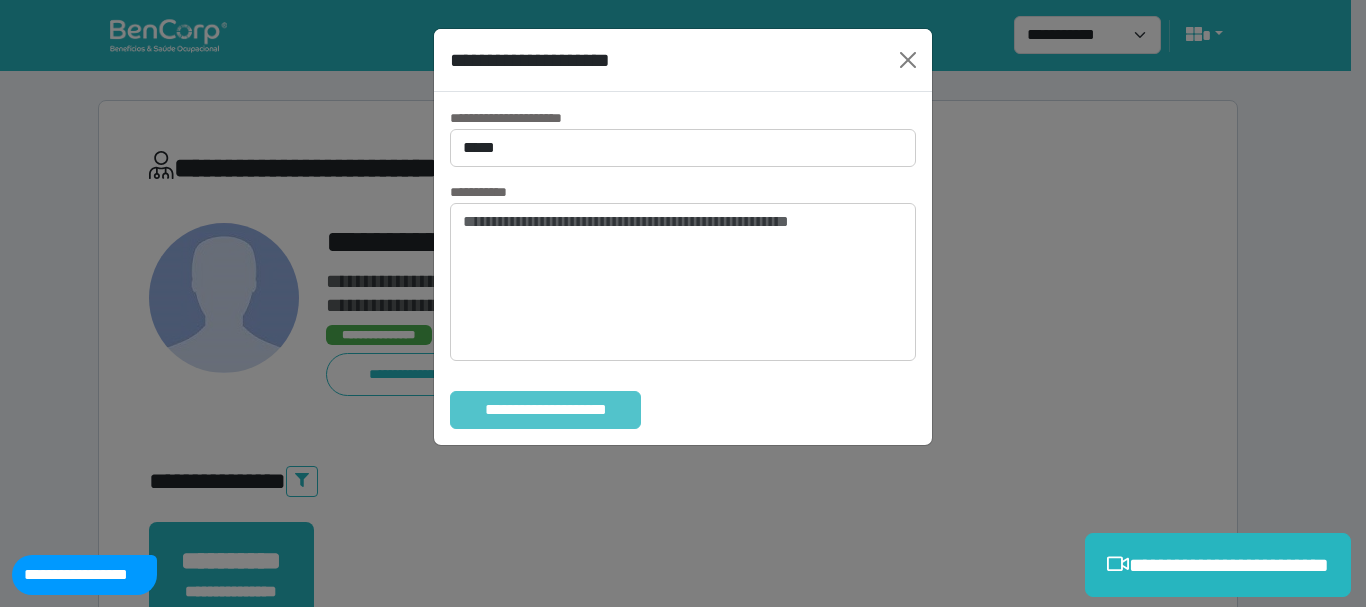 click on "**********" at bounding box center [545, 410] 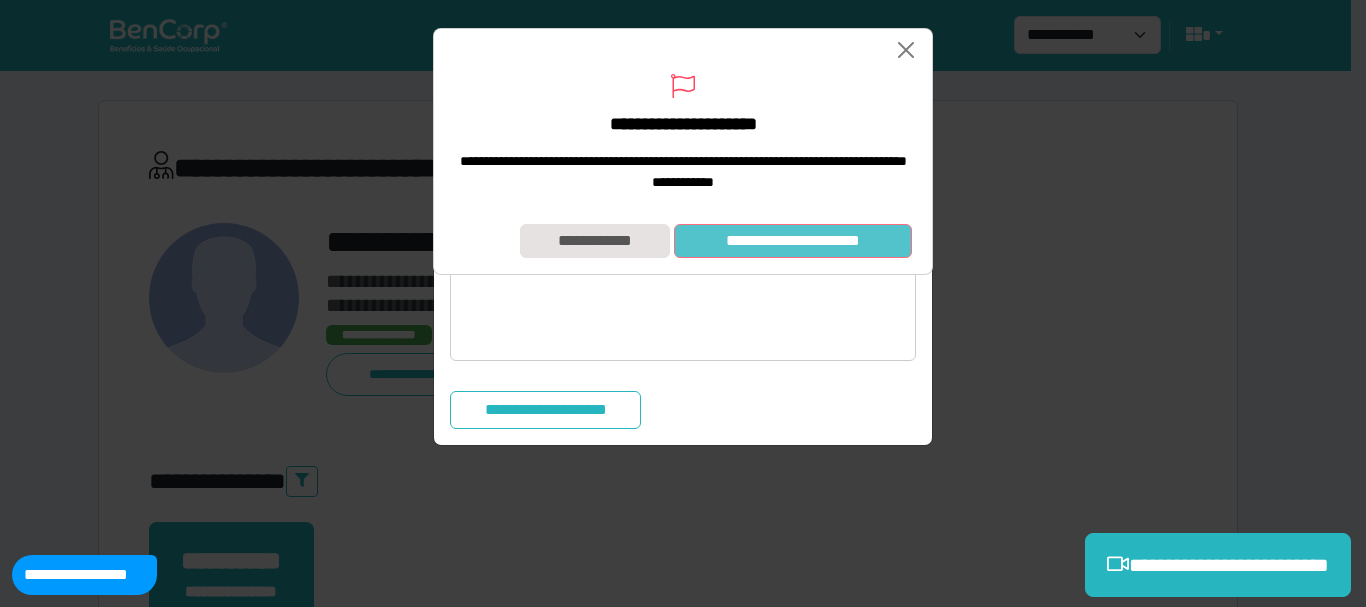 click on "**********" at bounding box center [793, 241] 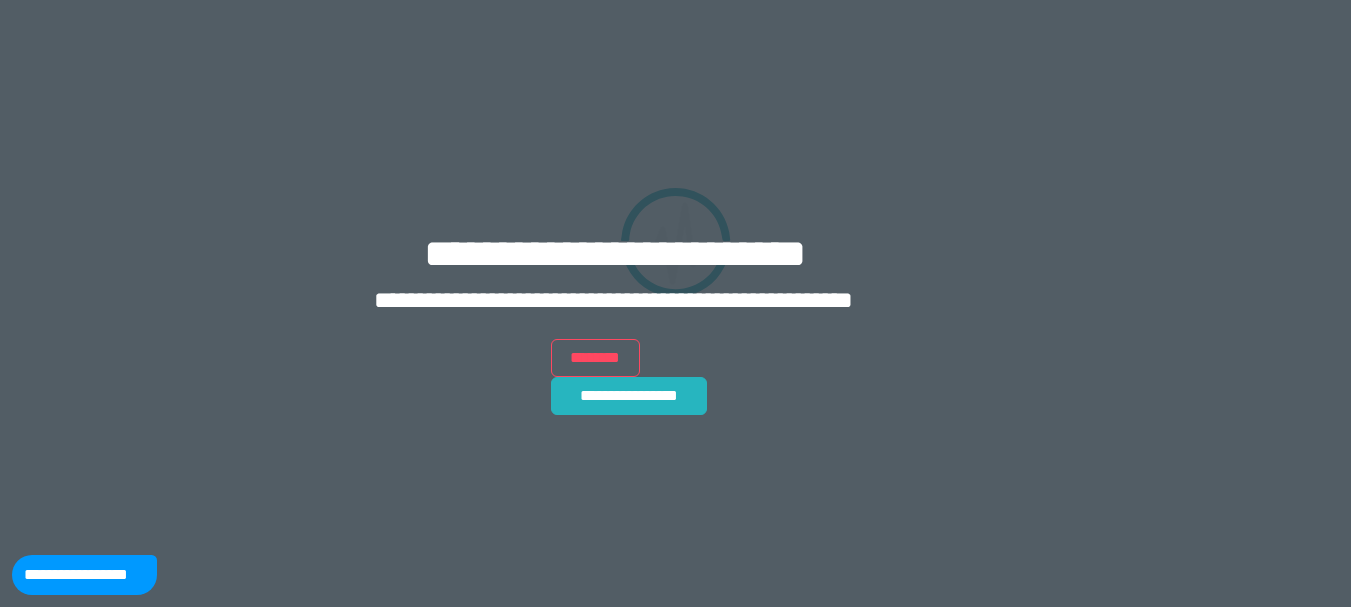 scroll, scrollTop: 0, scrollLeft: 0, axis: both 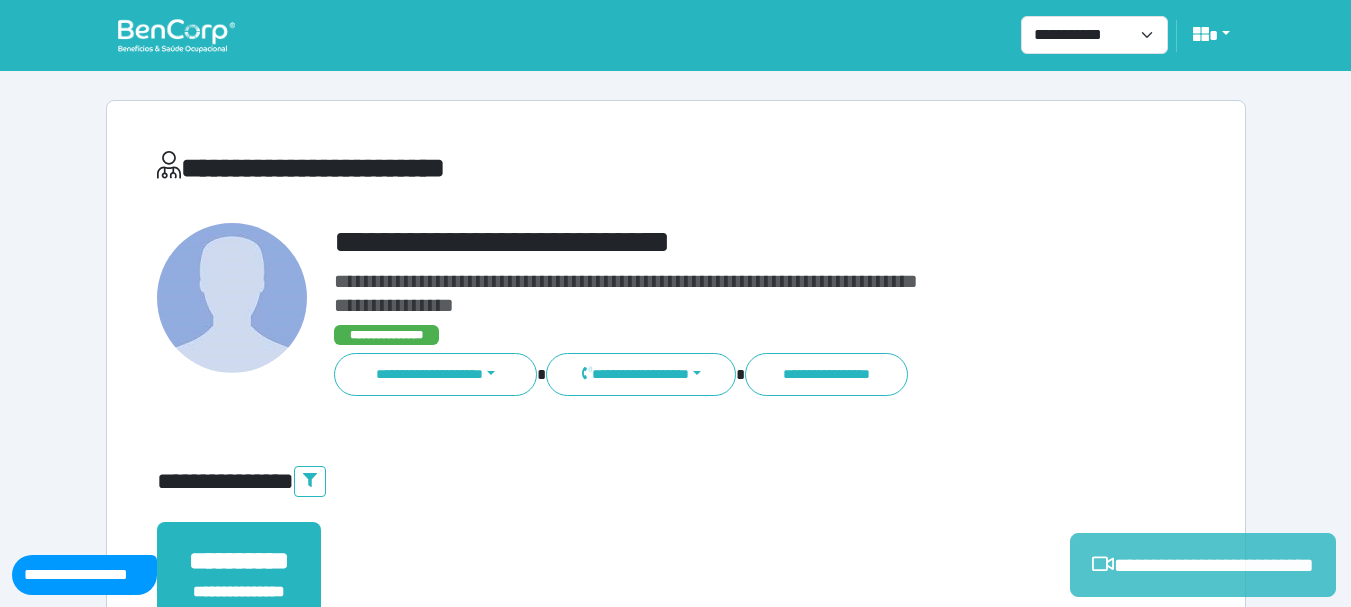 click on "**********" at bounding box center (1203, 565) 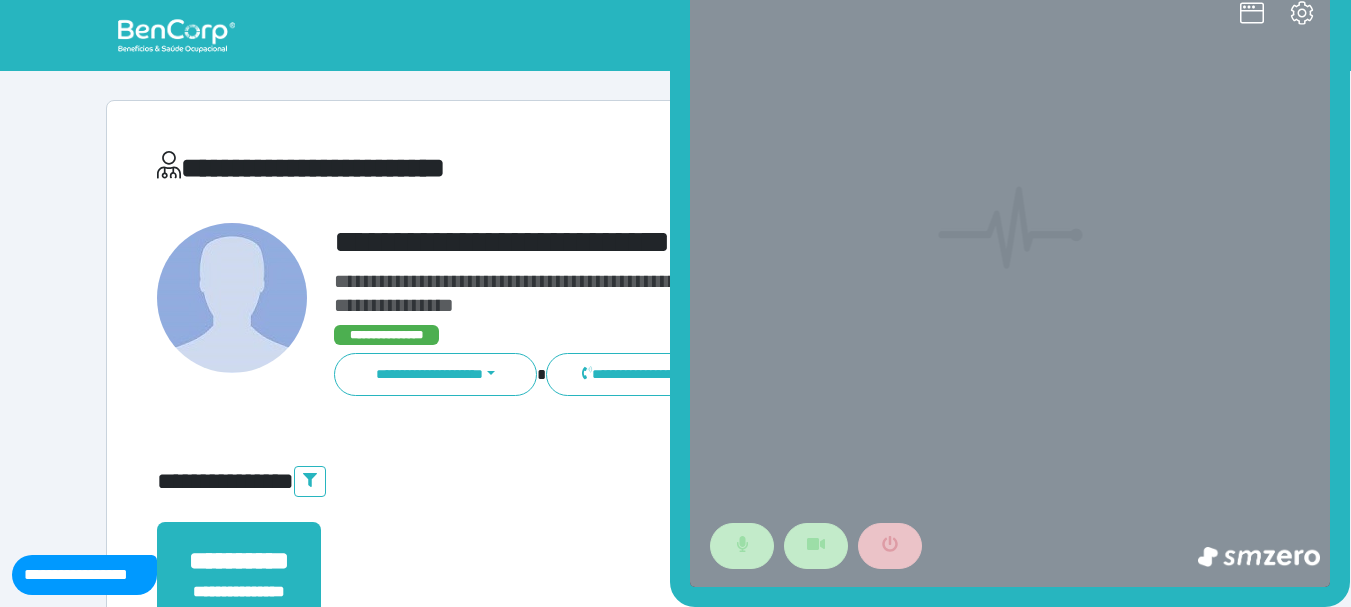 scroll, scrollTop: 0, scrollLeft: 0, axis: both 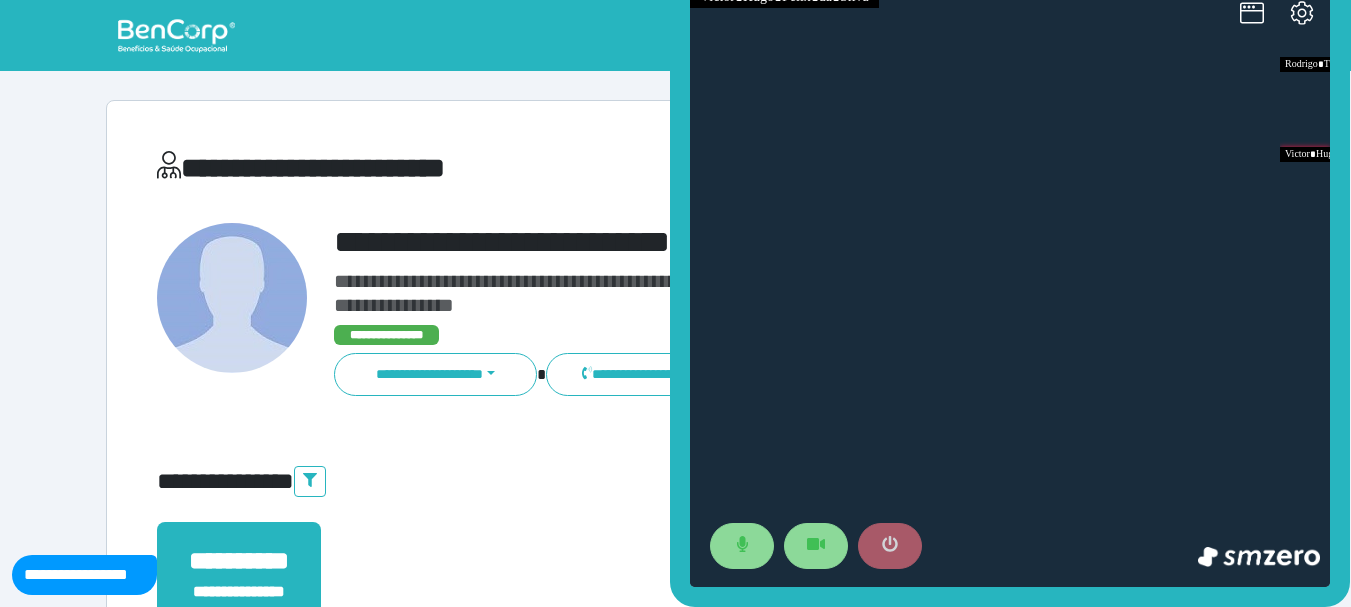 click 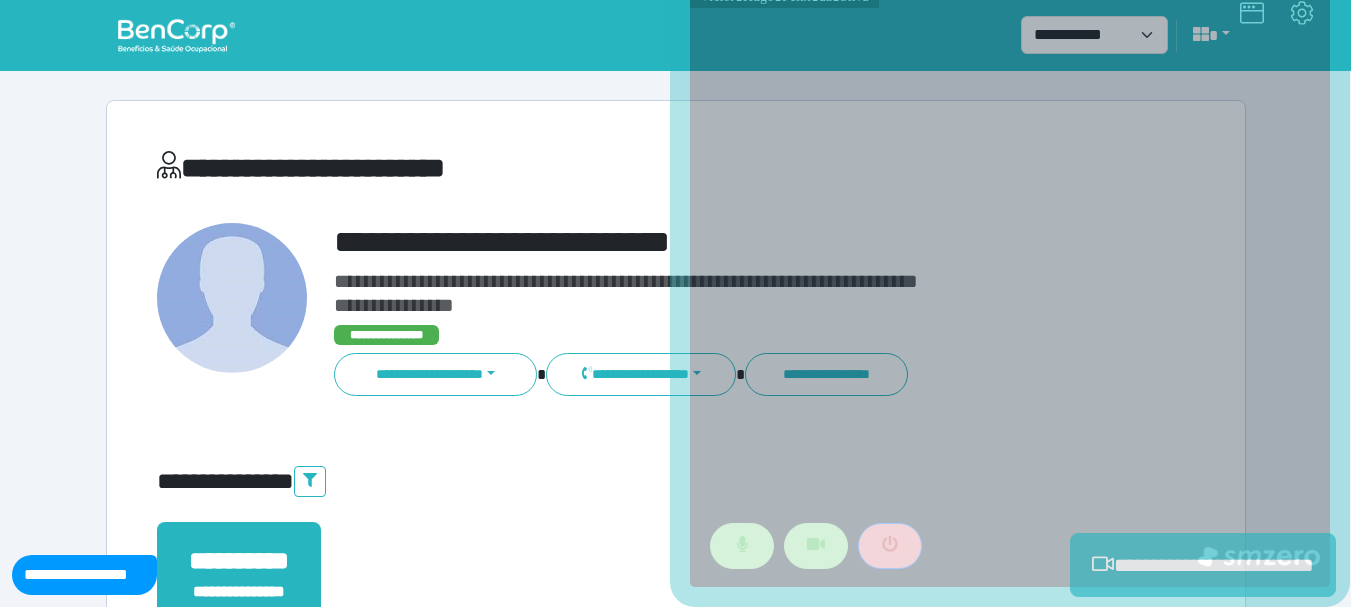 scroll, scrollTop: 529, scrollLeft: 0, axis: vertical 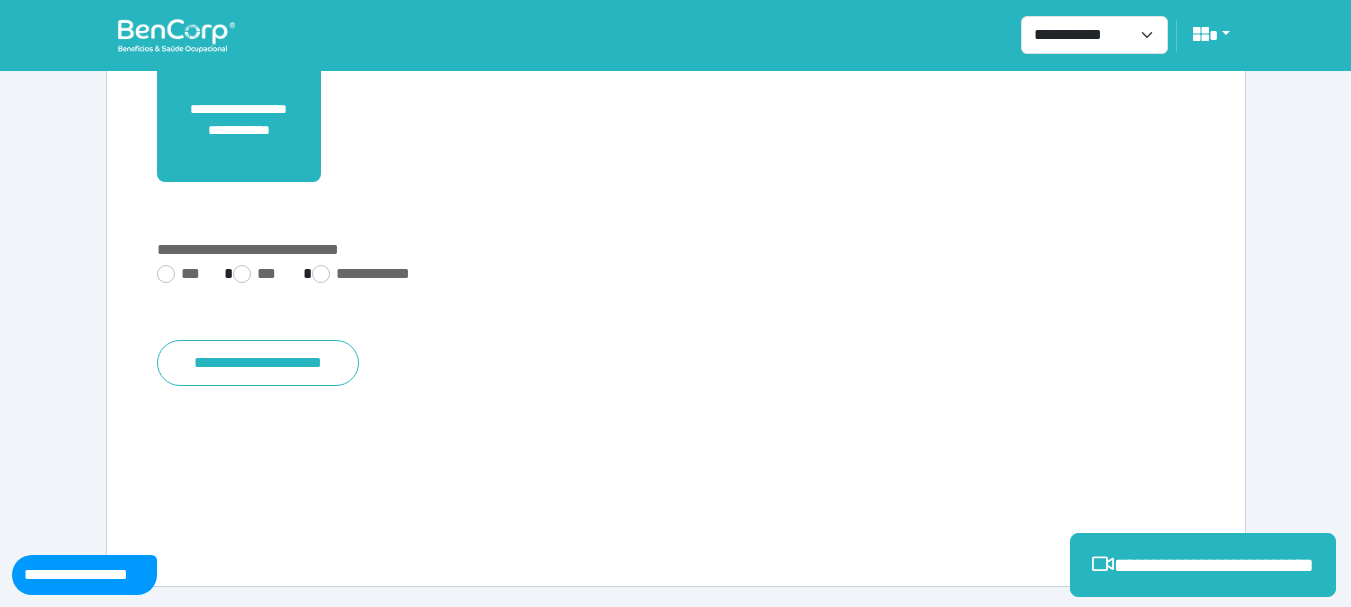 click on "**********" at bounding box center [676, 276] 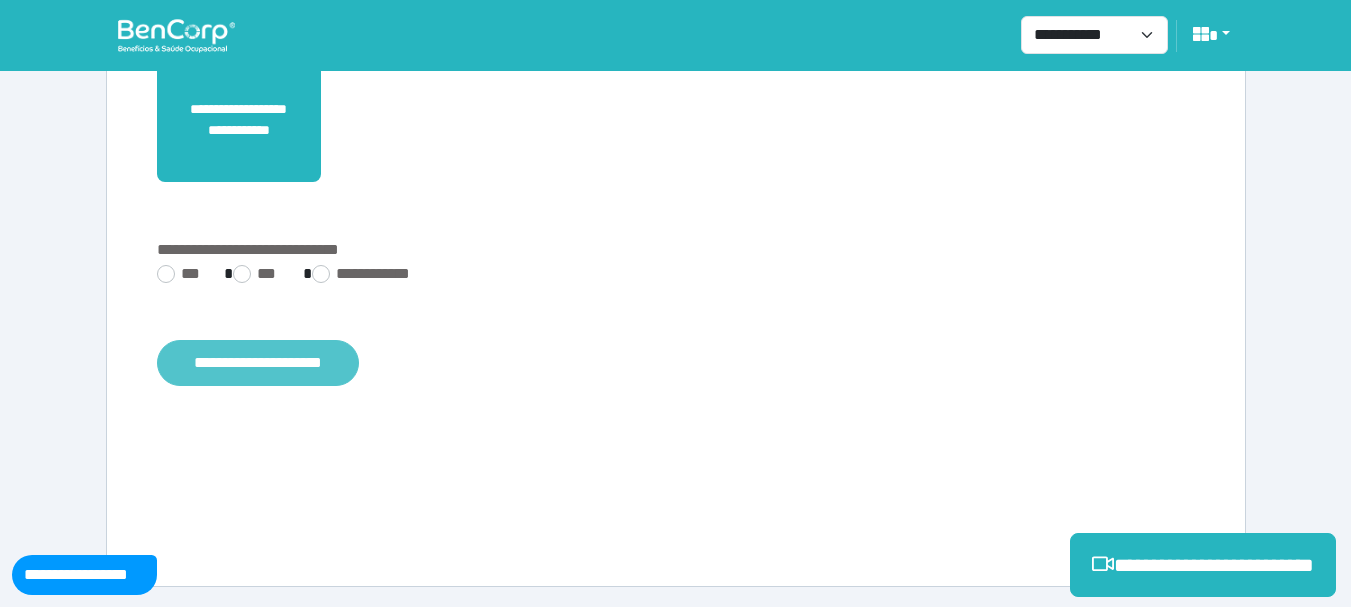 click on "**********" at bounding box center [258, 363] 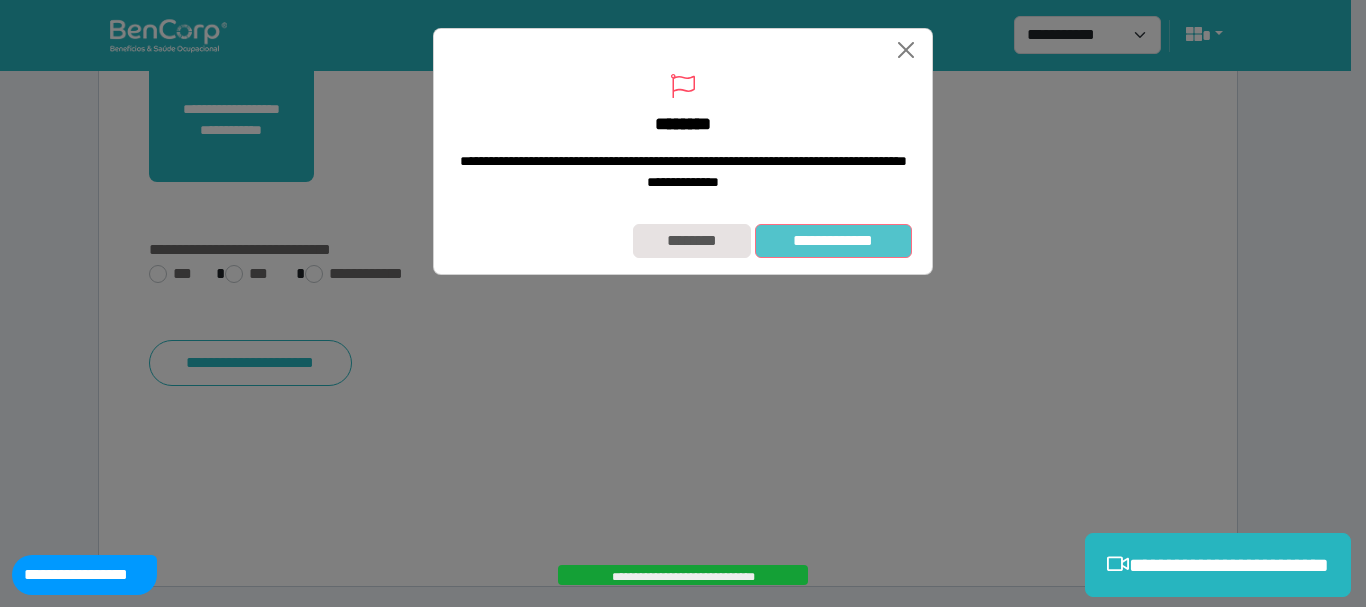 click on "**********" at bounding box center (833, 241) 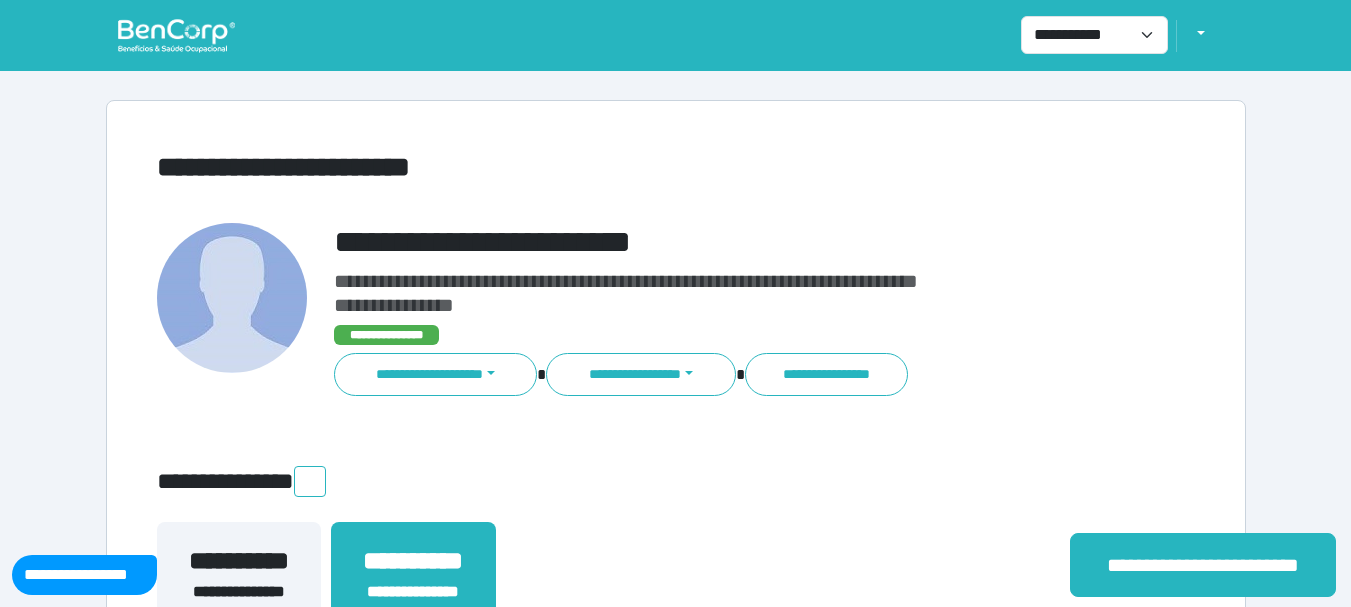 scroll, scrollTop: 0, scrollLeft: 0, axis: both 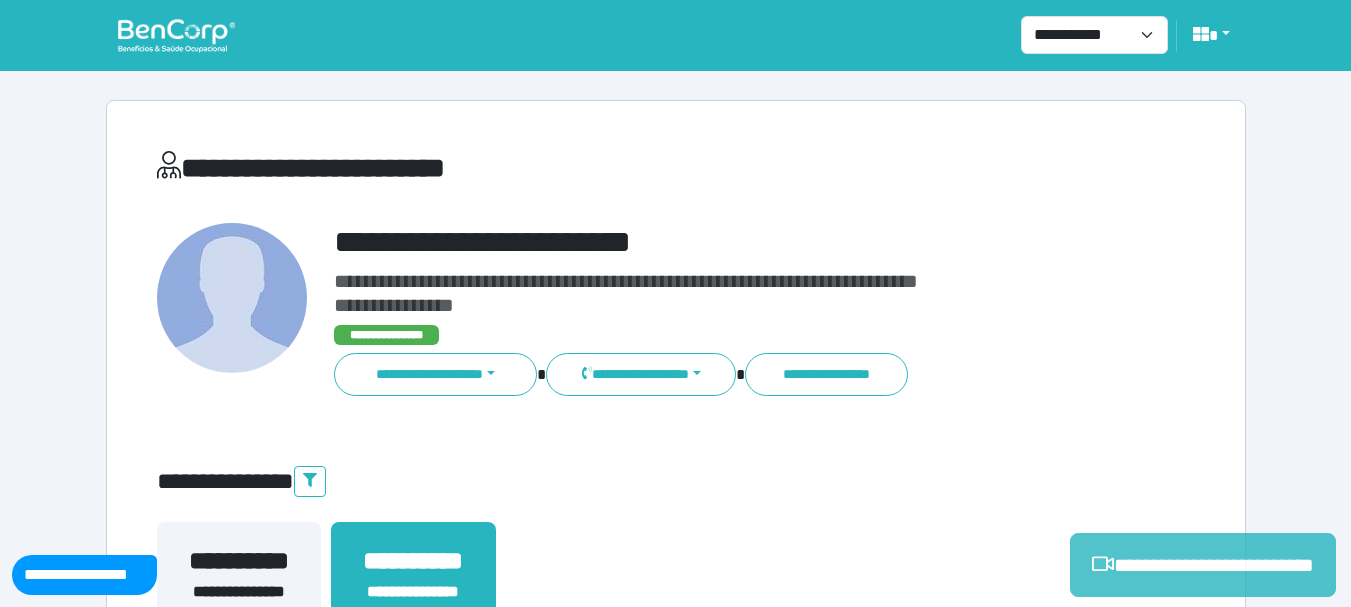 click on "**********" at bounding box center [1203, 565] 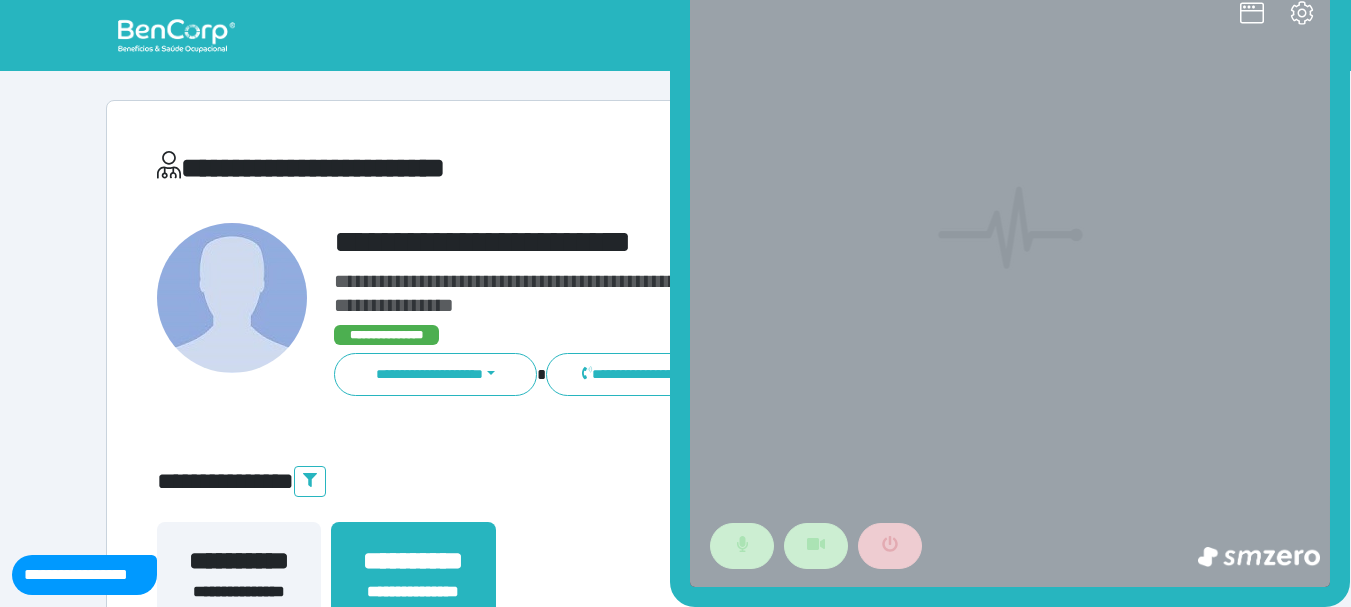 scroll, scrollTop: 0, scrollLeft: 0, axis: both 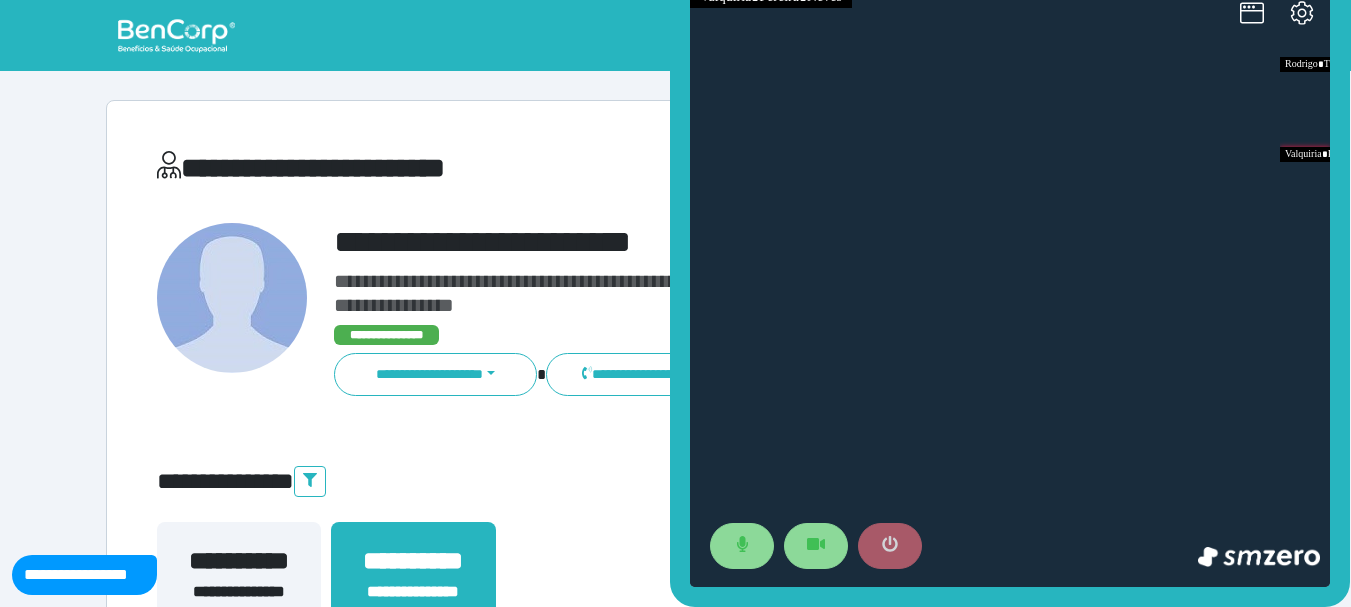 click at bounding box center (890, 546) 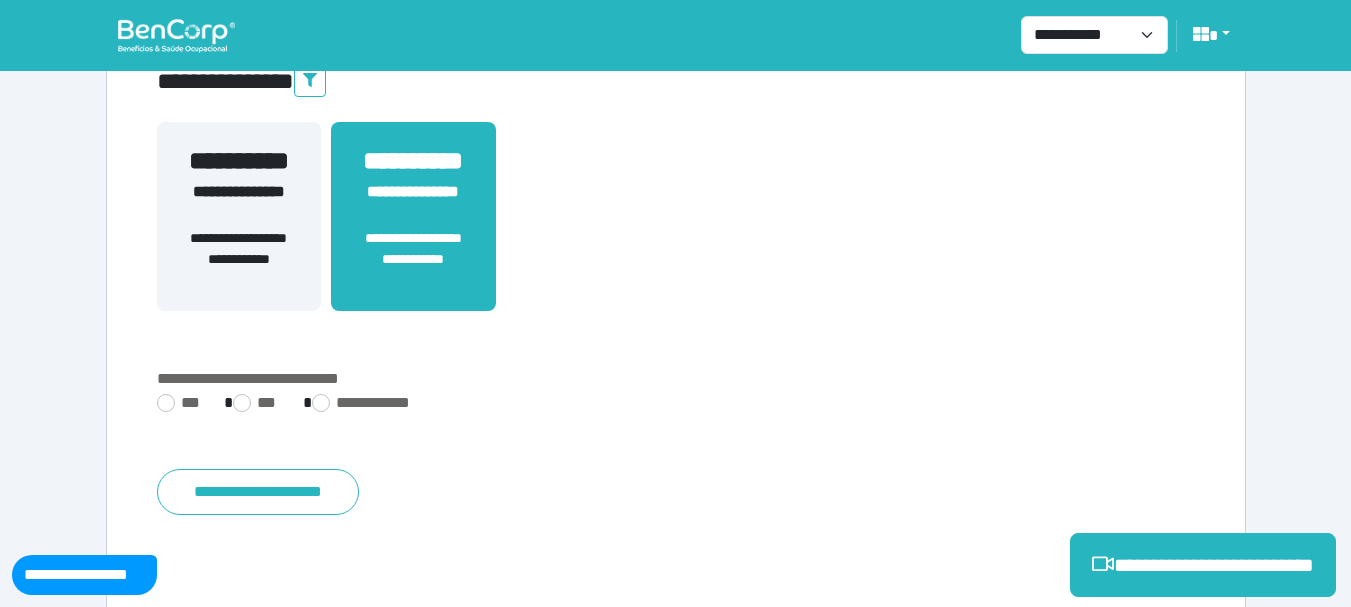 scroll, scrollTop: 529, scrollLeft: 0, axis: vertical 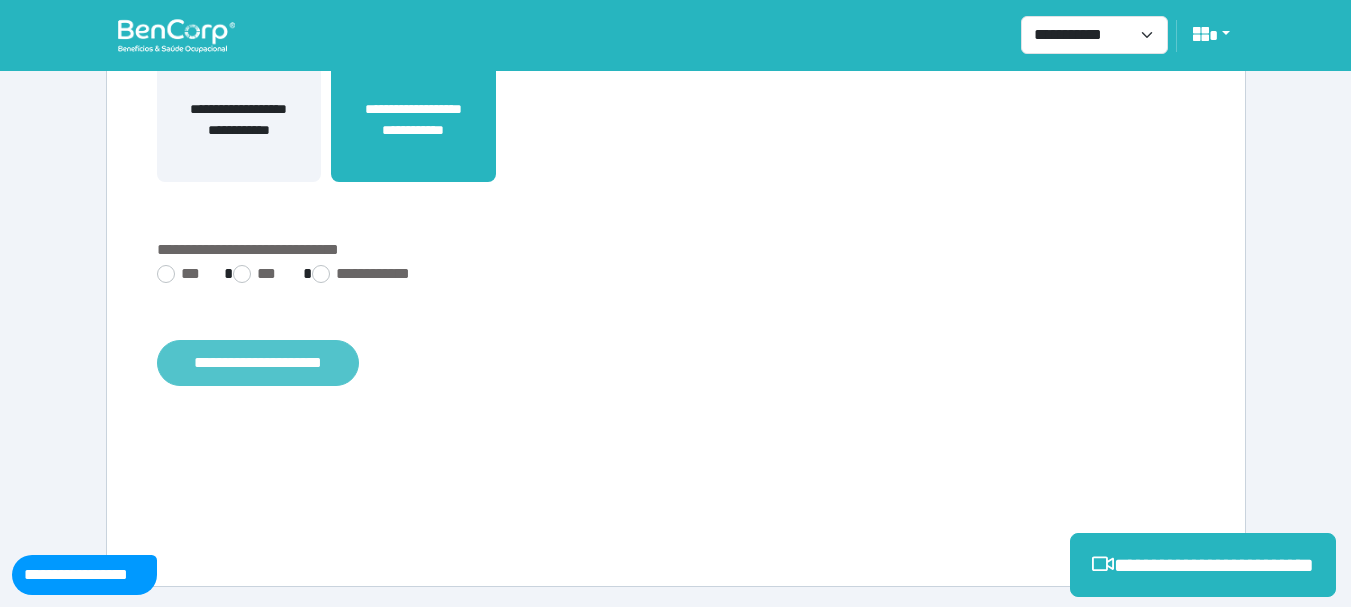 click on "**********" at bounding box center [258, 363] 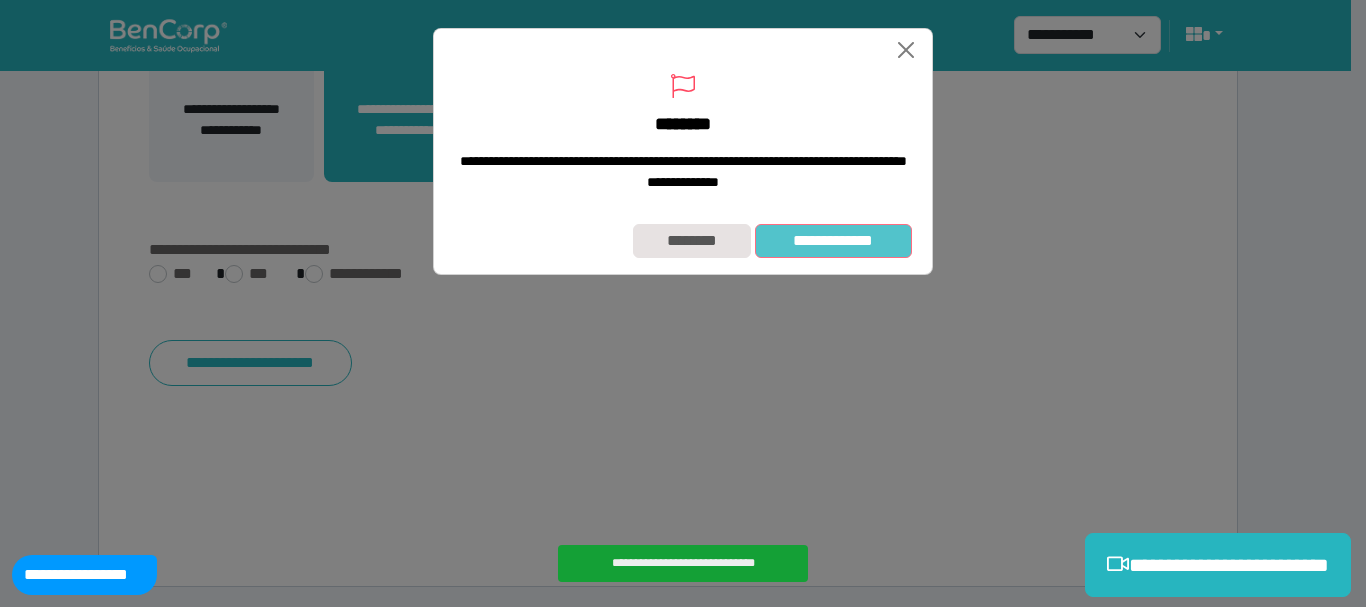 click on "**********" at bounding box center [833, 241] 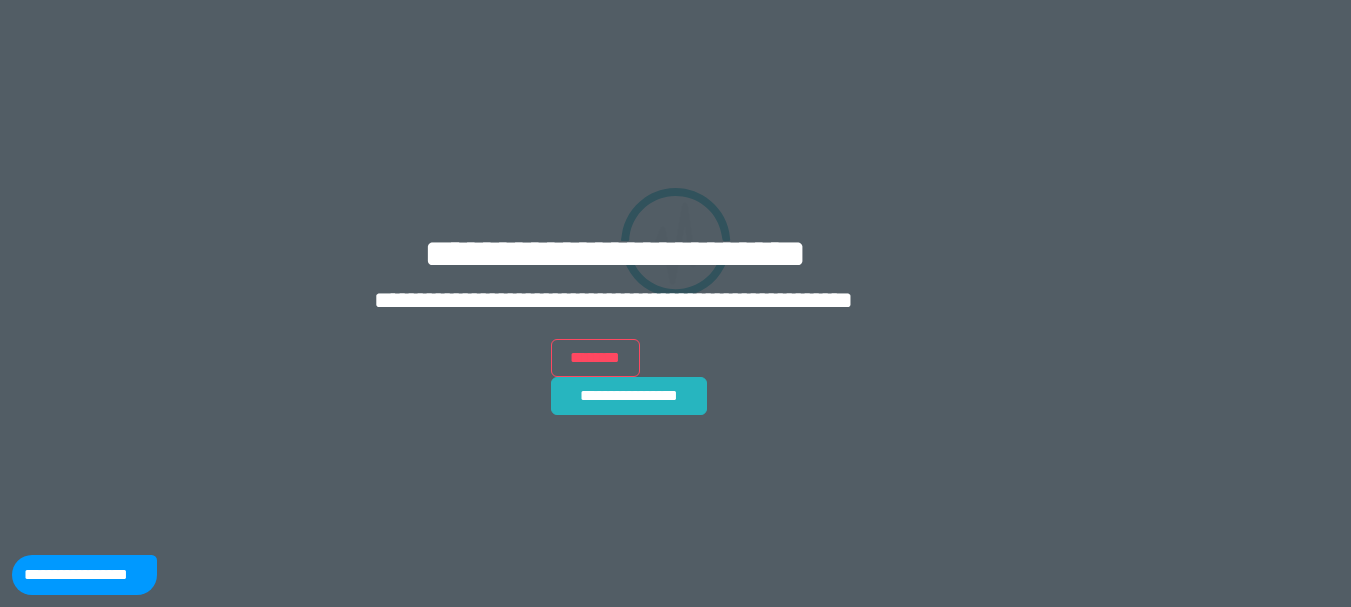 scroll, scrollTop: 0, scrollLeft: 0, axis: both 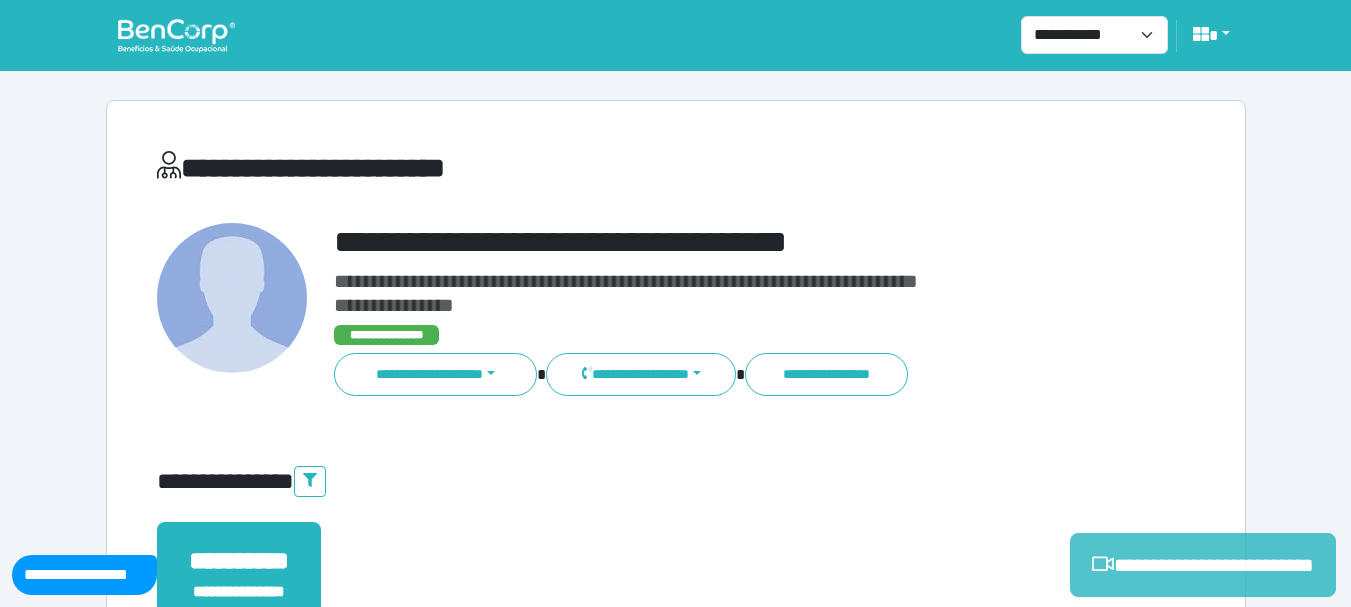 click on "**********" at bounding box center [1203, 565] 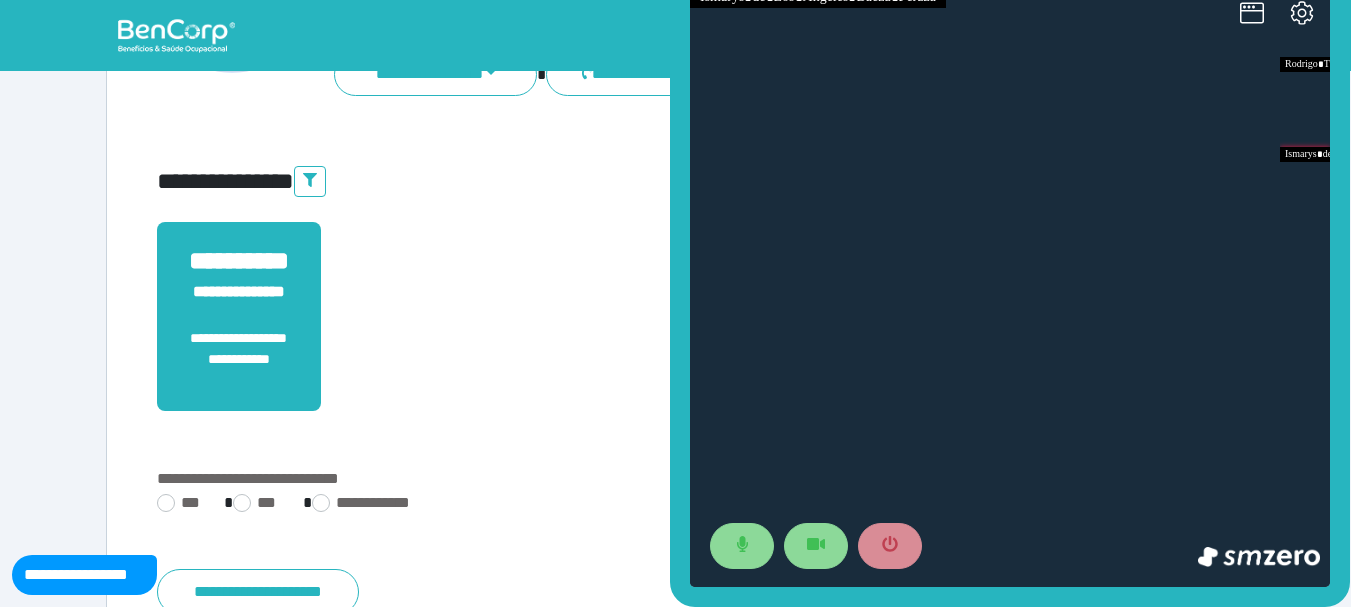 scroll, scrollTop: 100, scrollLeft: 0, axis: vertical 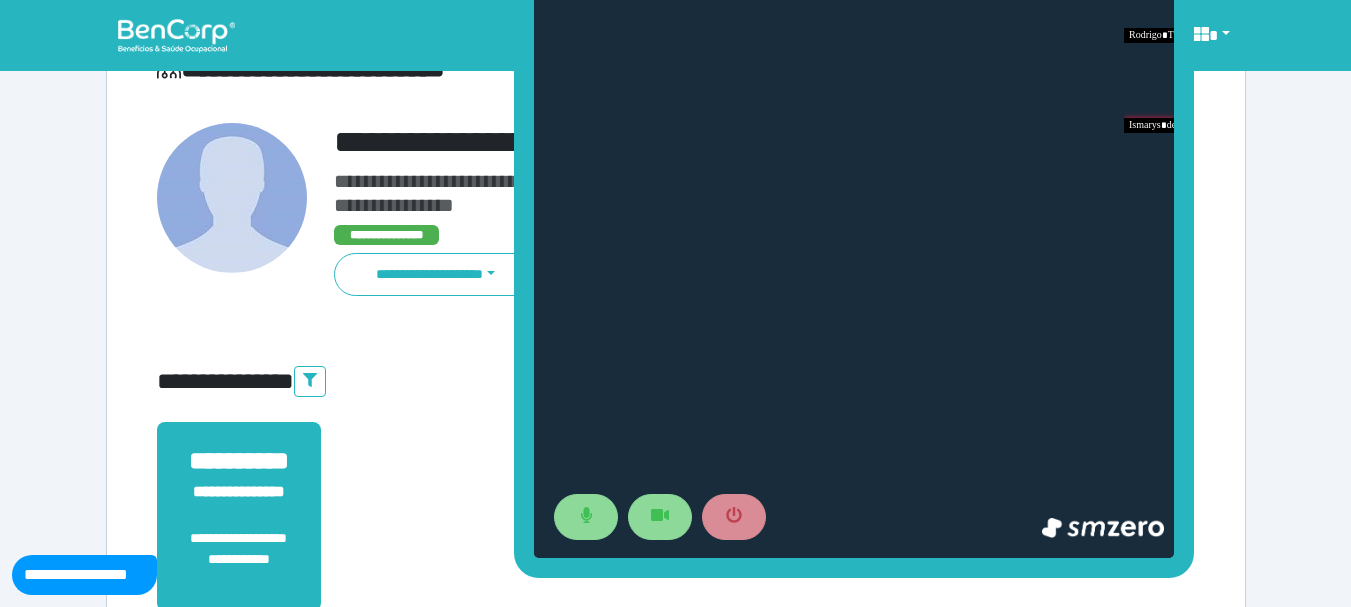drag, startPoint x: 672, startPoint y: 275, endPoint x: 516, endPoint y: 246, distance: 158.67262 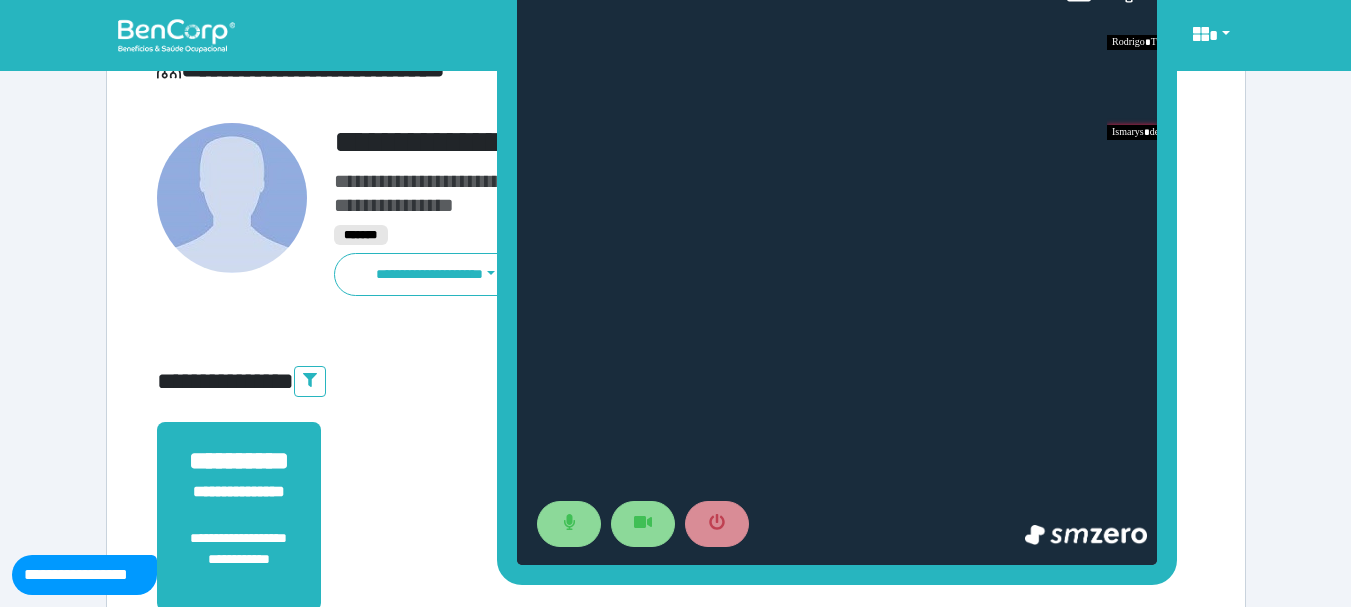 drag, startPoint x: 1700, startPoint y: 79, endPoint x: 1010, endPoint y: 157, distance: 694.3947 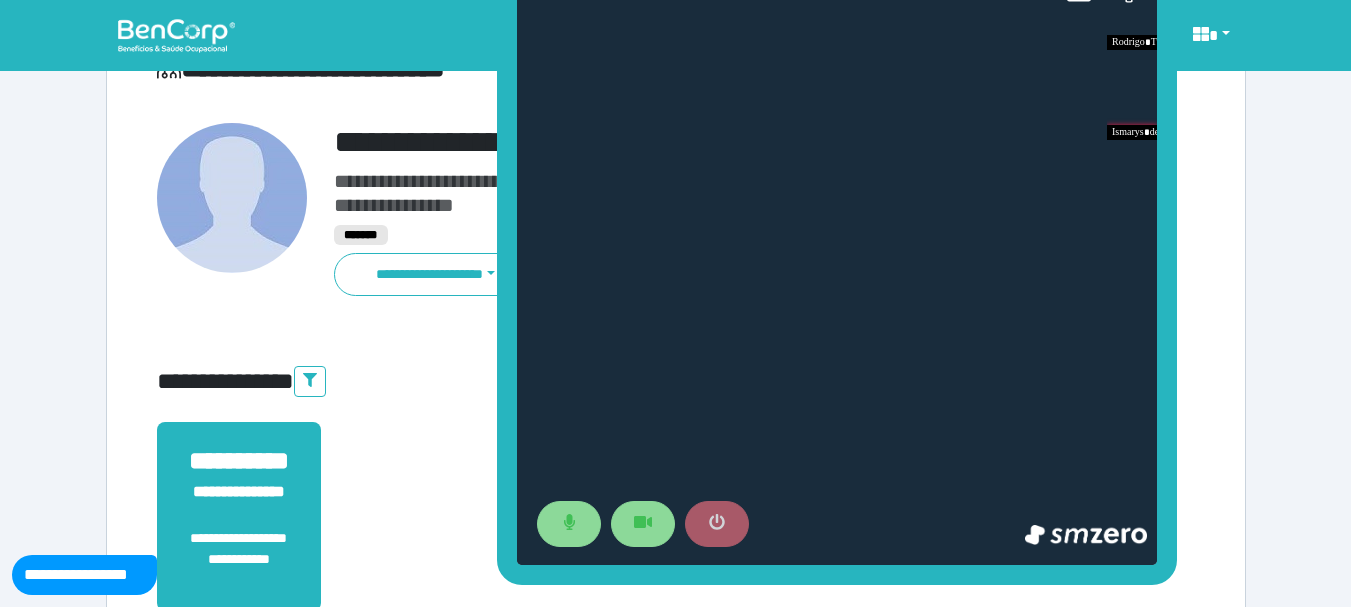 click at bounding box center [717, 524] 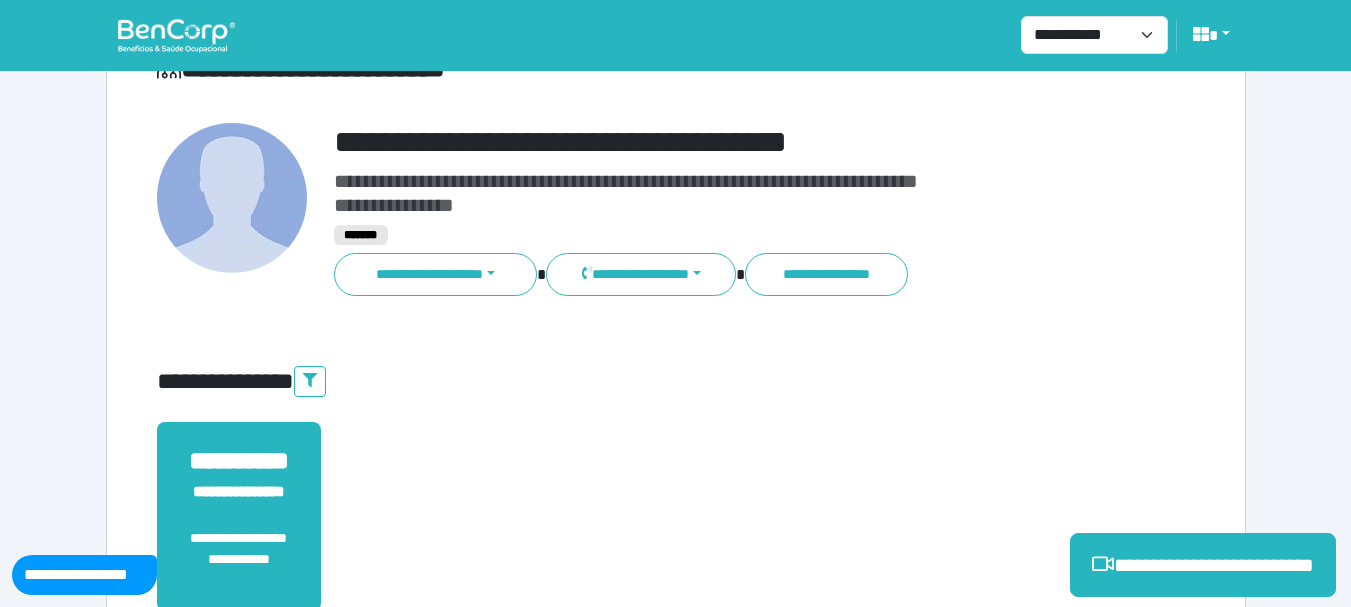 scroll, scrollTop: 500, scrollLeft: 0, axis: vertical 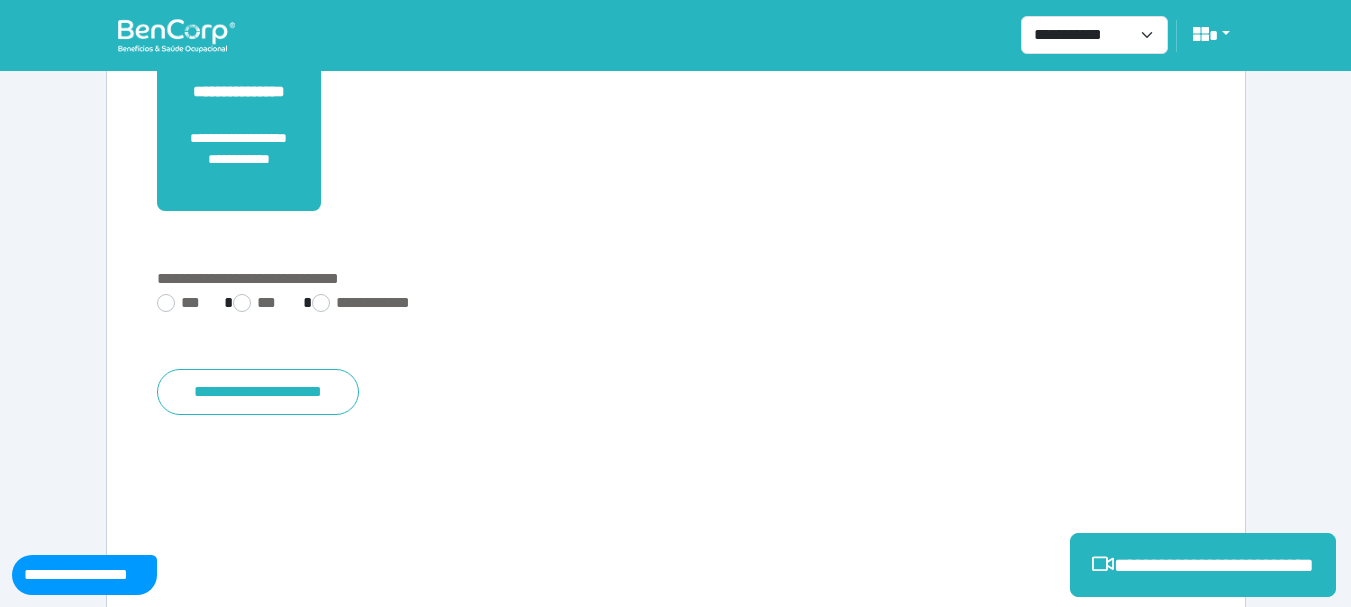 click on "**********" at bounding box center (676, 279) 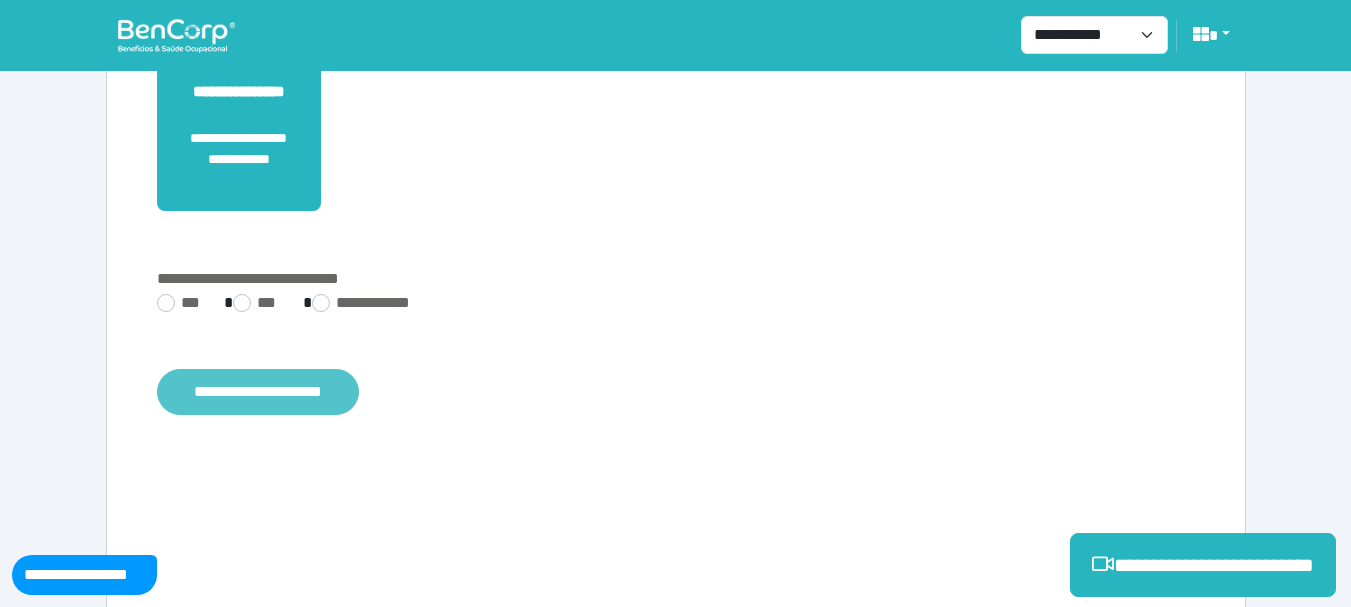 click on "**********" at bounding box center [258, 392] 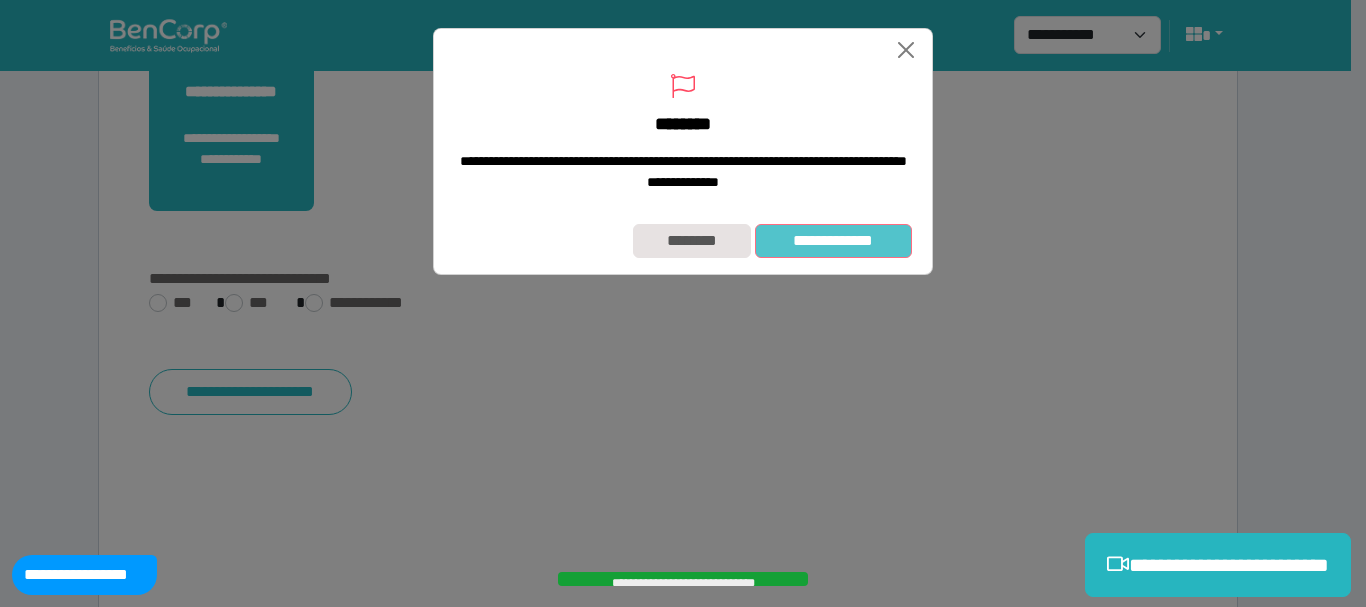 click on "**********" at bounding box center (833, 241) 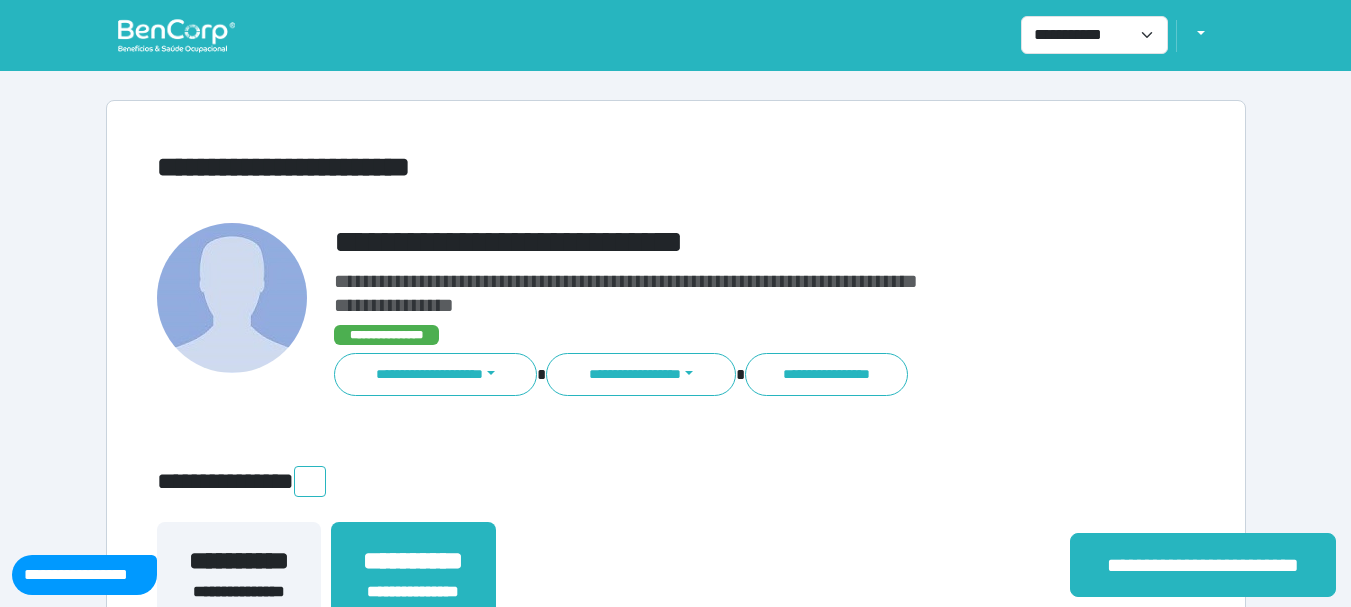 scroll, scrollTop: 0, scrollLeft: 0, axis: both 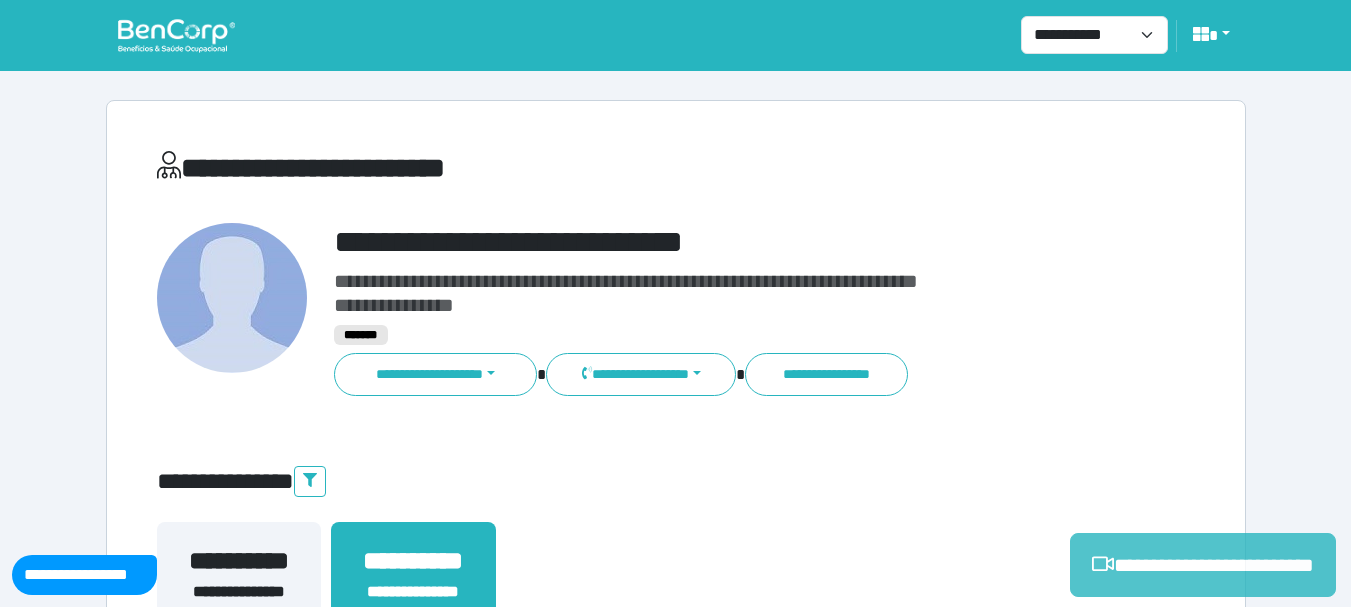 click on "**********" at bounding box center (1203, 565) 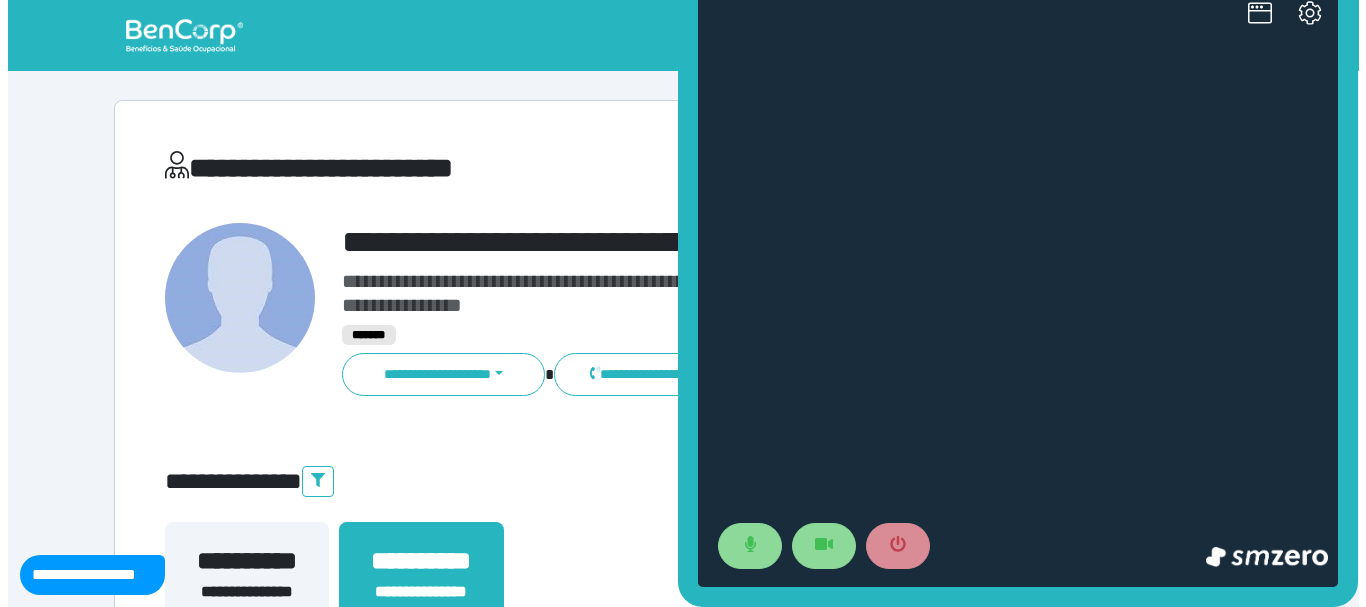 scroll, scrollTop: 0, scrollLeft: 0, axis: both 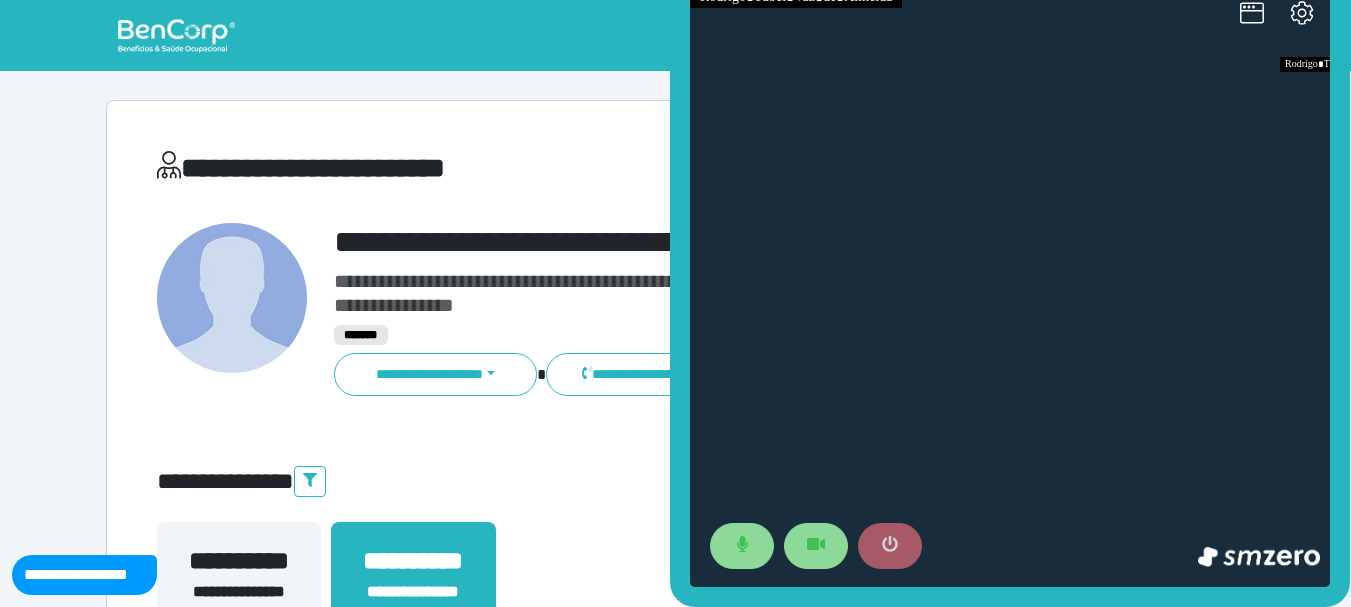 click 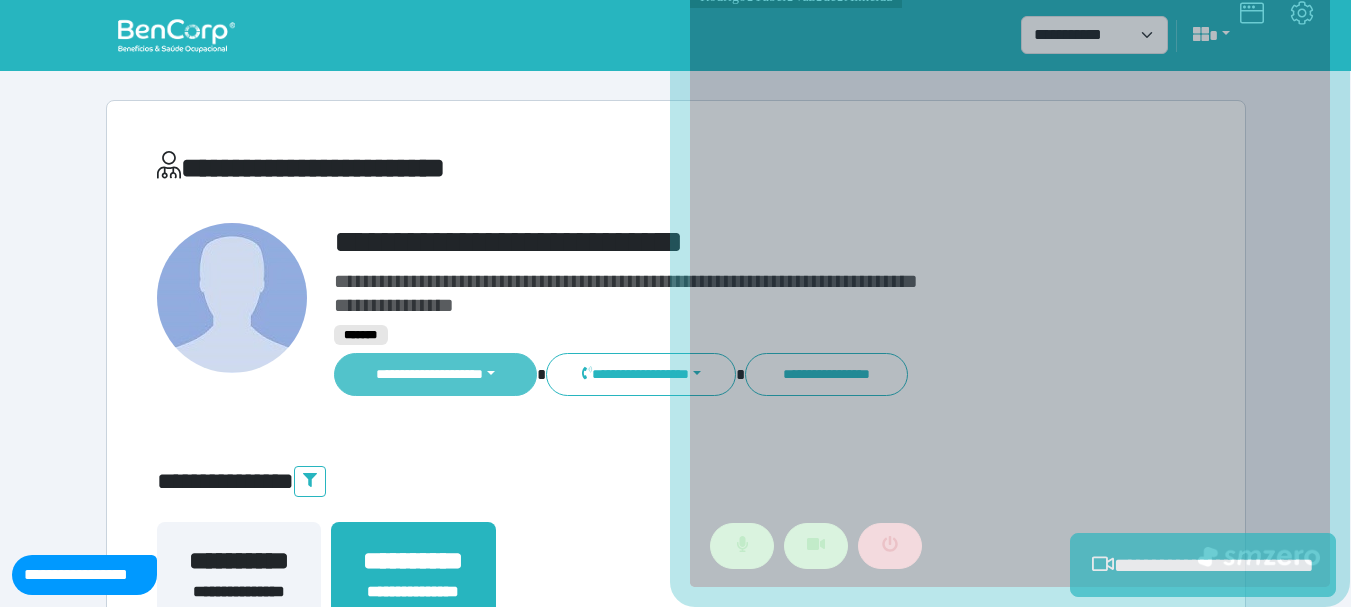 click on "**********" at bounding box center [436, 374] 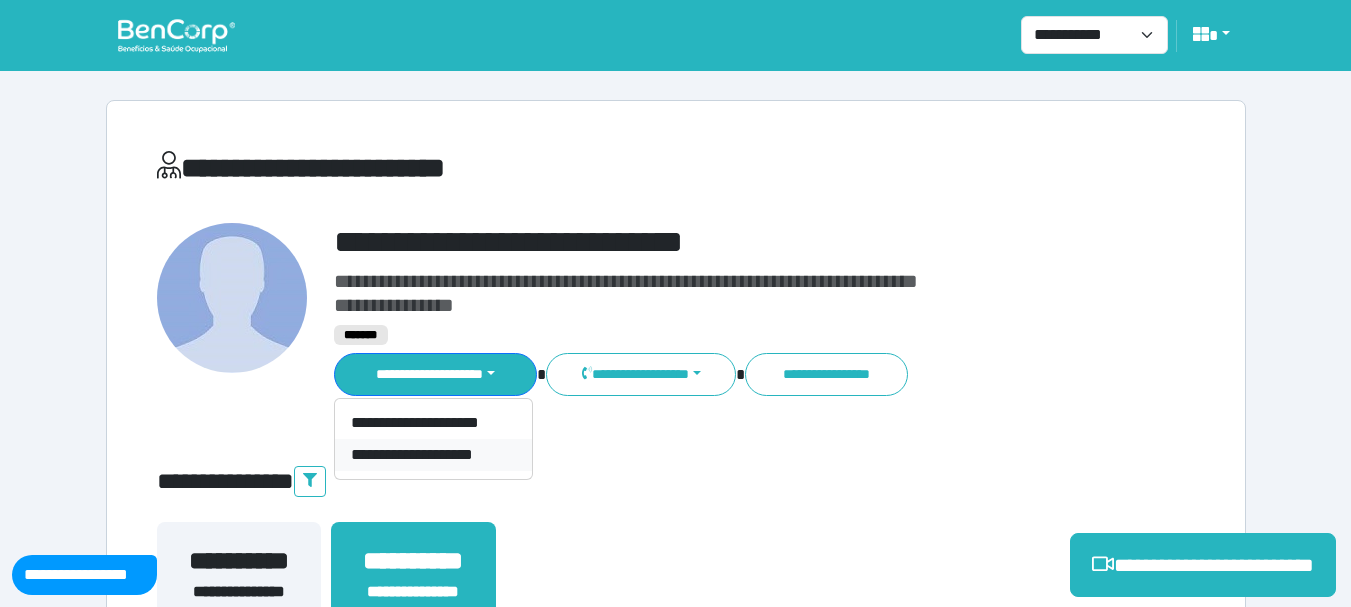 click on "**********" at bounding box center [433, 455] 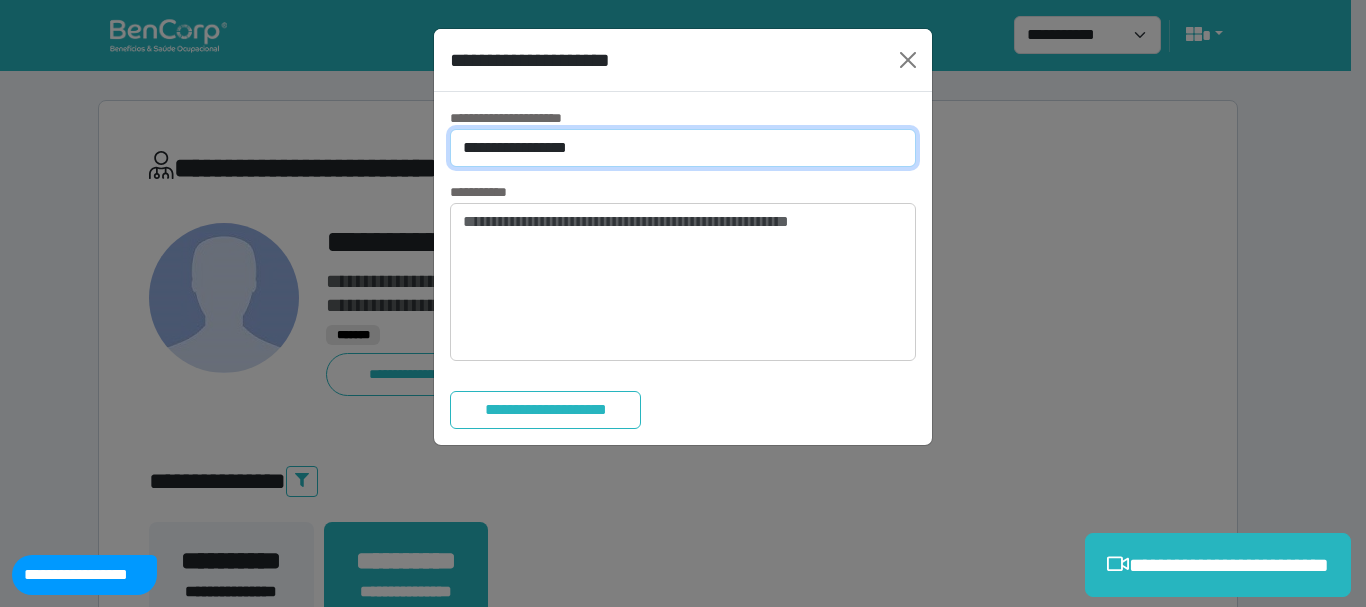 click on "**********" at bounding box center [683, 148] 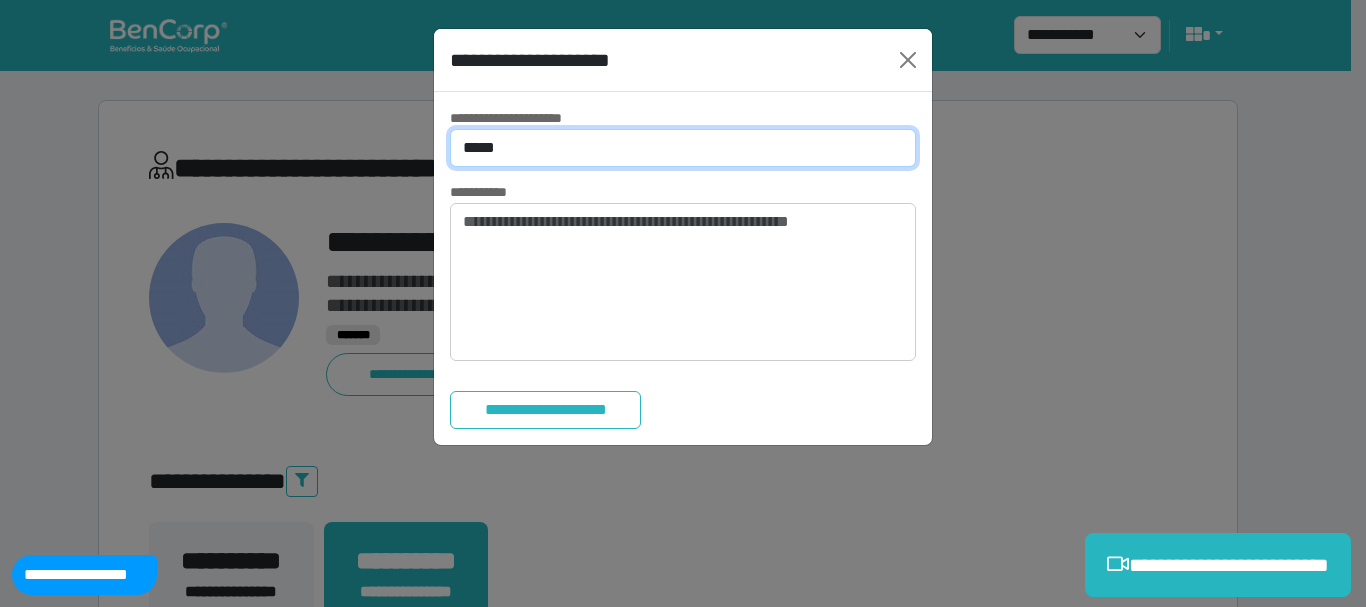 click on "**********" at bounding box center (683, 148) 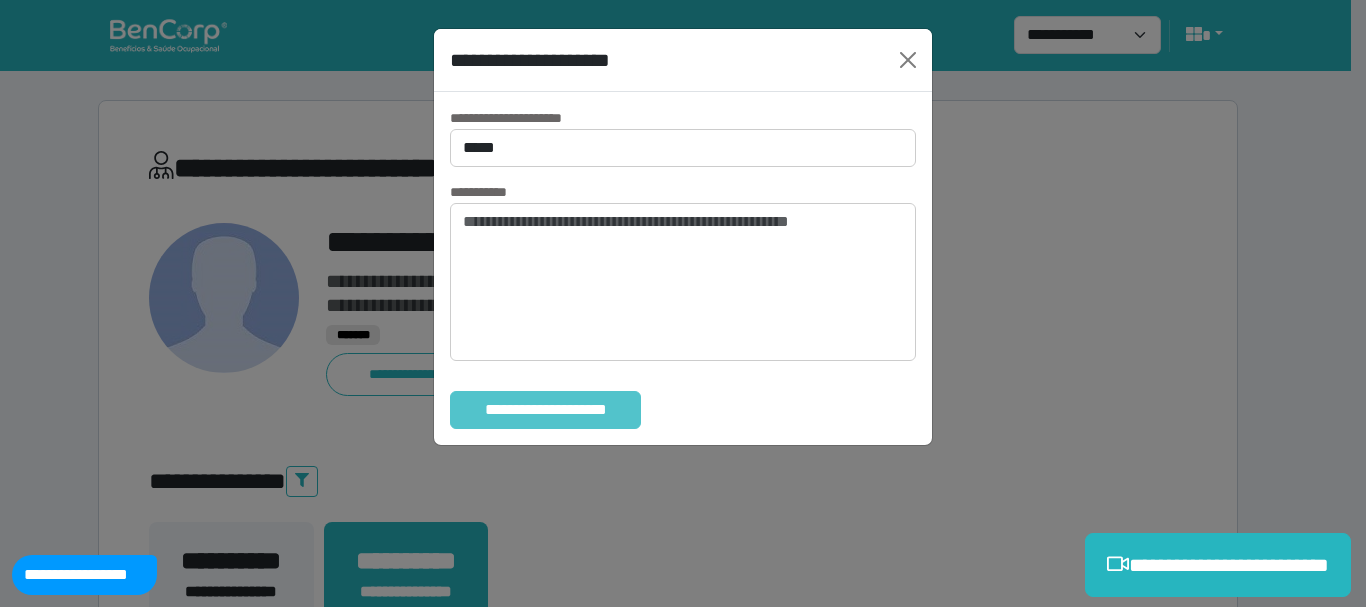 click on "**********" at bounding box center (545, 410) 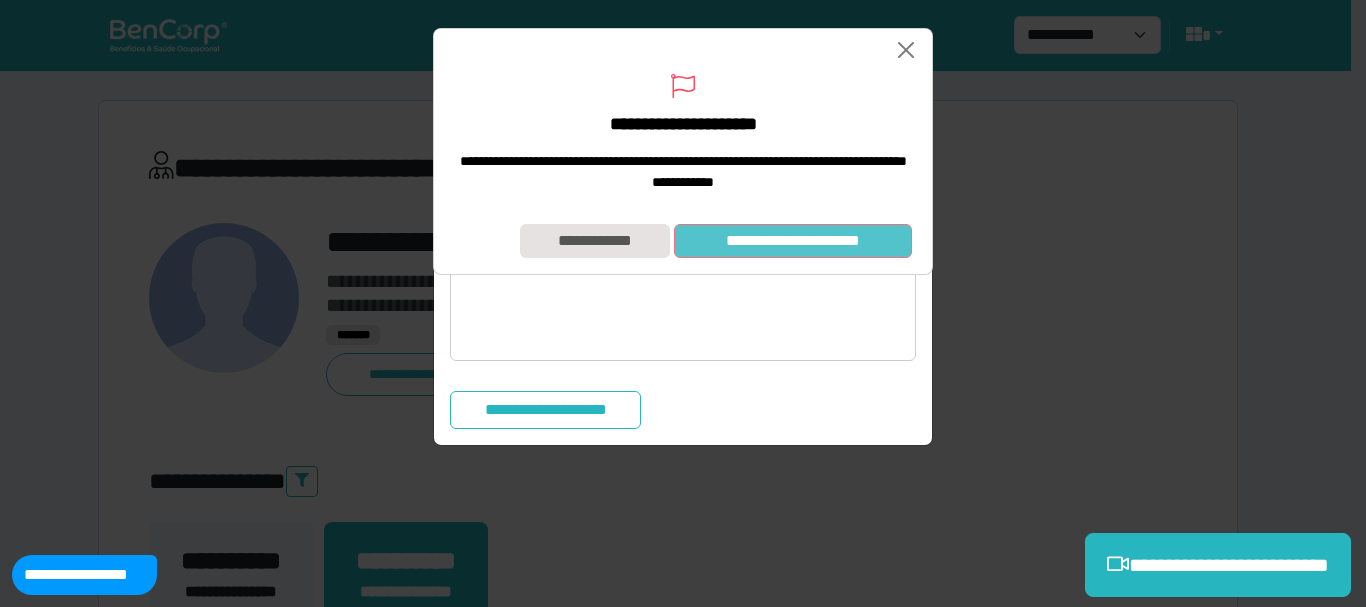 click on "**********" at bounding box center (793, 241) 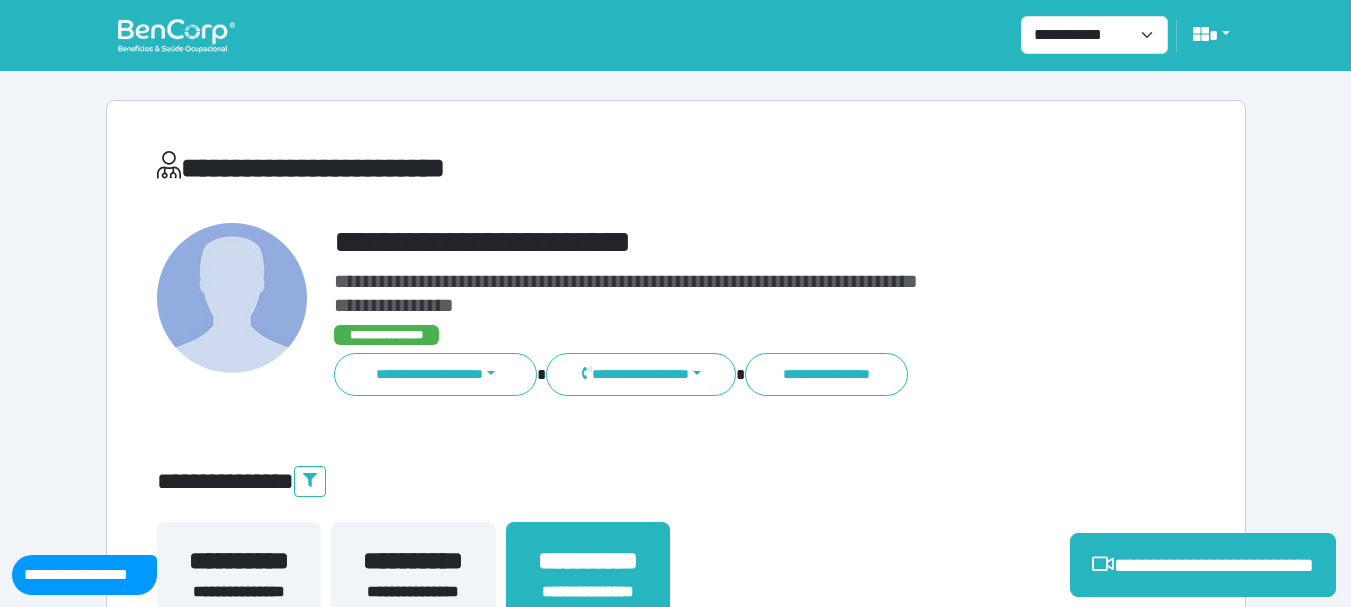 scroll, scrollTop: 200, scrollLeft: 0, axis: vertical 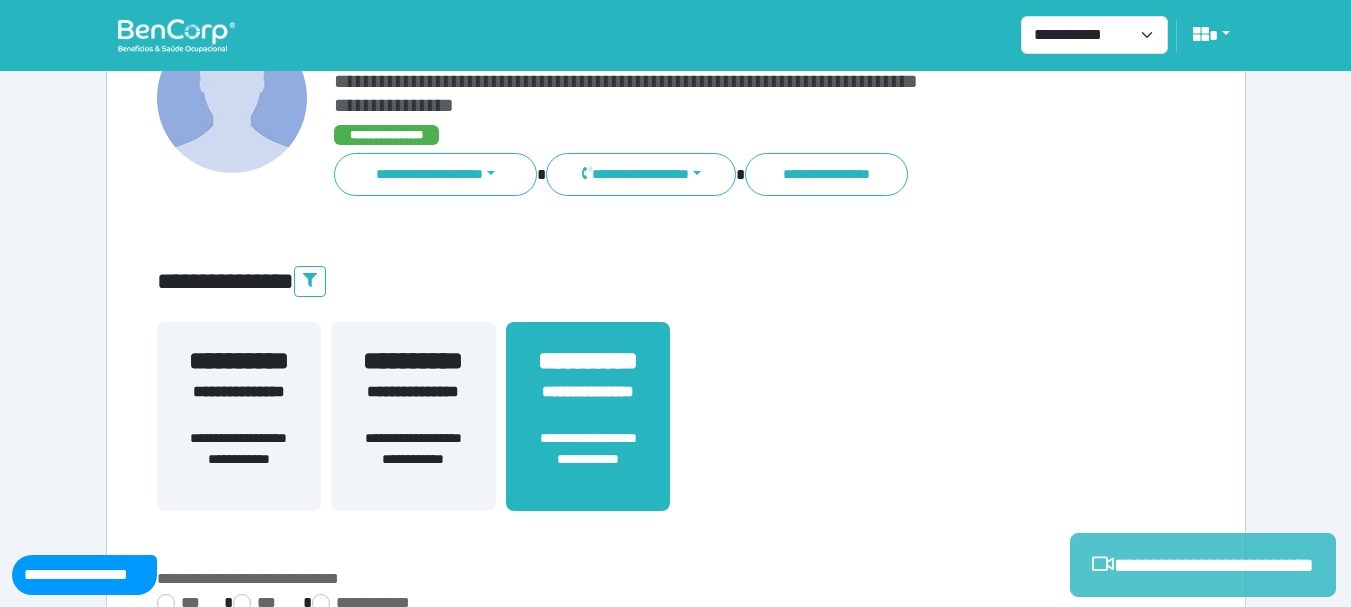 click on "**********" at bounding box center (1203, 565) 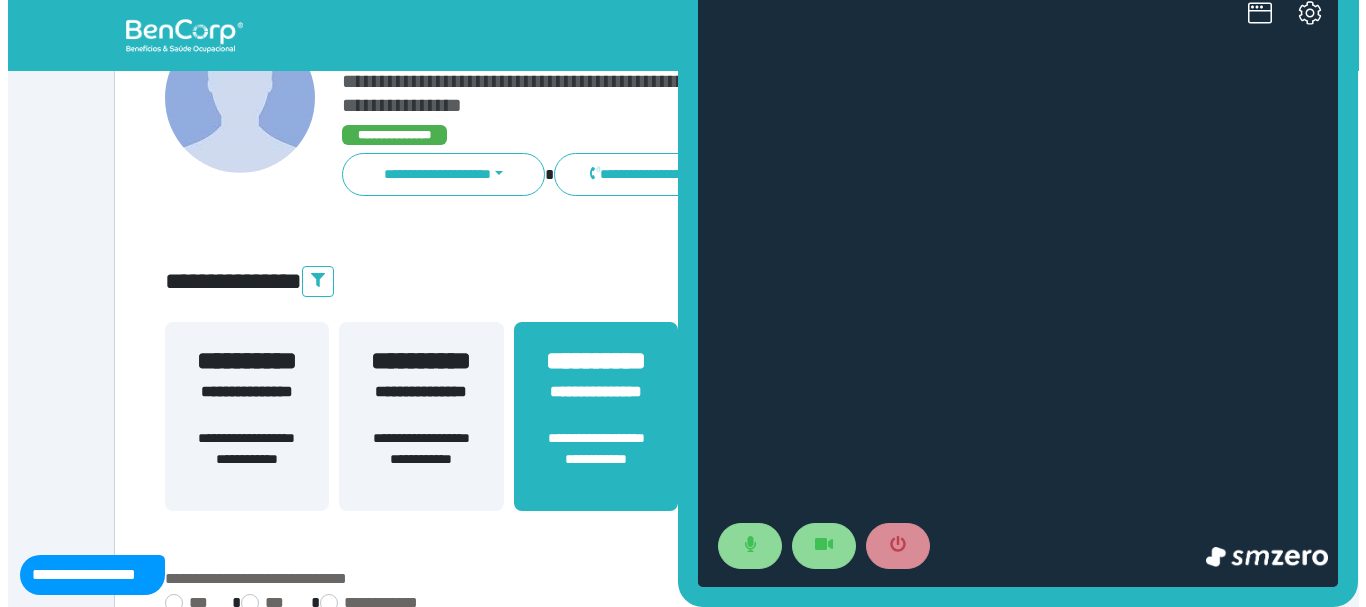 scroll, scrollTop: 0, scrollLeft: 0, axis: both 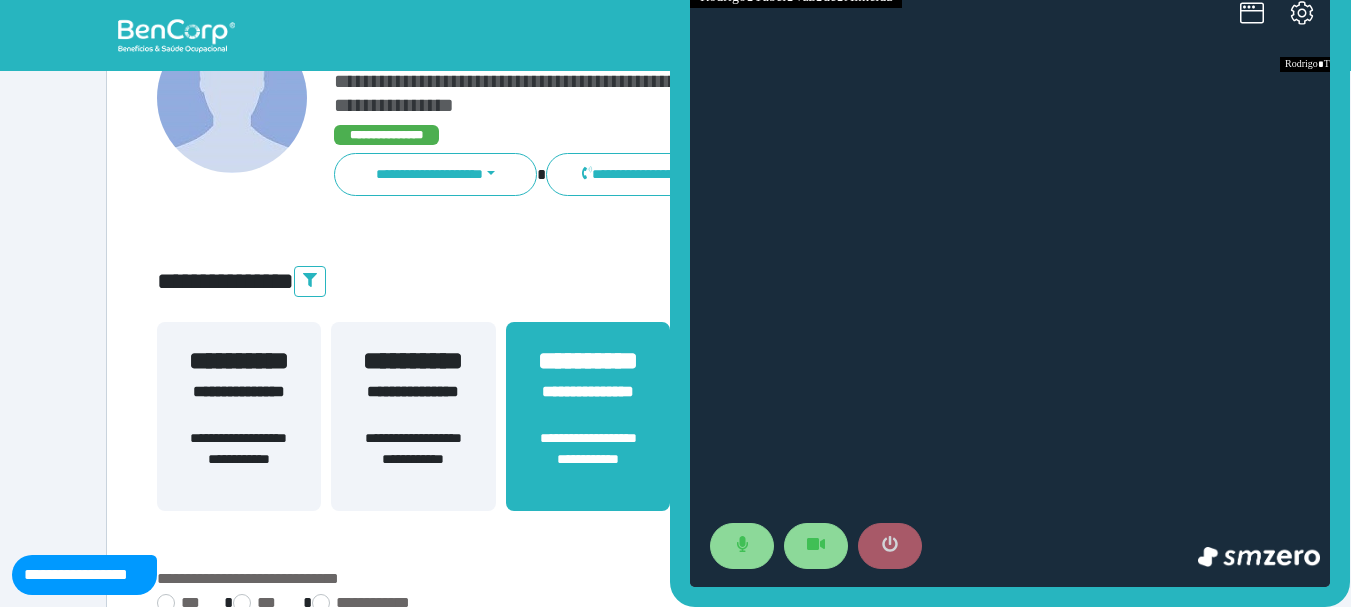 click at bounding box center [890, 546] 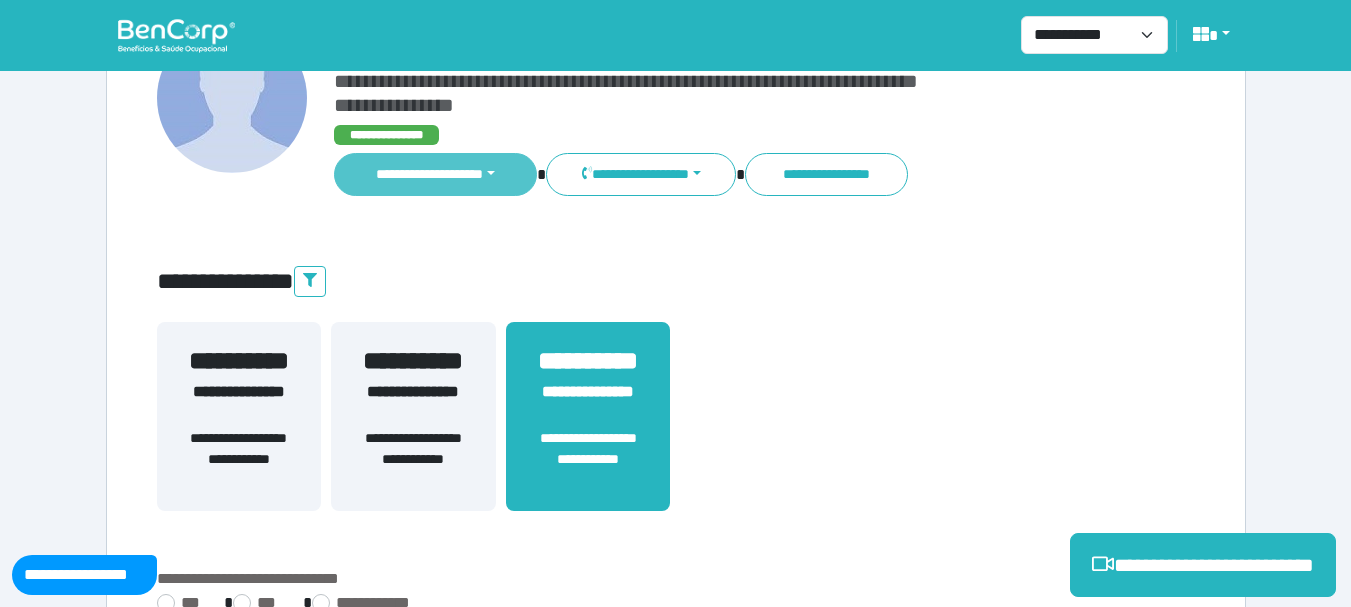 click on "**********" at bounding box center (436, 174) 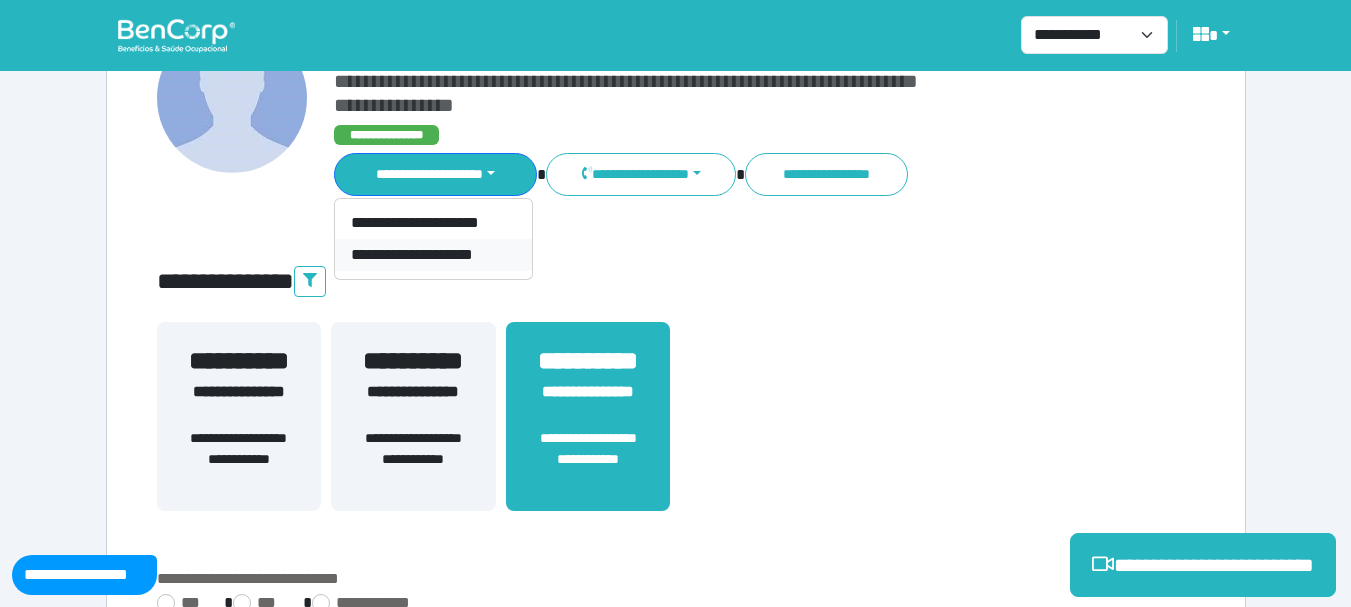click on "**********" at bounding box center (433, 255) 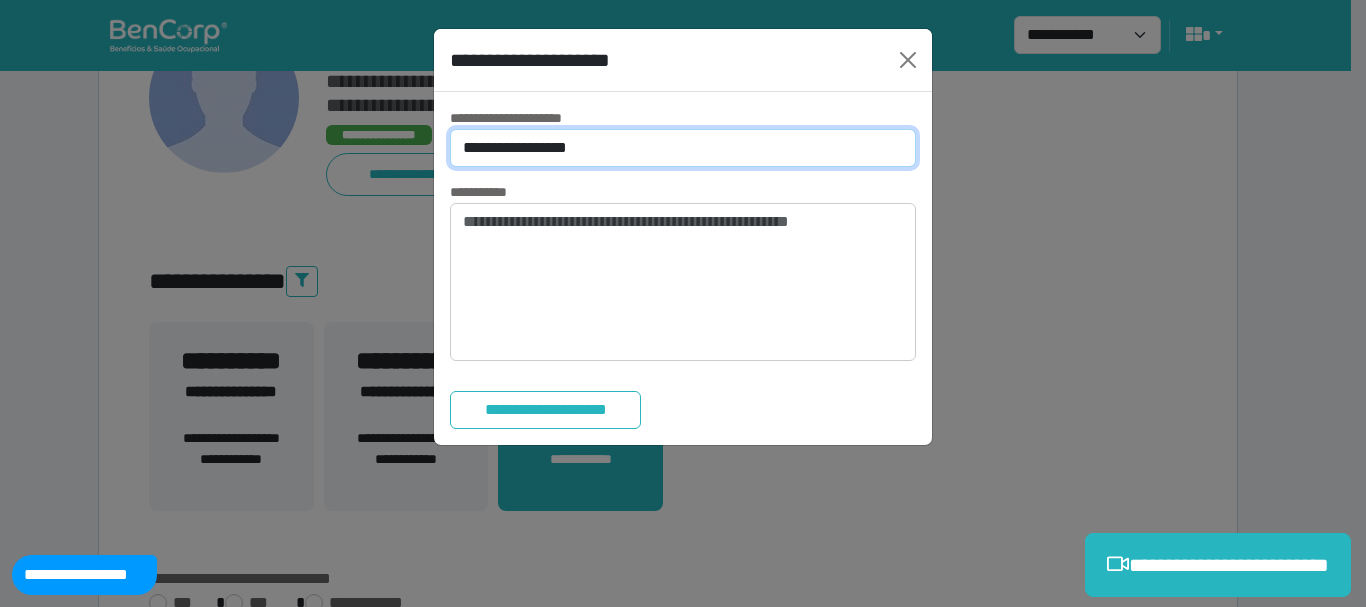 click on "**********" at bounding box center (683, 148) 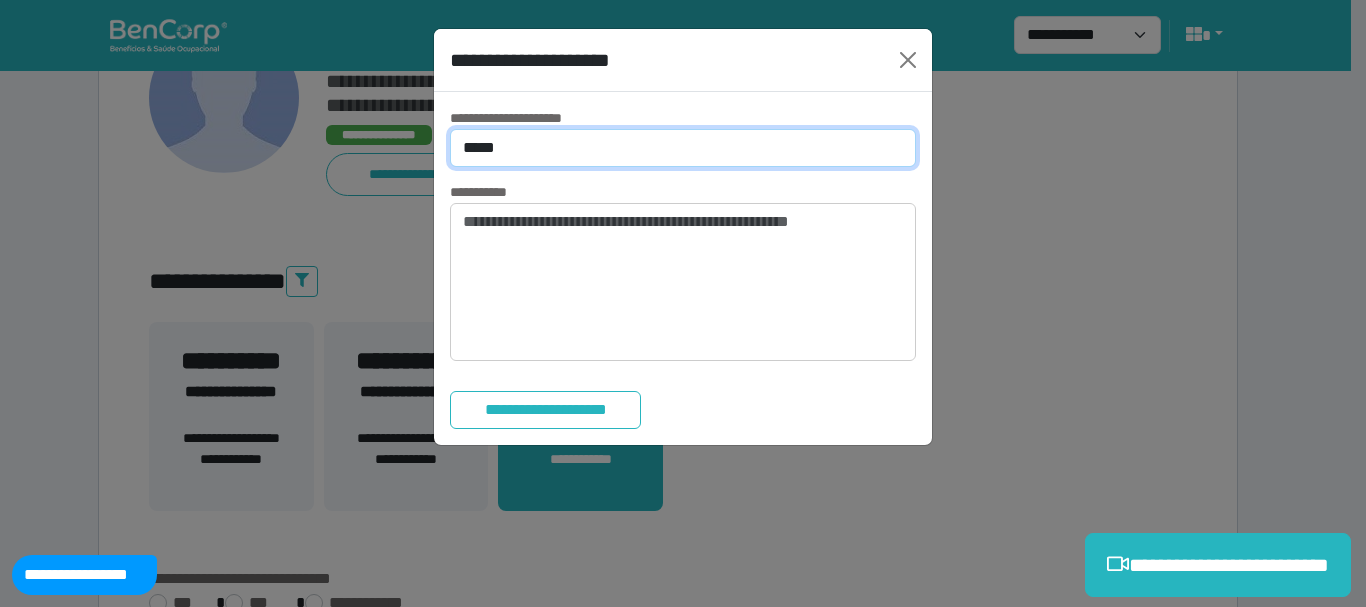 click on "**********" at bounding box center (683, 148) 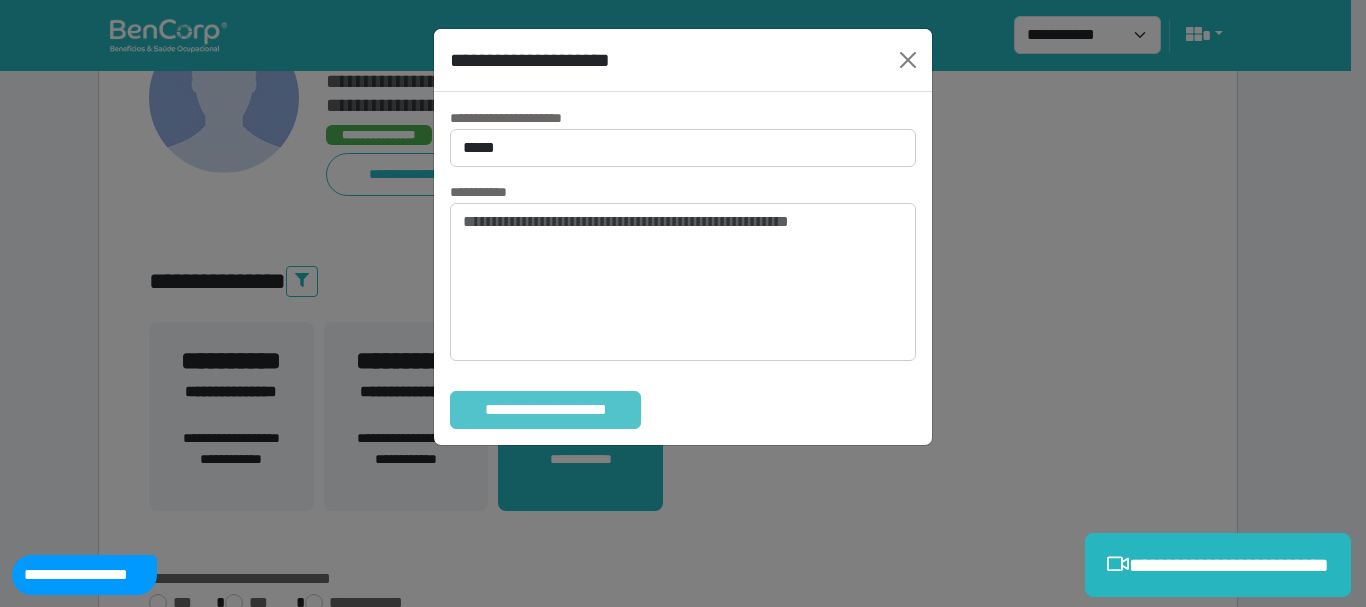click on "**********" at bounding box center [545, 410] 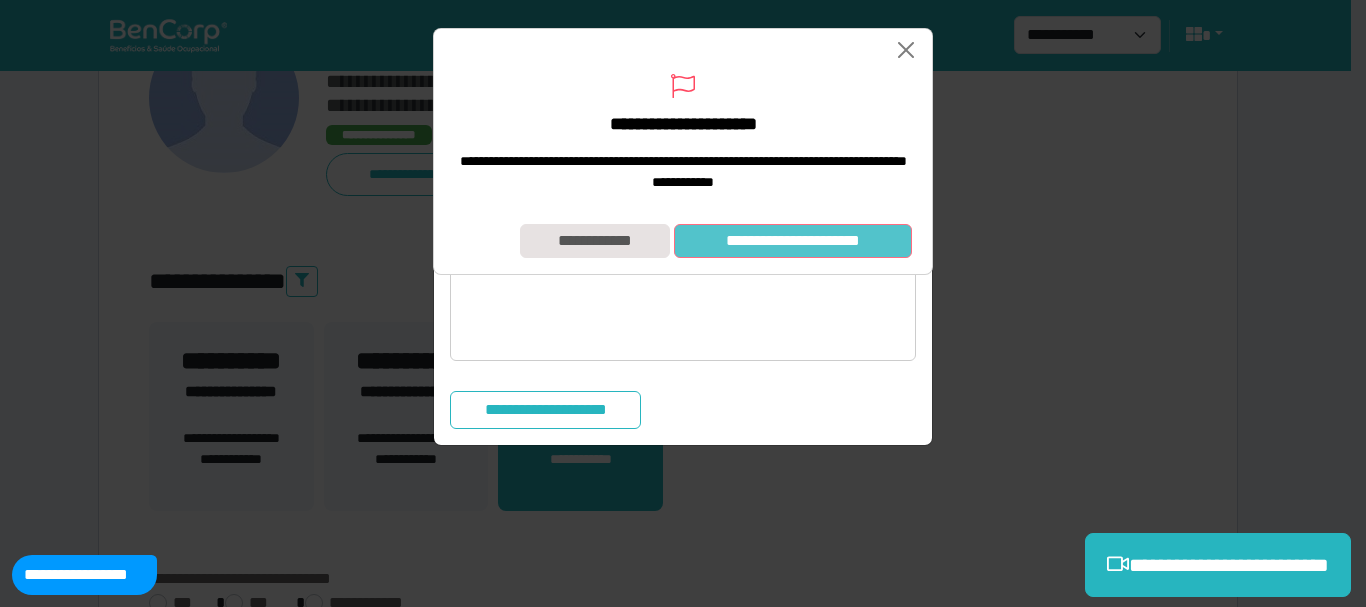 click on "**********" at bounding box center [793, 241] 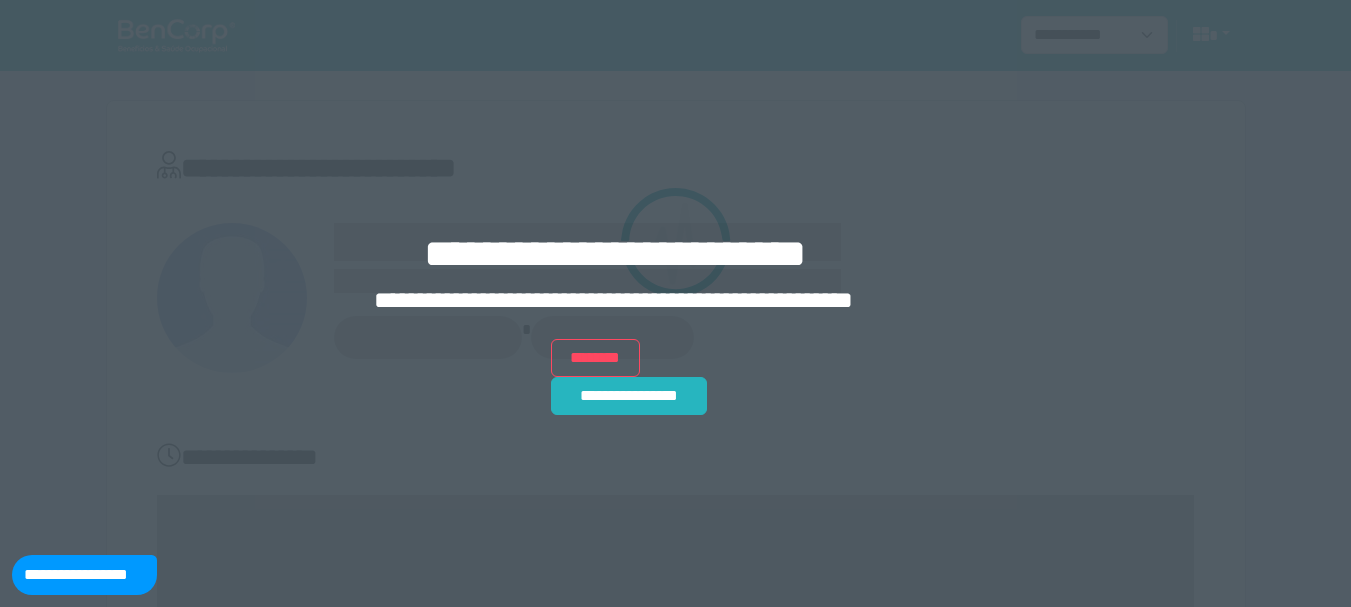 scroll, scrollTop: 0, scrollLeft: 0, axis: both 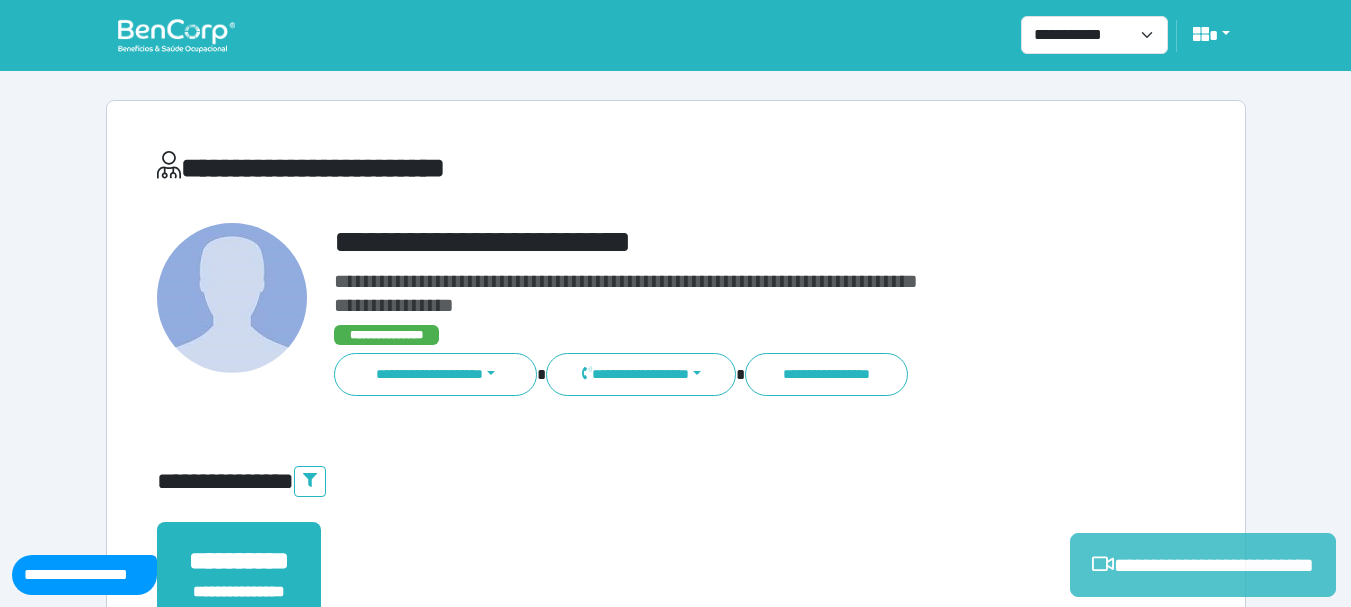 click on "**********" at bounding box center (1203, 565) 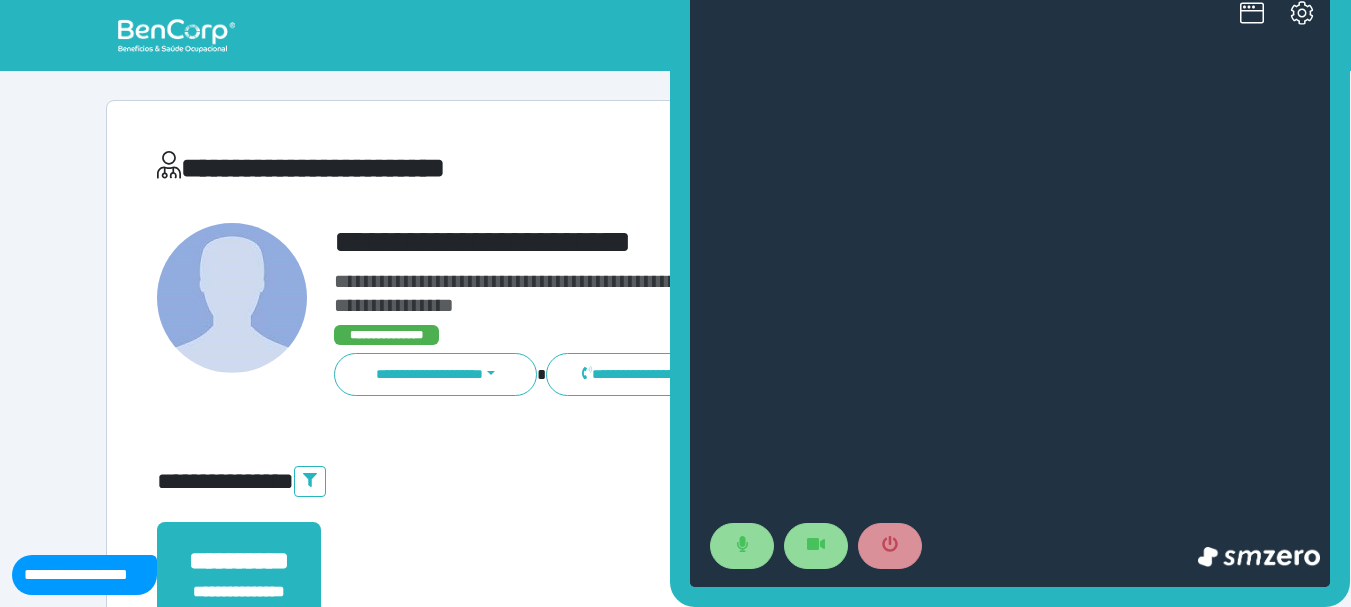 scroll, scrollTop: 0, scrollLeft: 0, axis: both 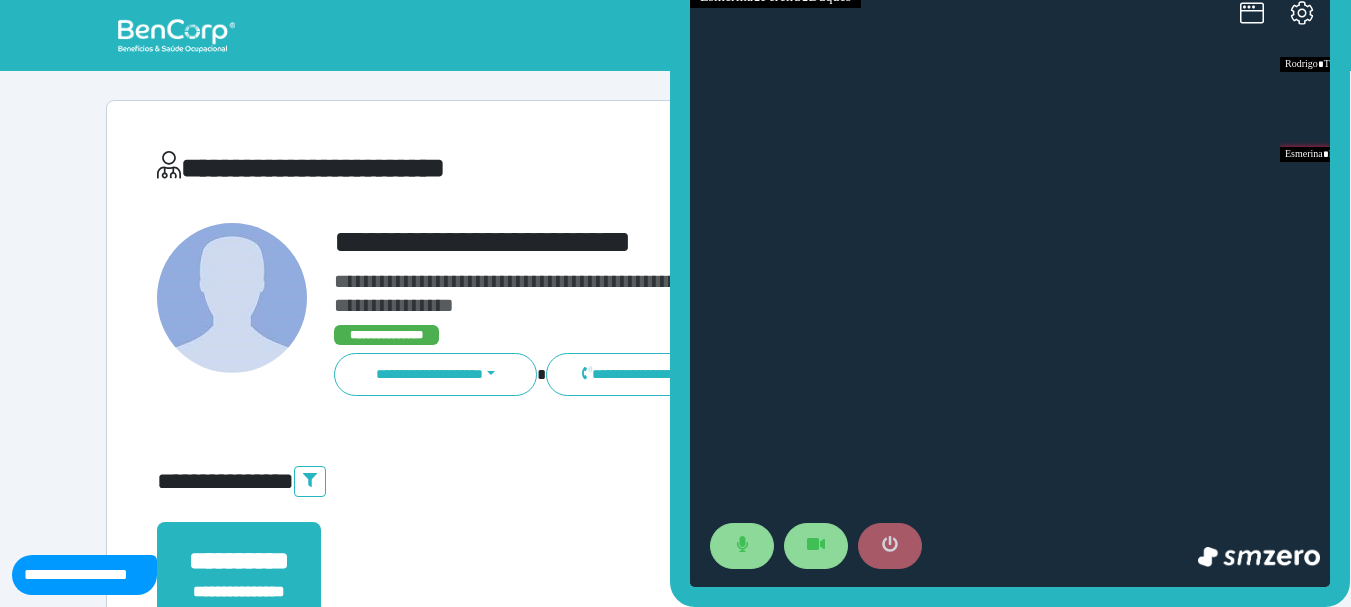 click at bounding box center (890, 546) 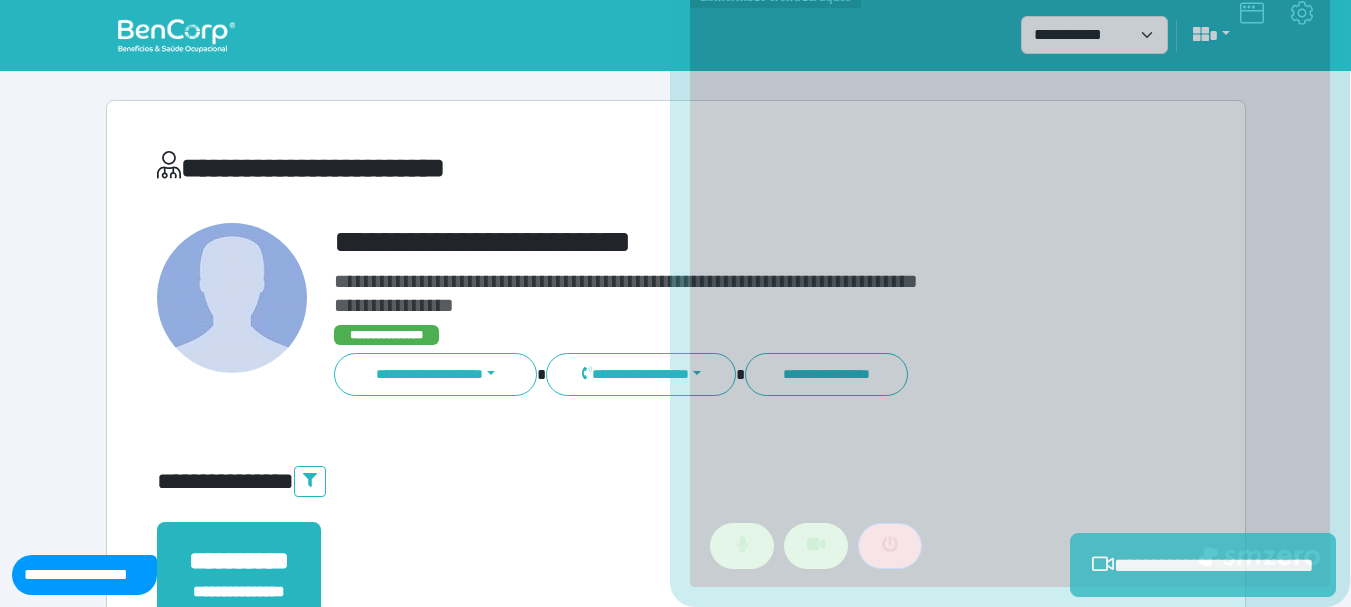 scroll, scrollTop: 300, scrollLeft: 0, axis: vertical 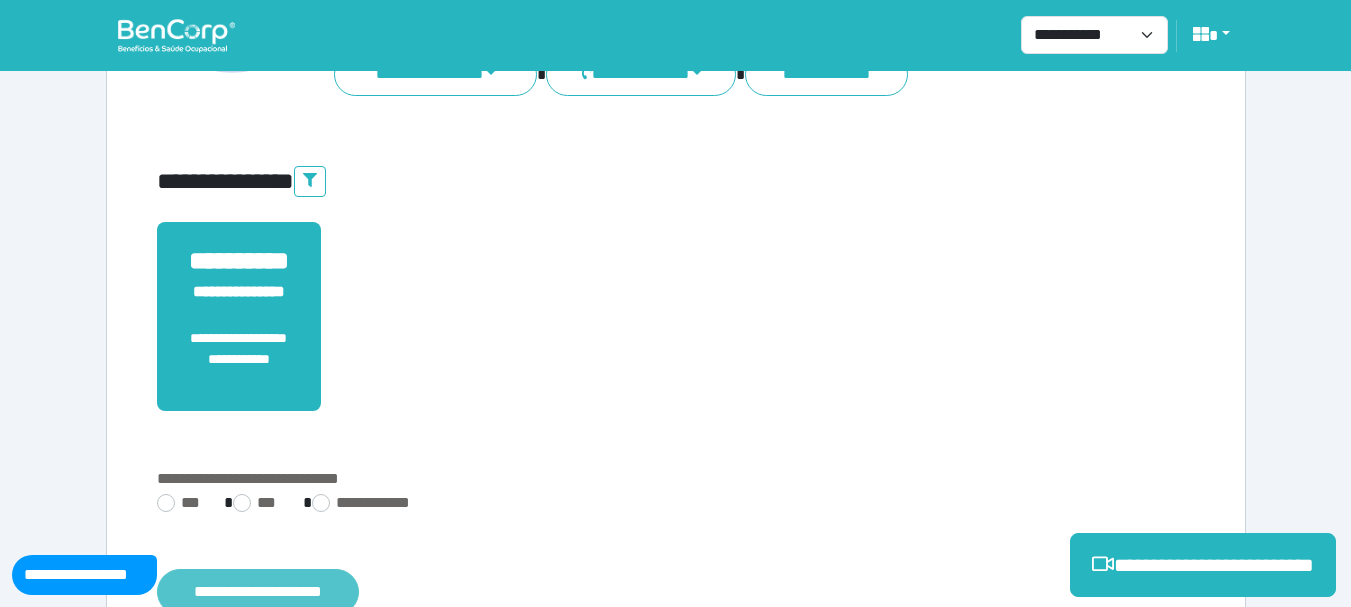 click on "**********" at bounding box center [258, 592] 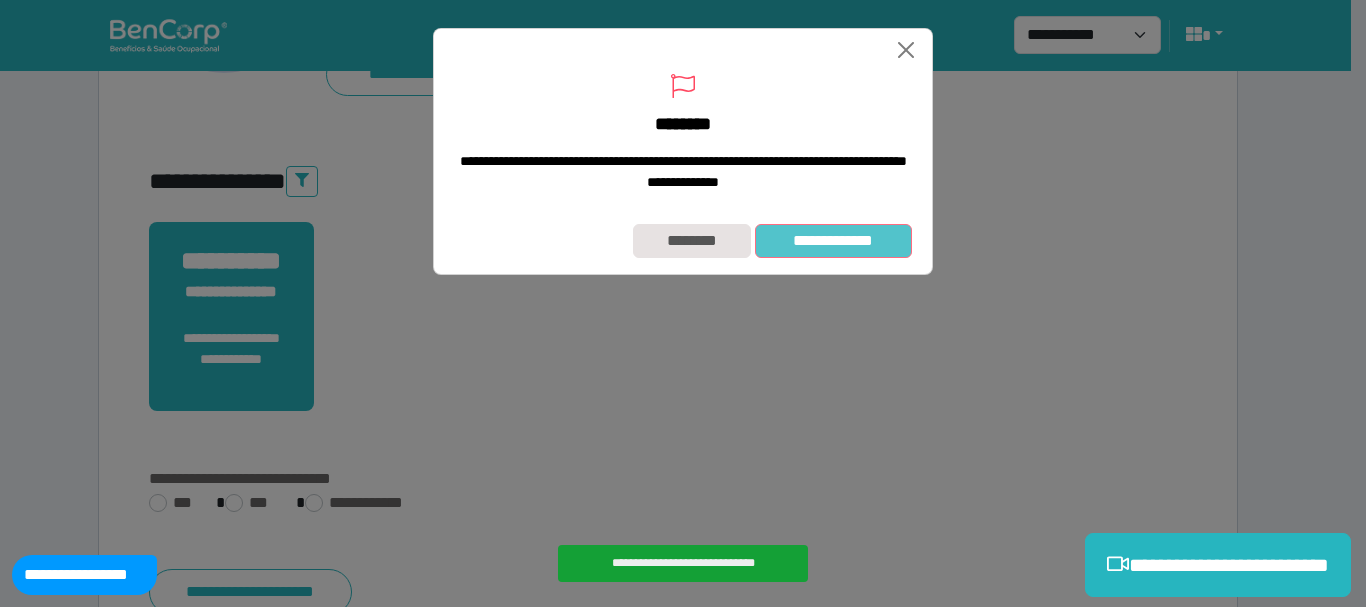click on "**********" at bounding box center [833, 241] 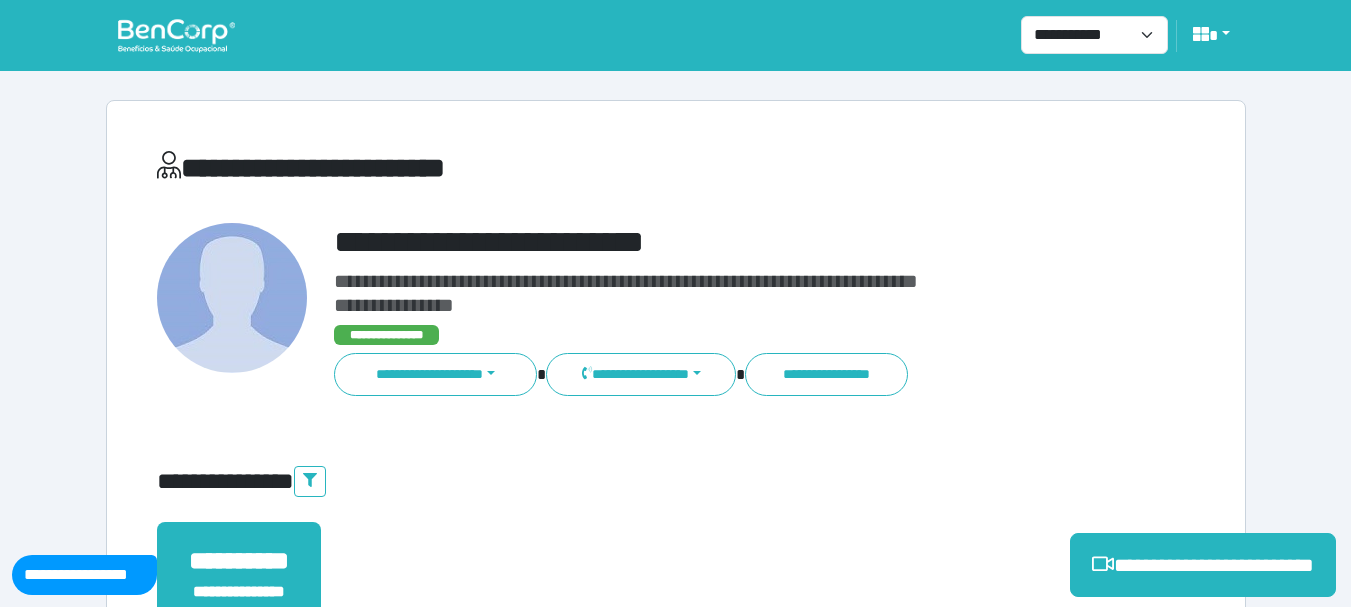 scroll, scrollTop: 0, scrollLeft: 0, axis: both 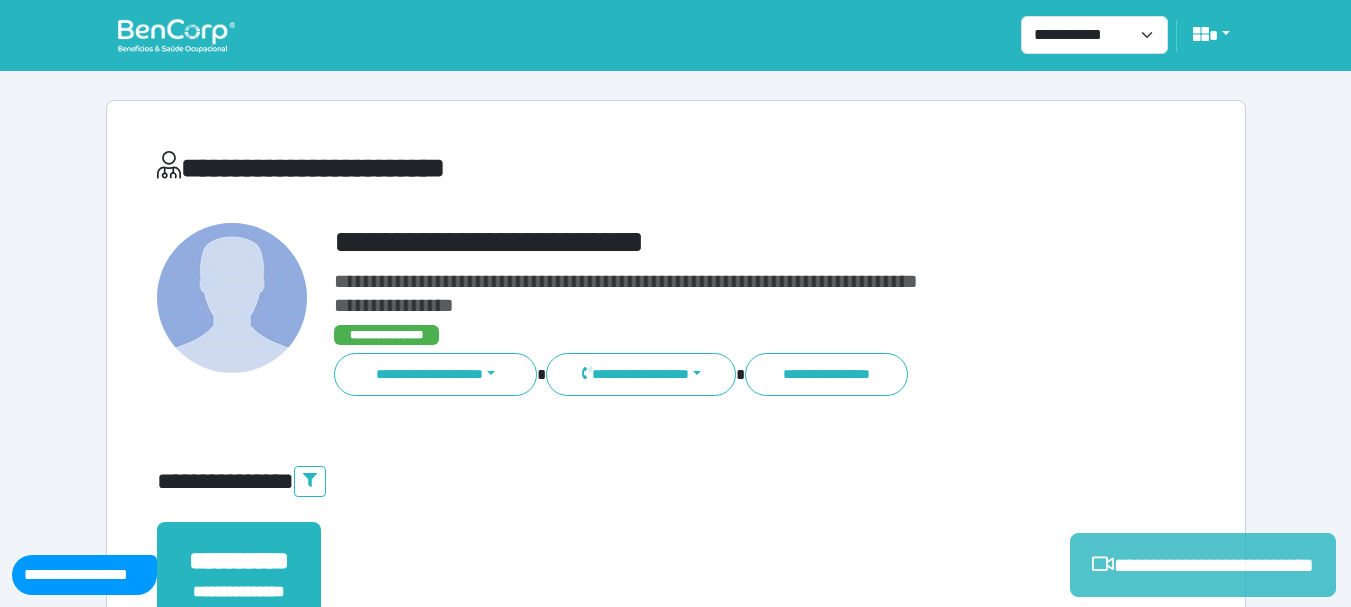 click on "**********" at bounding box center (1203, 565) 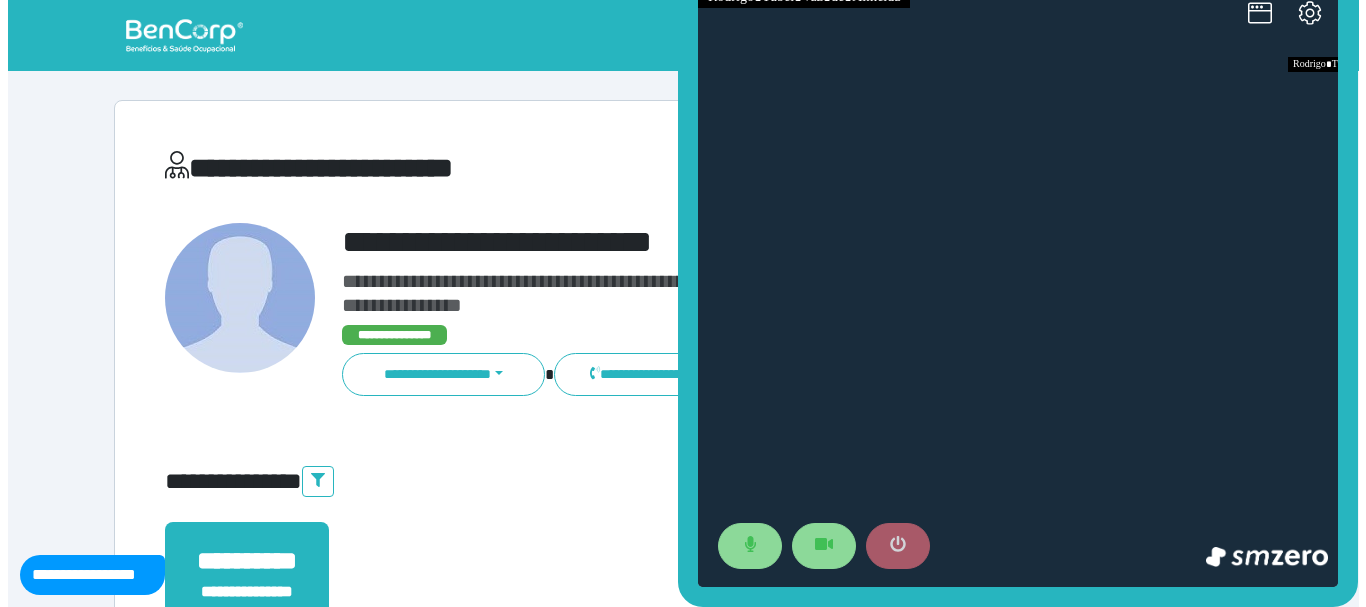 scroll, scrollTop: 100, scrollLeft: 0, axis: vertical 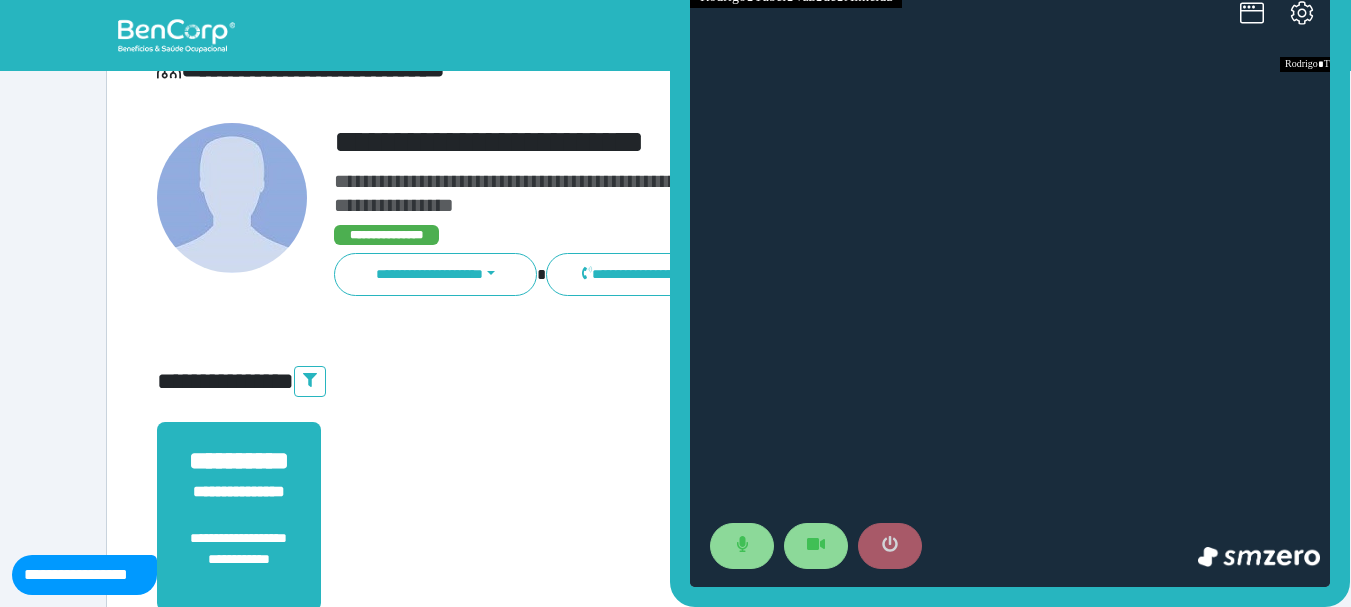 click 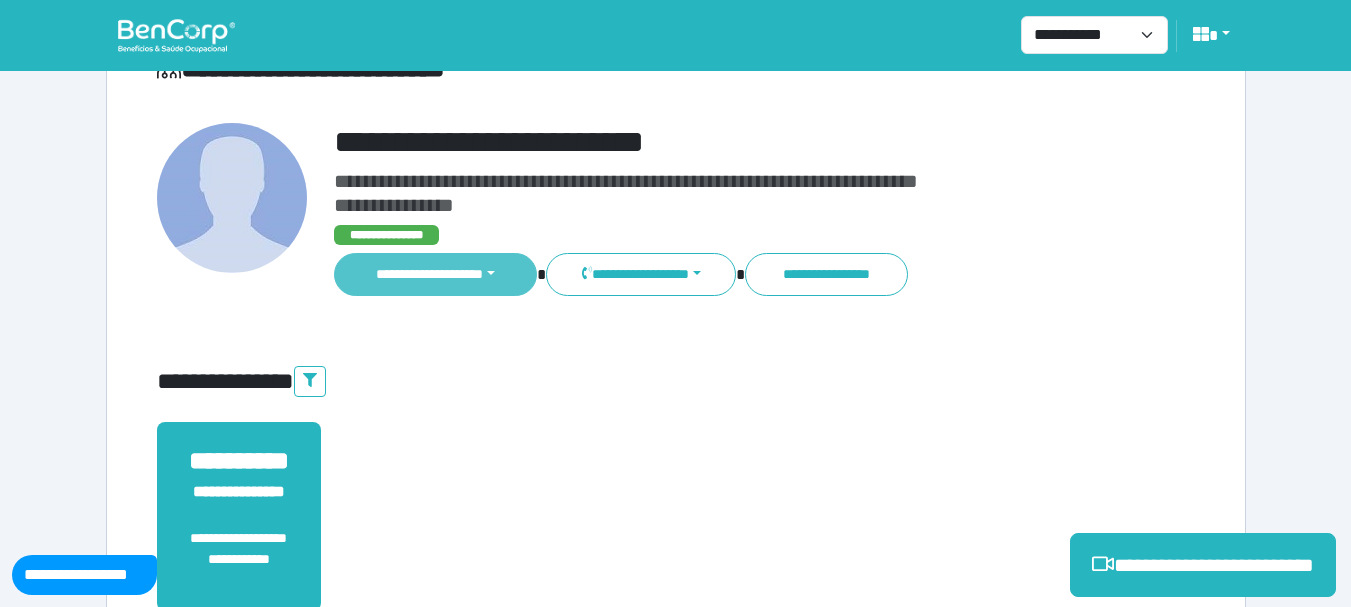 click on "**********" at bounding box center [436, 274] 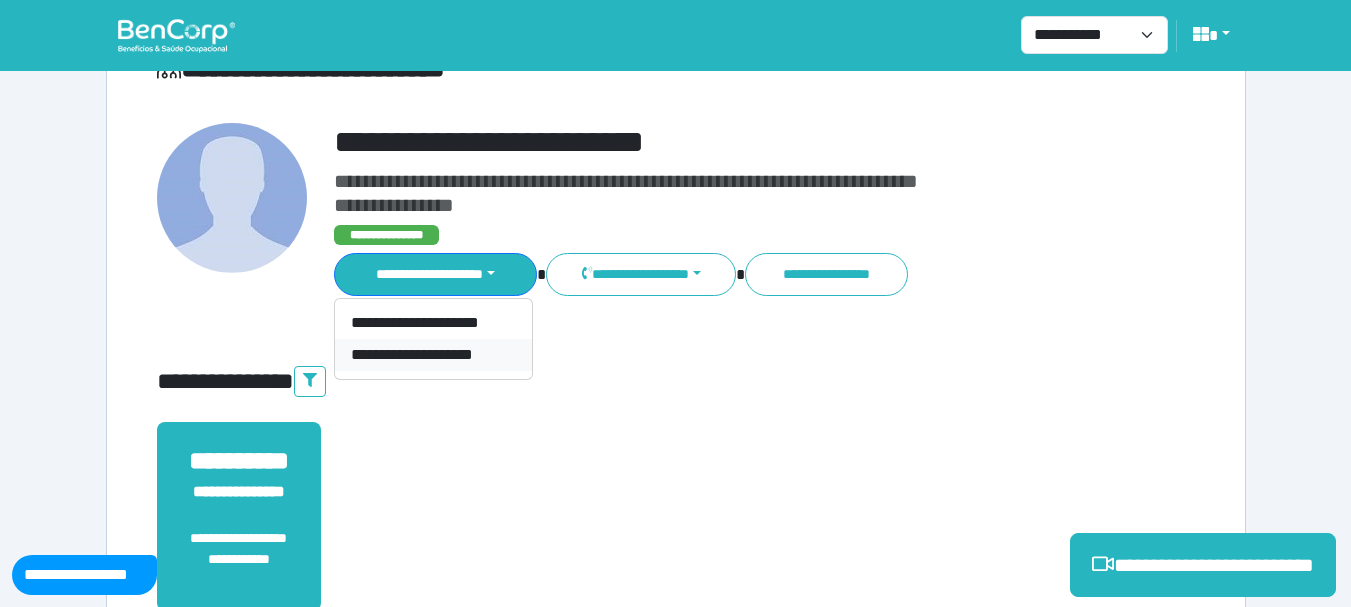 click on "**********" at bounding box center [433, 355] 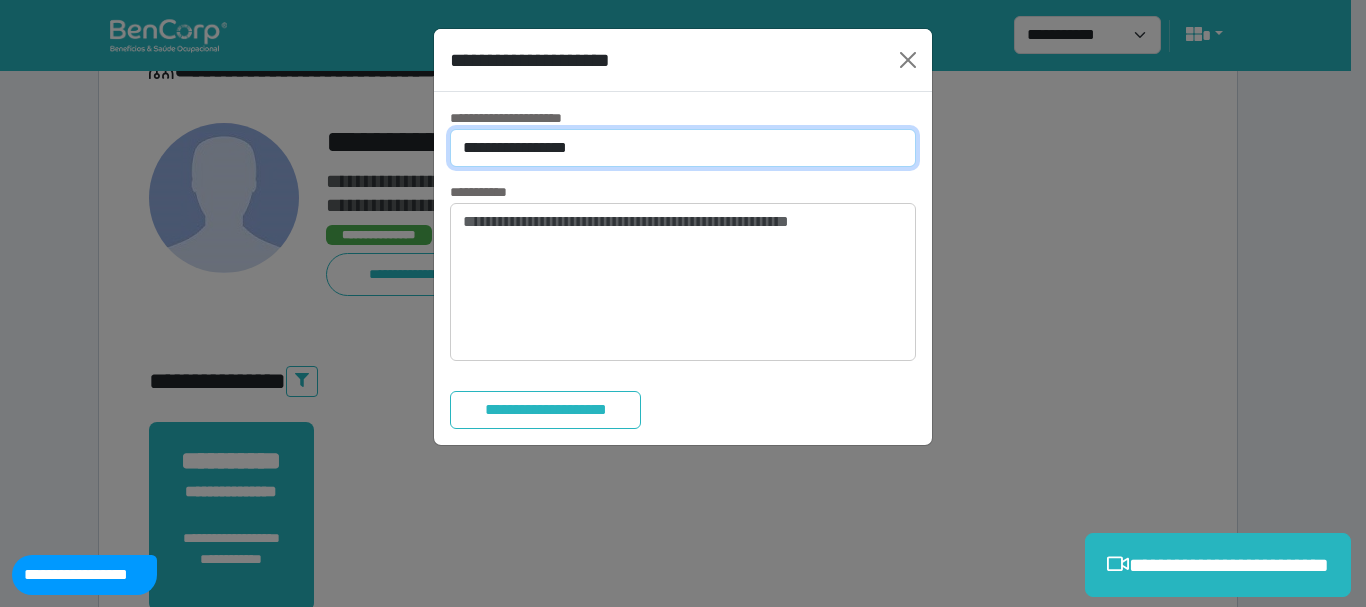 click on "**********" at bounding box center (683, 148) 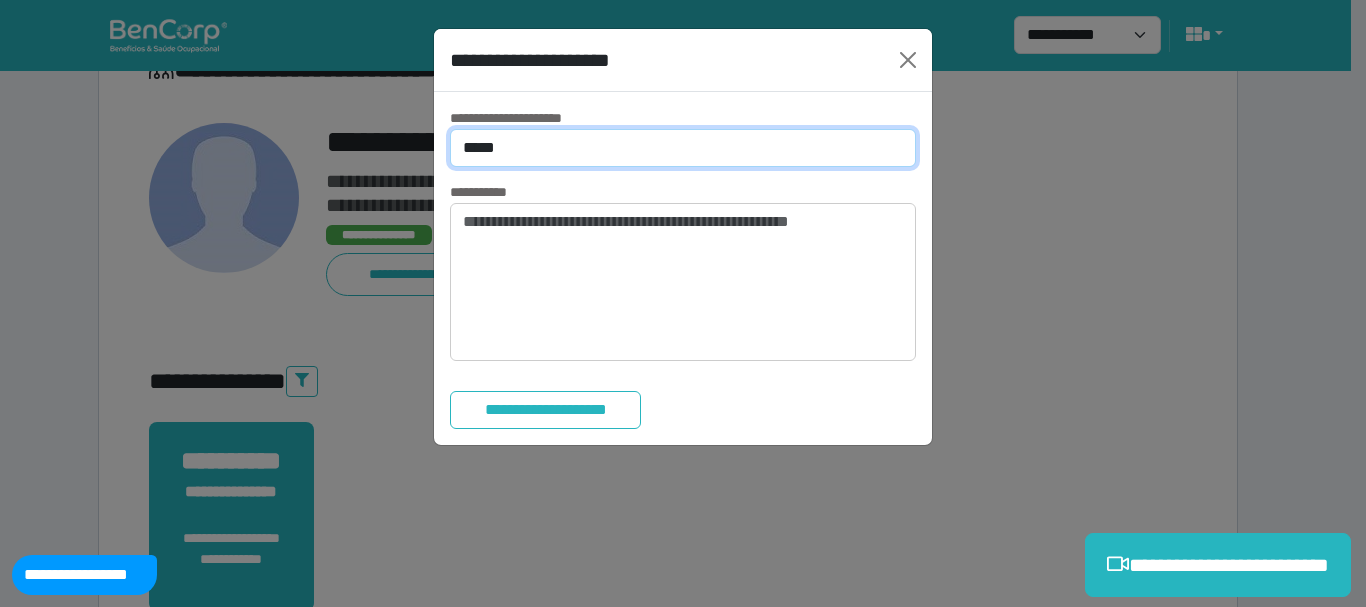 click on "**********" at bounding box center (683, 148) 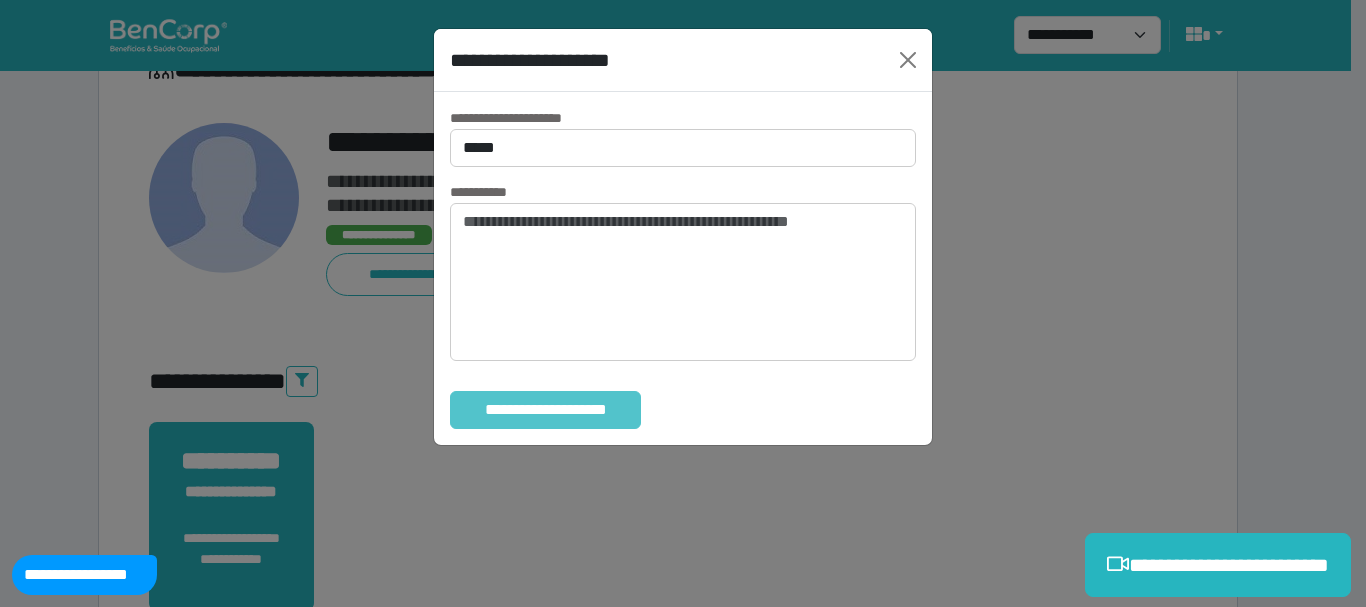 click on "**********" at bounding box center (545, 410) 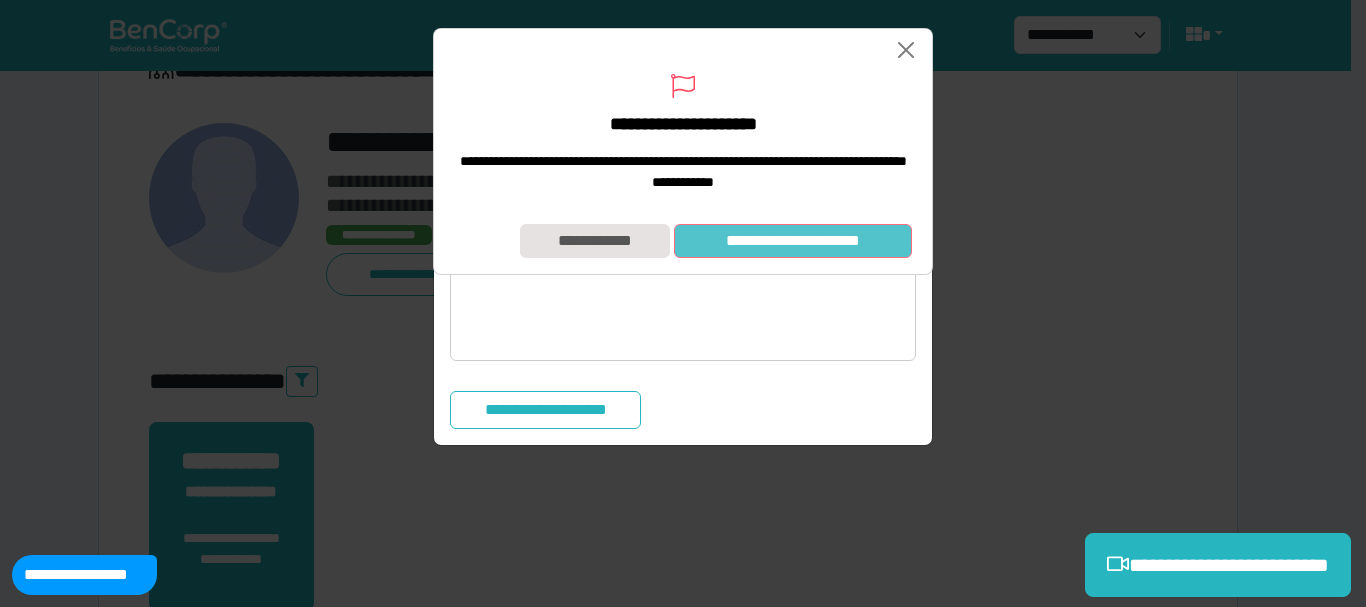 click on "**********" at bounding box center [793, 241] 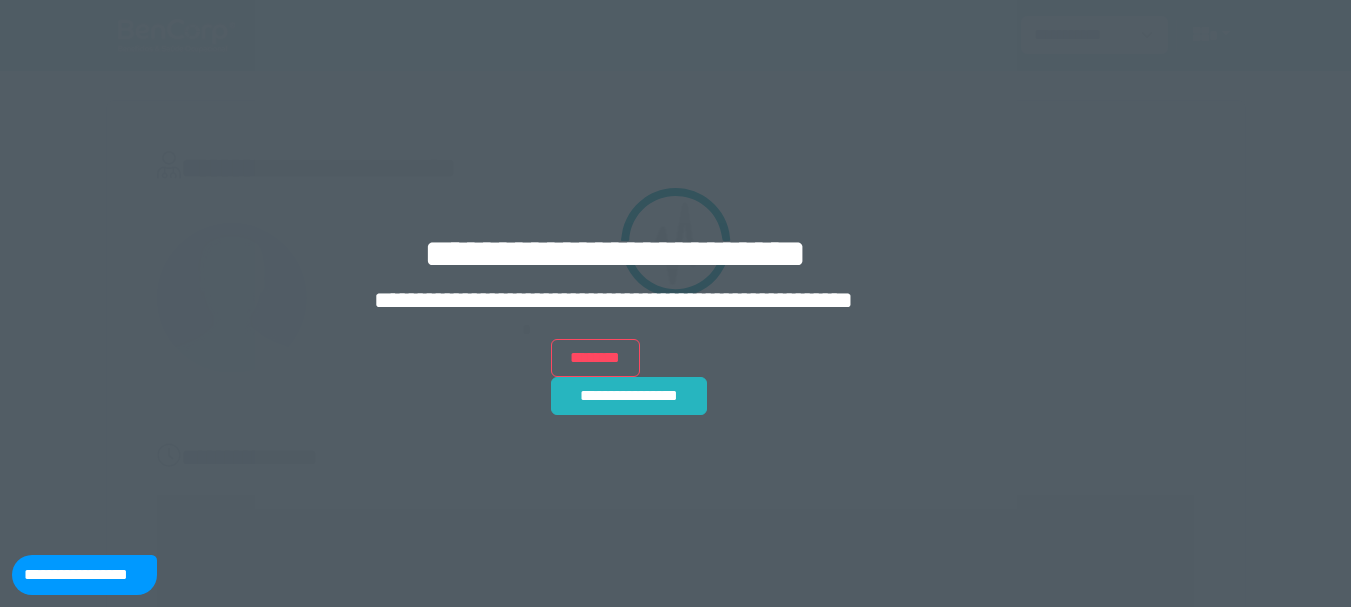 scroll, scrollTop: 0, scrollLeft: 0, axis: both 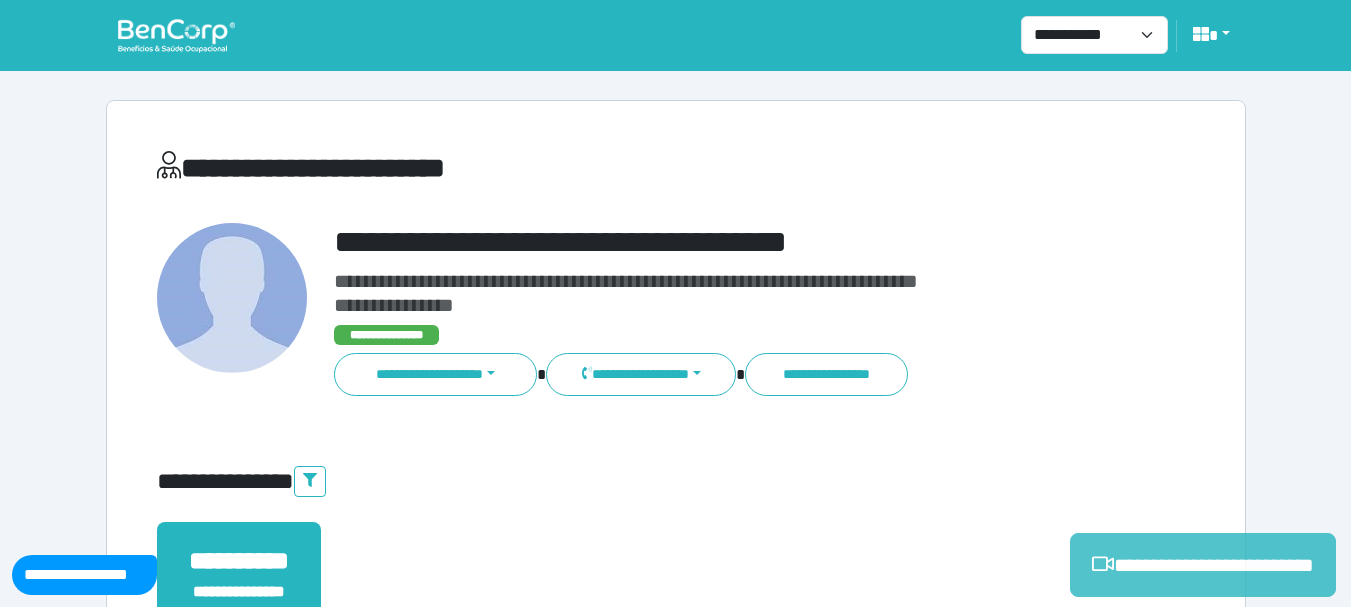 click on "**********" at bounding box center [1203, 565] 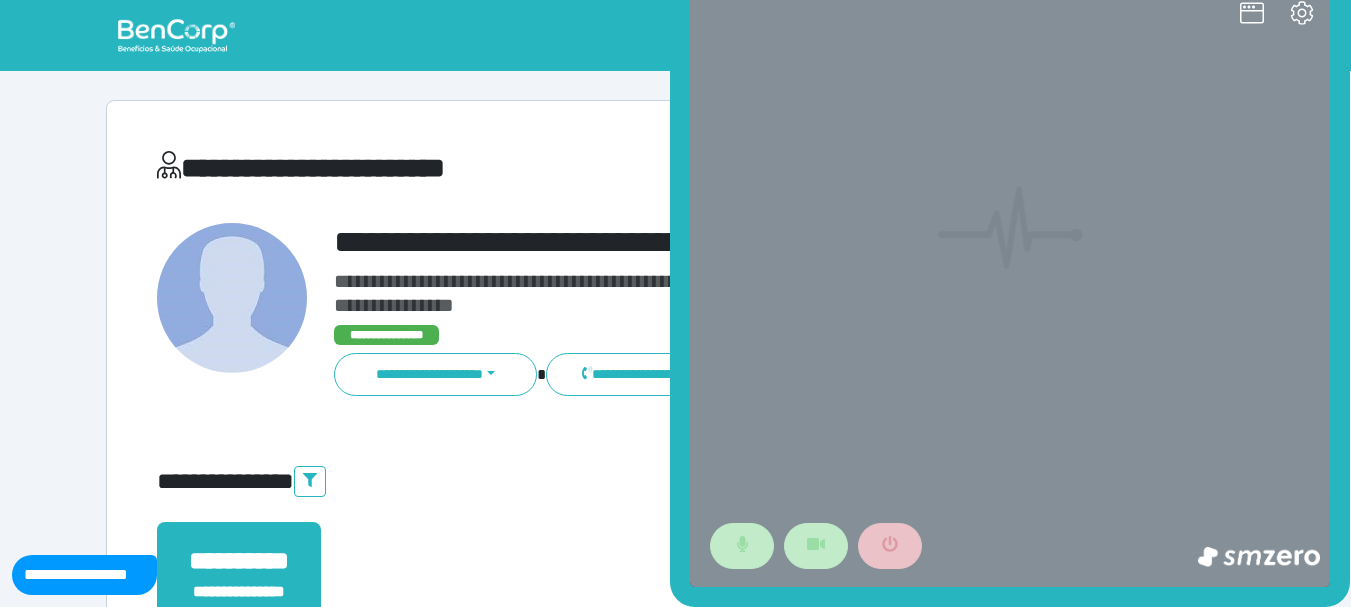 scroll, scrollTop: 0, scrollLeft: 0, axis: both 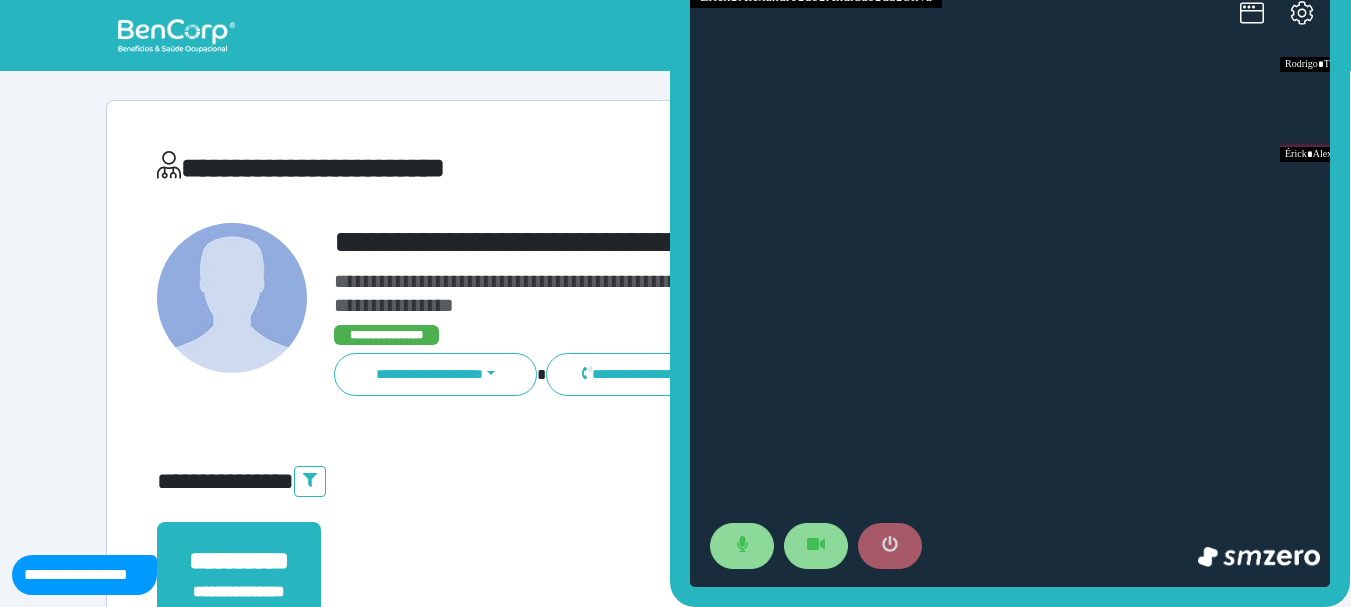 click at bounding box center (890, 546) 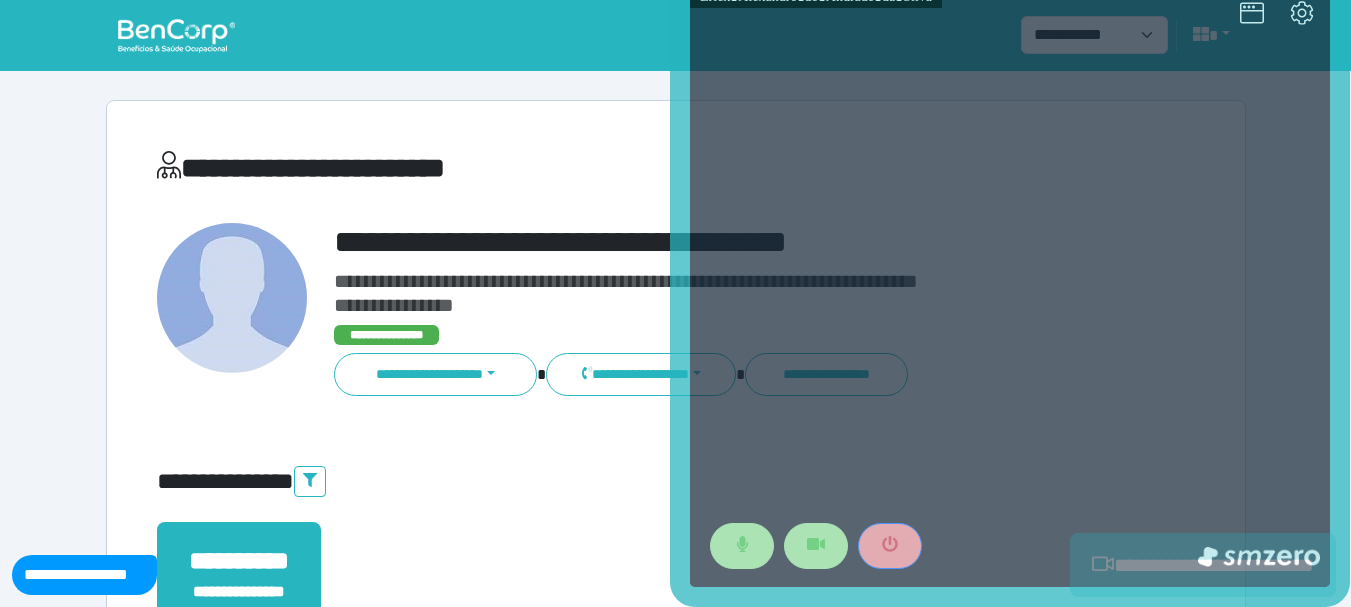 scroll, scrollTop: 400, scrollLeft: 0, axis: vertical 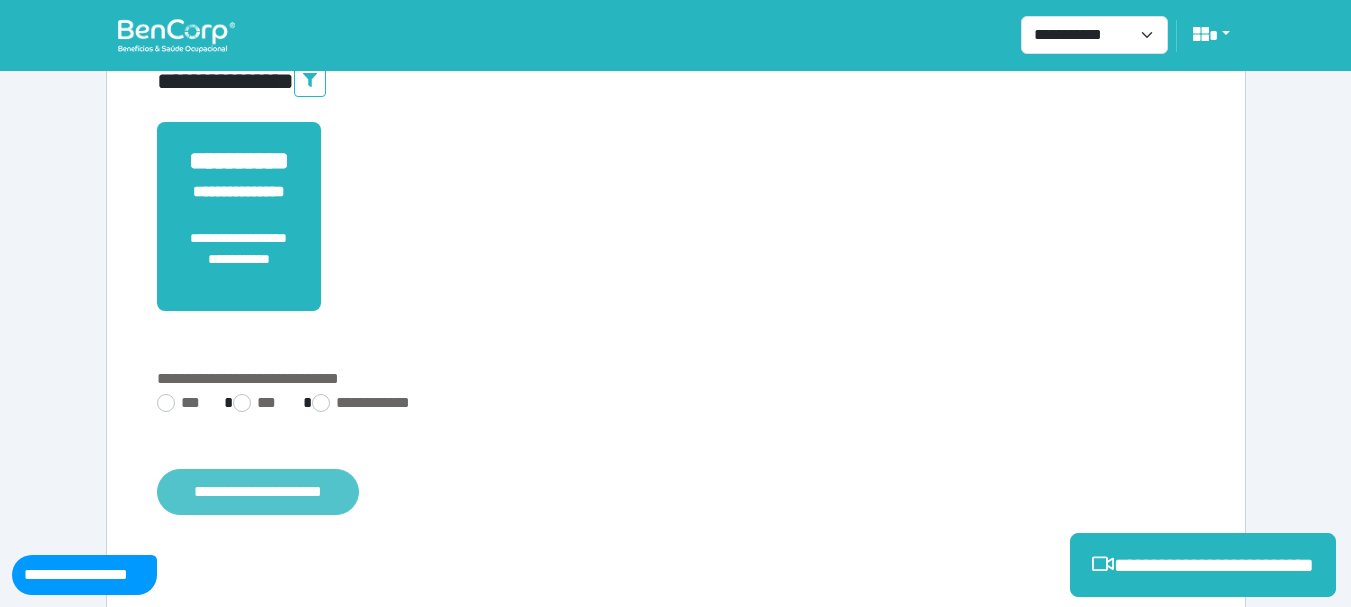 click on "**********" at bounding box center [258, 492] 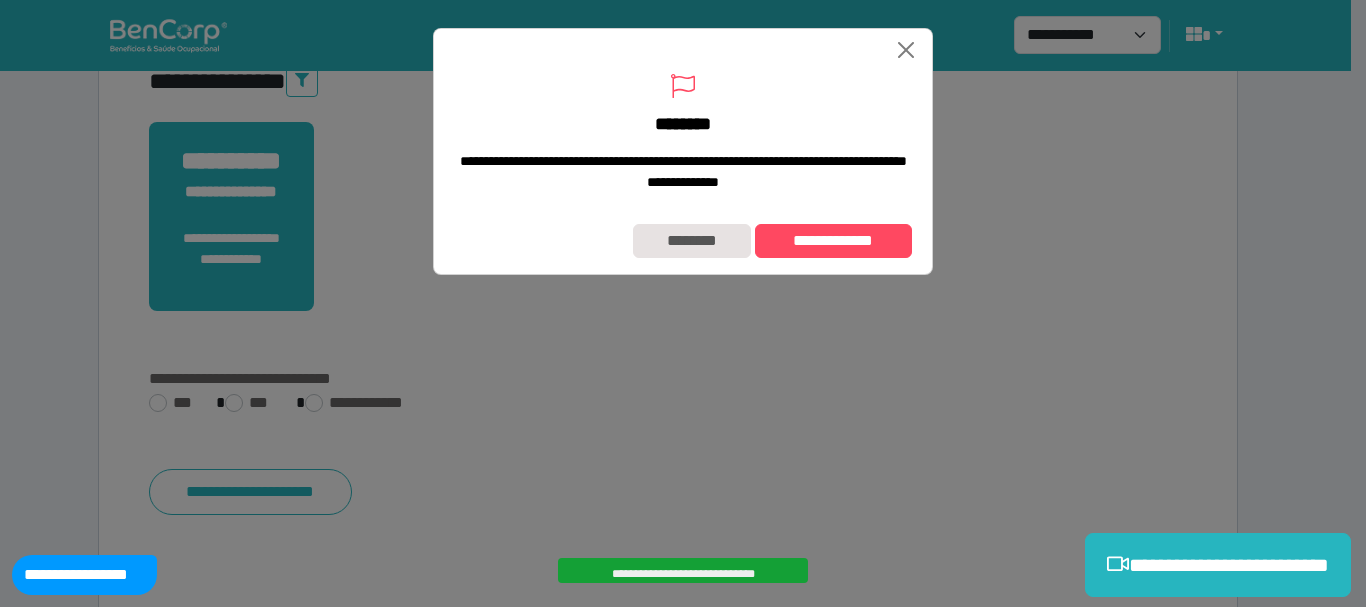 click on "**********" at bounding box center (683, 241) 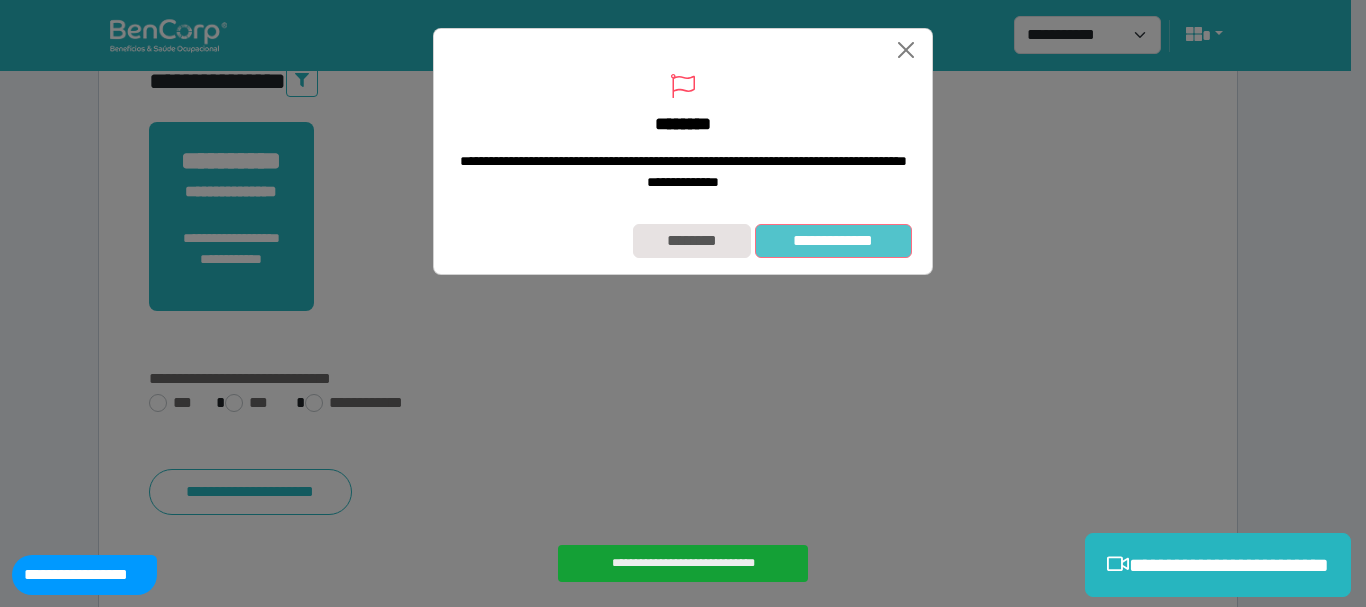 click on "**********" at bounding box center (833, 241) 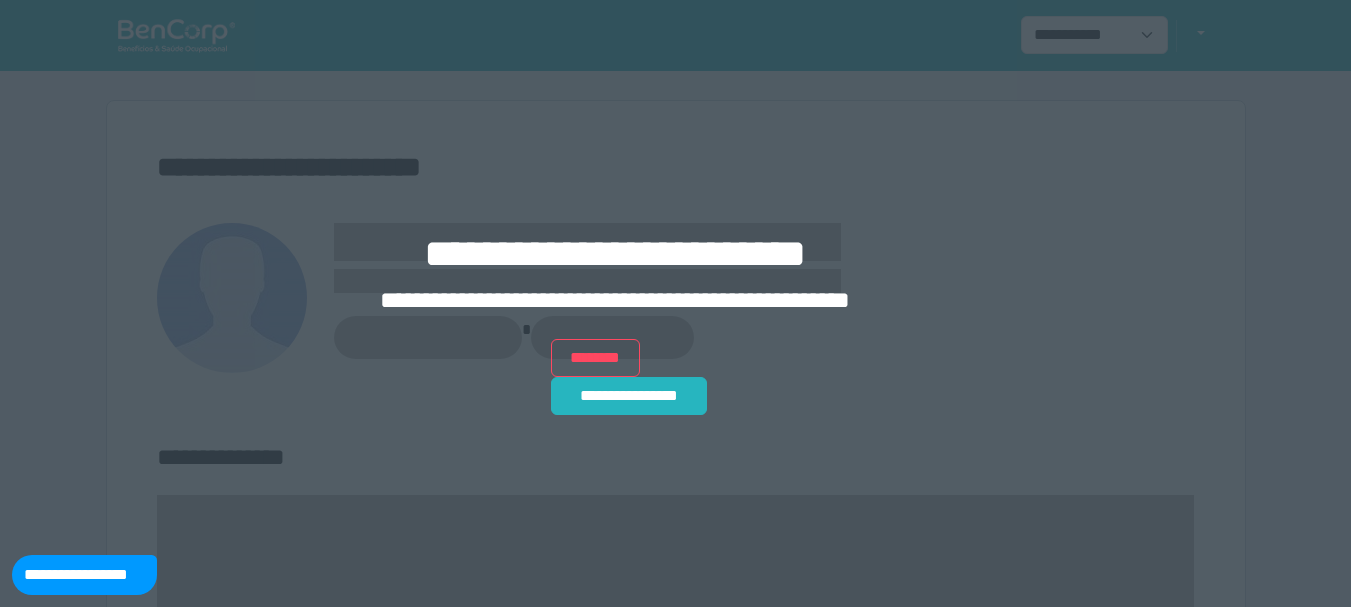 scroll, scrollTop: 0, scrollLeft: 0, axis: both 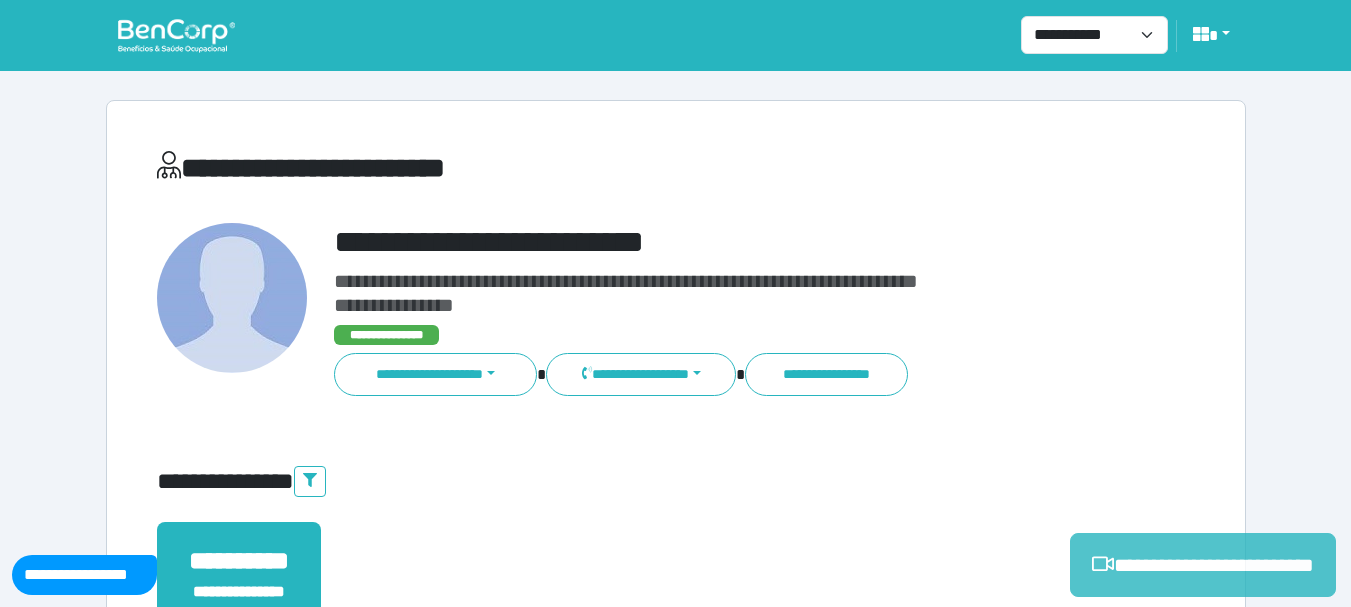 click on "**********" at bounding box center (1203, 565) 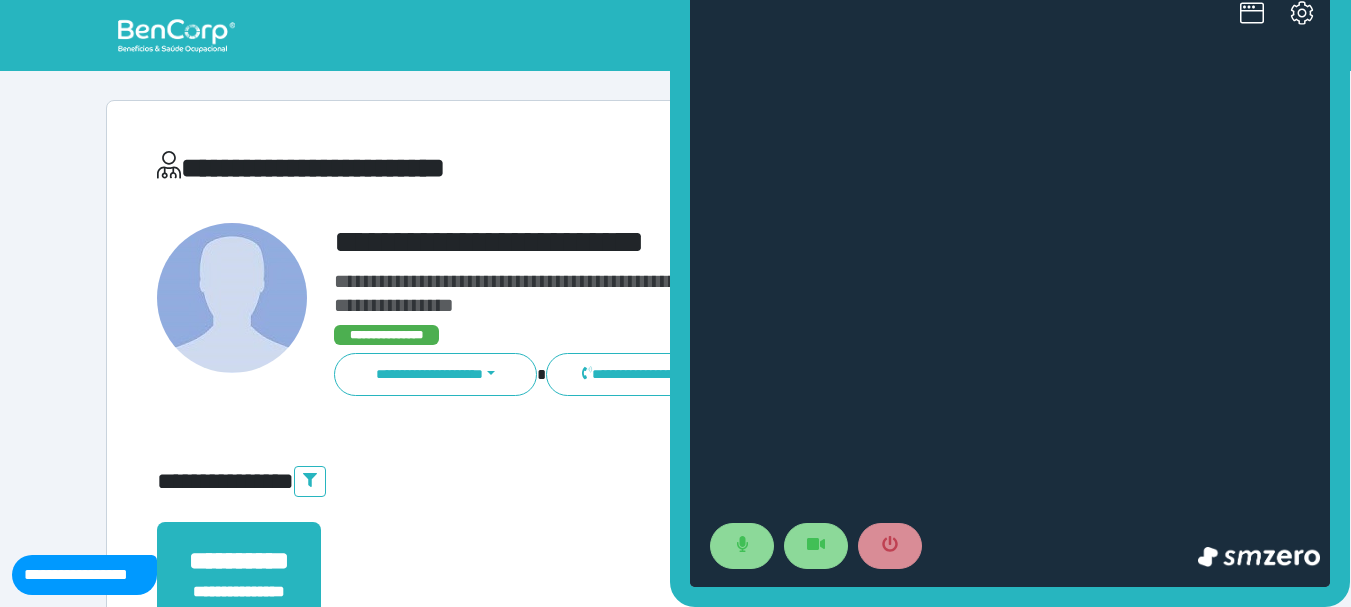 scroll, scrollTop: 0, scrollLeft: 0, axis: both 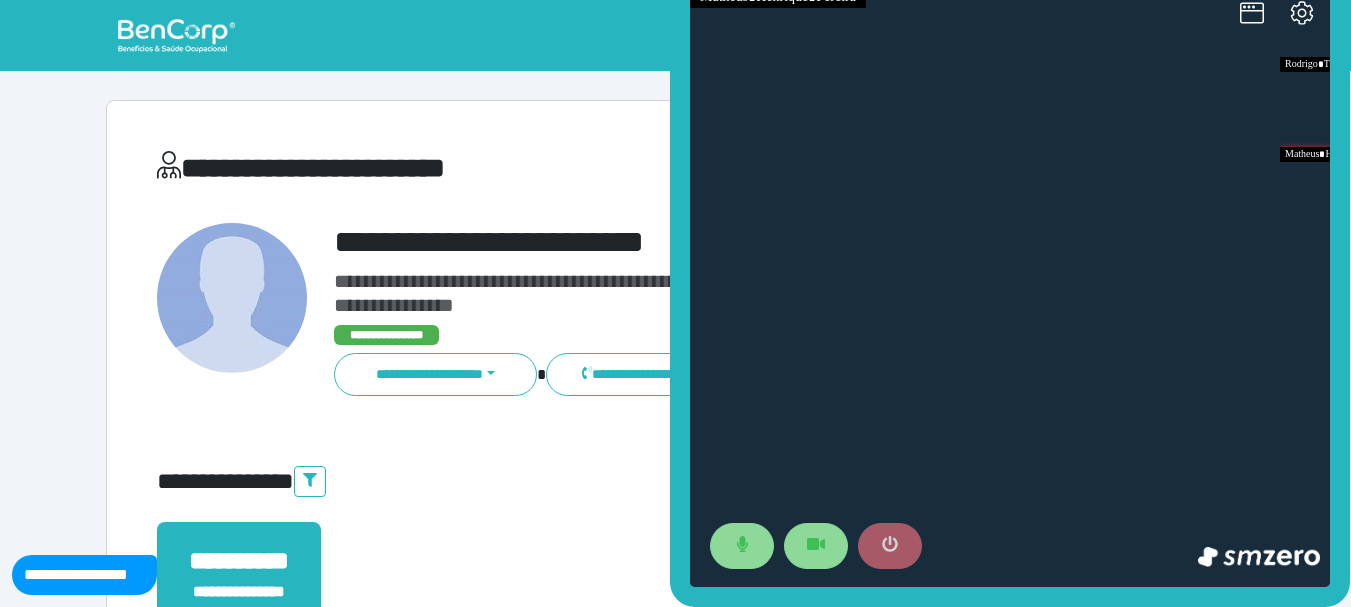 click at bounding box center [890, 546] 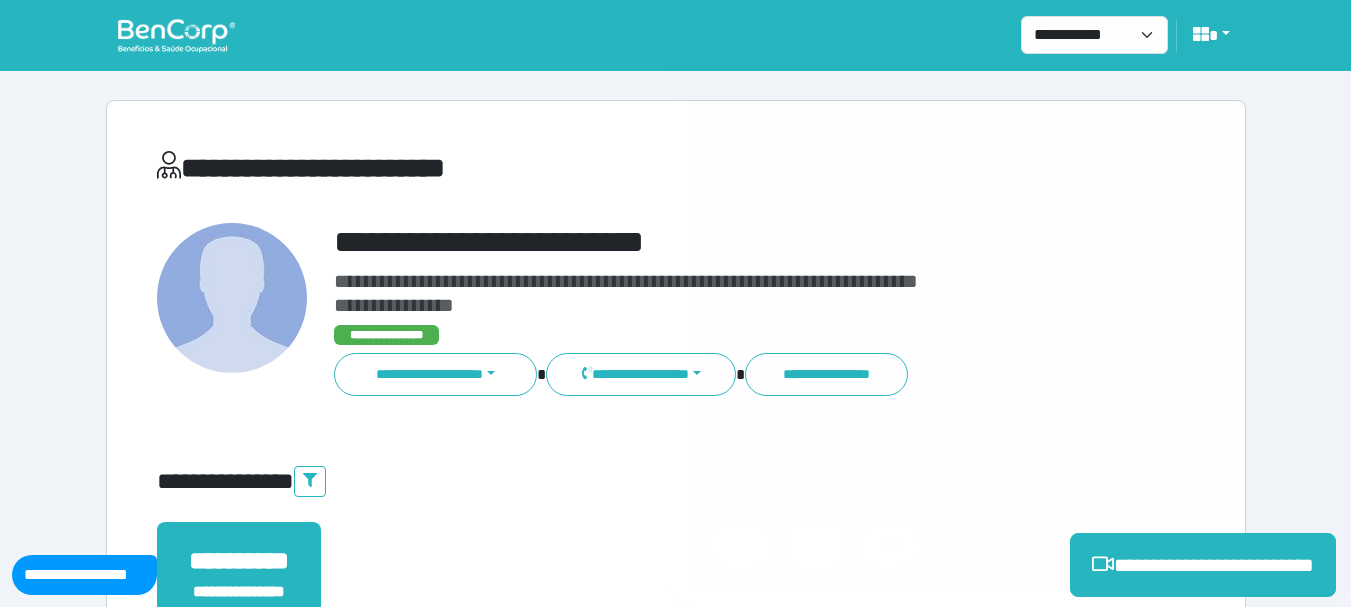 scroll, scrollTop: 500, scrollLeft: 0, axis: vertical 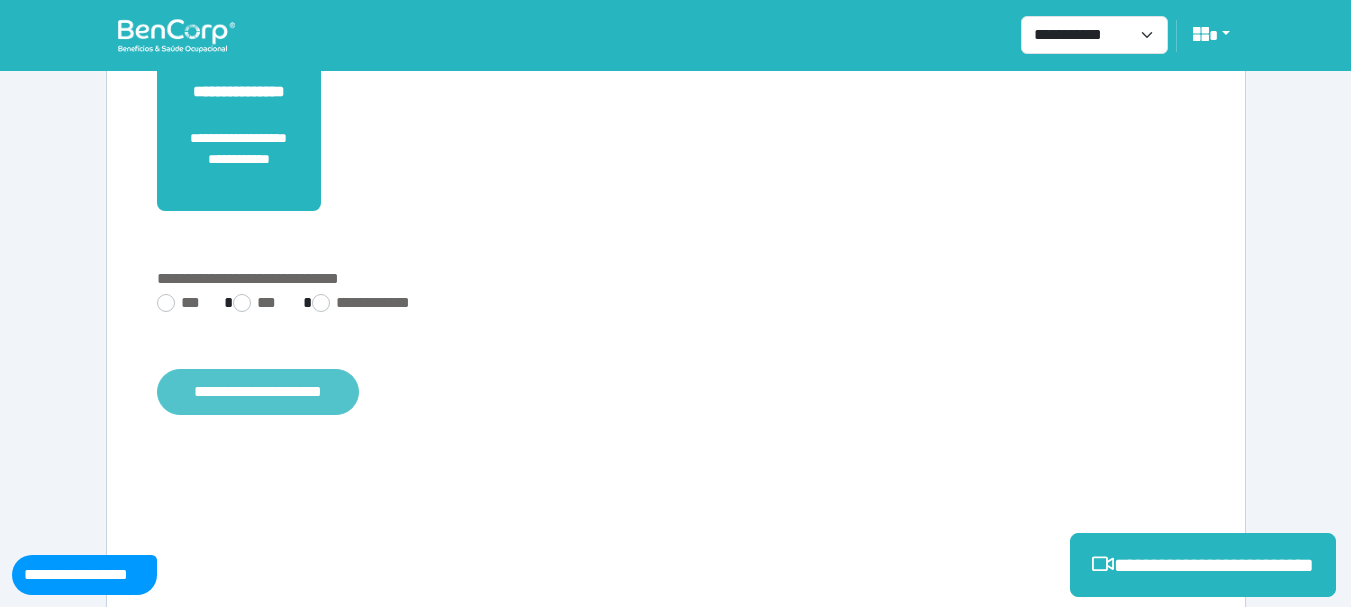 click on "**********" at bounding box center [258, 392] 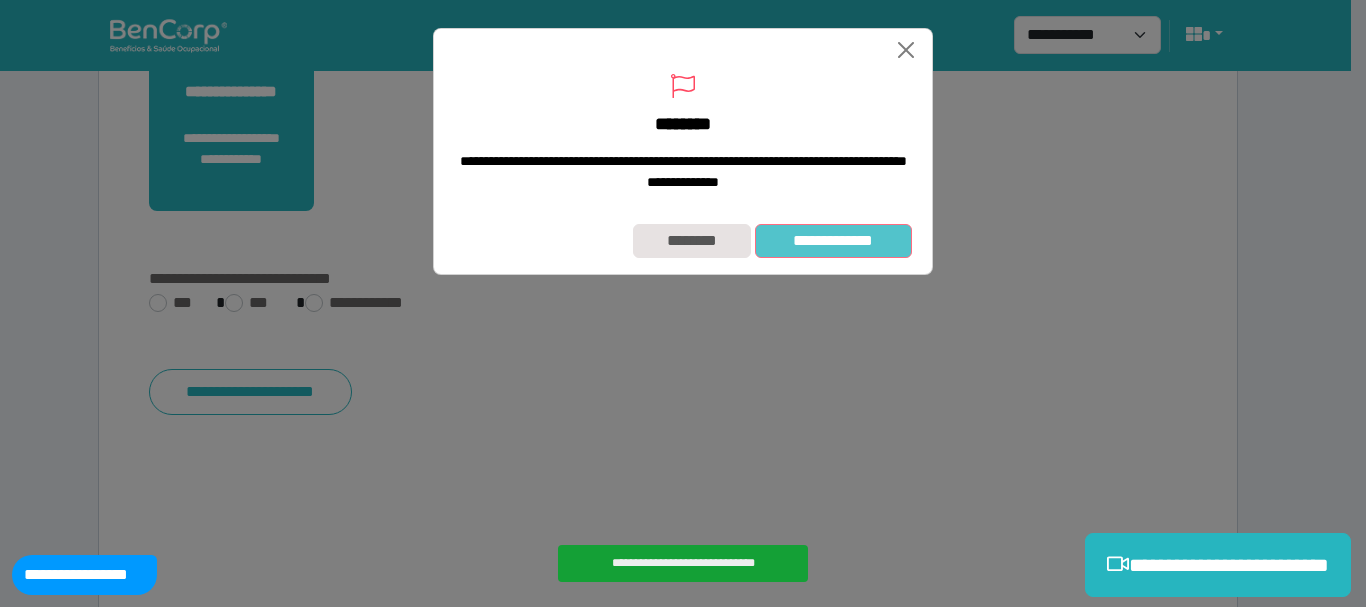click on "**********" at bounding box center (833, 241) 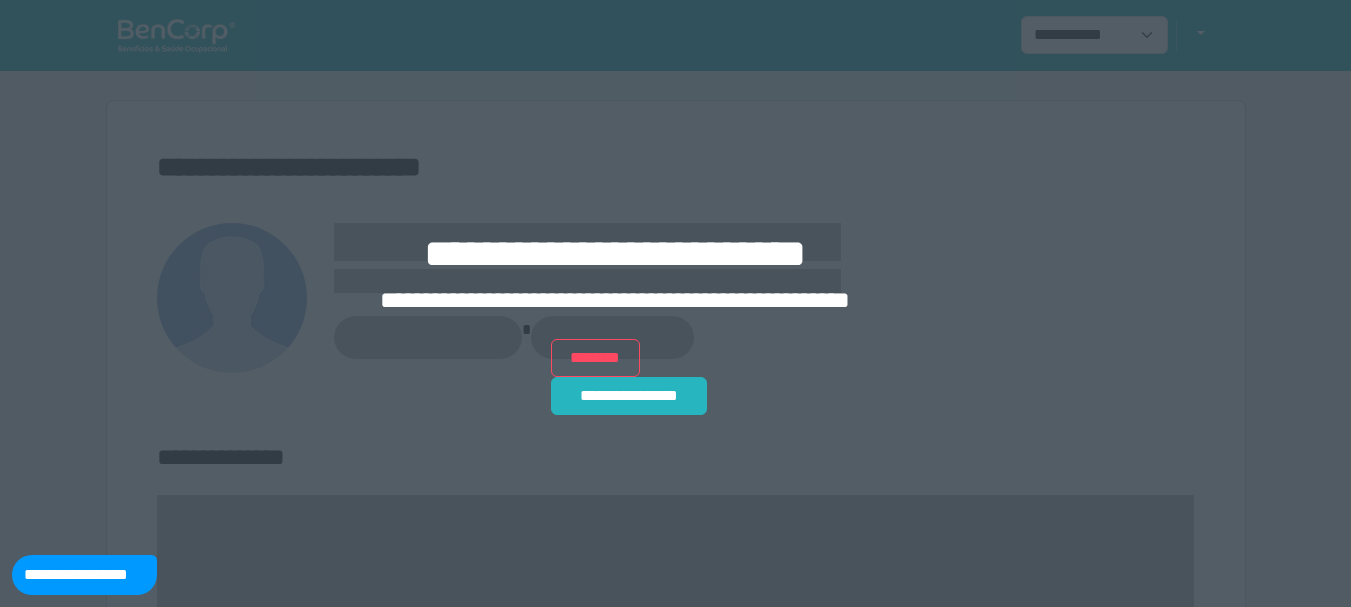 scroll, scrollTop: 0, scrollLeft: 0, axis: both 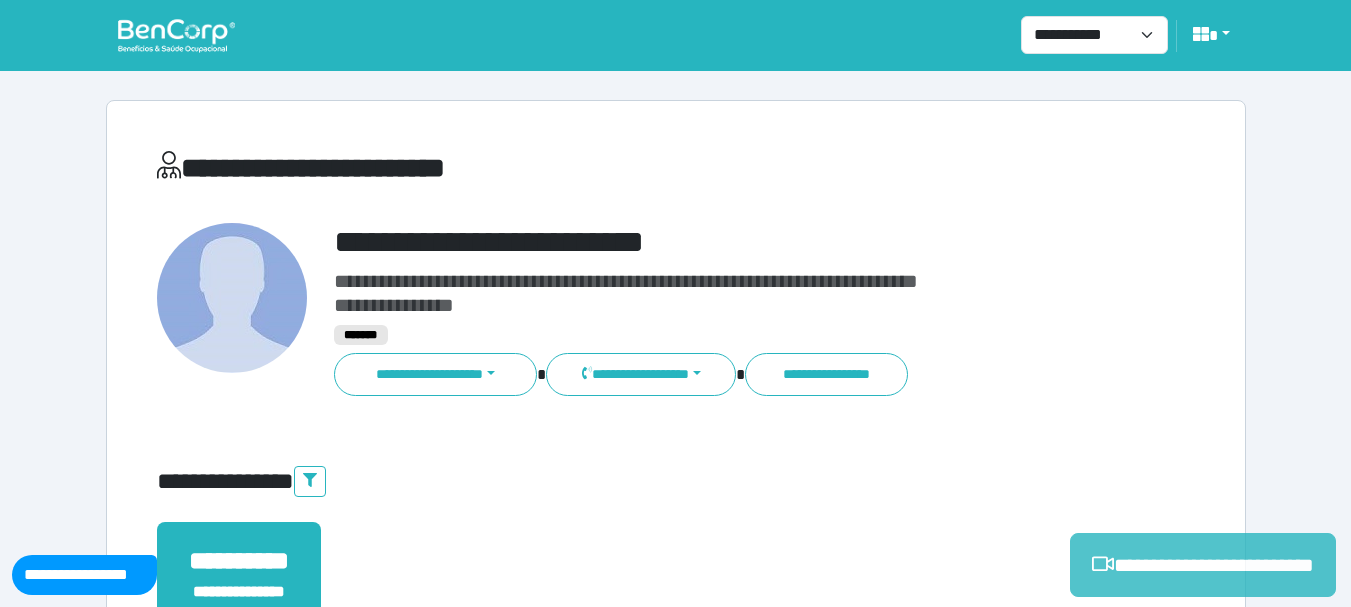 click on "**********" at bounding box center (1203, 565) 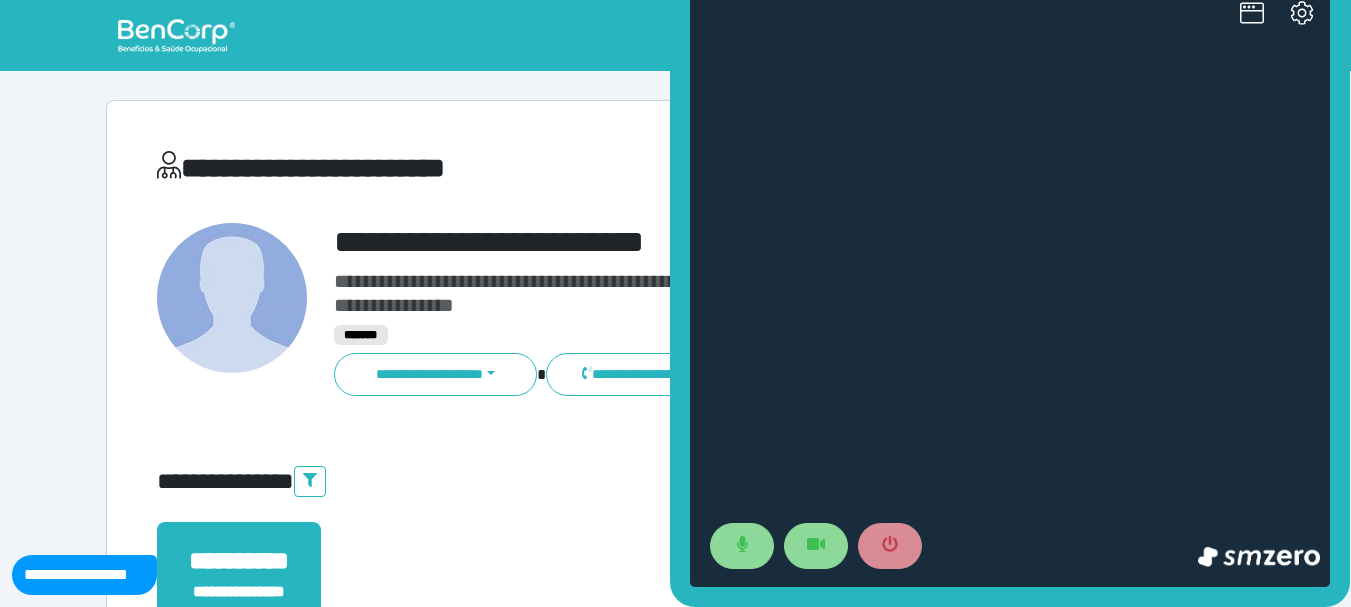 scroll, scrollTop: 0, scrollLeft: 0, axis: both 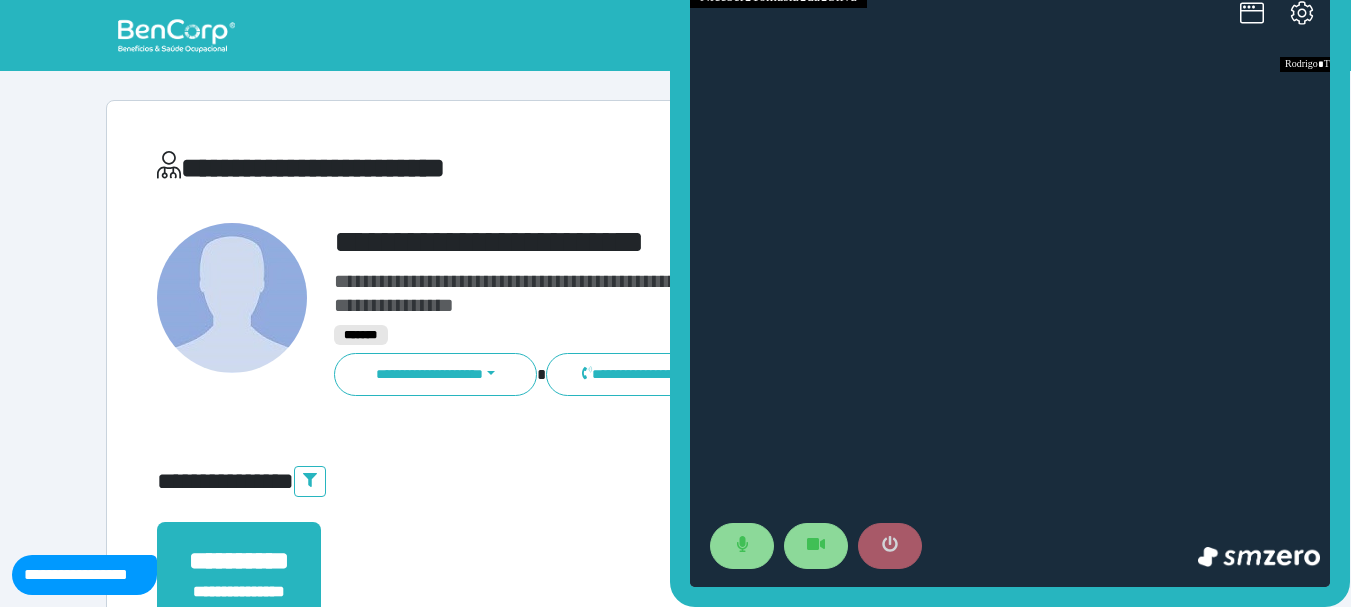 click at bounding box center (890, 546) 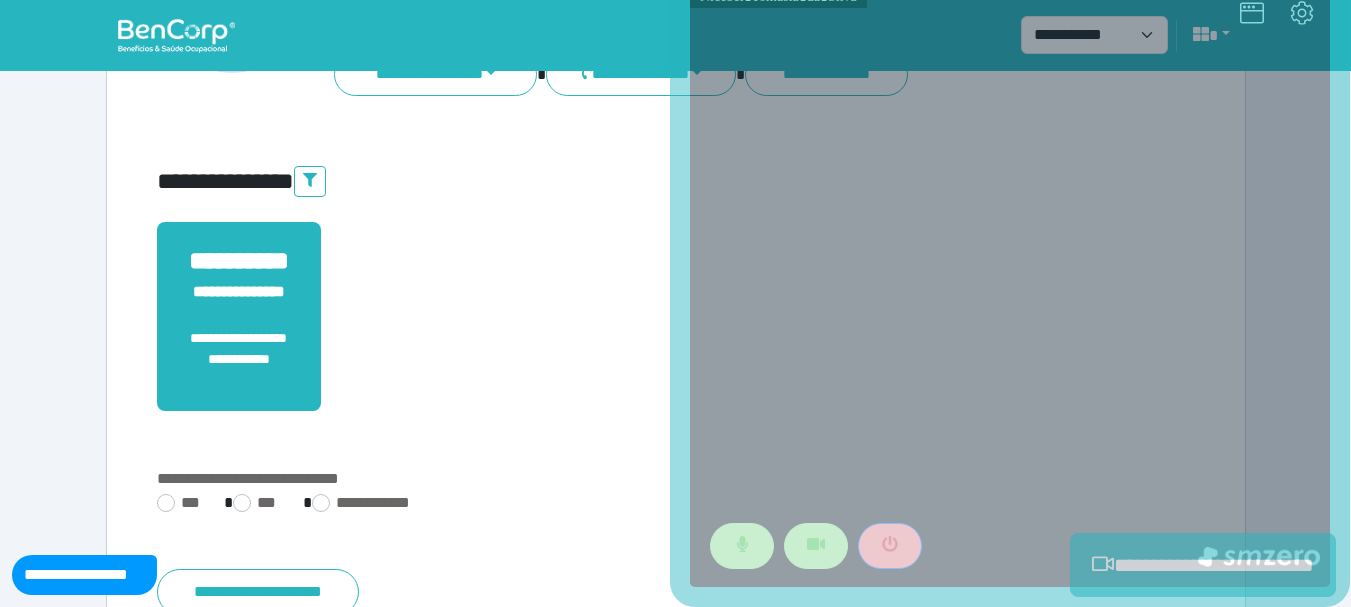 scroll, scrollTop: 529, scrollLeft: 0, axis: vertical 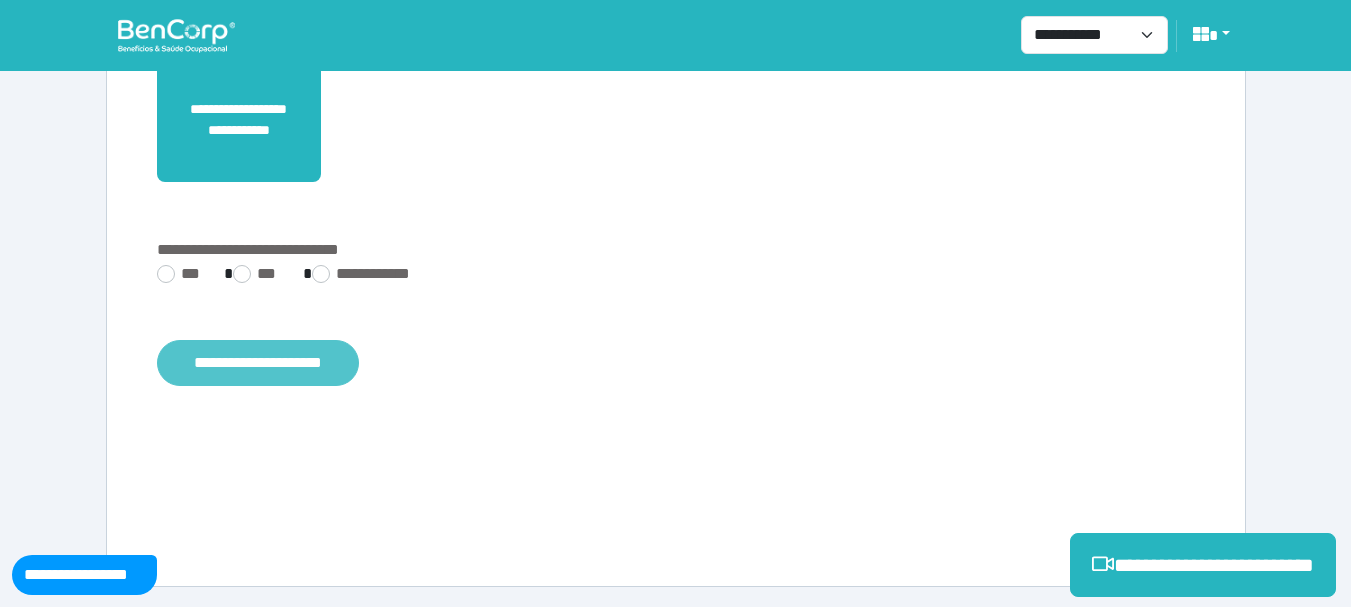 click on "**********" at bounding box center (258, 363) 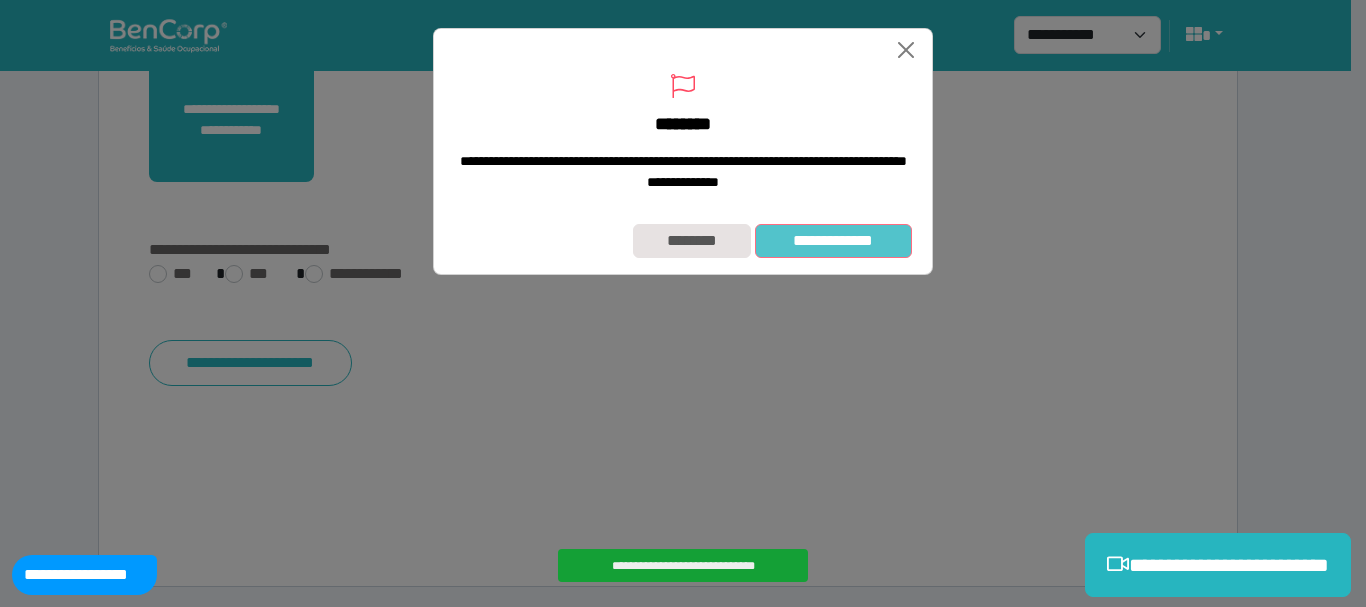 click on "**********" at bounding box center [833, 241] 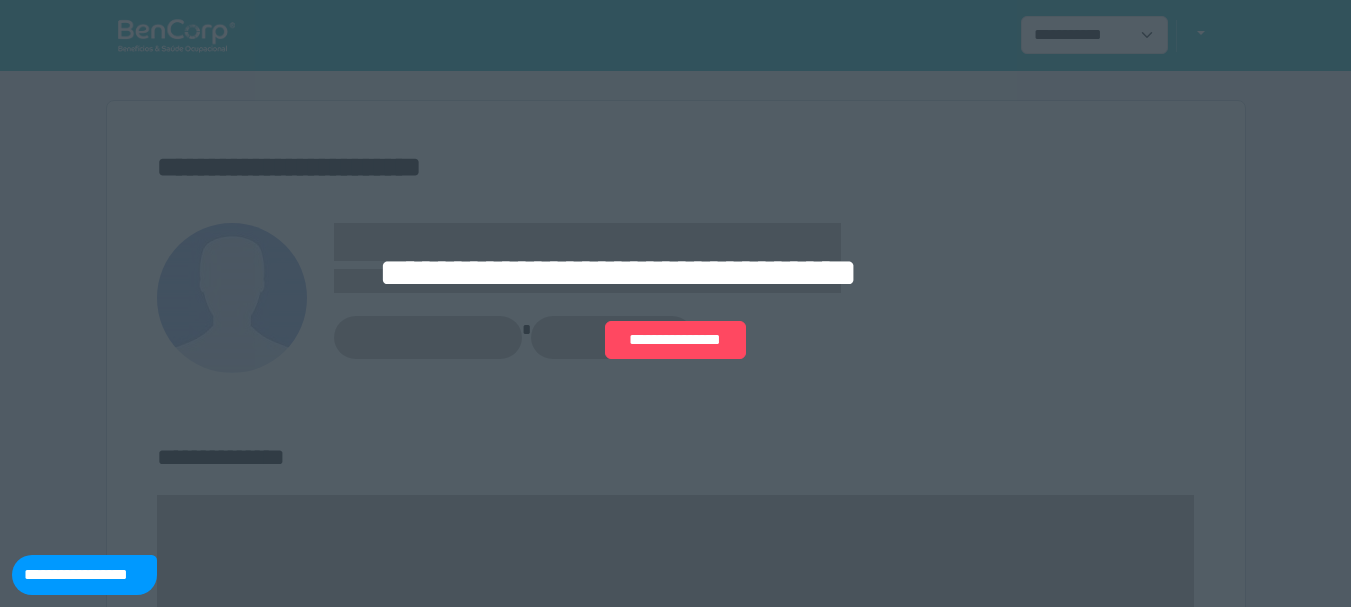 scroll, scrollTop: 0, scrollLeft: 0, axis: both 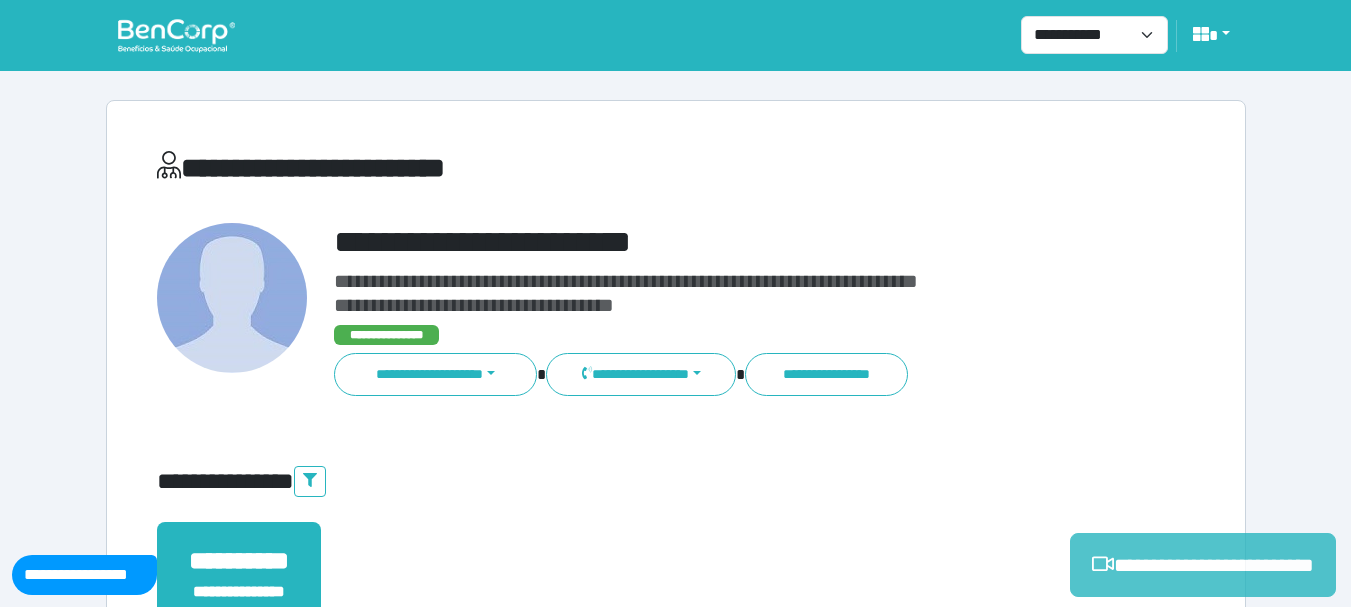 click on "**********" at bounding box center [1203, 565] 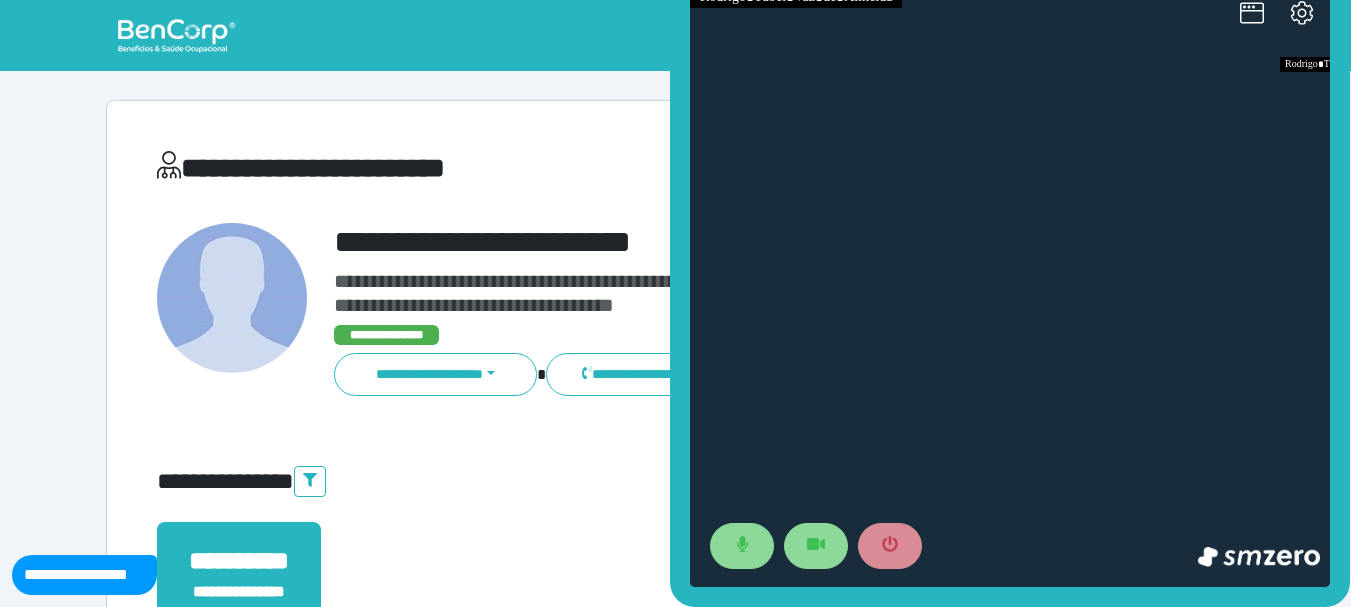 scroll, scrollTop: 0, scrollLeft: 0, axis: both 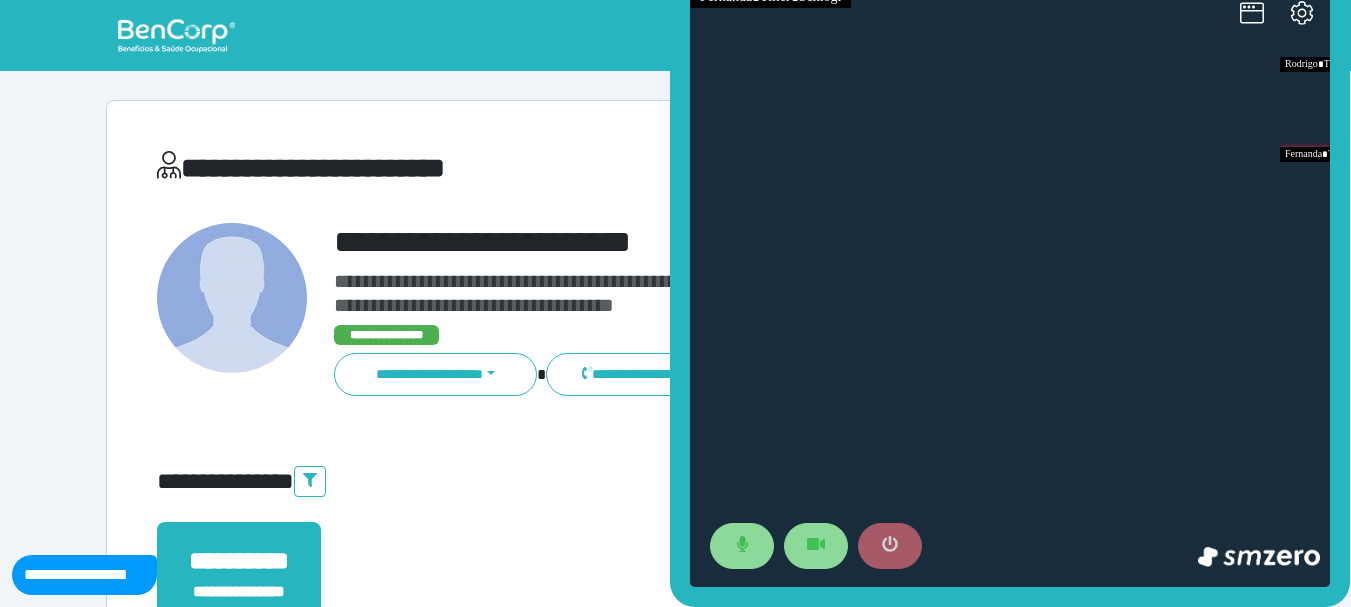 click 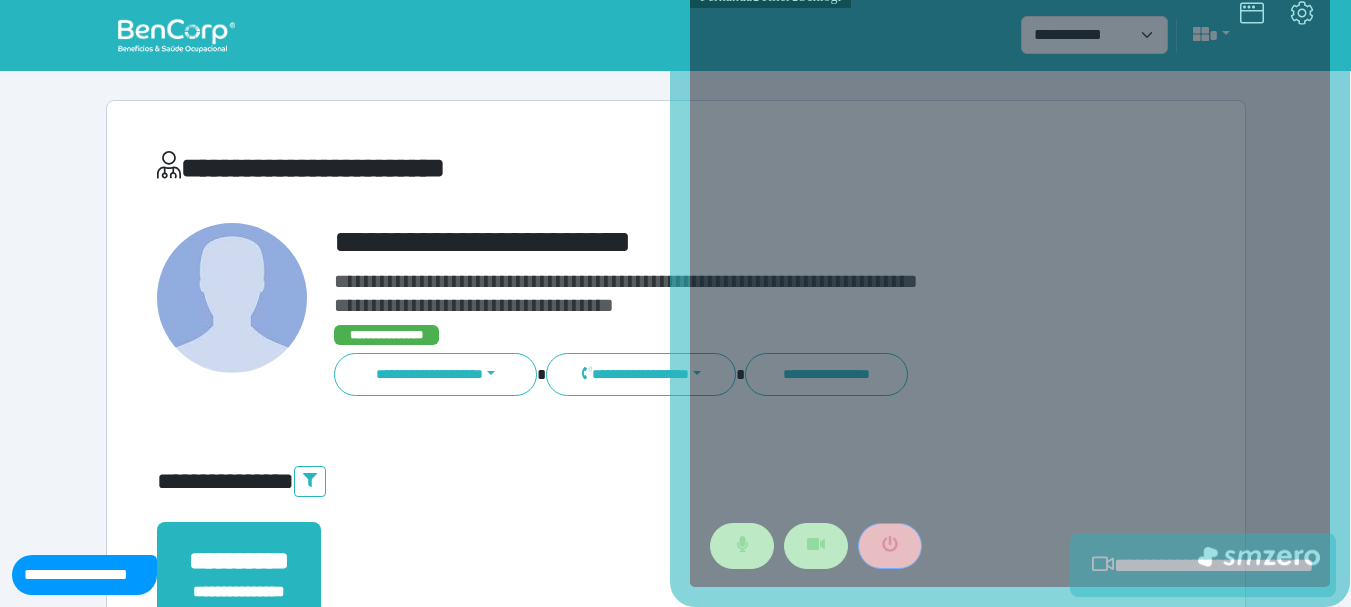 scroll, scrollTop: 300, scrollLeft: 0, axis: vertical 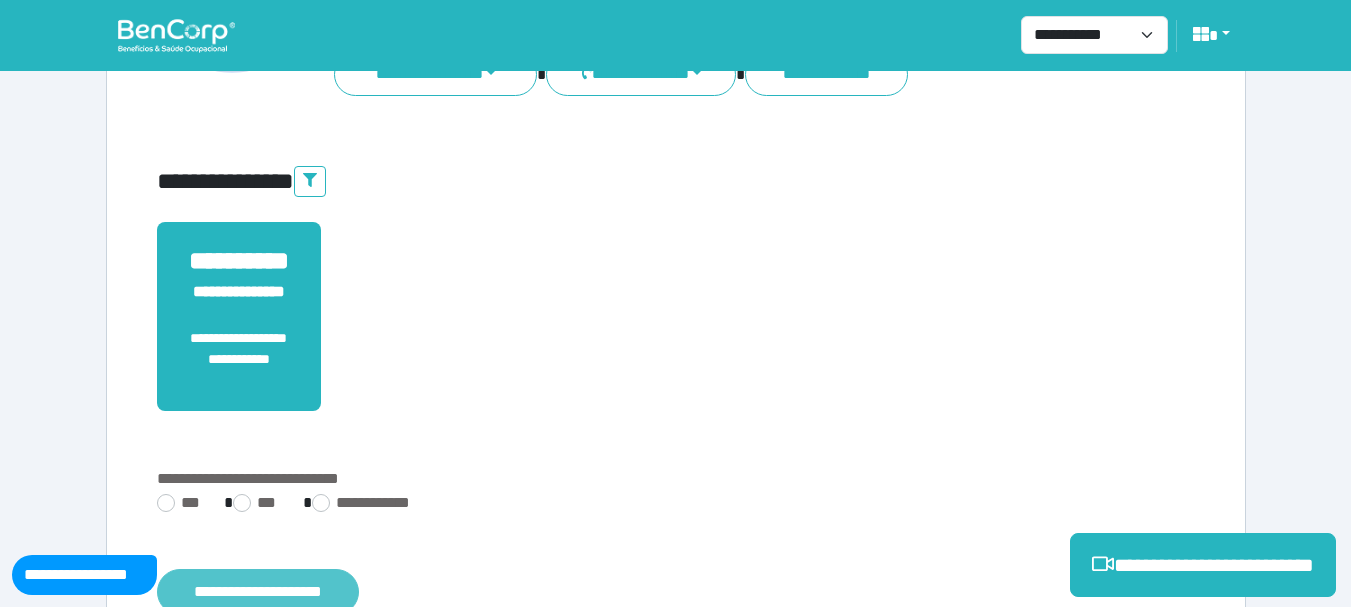 click on "**********" at bounding box center [258, 592] 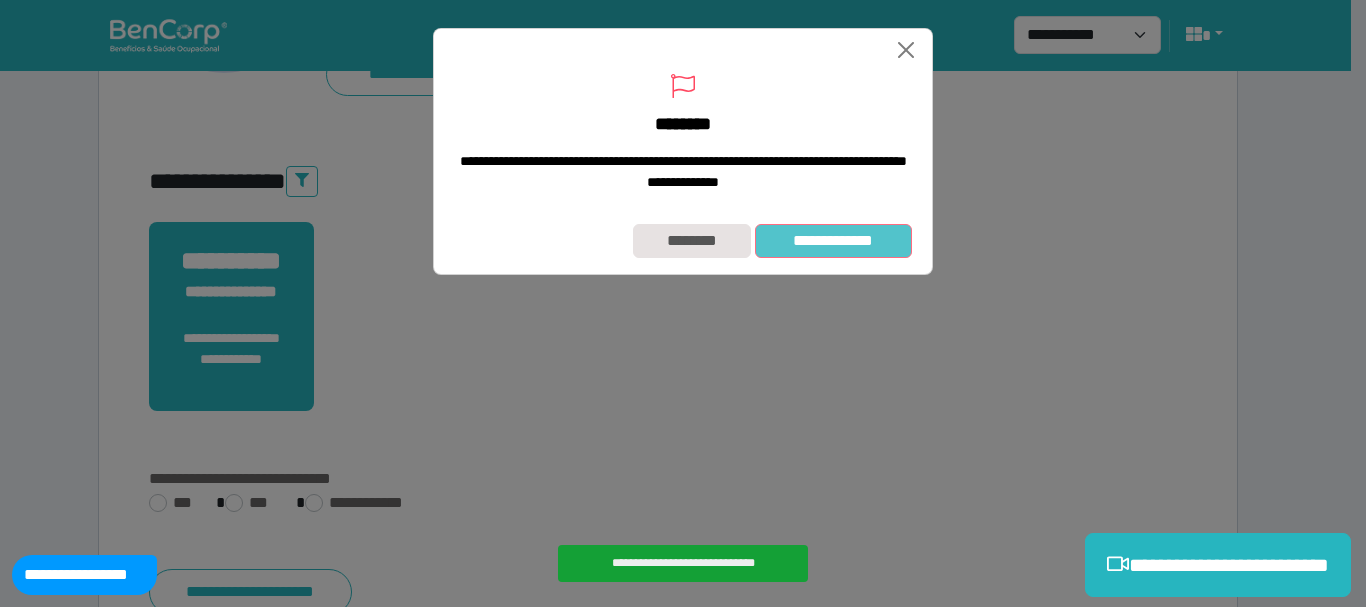 click on "**********" at bounding box center (833, 241) 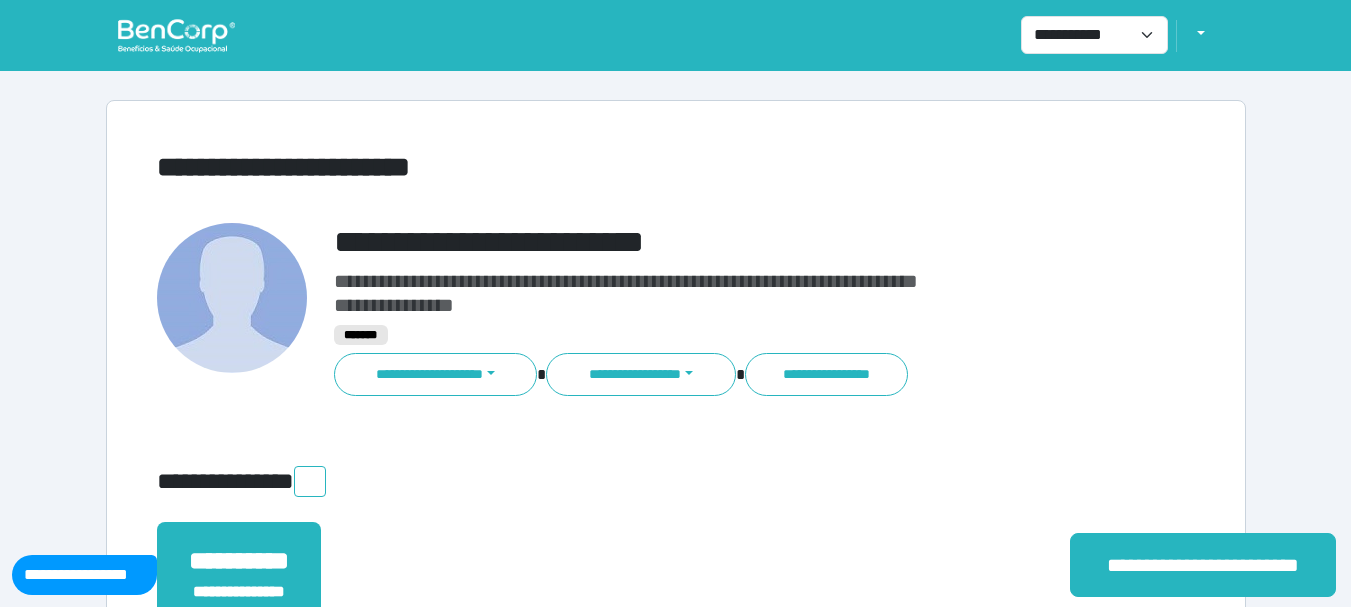 scroll, scrollTop: 0, scrollLeft: 0, axis: both 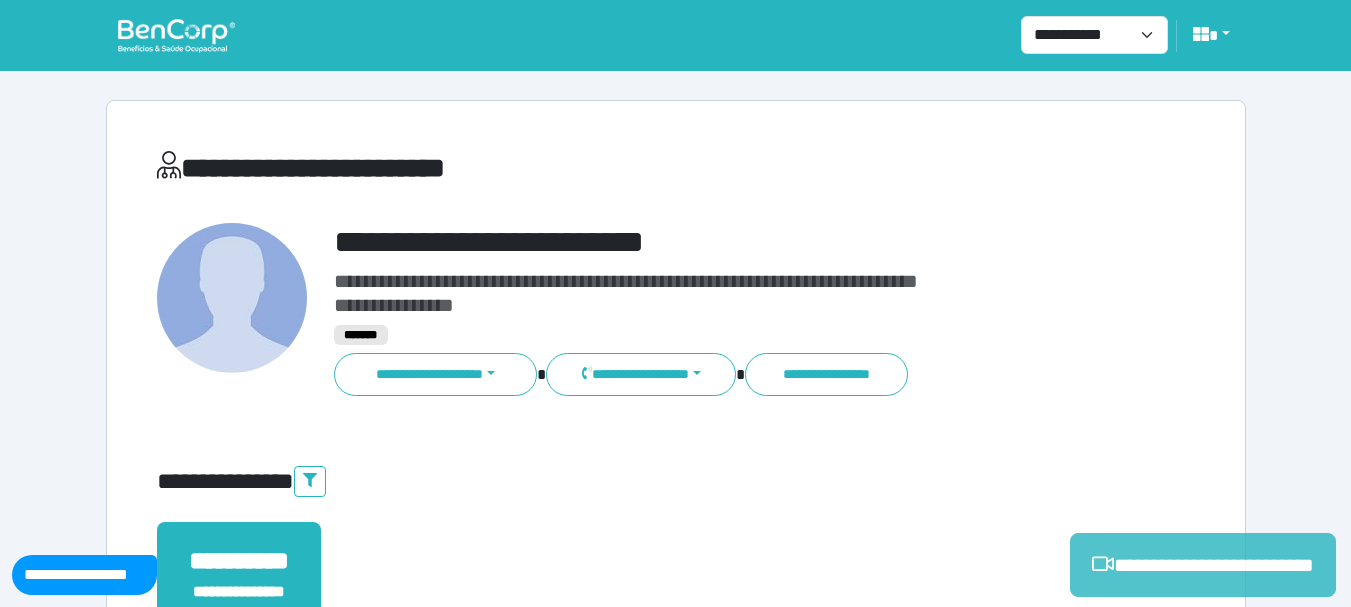 click on "**********" at bounding box center (1203, 565) 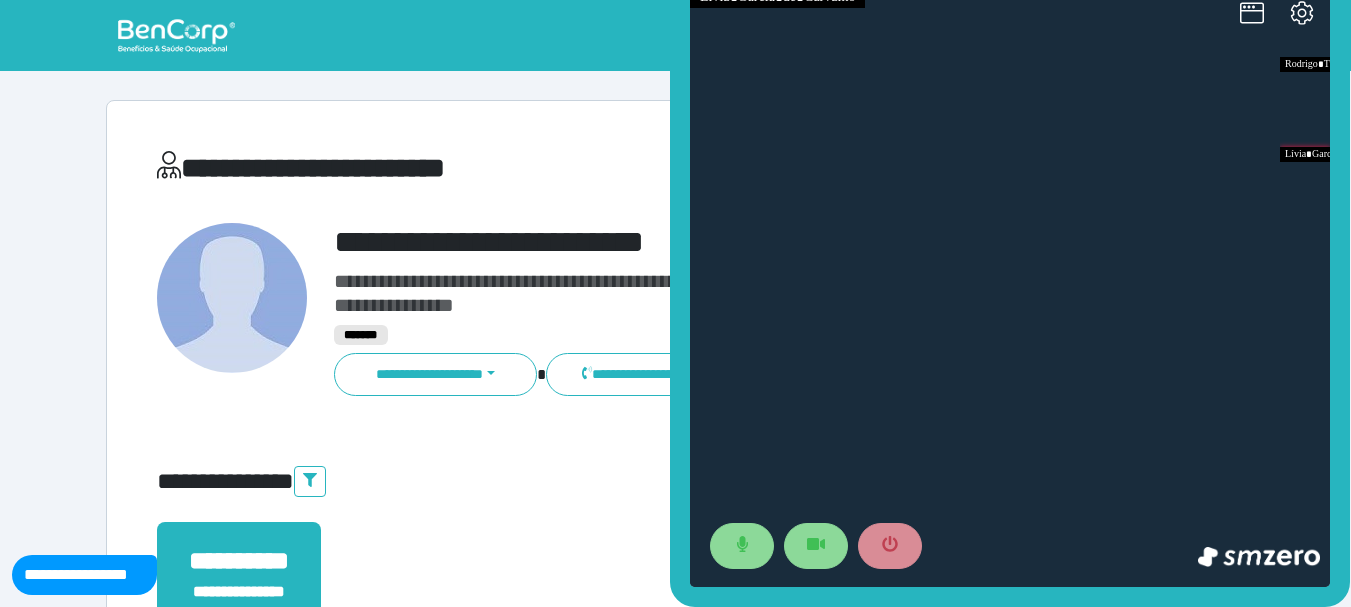 scroll, scrollTop: 200, scrollLeft: 0, axis: vertical 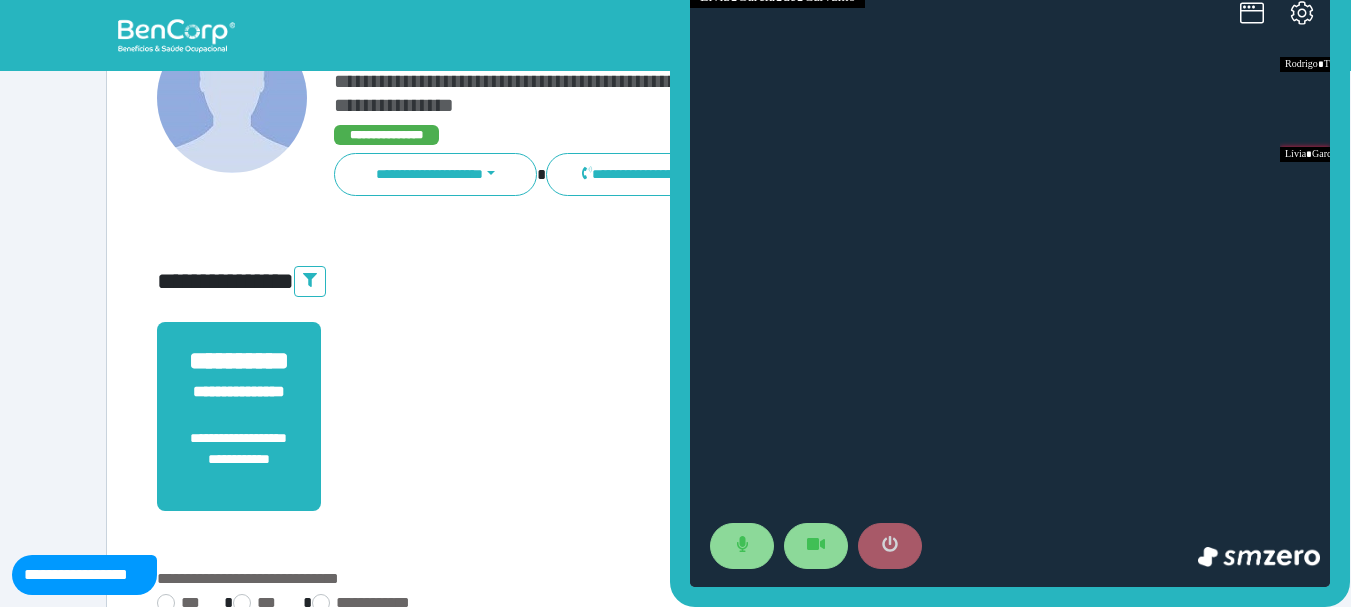 click at bounding box center [890, 546] 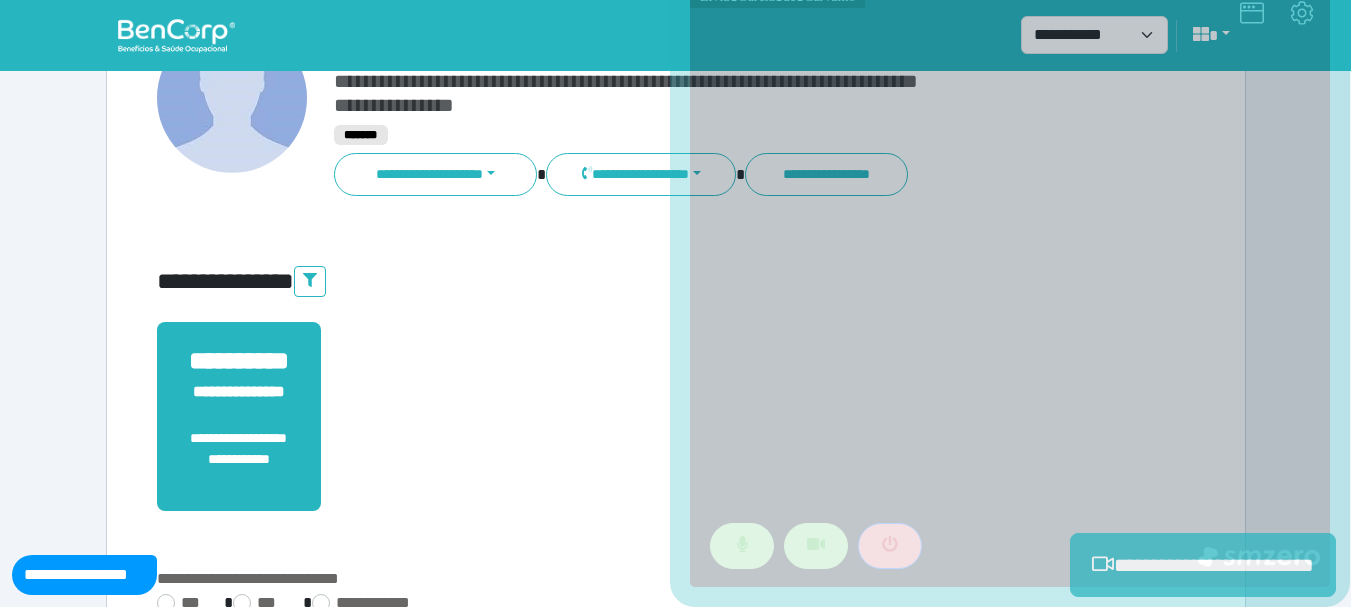 scroll, scrollTop: 529, scrollLeft: 0, axis: vertical 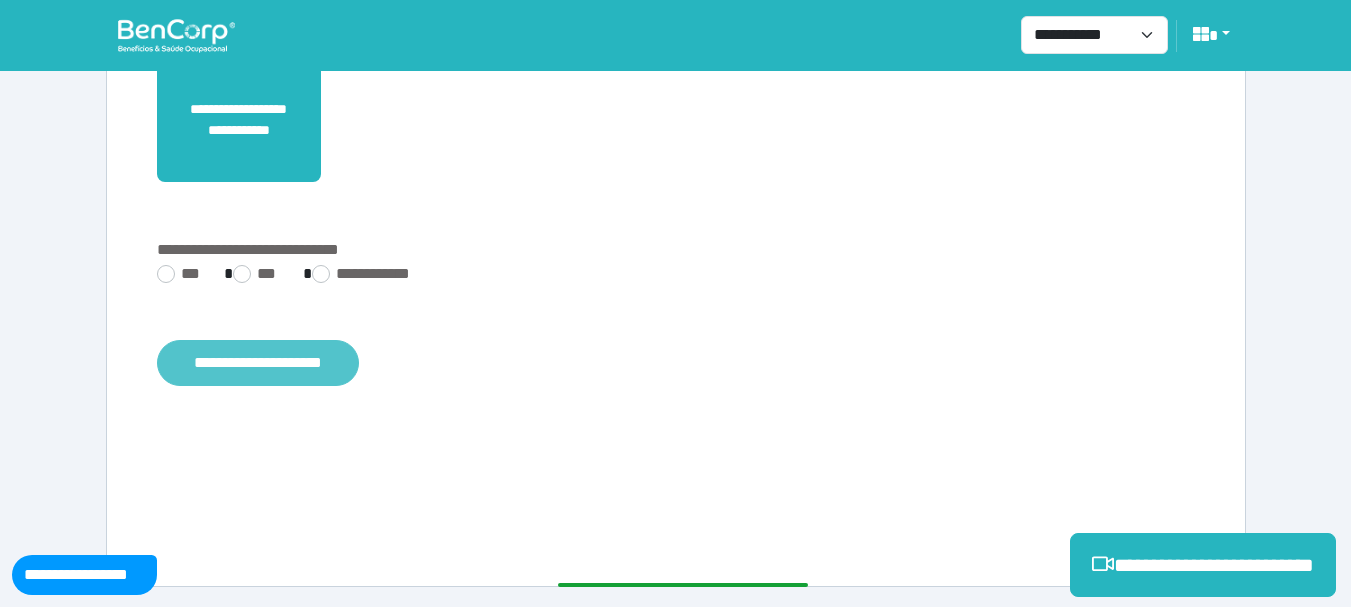 click on "**********" at bounding box center (258, 363) 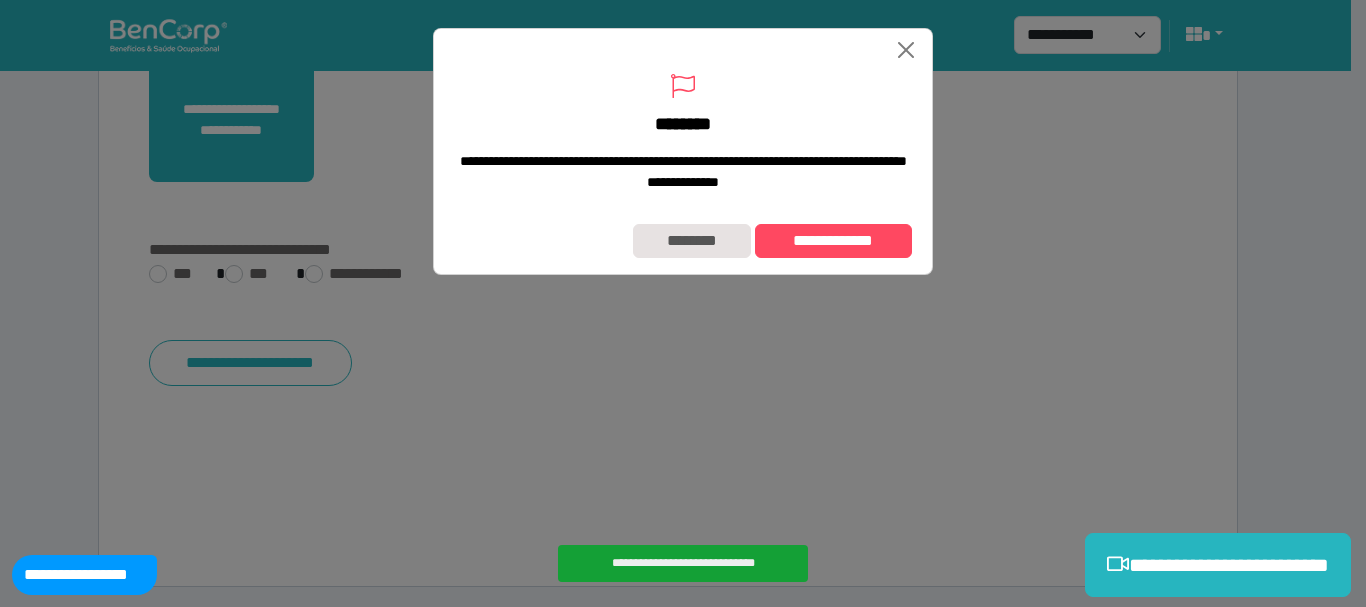 click on "**********" at bounding box center [683, 241] 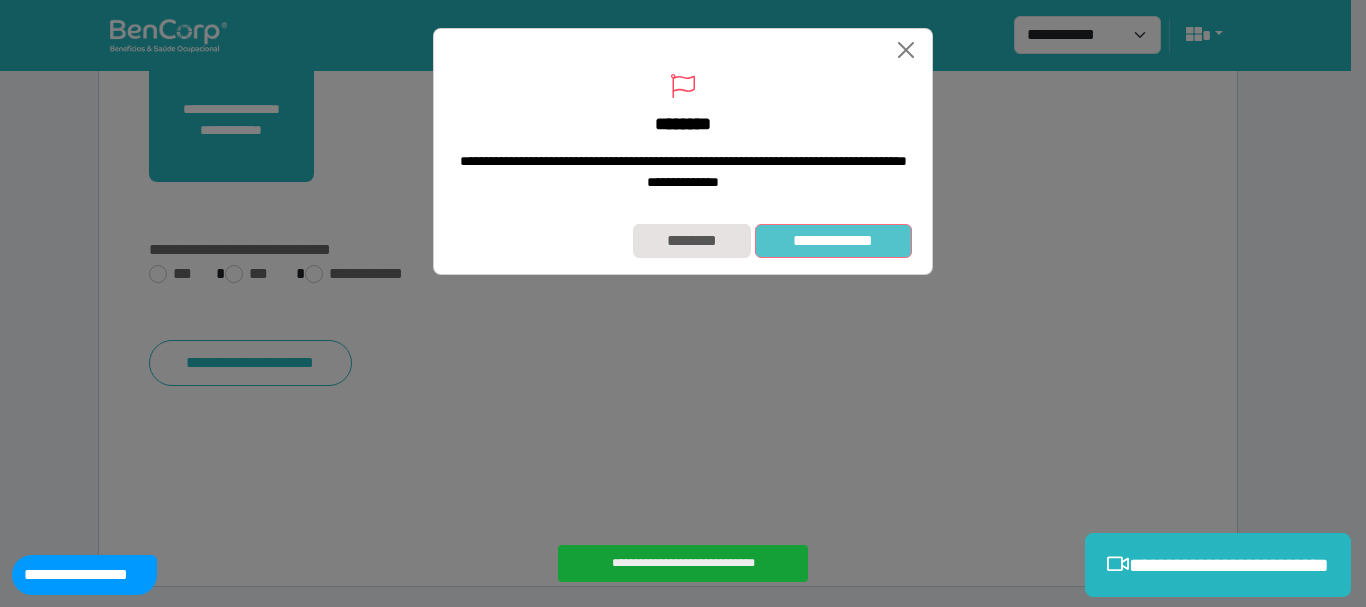 click on "**********" at bounding box center [833, 241] 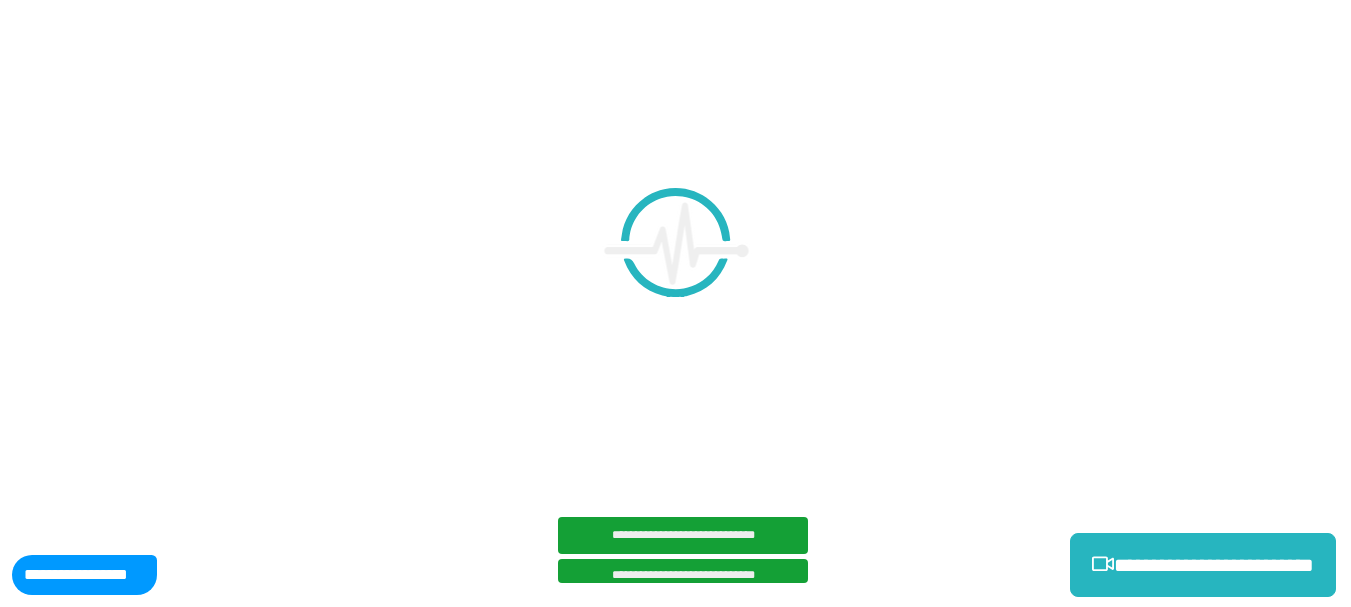 click at bounding box center (675, 303) 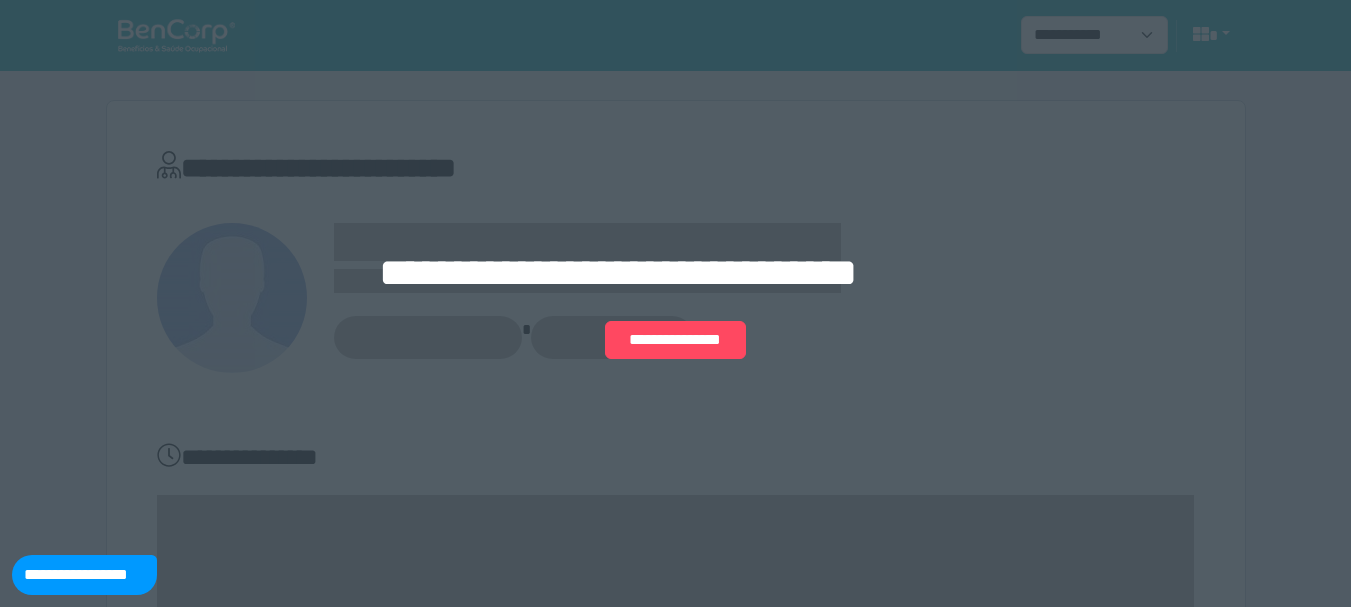 scroll, scrollTop: 0, scrollLeft: 0, axis: both 